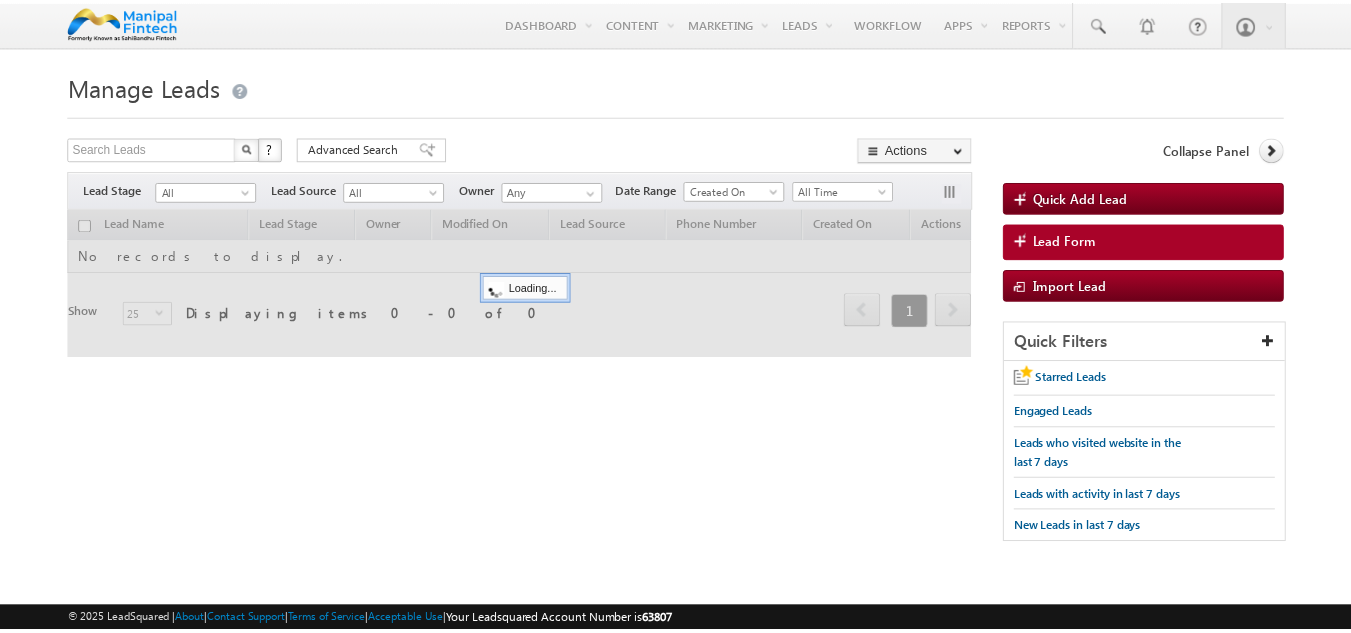 scroll, scrollTop: 0, scrollLeft: 0, axis: both 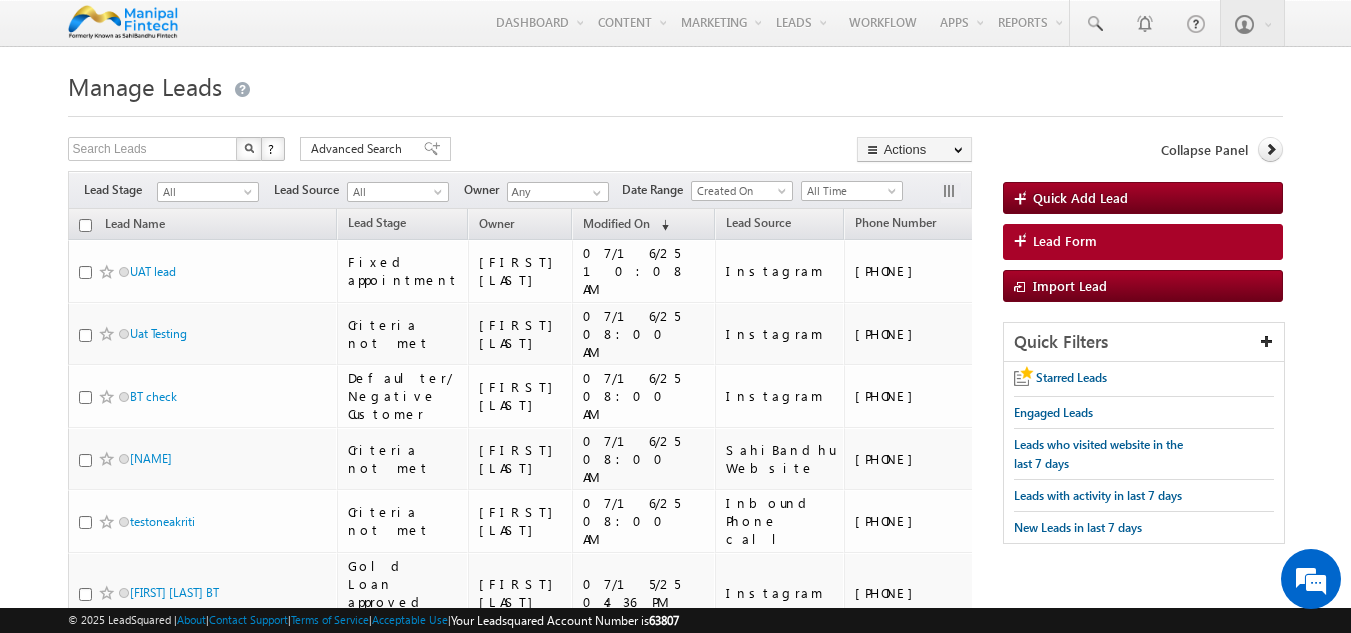 click on "Lead Form" at bounding box center [1065, 241] 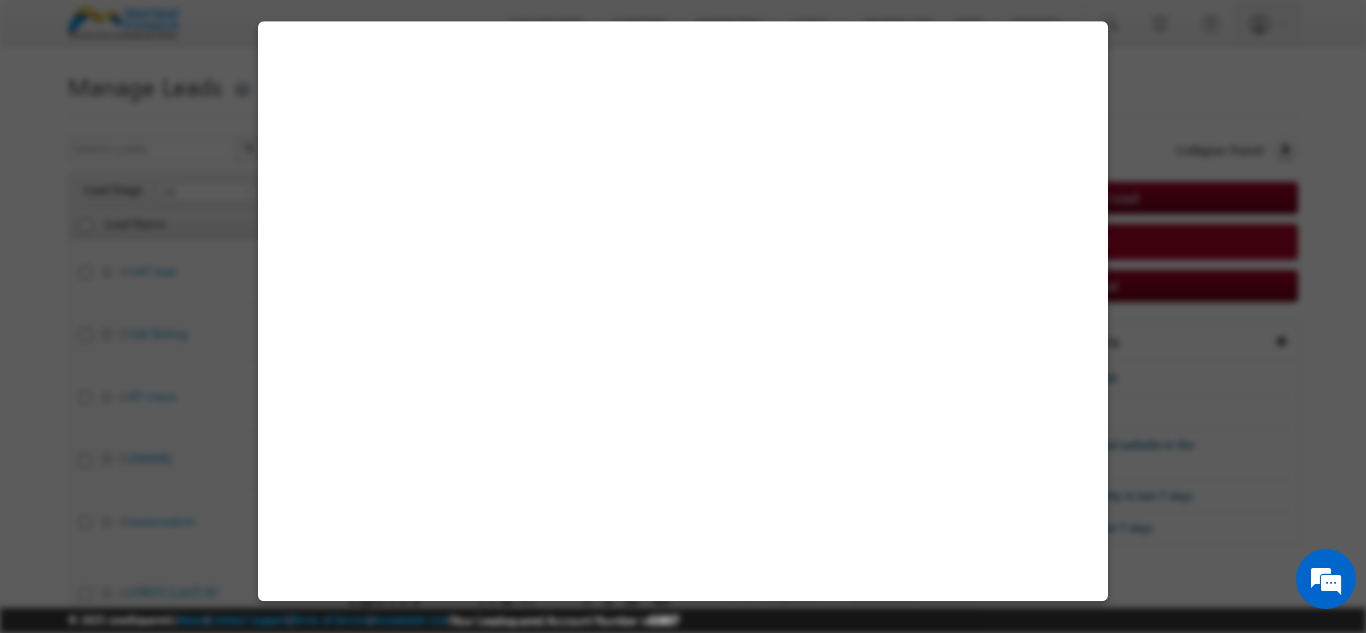 select on "Open" 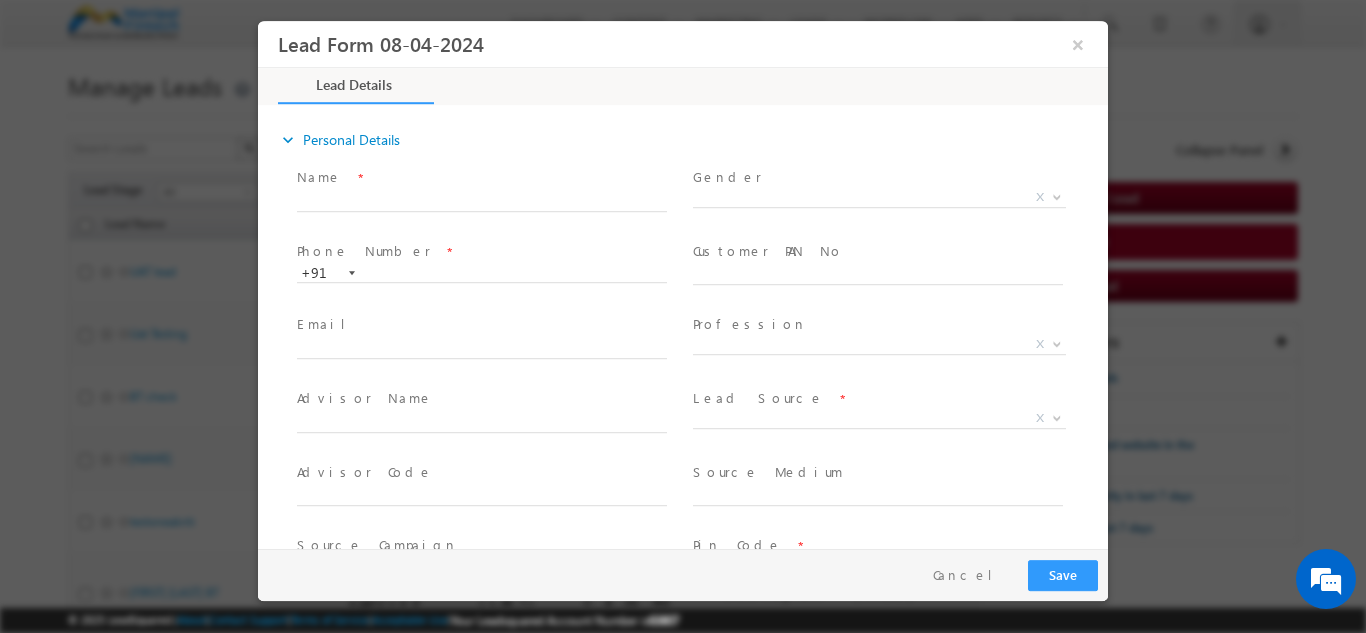 scroll, scrollTop: 0, scrollLeft: 0, axis: both 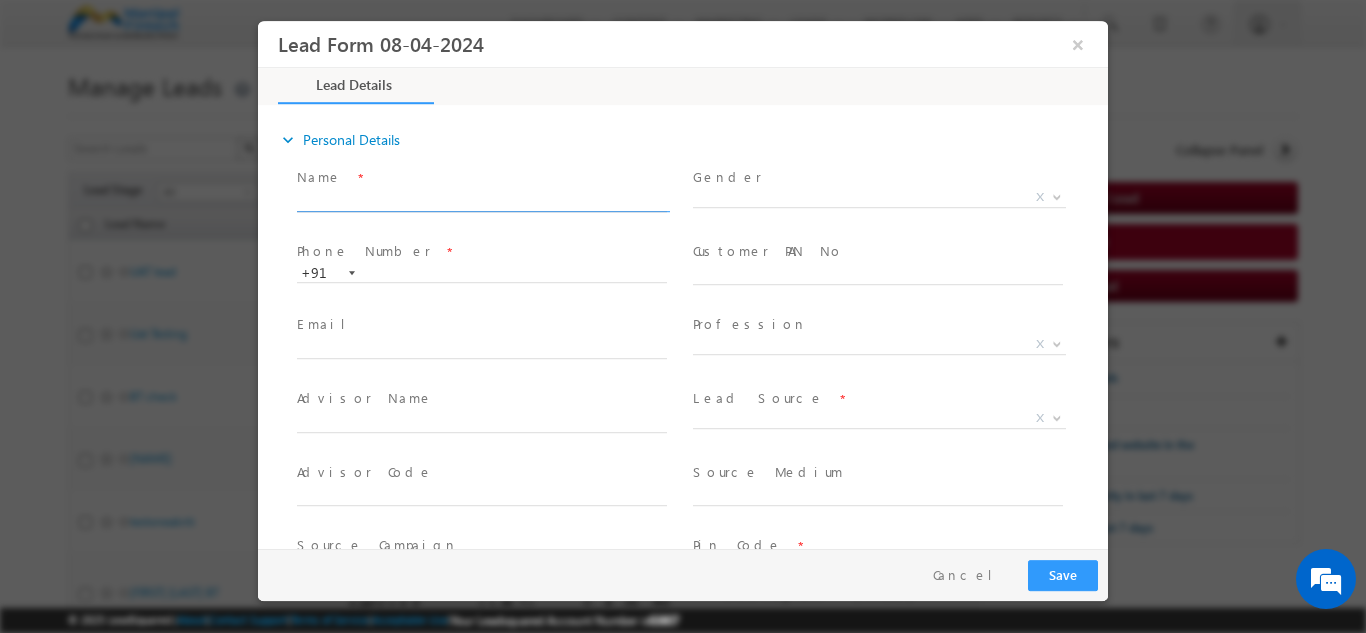 click at bounding box center [482, 201] 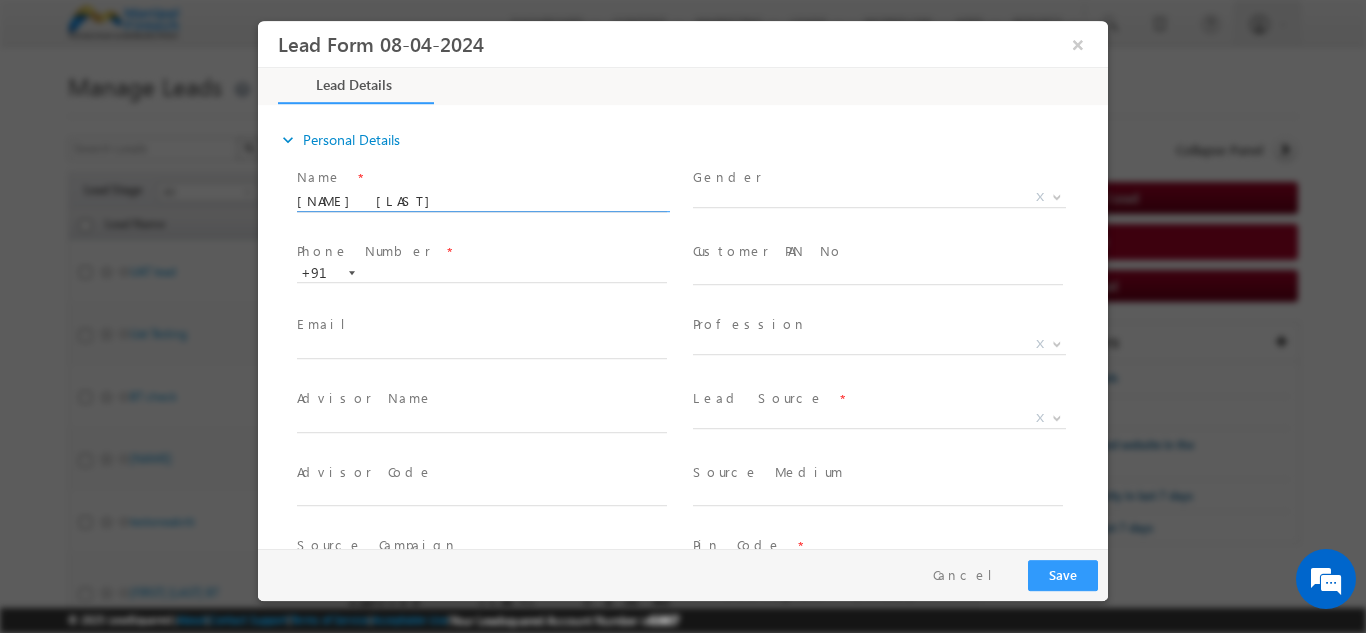 type on "badal flw1" 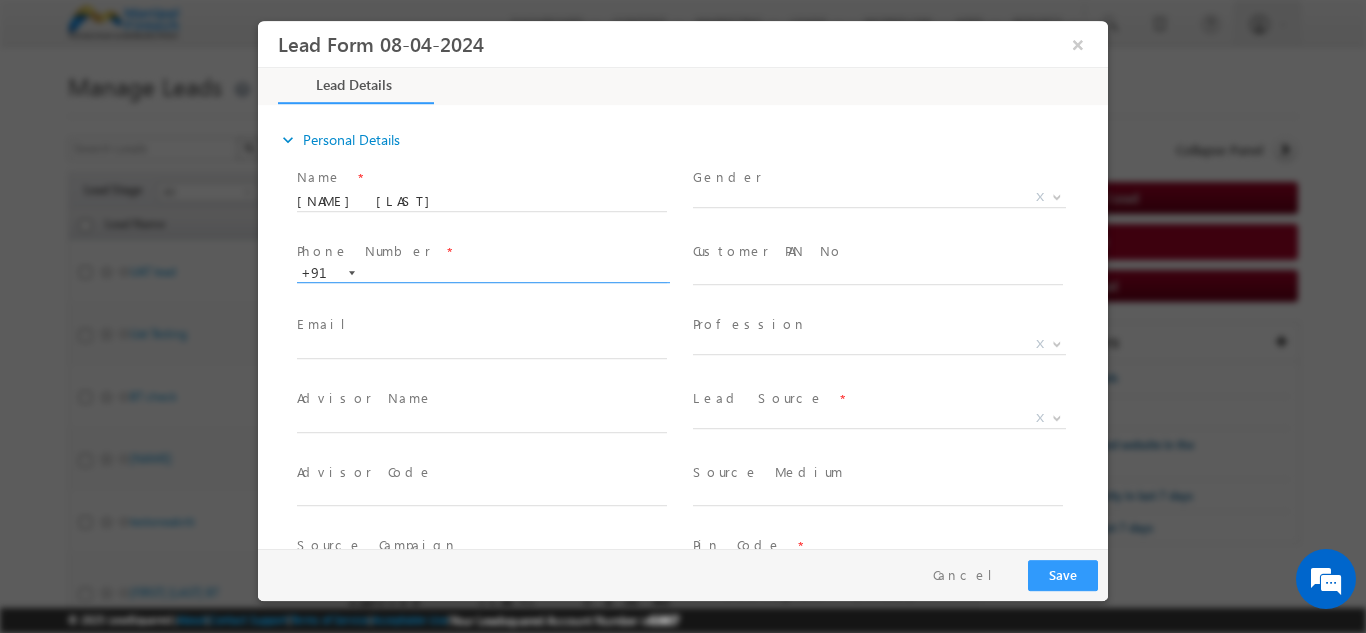 paste on "6571332550" 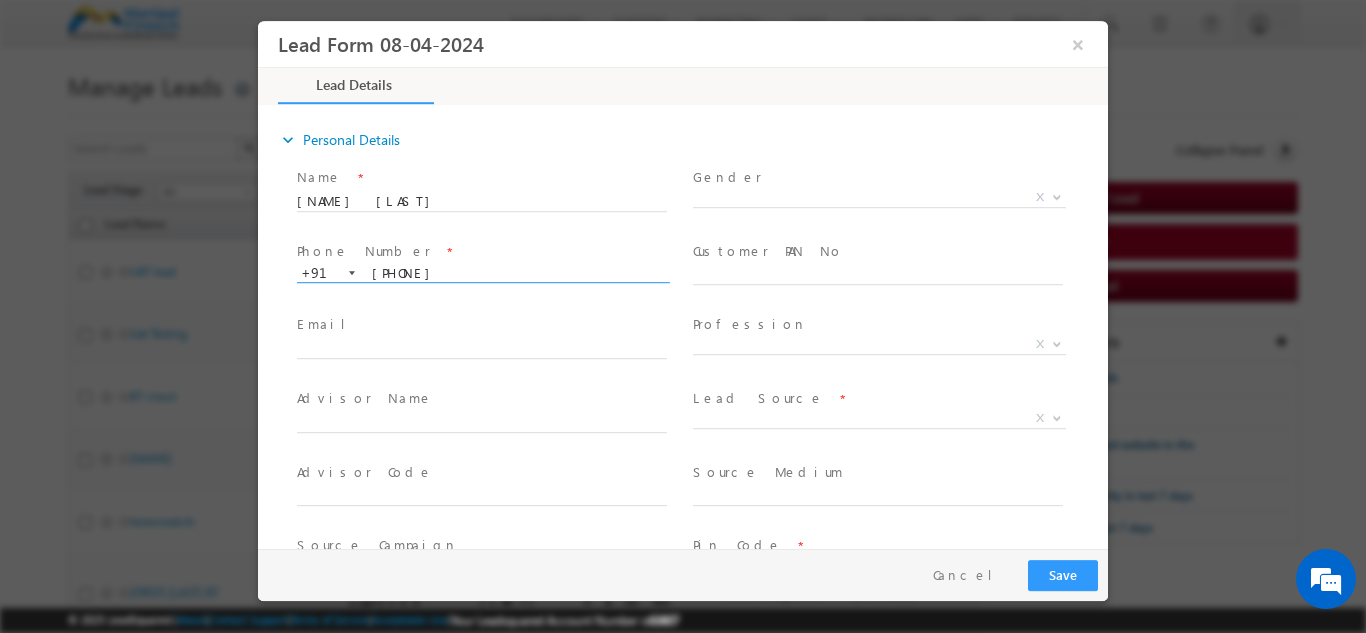 type on "6571332550" 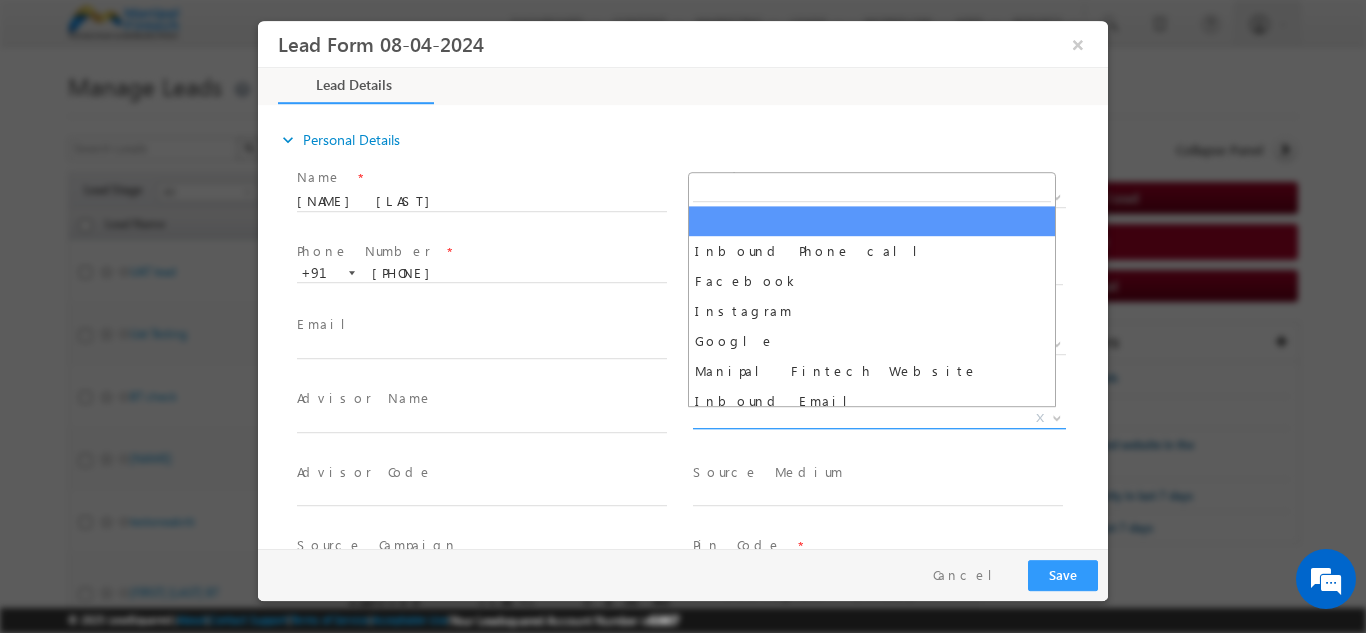 click on "X" at bounding box center [879, 418] 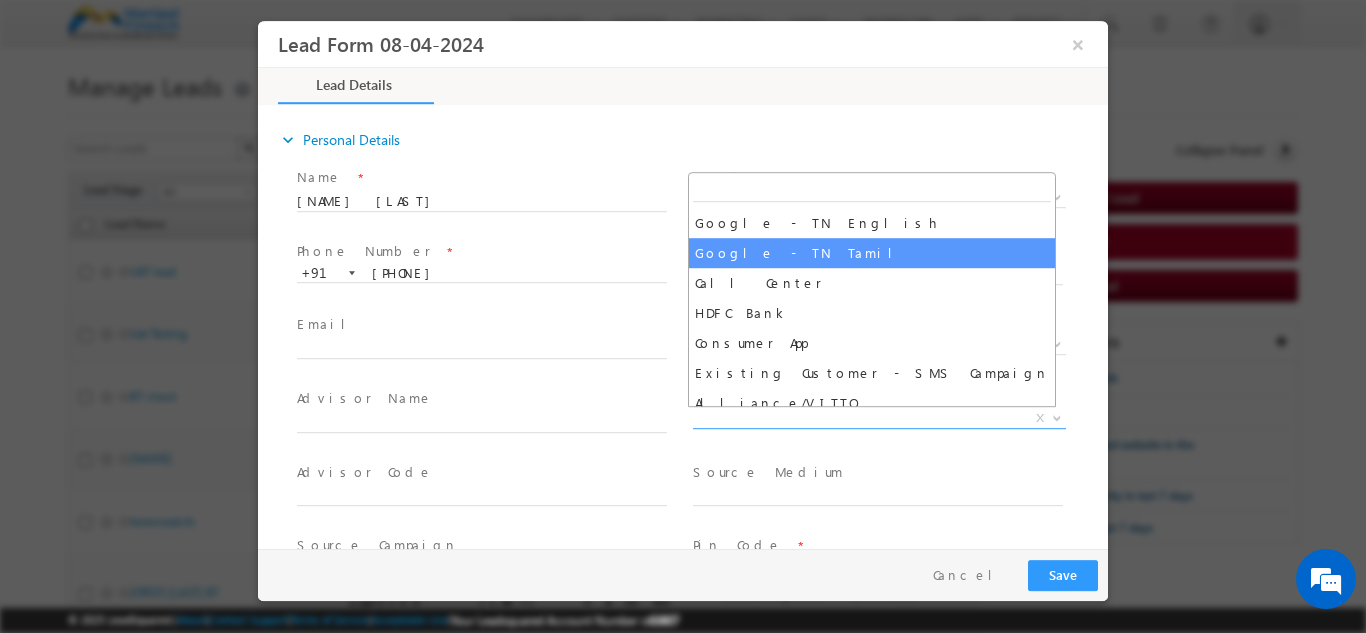 scroll, scrollTop: 1140, scrollLeft: 0, axis: vertical 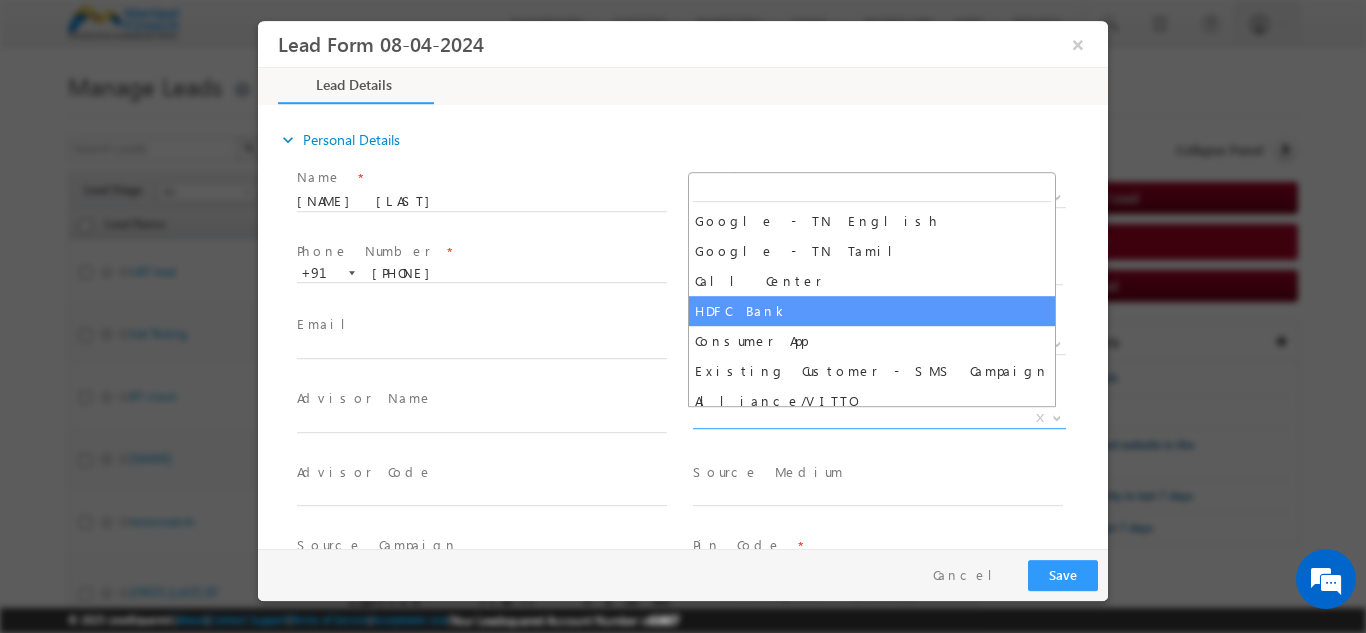 select on "HDFC Bank" 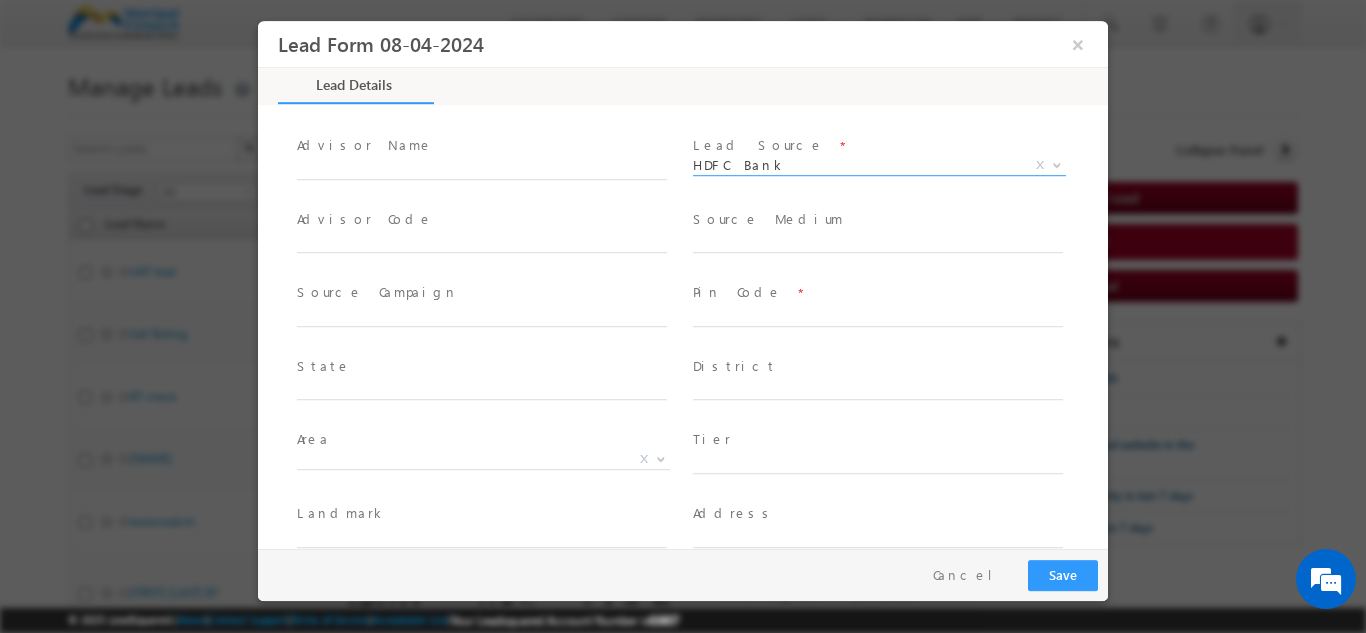 scroll, scrollTop: 254, scrollLeft: 0, axis: vertical 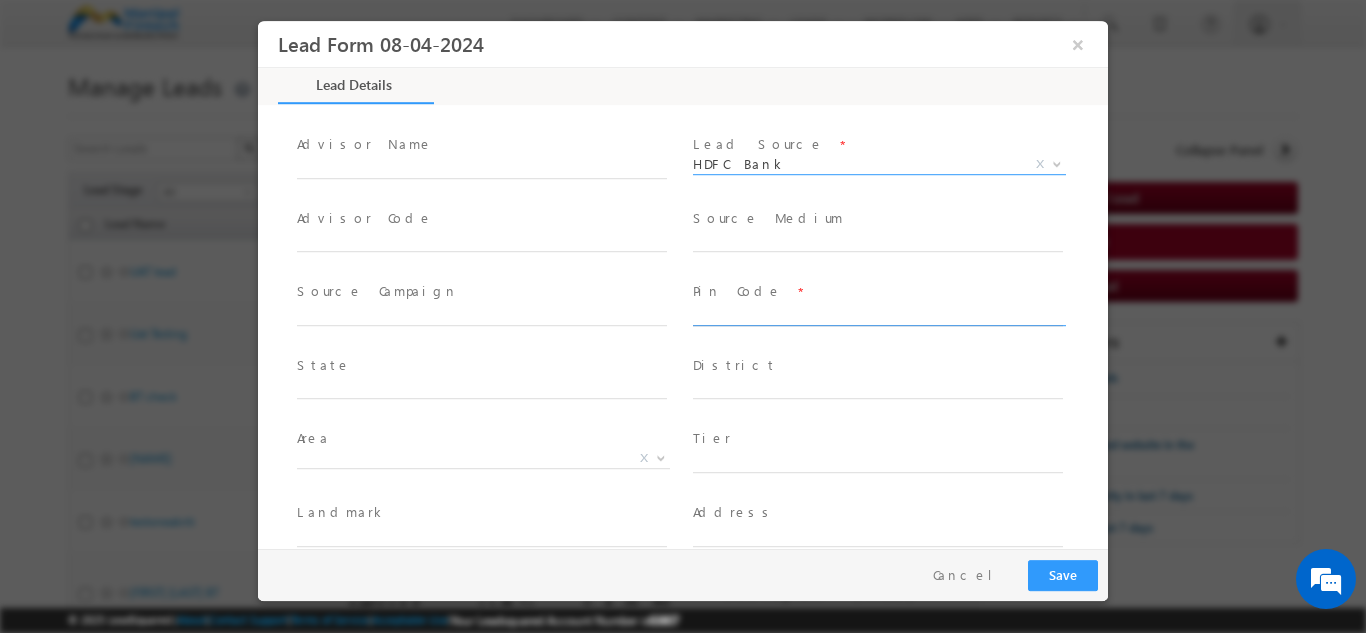 click at bounding box center (878, 315) 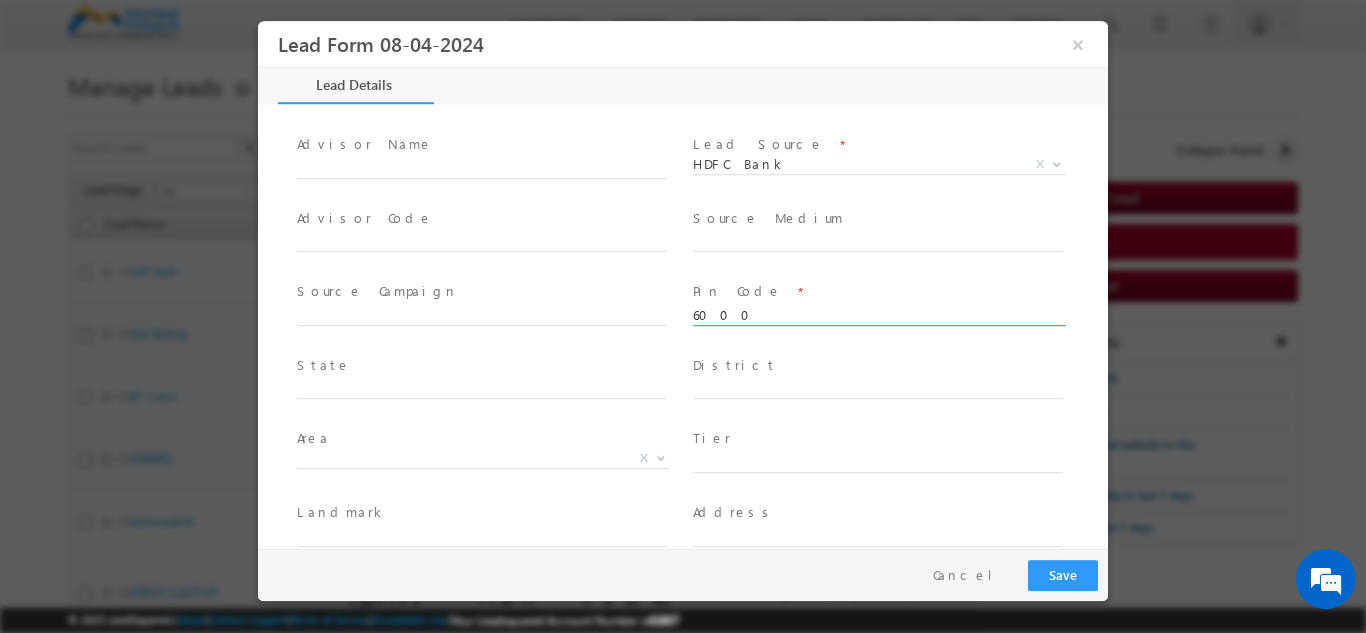 type on "600001" 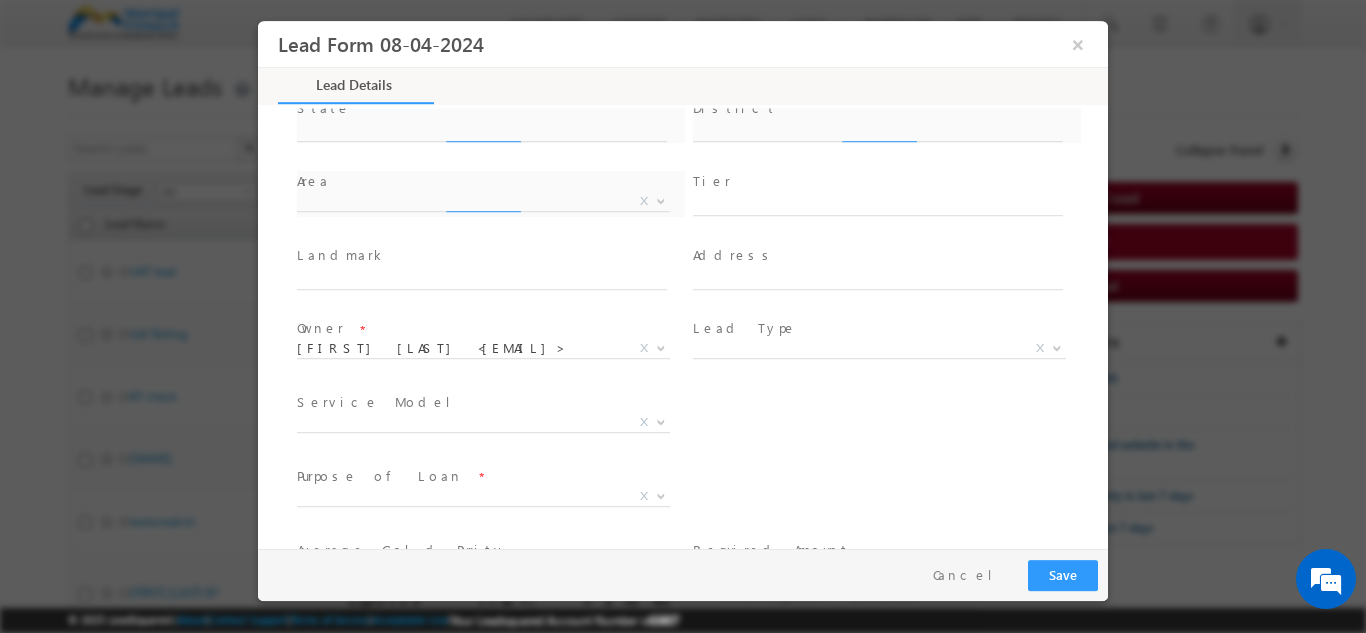 type on "Tamil Nadu" 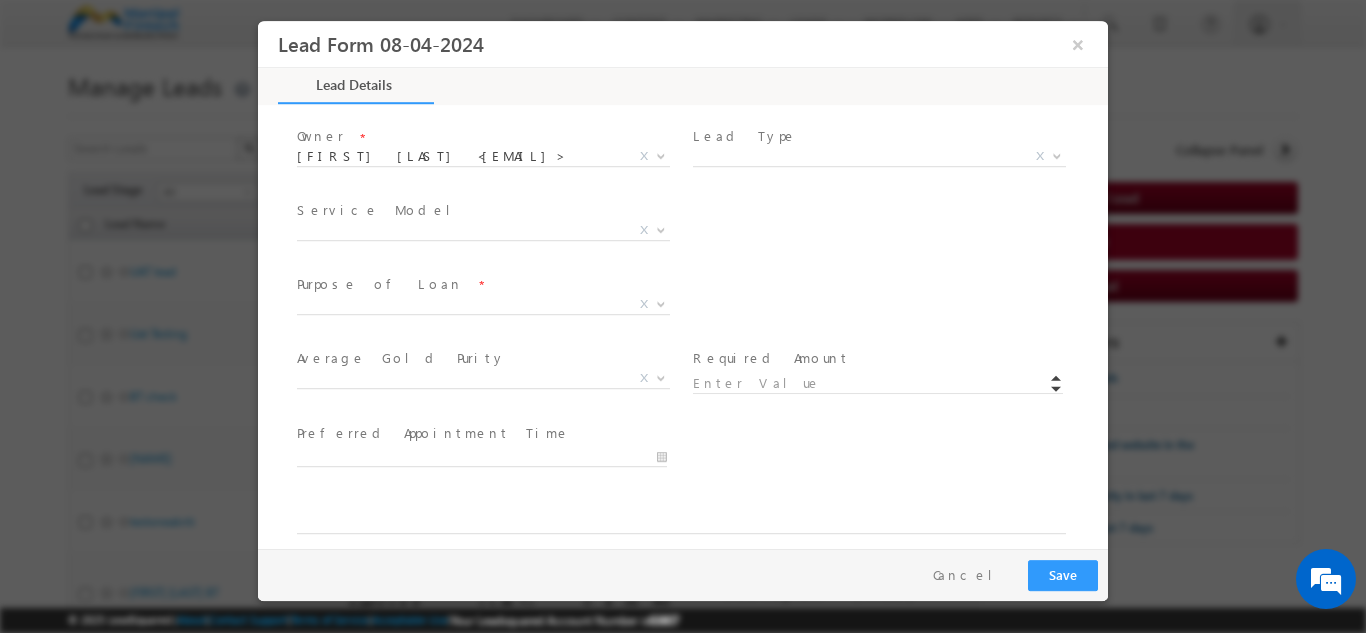 scroll, scrollTop: 702, scrollLeft: 0, axis: vertical 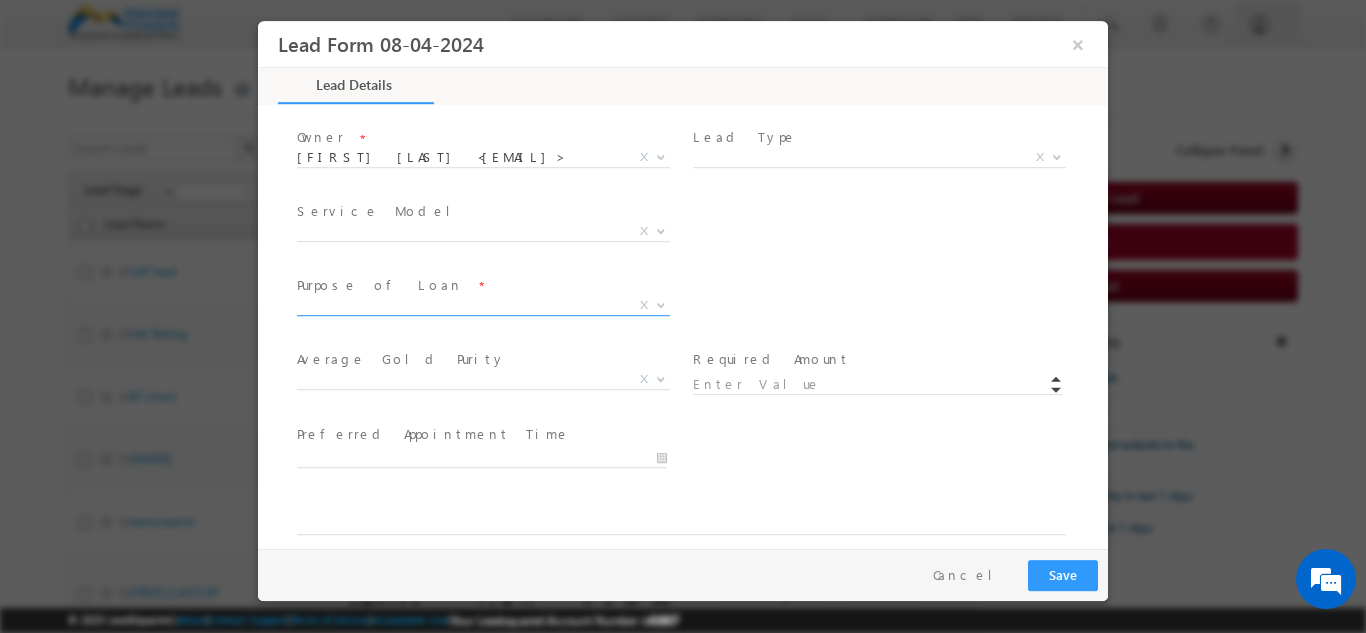 click on "X" at bounding box center [483, 305] 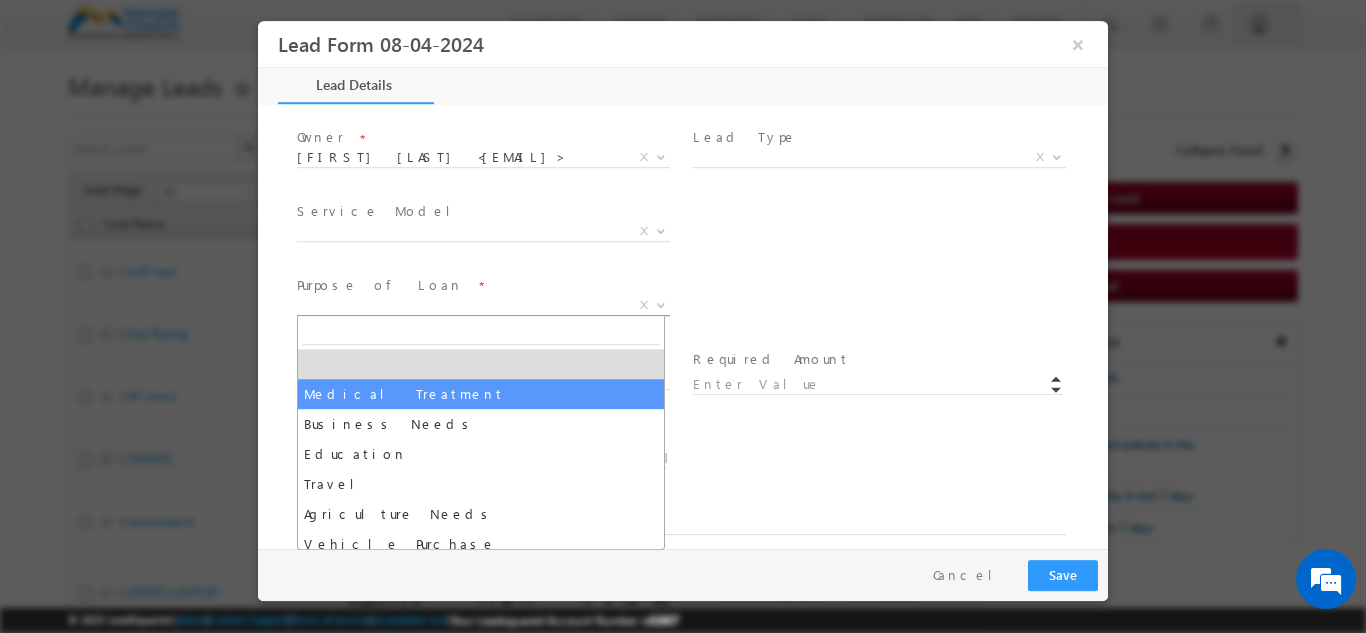 drag, startPoint x: 371, startPoint y: 407, endPoint x: 393, endPoint y: 384, distance: 31.827662 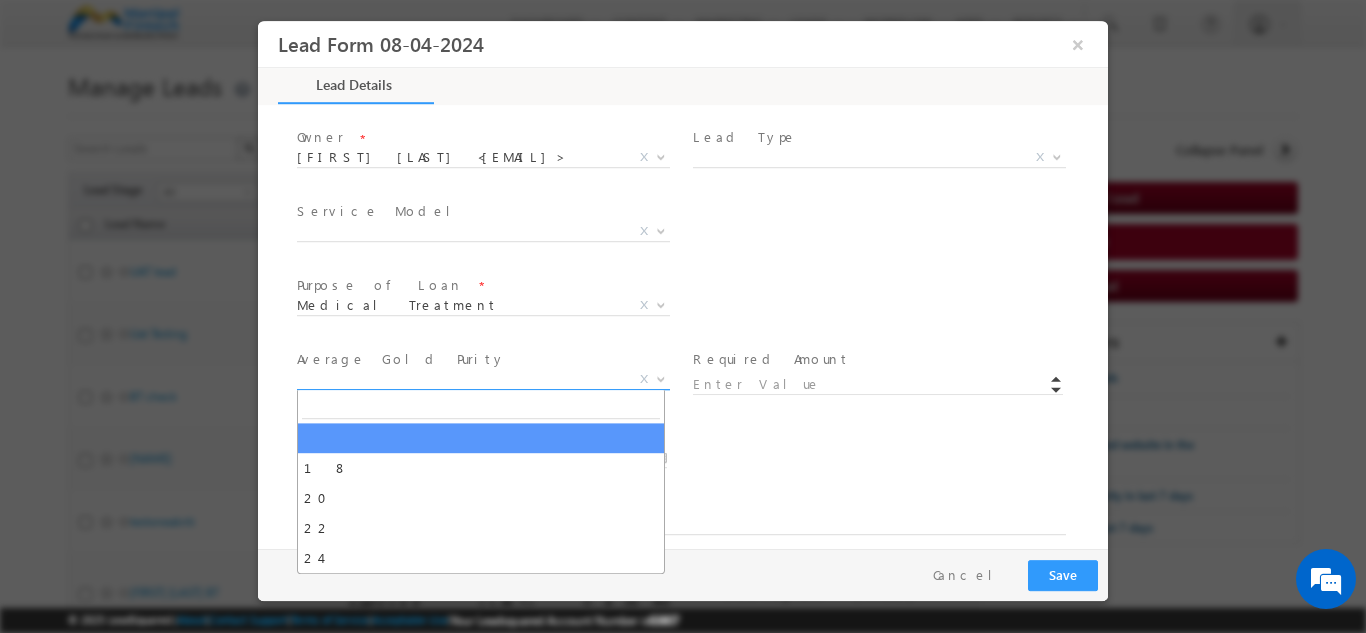 click on "X" at bounding box center [483, 379] 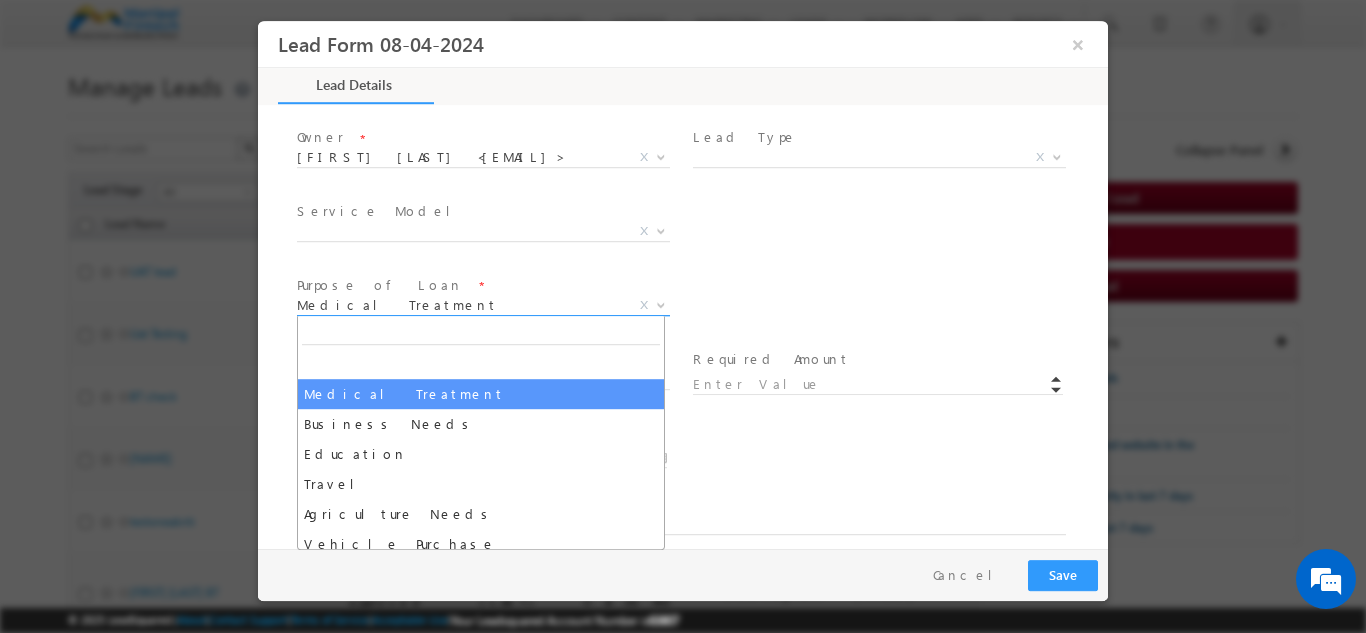 click on "Medical Treatment" at bounding box center (459, 304) 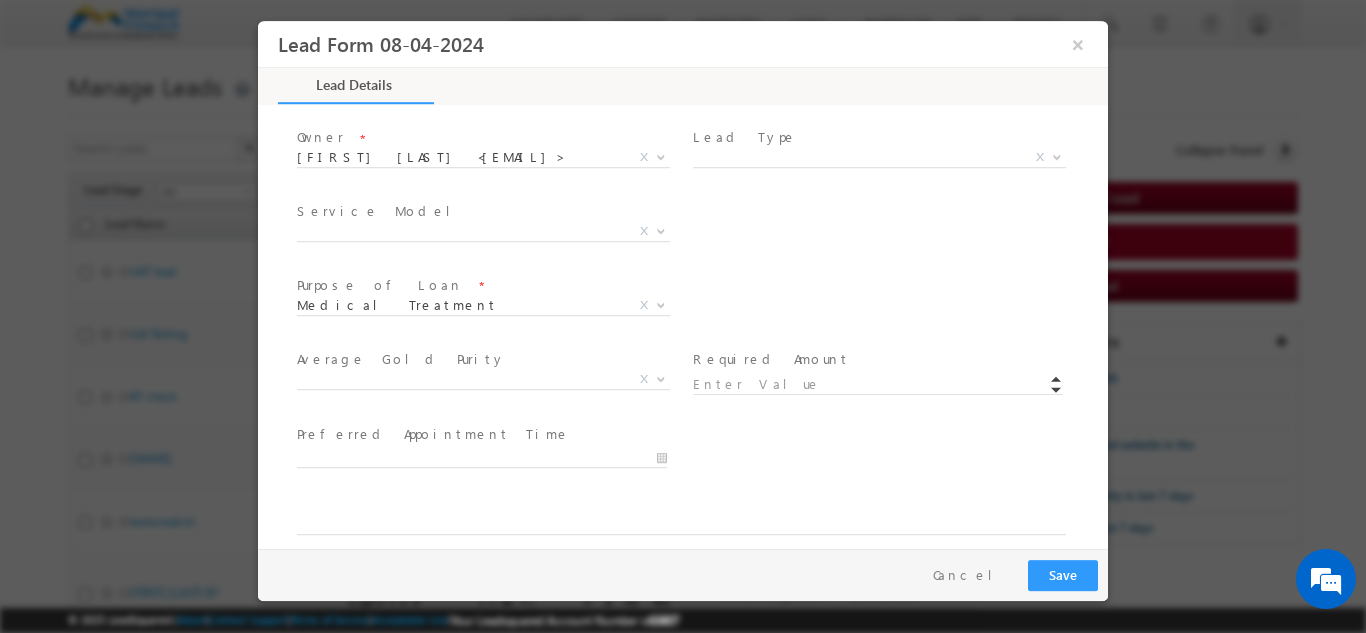 click on "Service Model
*
In-Branch
Doorstep
X
BT-Existing Bank/ NBFC
*
HDFC Bank
ICICI Bank
AXIS Bank
DCB Bank
CSB Bank
Federal Bank
State Bank of India
Punjab National Bank
Muthoot Finance
Muthoot Fincorp
Manappuram
Bajaj Finance
IIFL
SBFC
Local Lender
X" at bounding box center [700, 233] 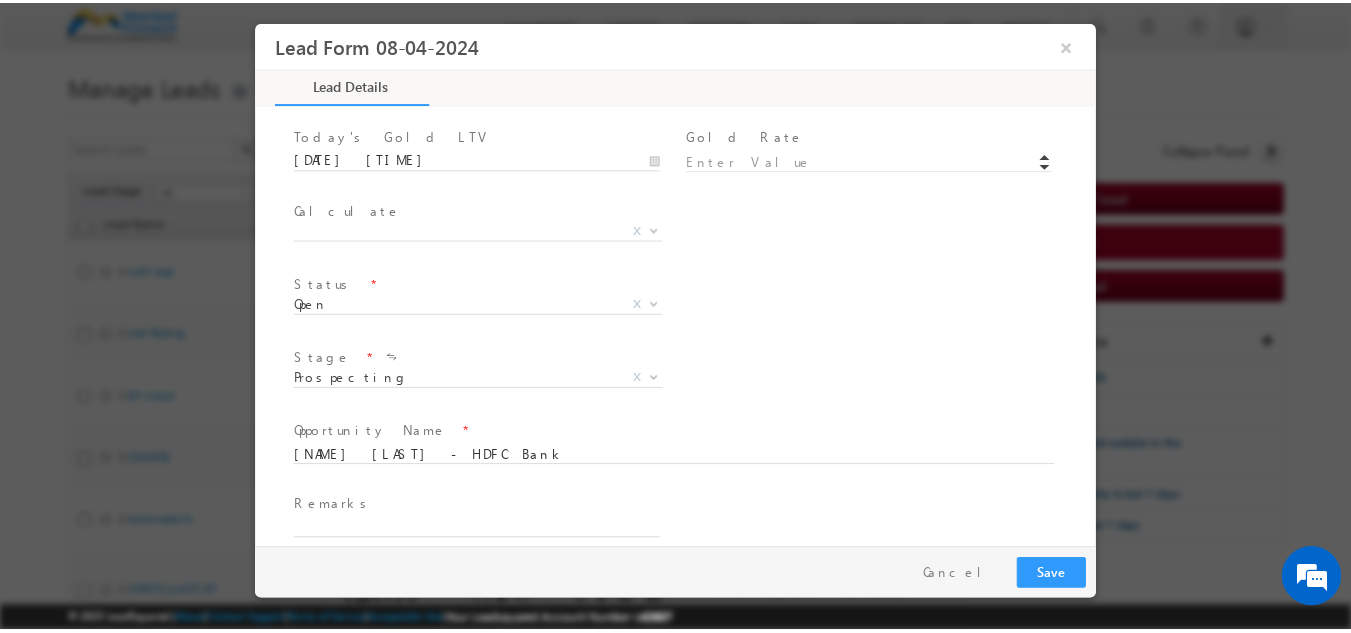 scroll, scrollTop: 1169, scrollLeft: 0, axis: vertical 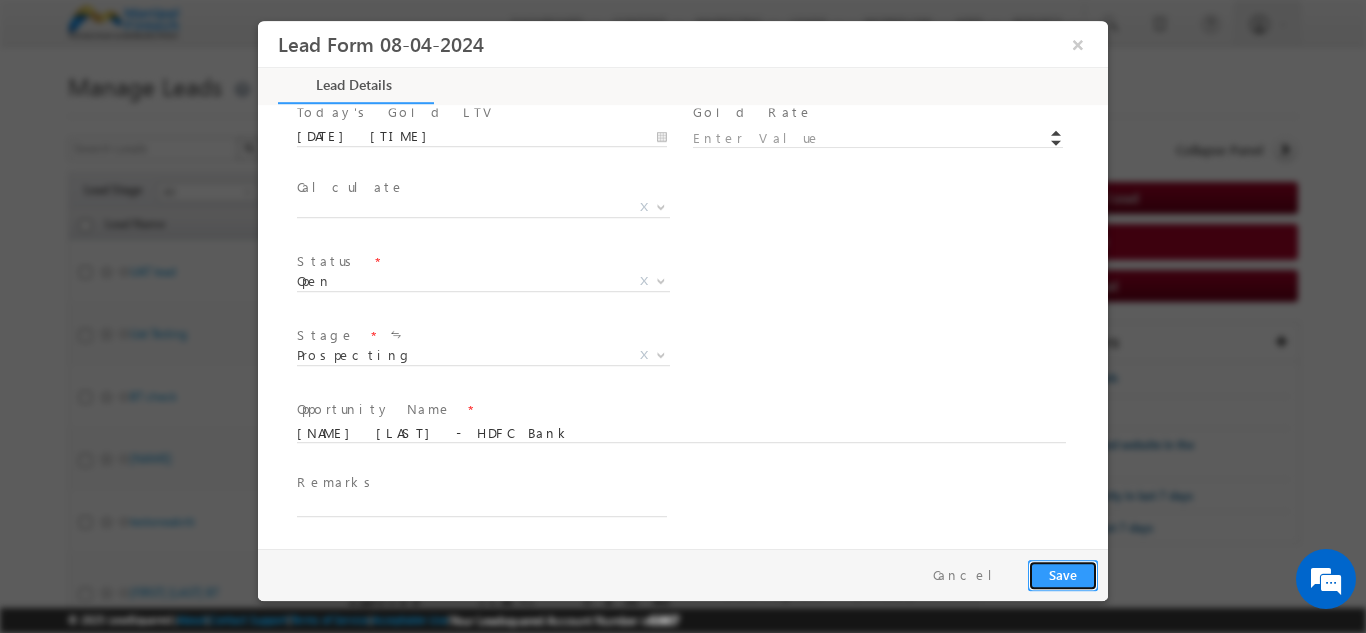 click on "Save" at bounding box center (1063, 574) 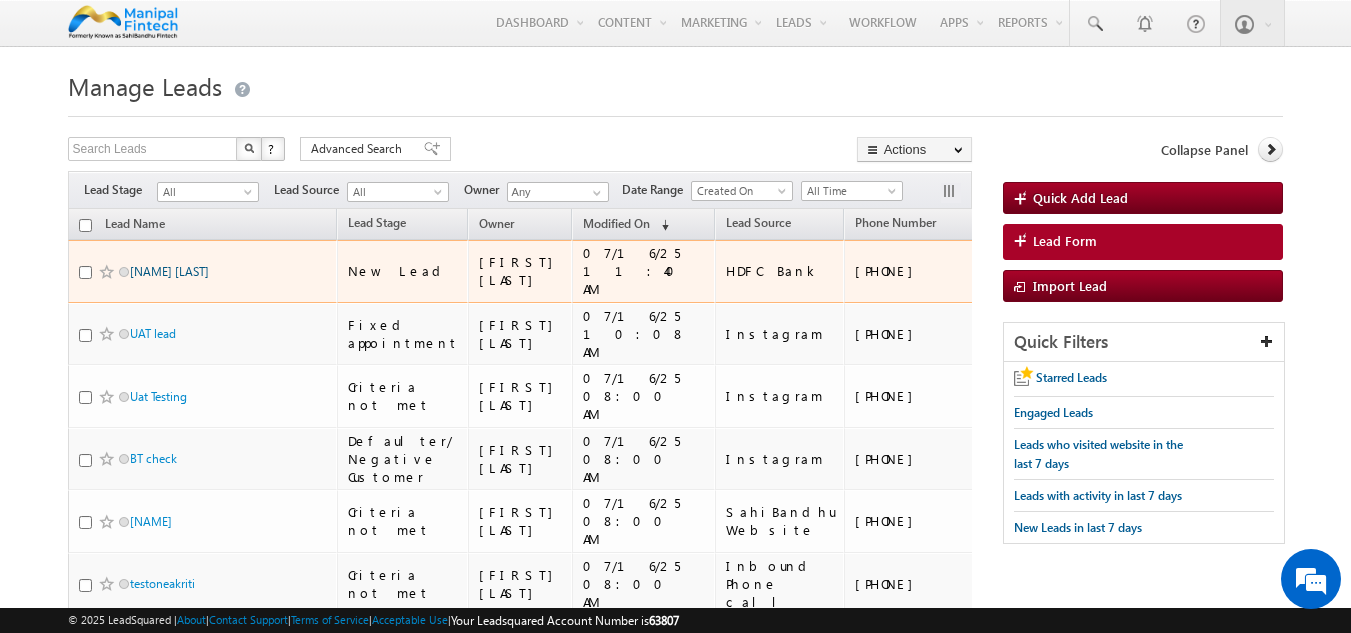 click on "badal flw1" at bounding box center [169, 271] 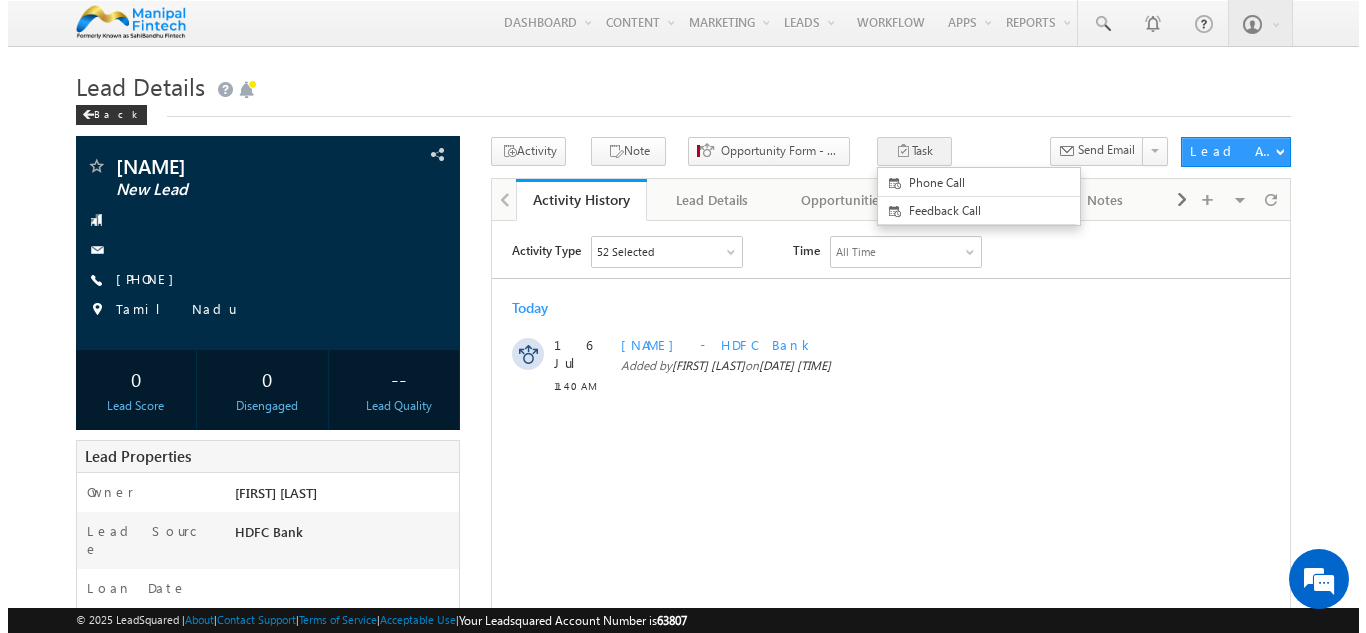 scroll, scrollTop: 0, scrollLeft: 0, axis: both 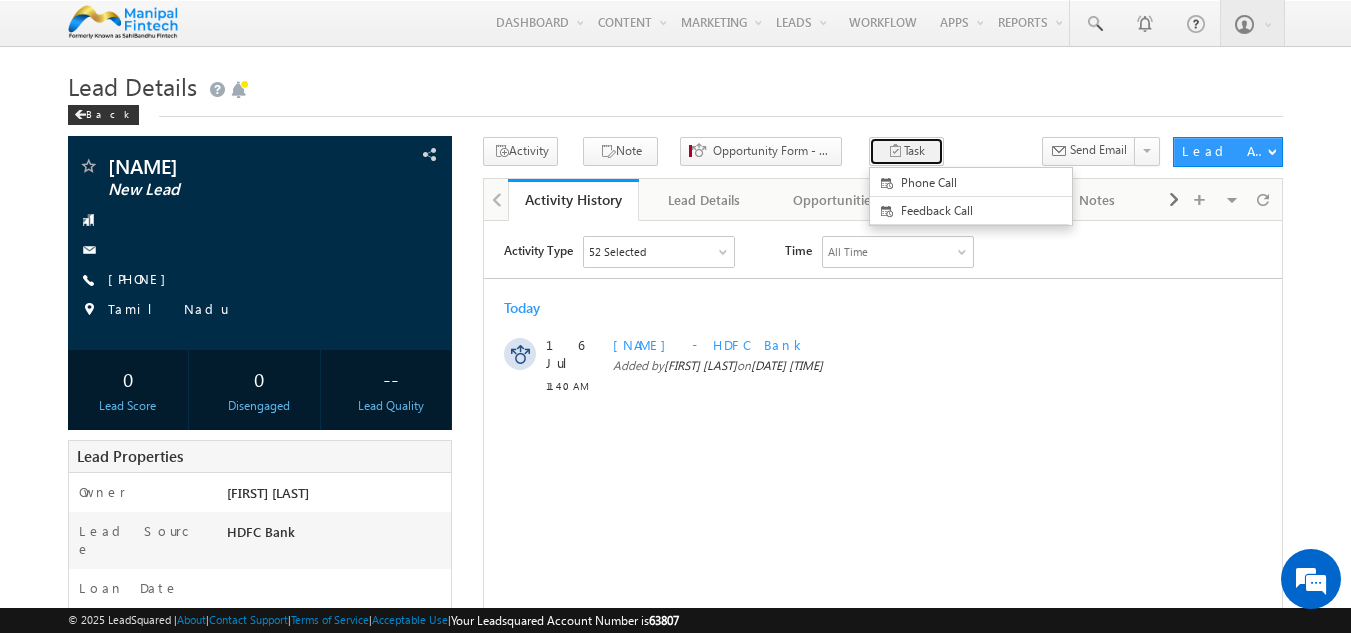 click on "Task" at bounding box center [906, 151] 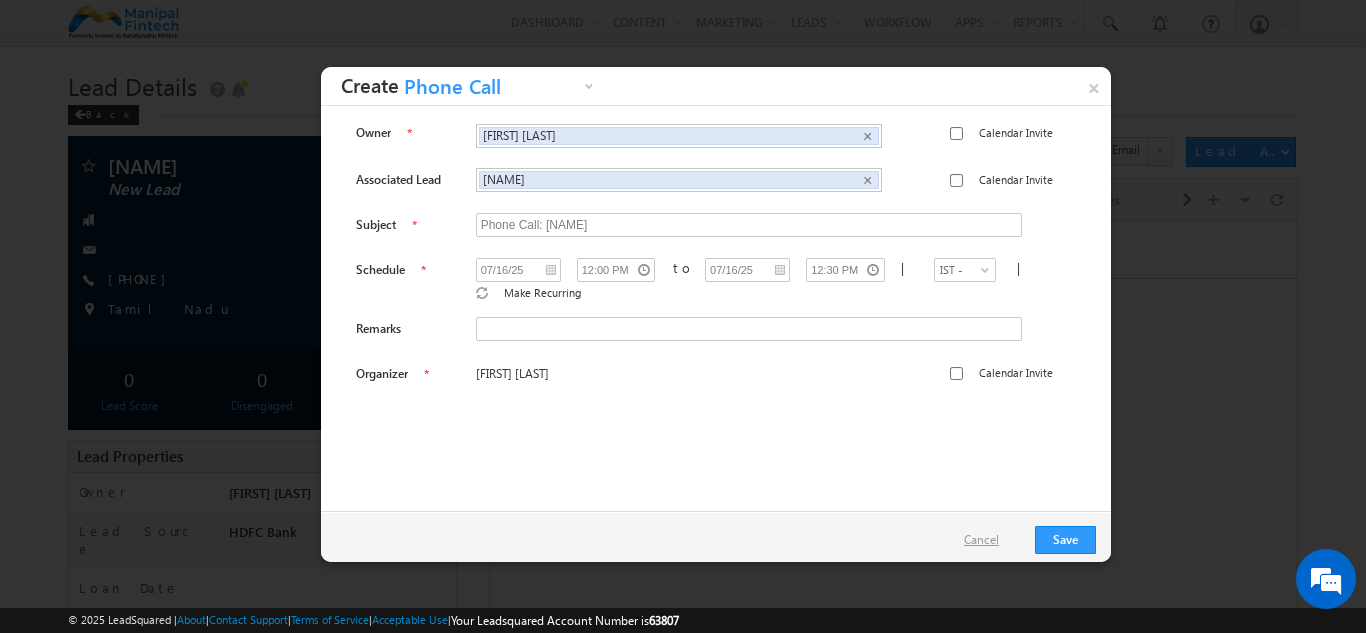 click on "Cancel" at bounding box center (991, 540) 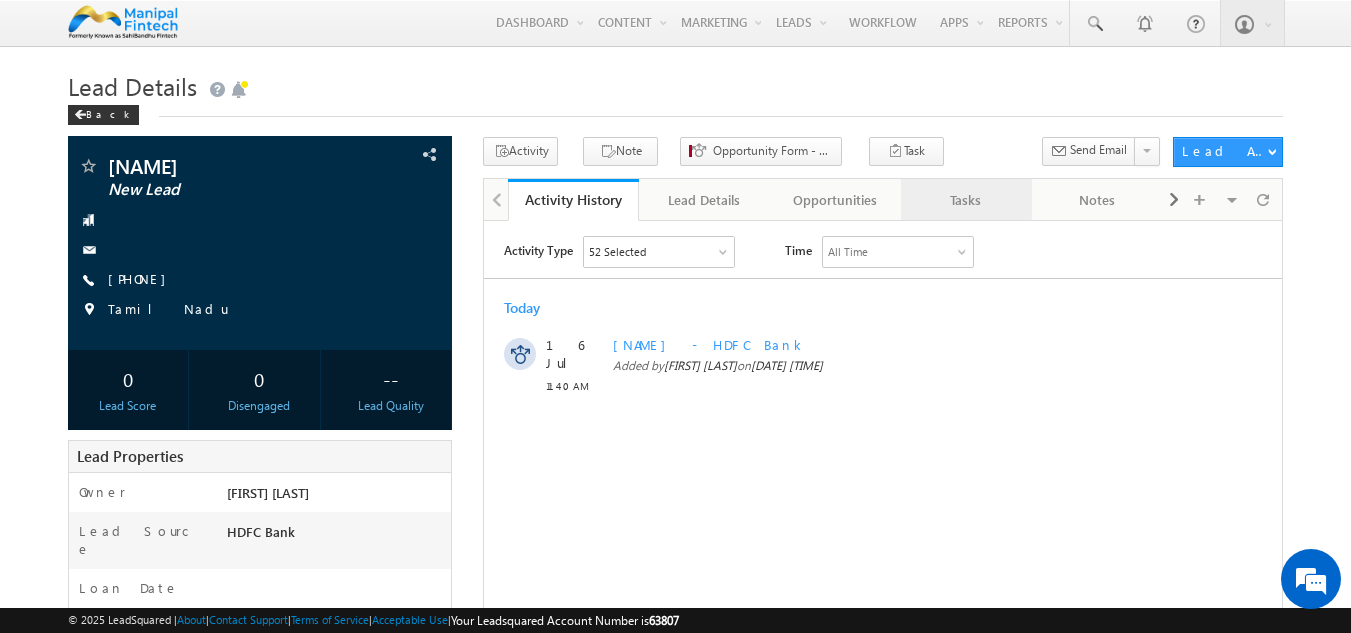 click on "Tasks" at bounding box center (965, 200) 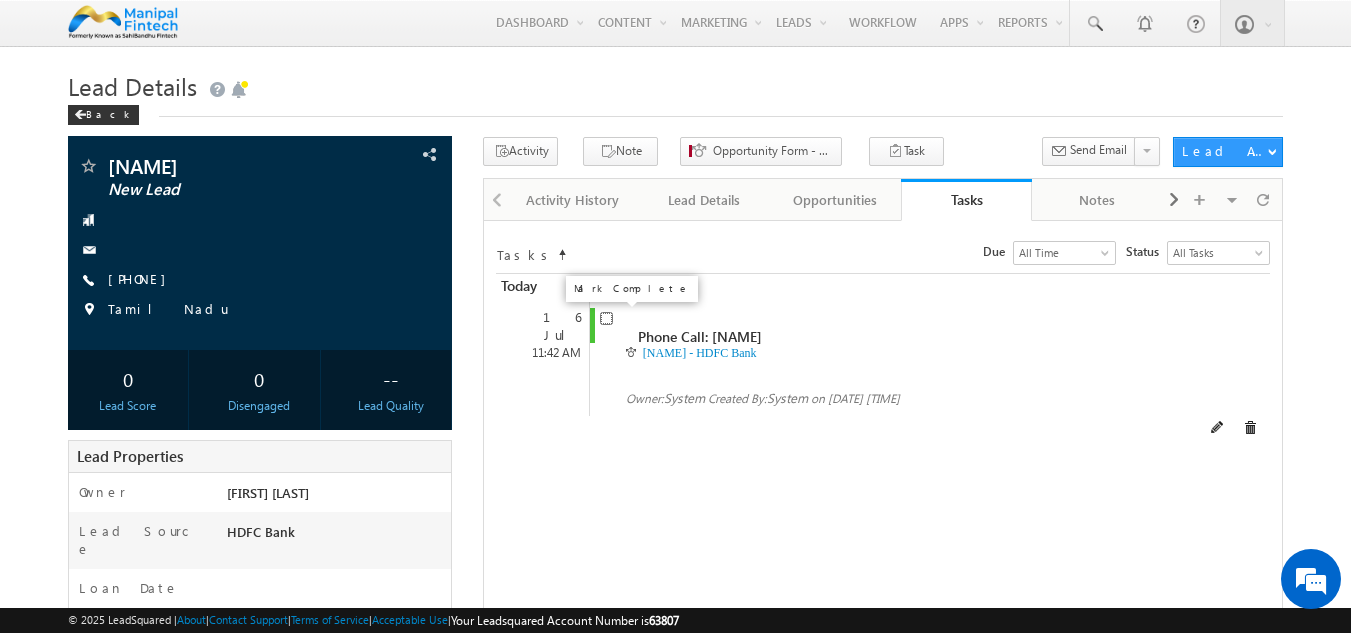 click at bounding box center (606, 318) 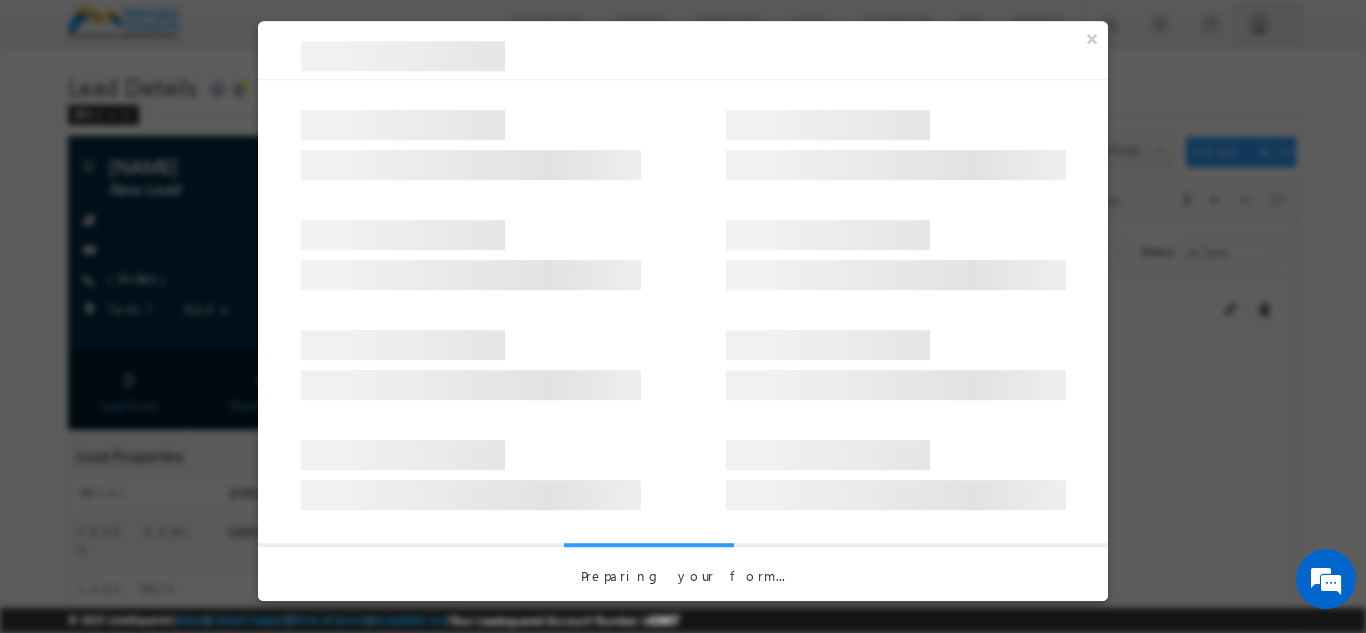 scroll, scrollTop: 0, scrollLeft: 0, axis: both 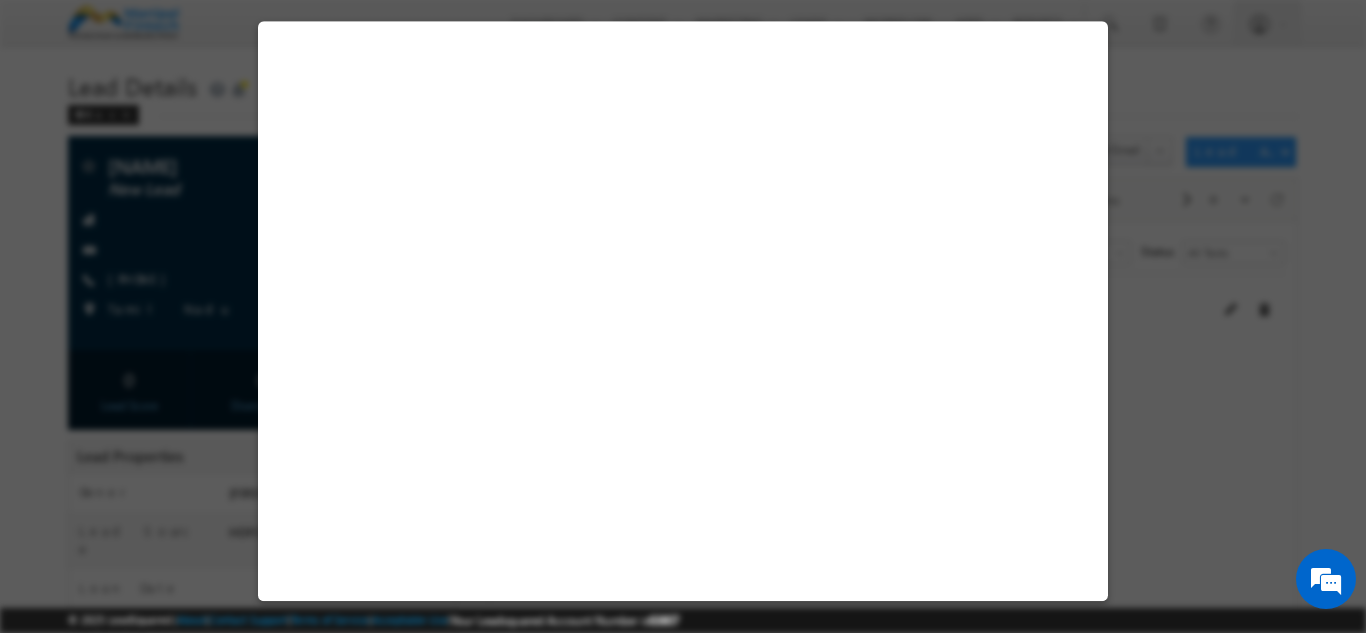 select on "HDFC Bank" 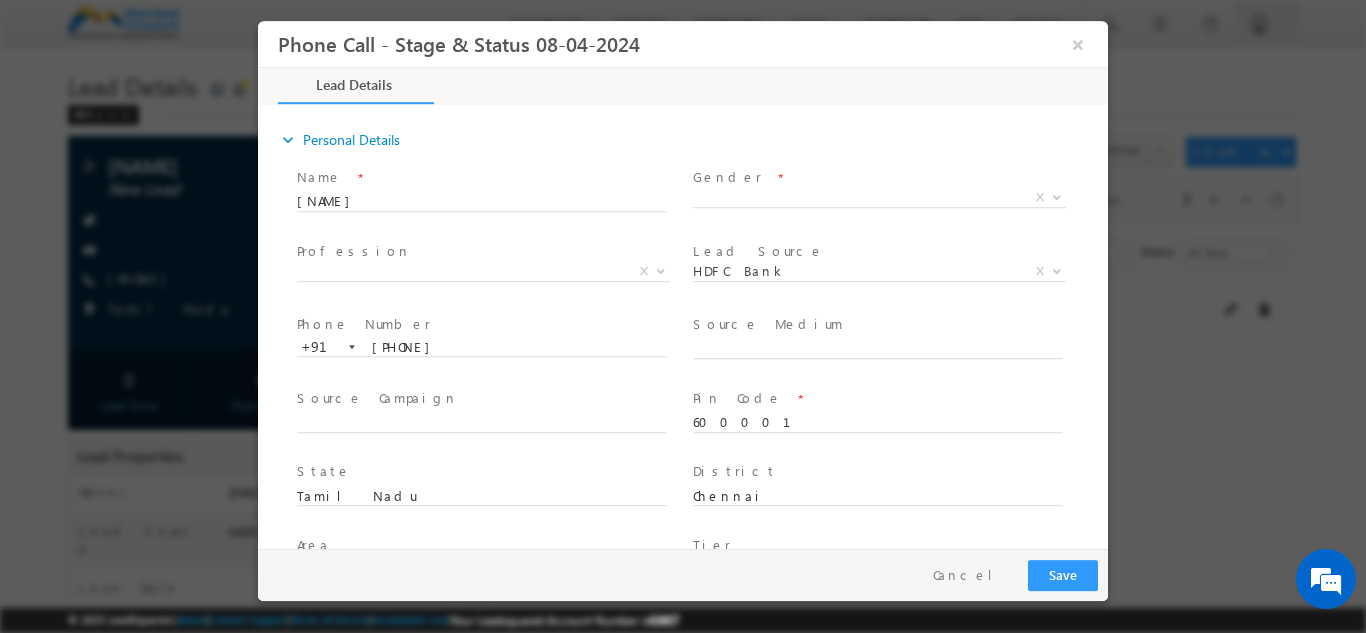 scroll, scrollTop: 0, scrollLeft: 0, axis: both 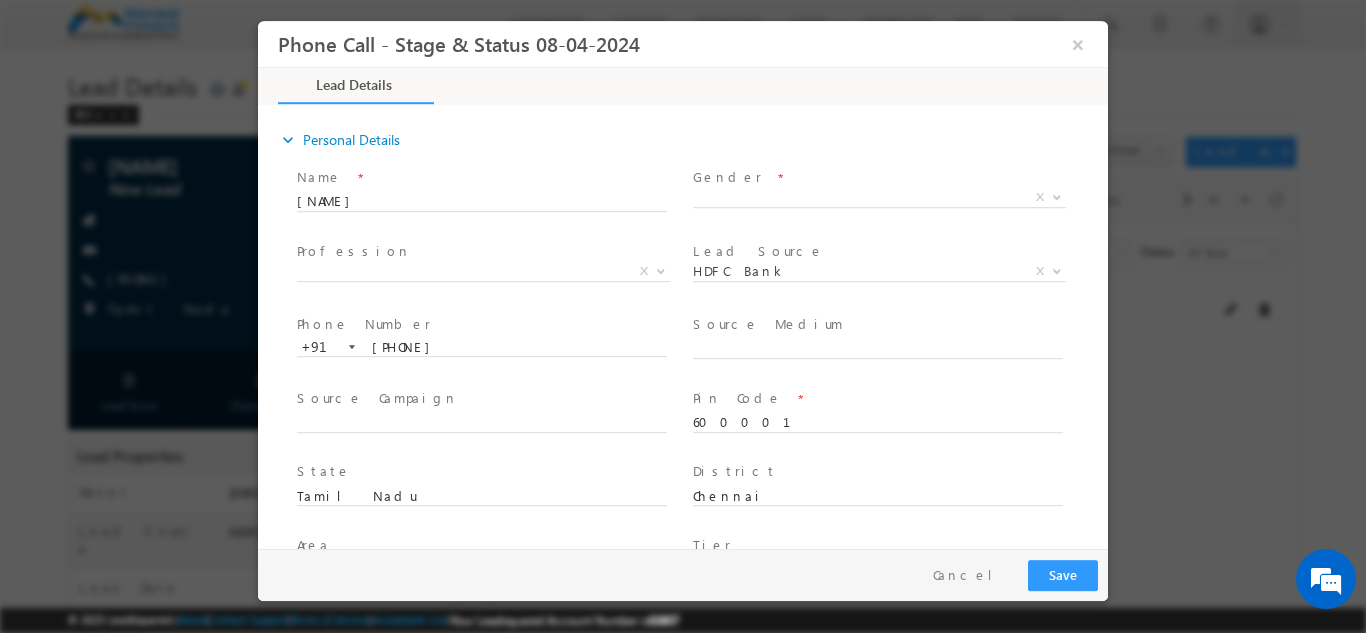type on "07/16/25 11:41 AM" 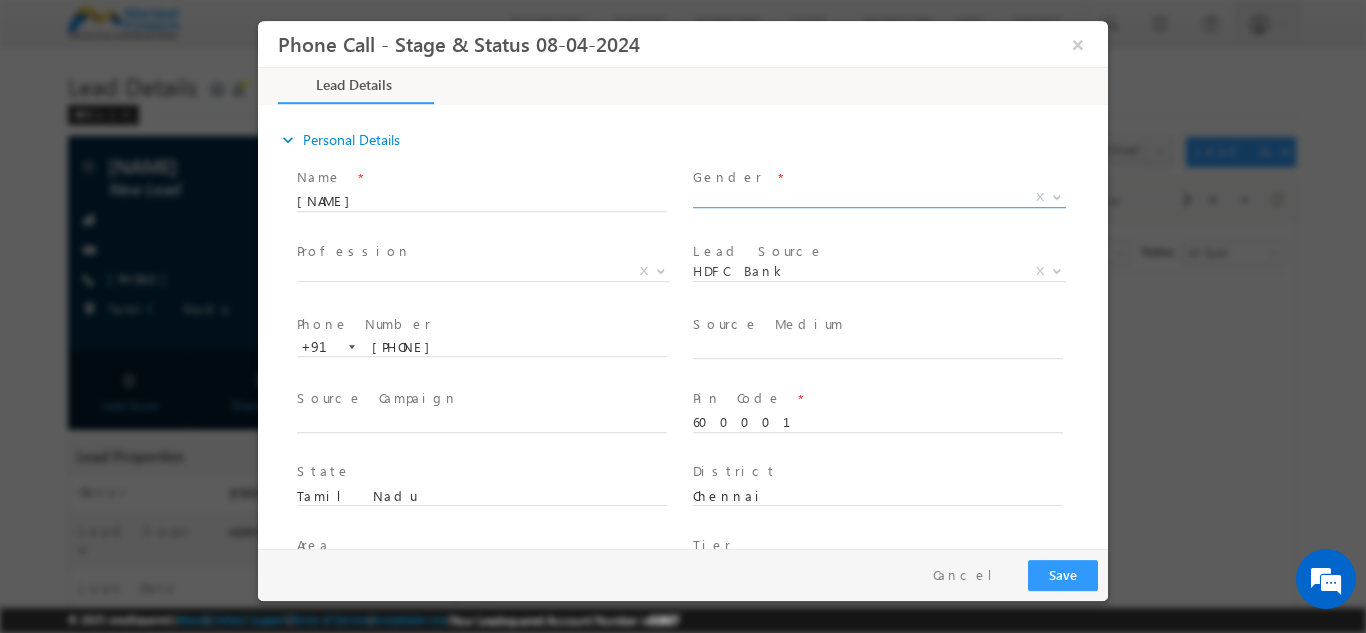 click on "X" at bounding box center [879, 197] 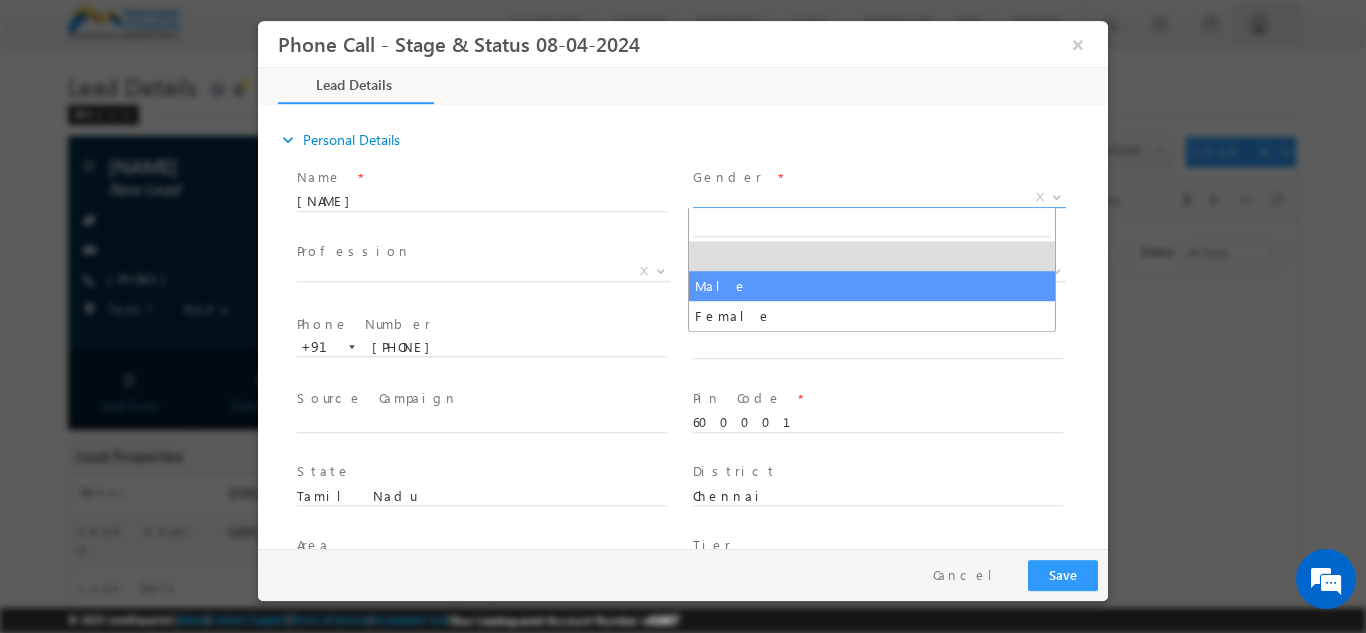 select on "Male" 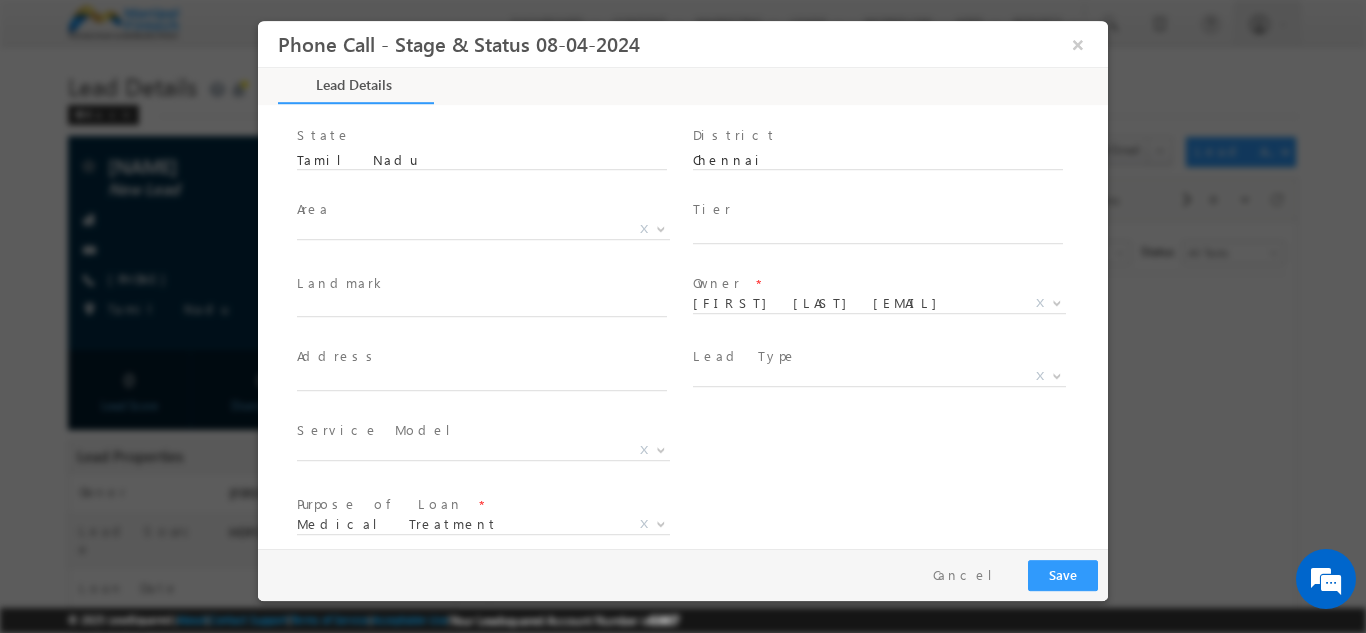 scroll, scrollTop: 335, scrollLeft: 0, axis: vertical 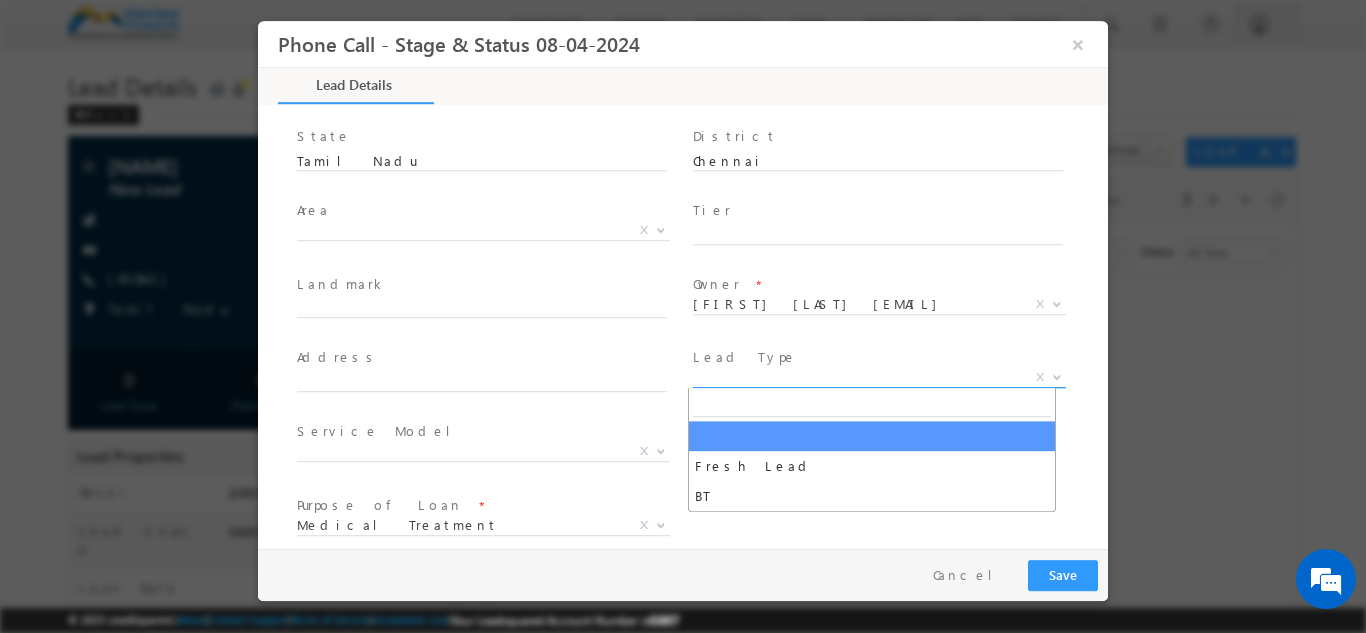 click on "X" at bounding box center [879, 377] 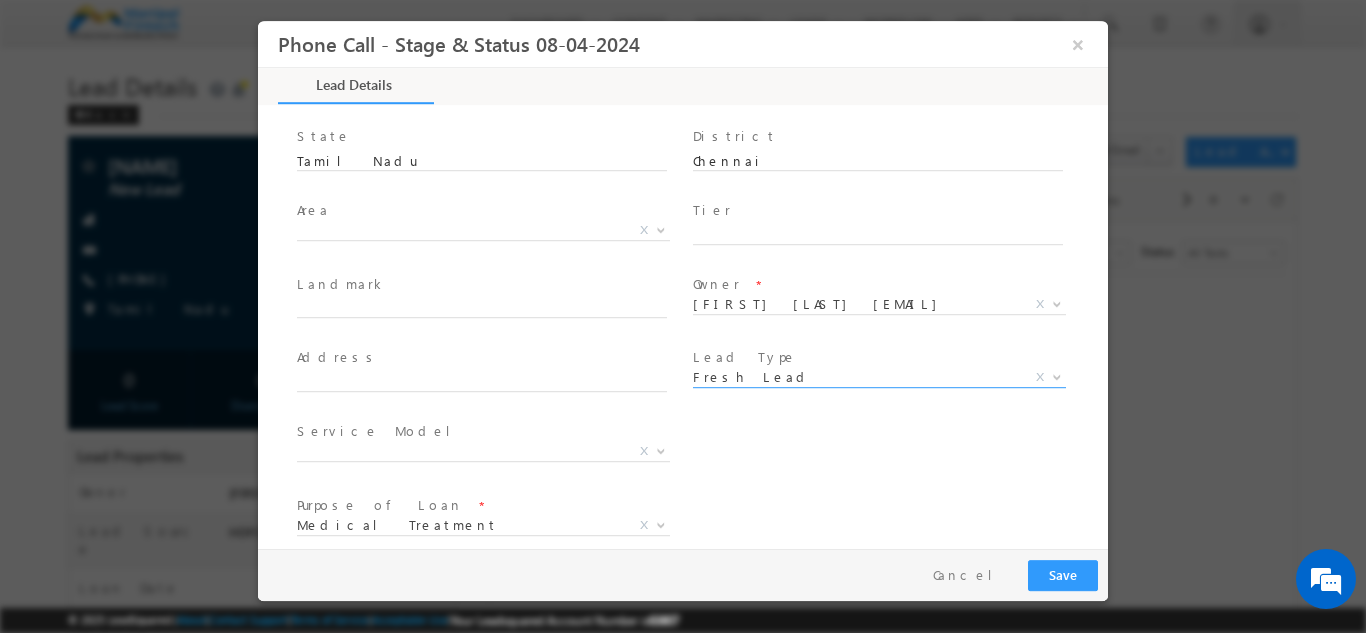 scroll, scrollTop: 567, scrollLeft: 0, axis: vertical 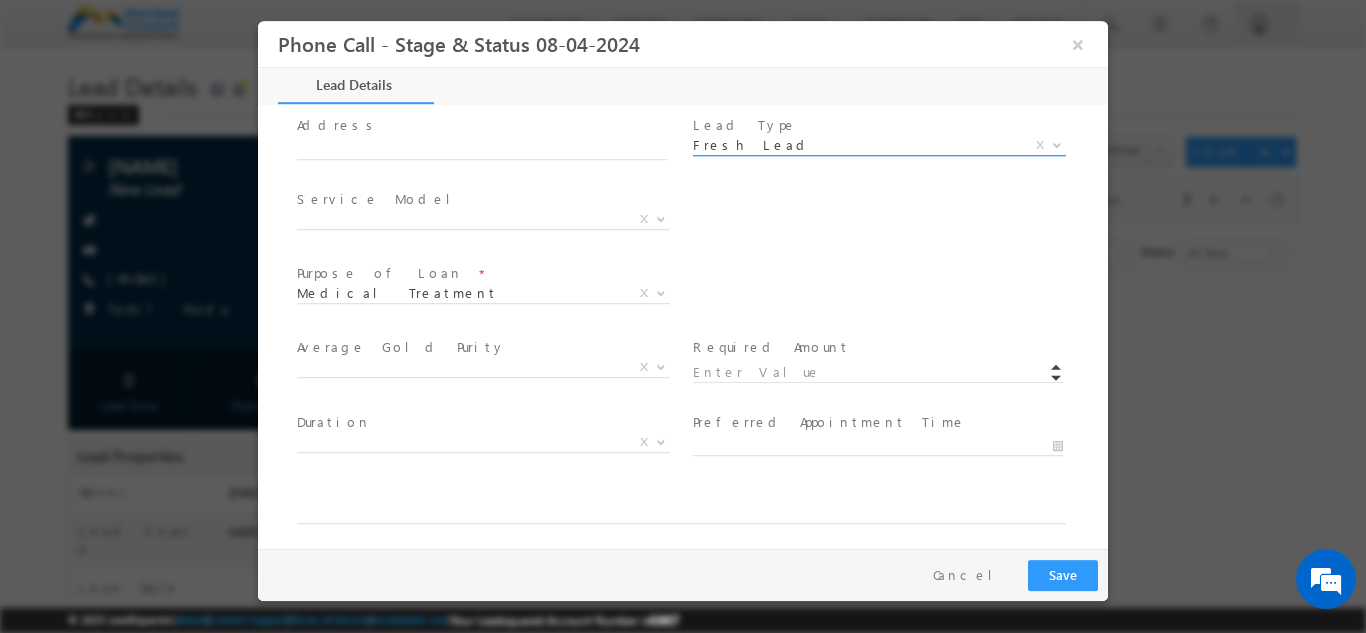click on "Fresh Lead" at bounding box center [855, 144] 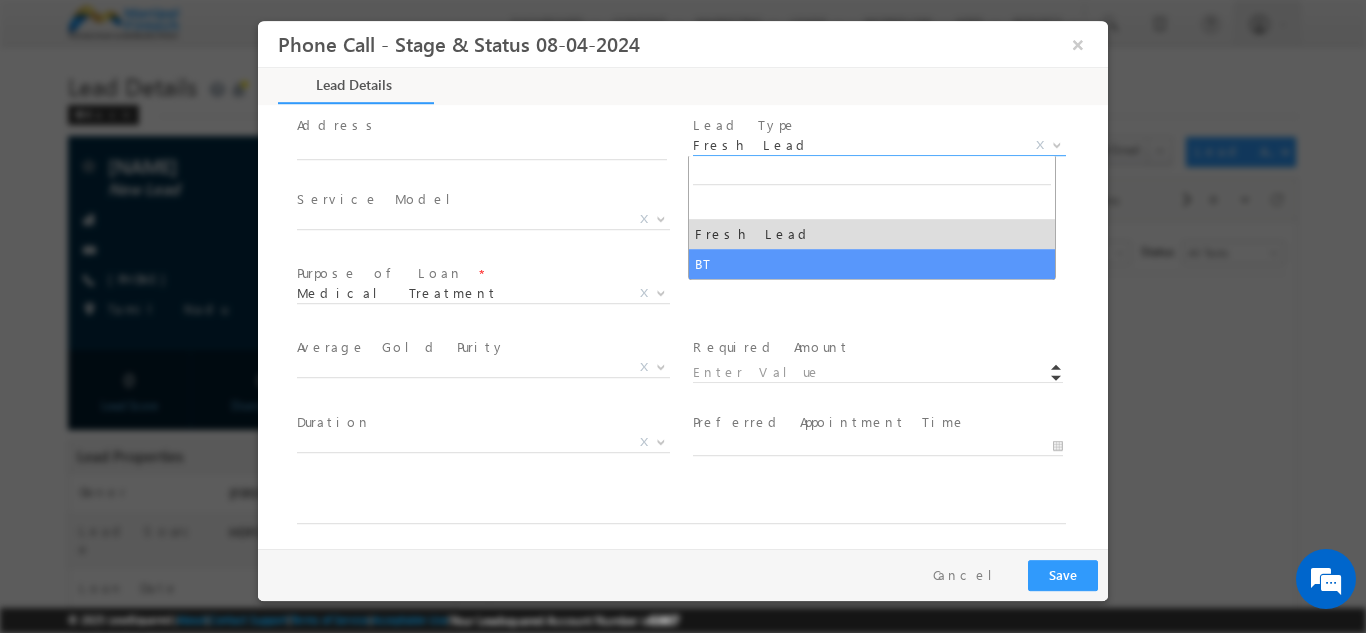 select on "BT" 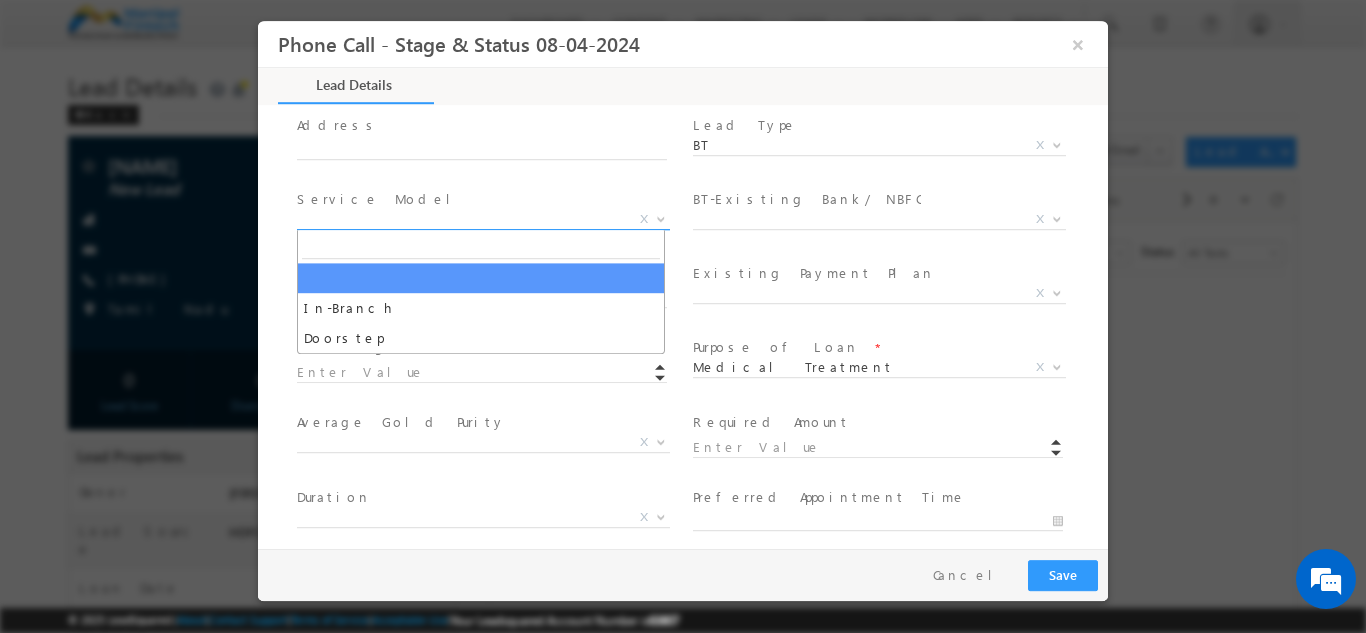click on "X" at bounding box center (483, 219) 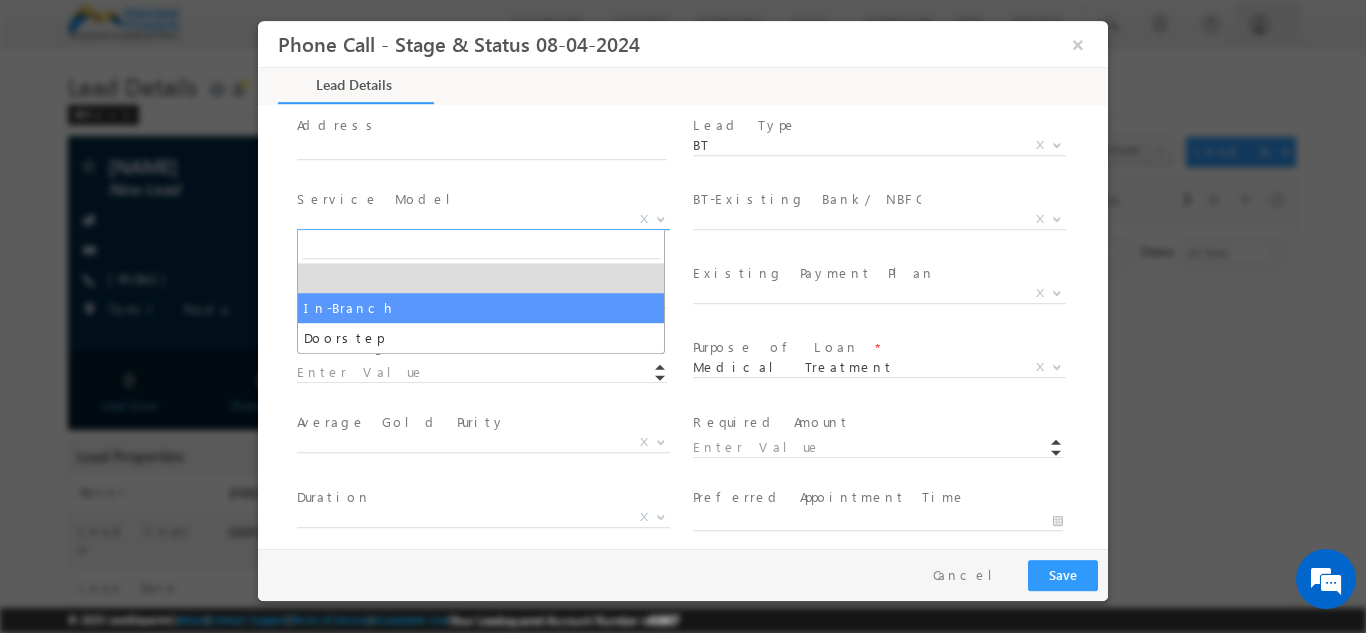 select on "In-Branch" 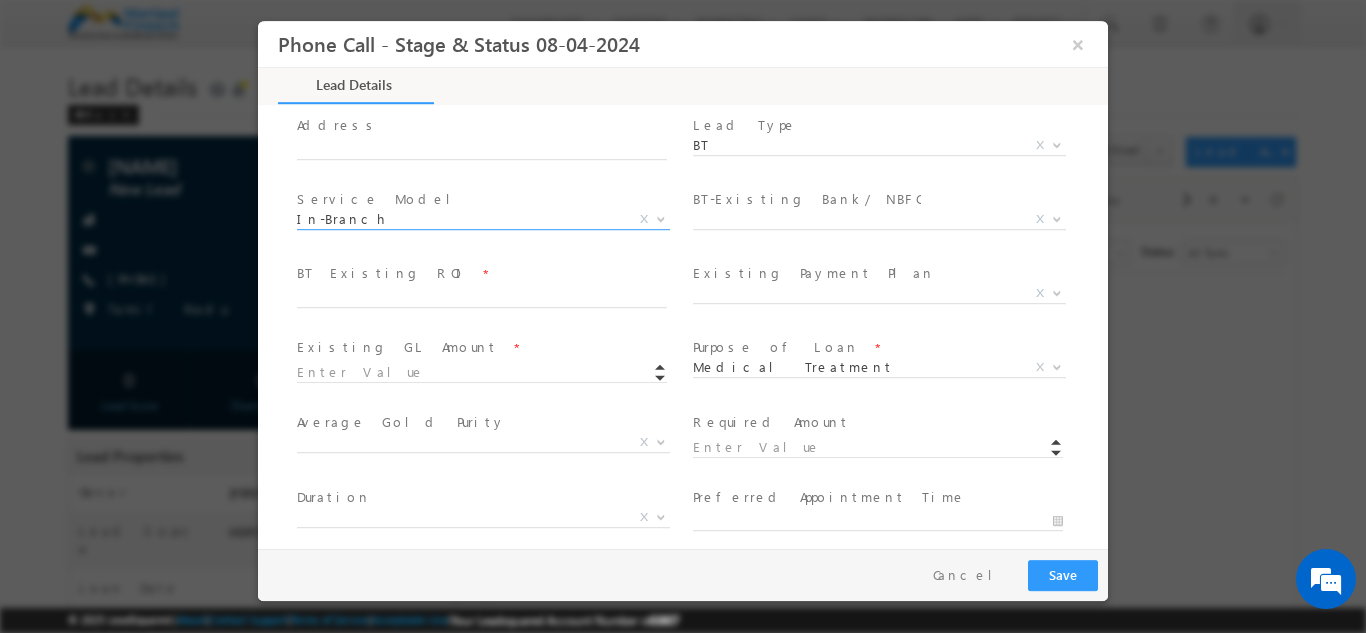 scroll, scrollTop: 1095, scrollLeft: 0, axis: vertical 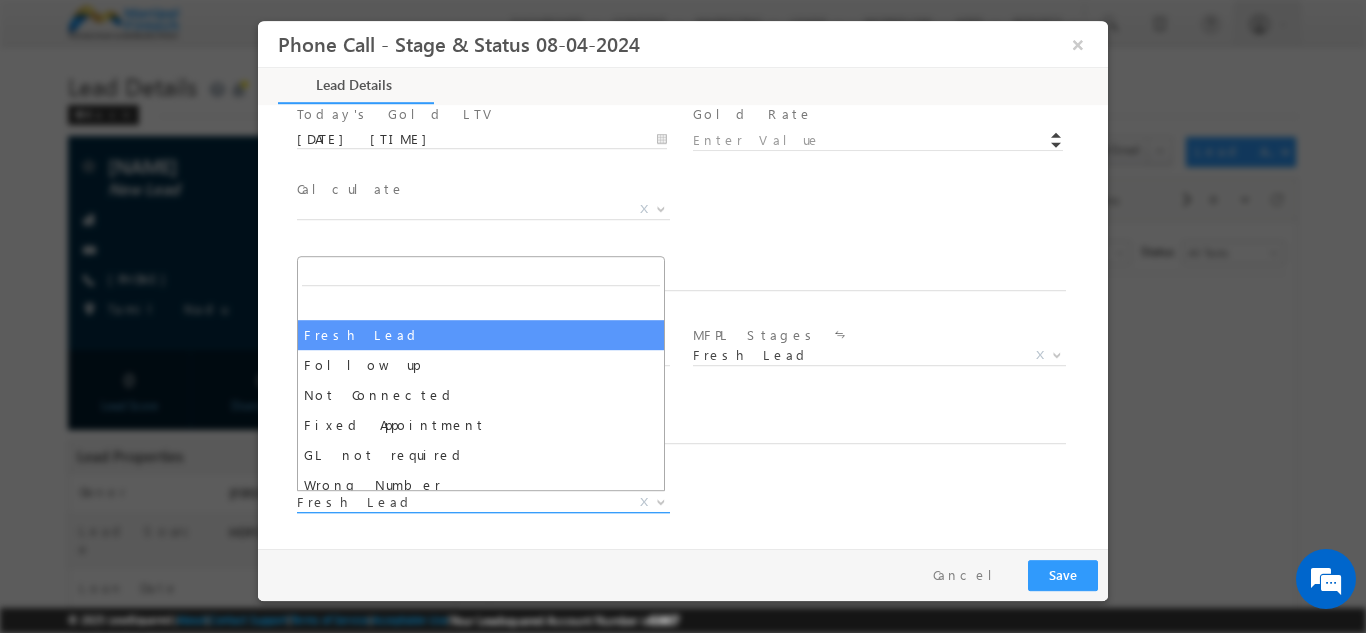 click on "Fresh Lead" at bounding box center (459, 501) 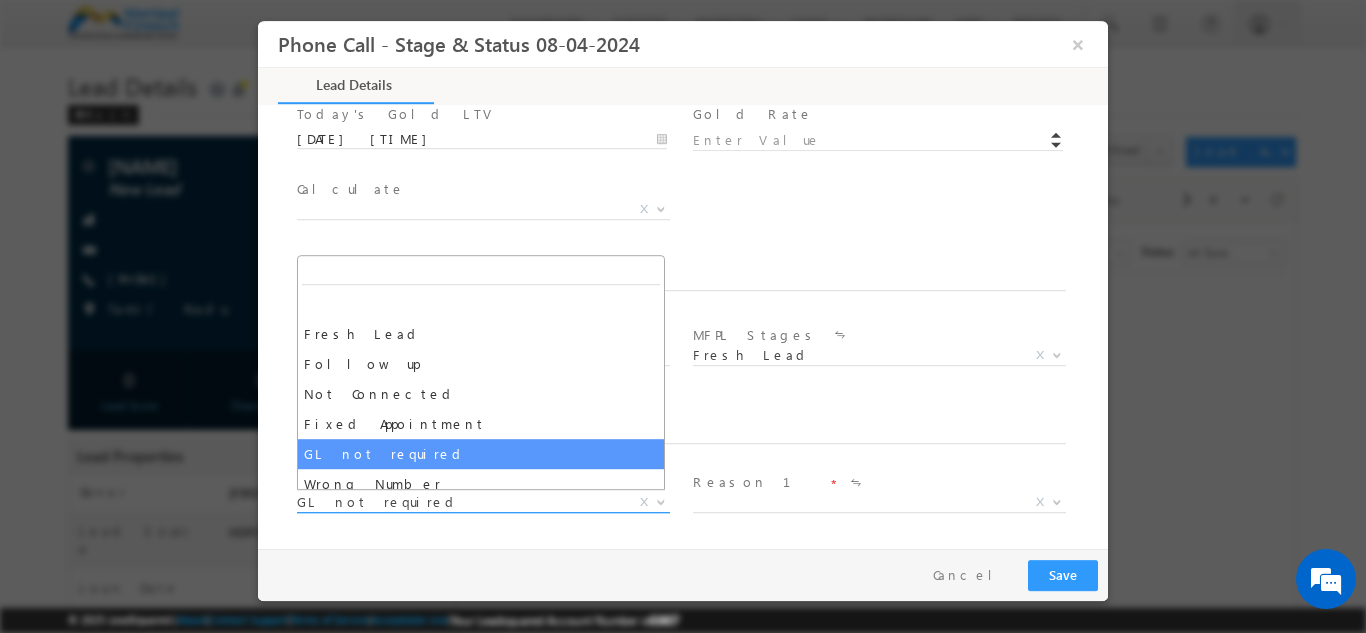 click on "GL not required" at bounding box center (459, 501) 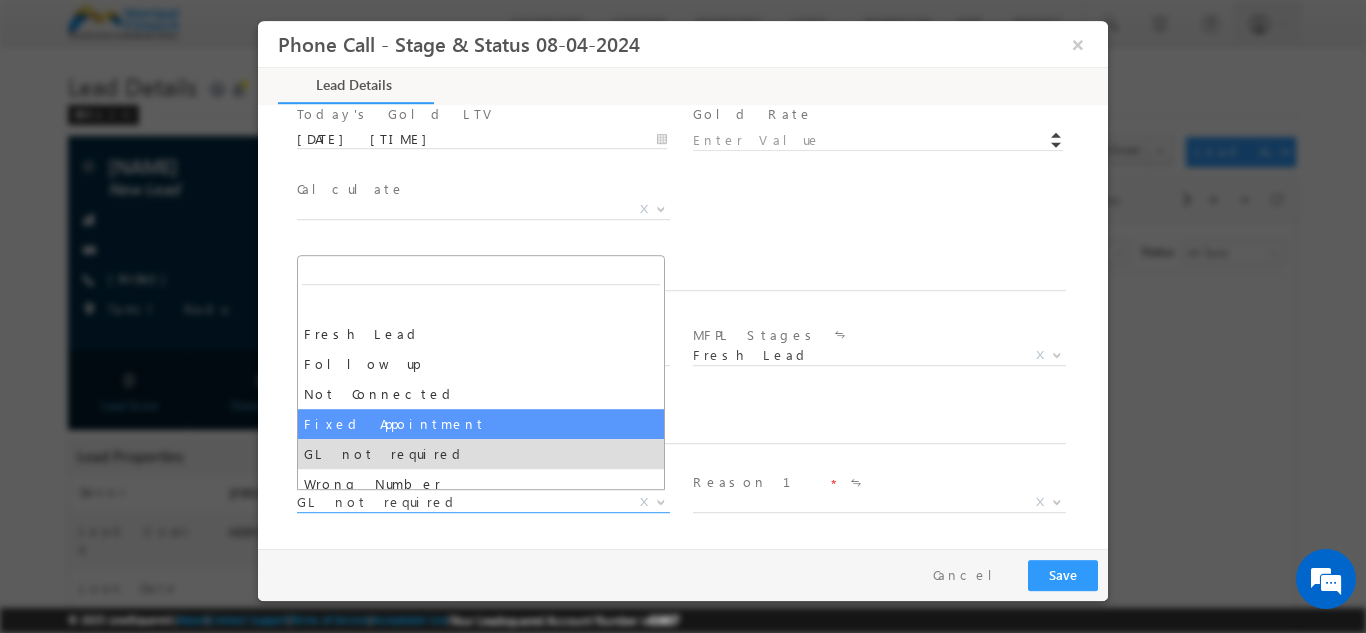 select on "Fixed Appointment" 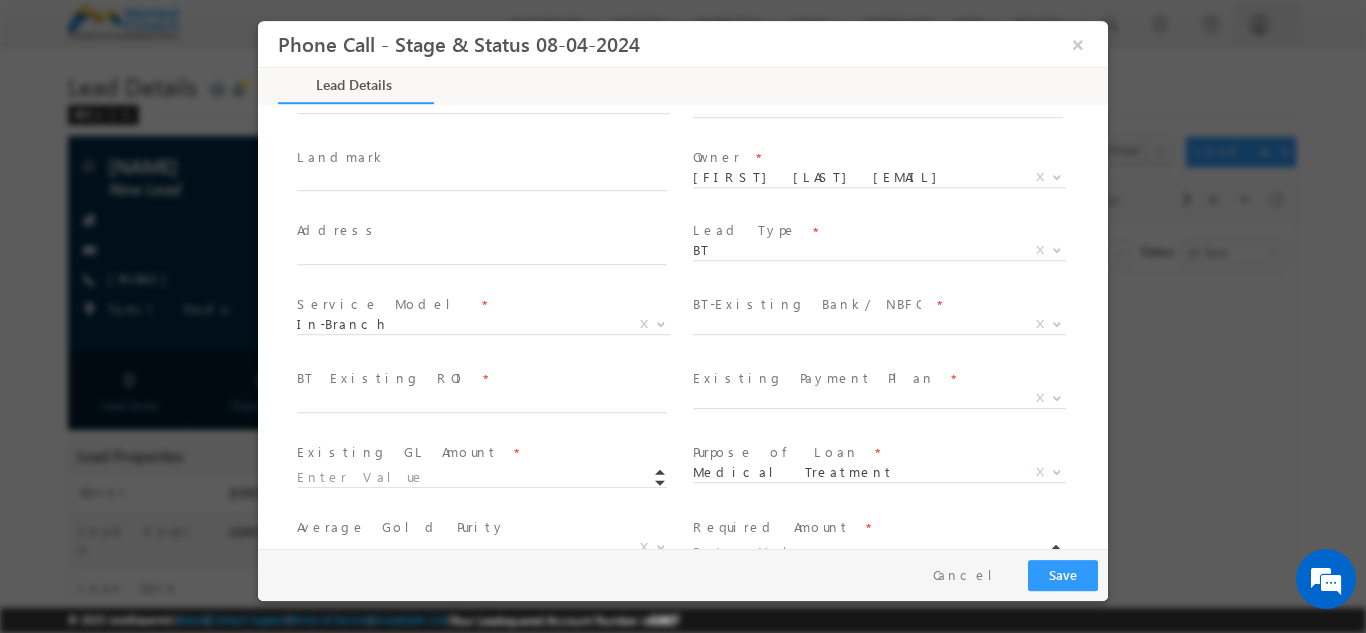 scroll, scrollTop: 461, scrollLeft: 0, axis: vertical 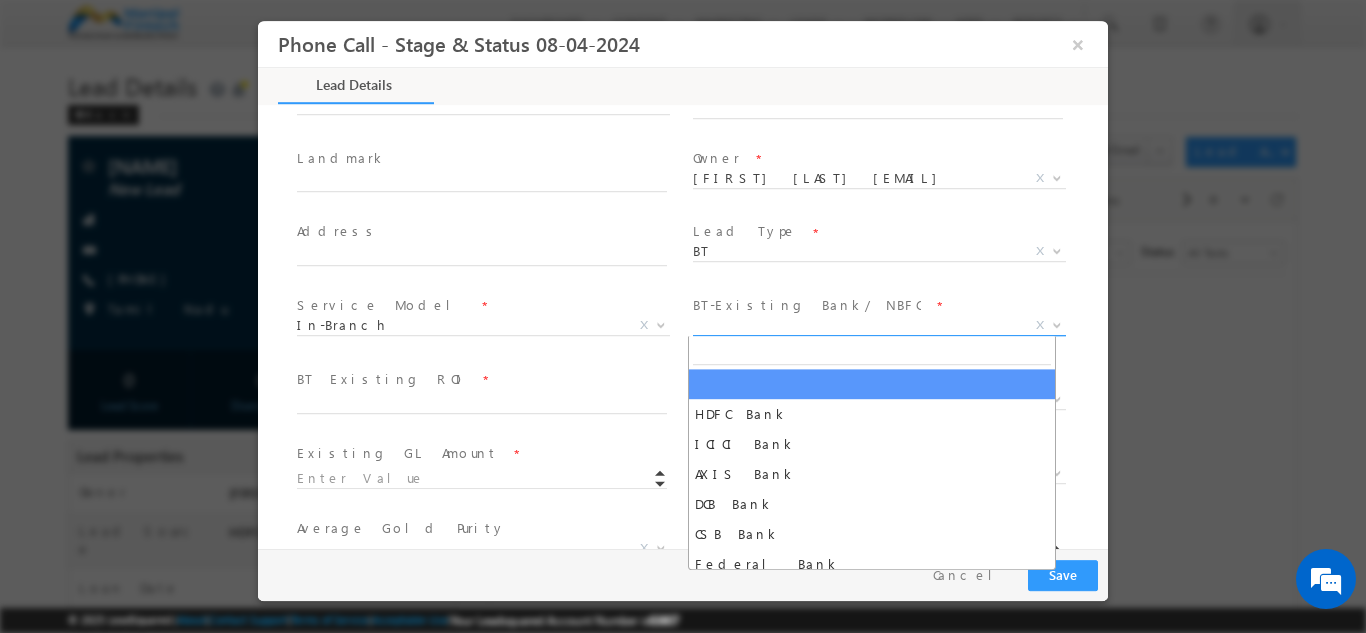 click on "X" at bounding box center [879, 325] 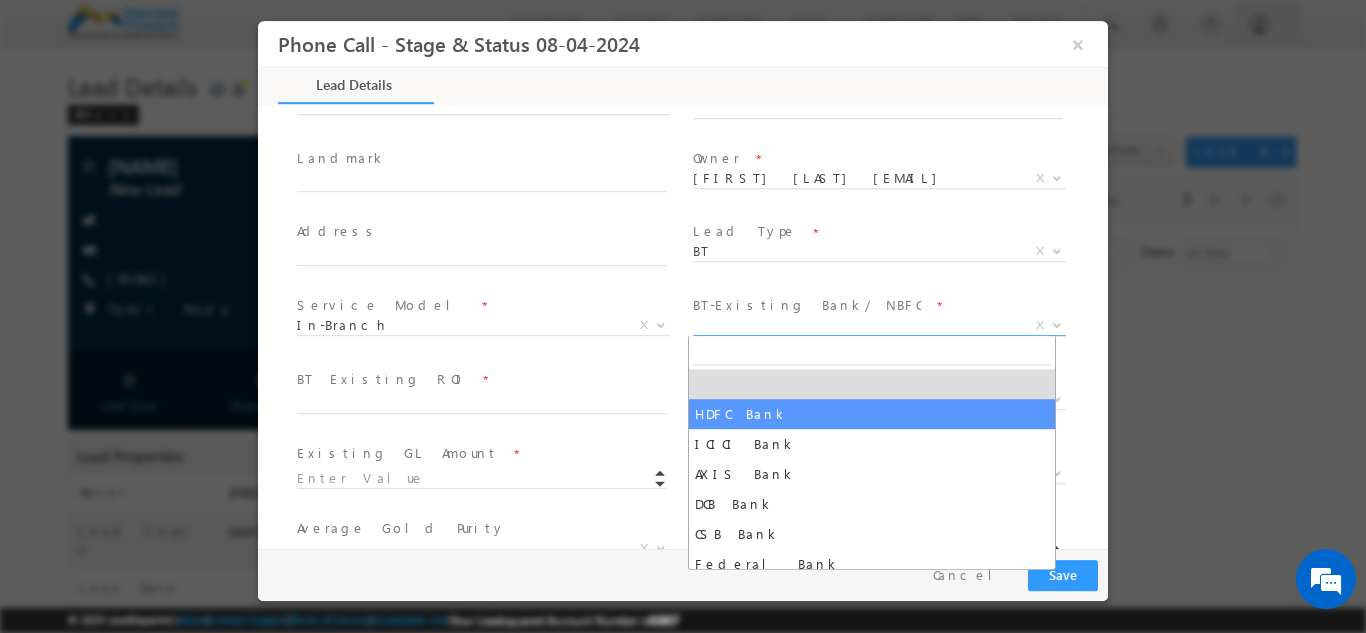 select on "HDFC Bank" 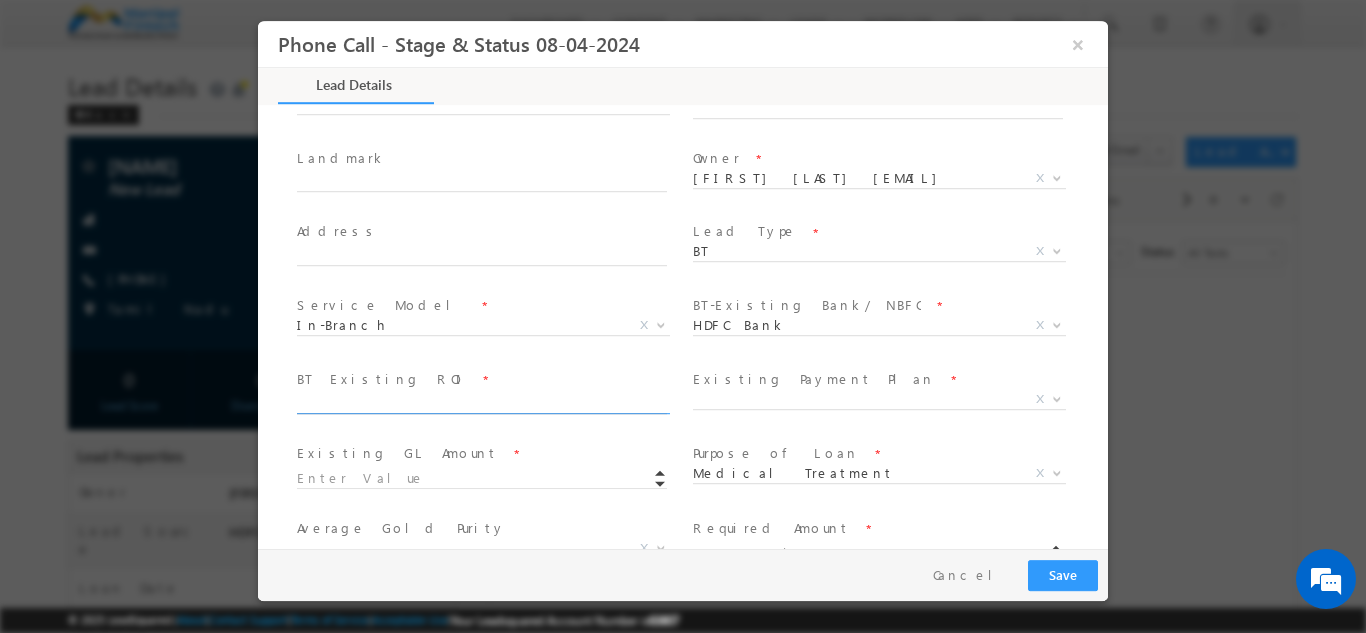 click at bounding box center (482, 403) 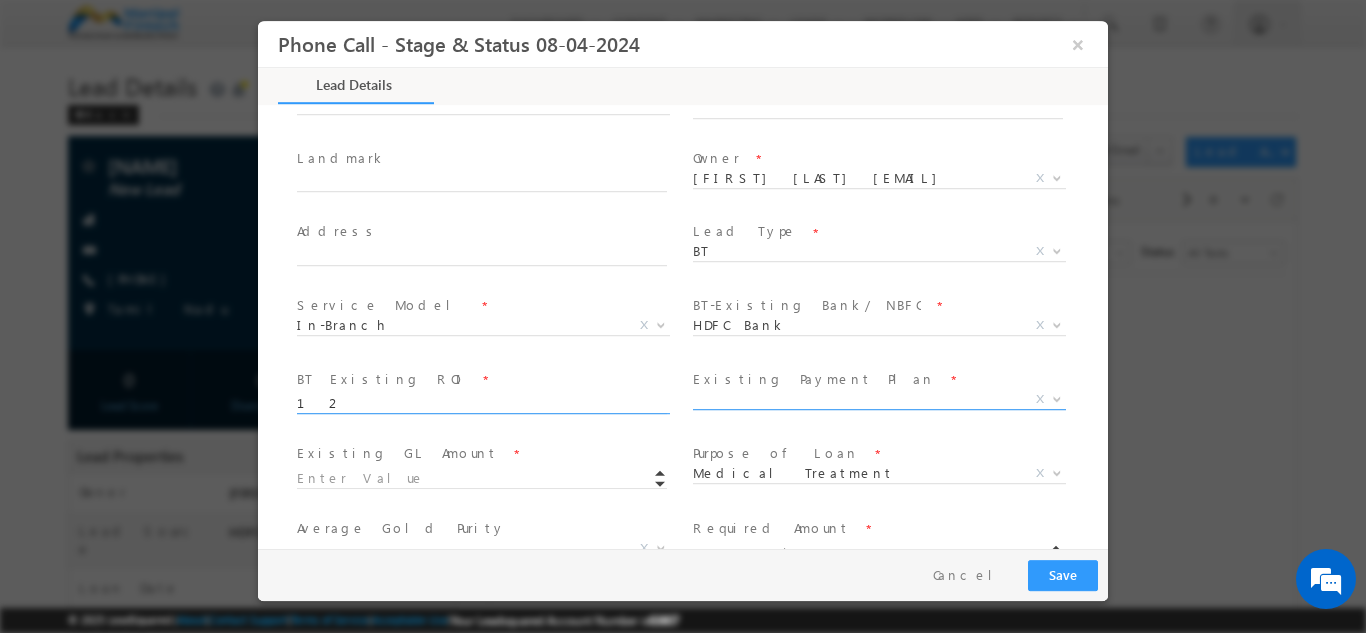 type on "12" 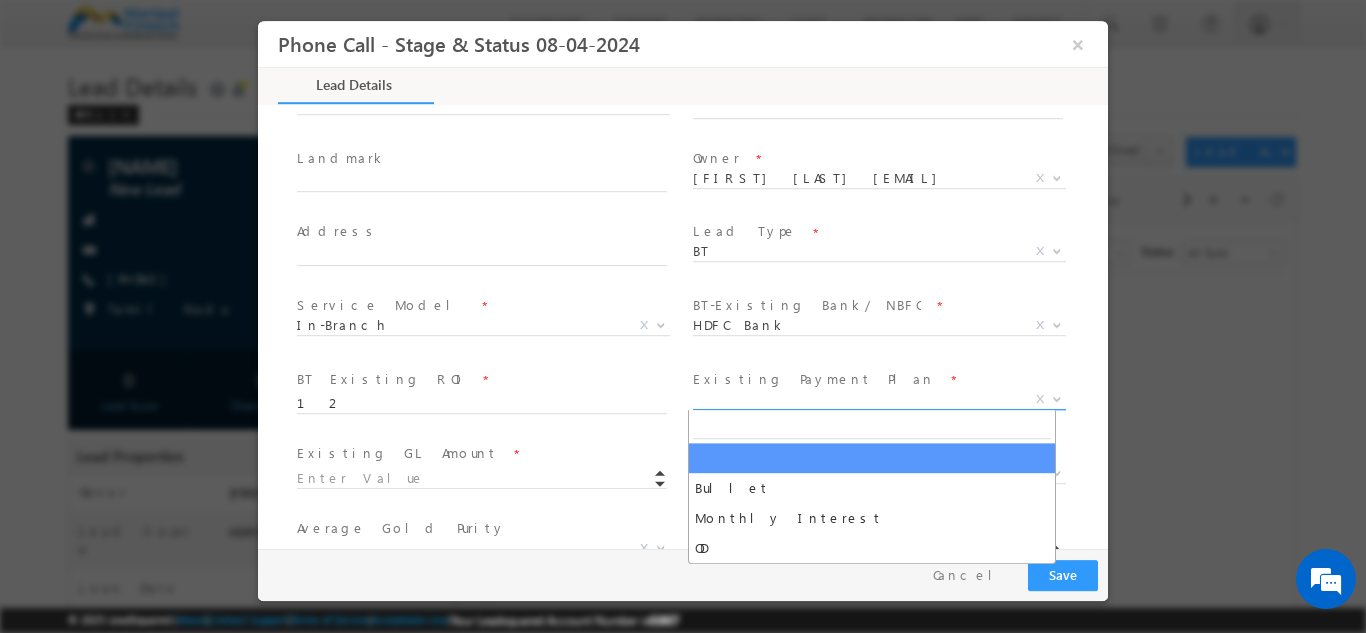 click on "X" at bounding box center [879, 399] 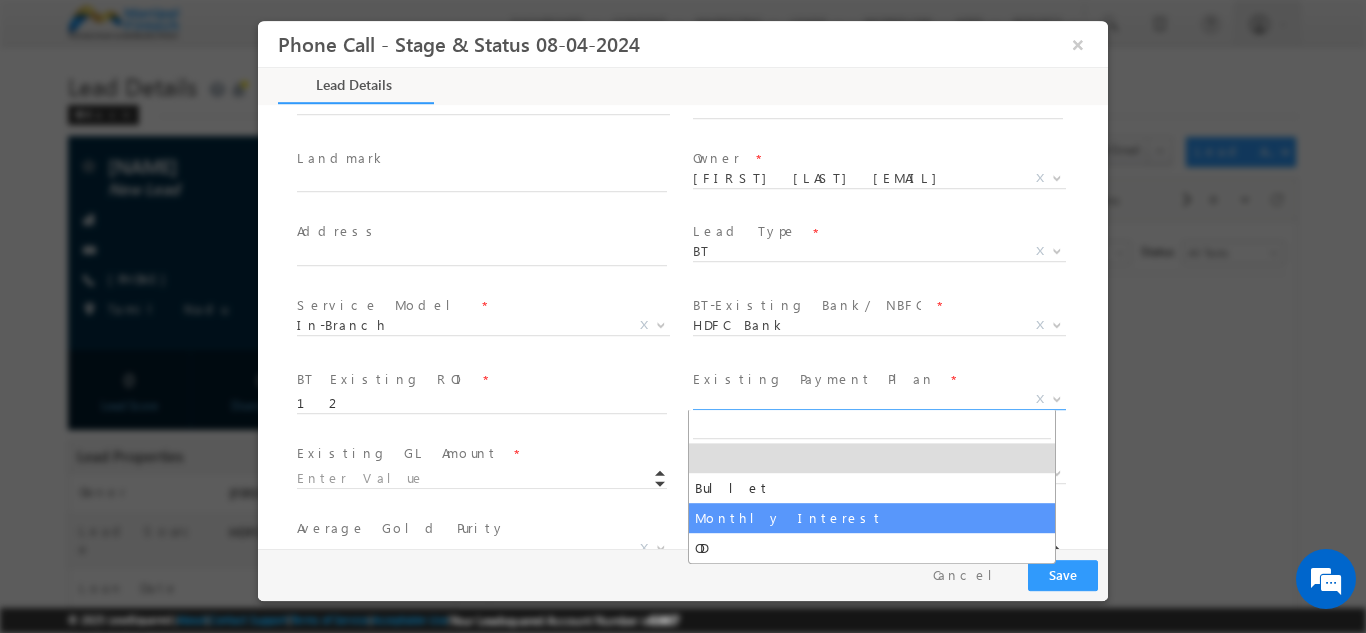 select on "Monthly Interest" 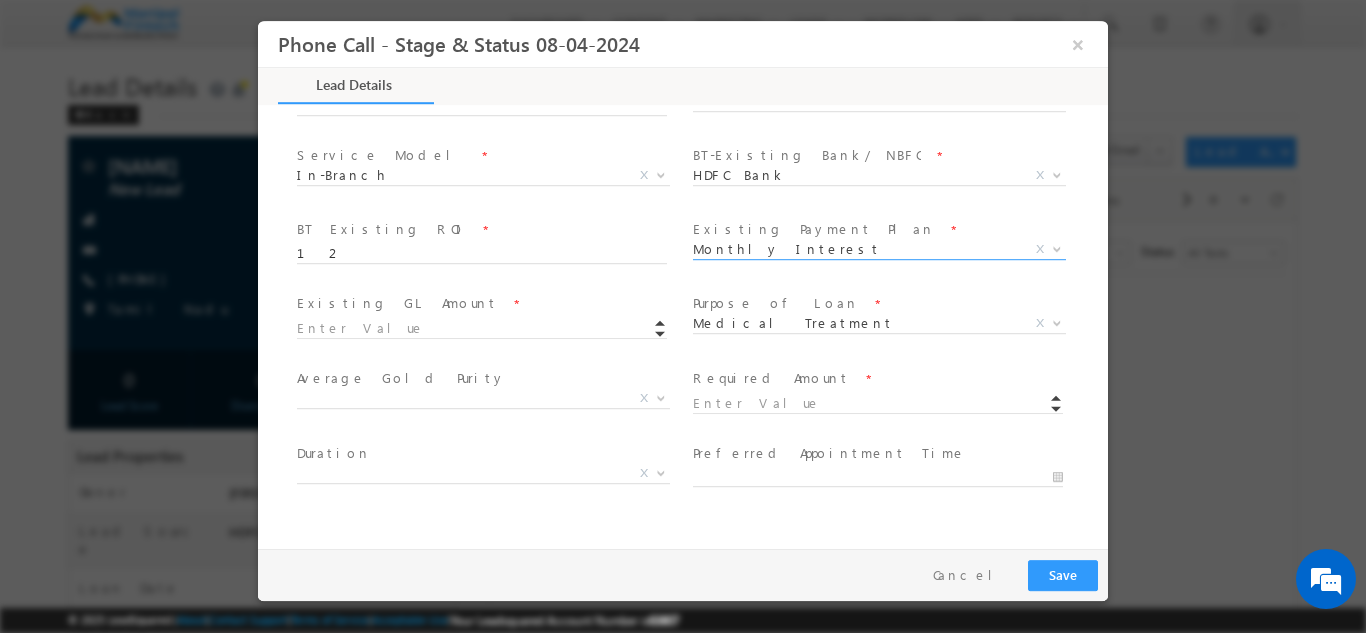 scroll, scrollTop: 614, scrollLeft: 0, axis: vertical 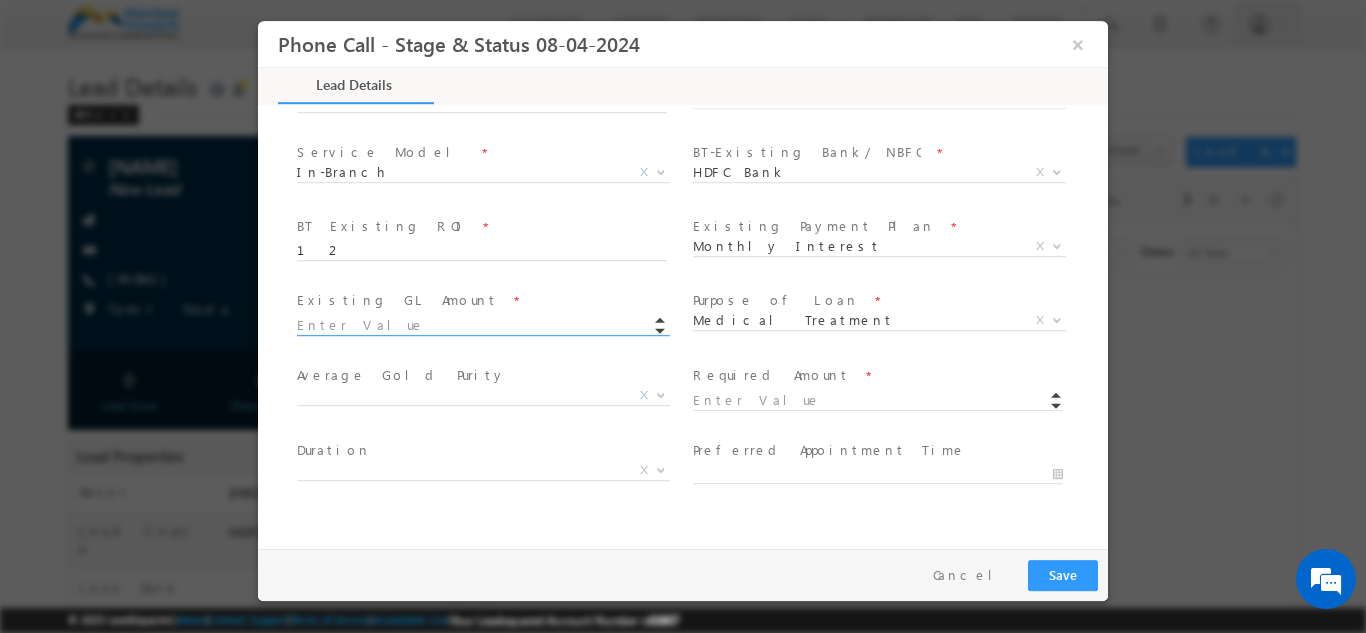 click at bounding box center [482, 325] 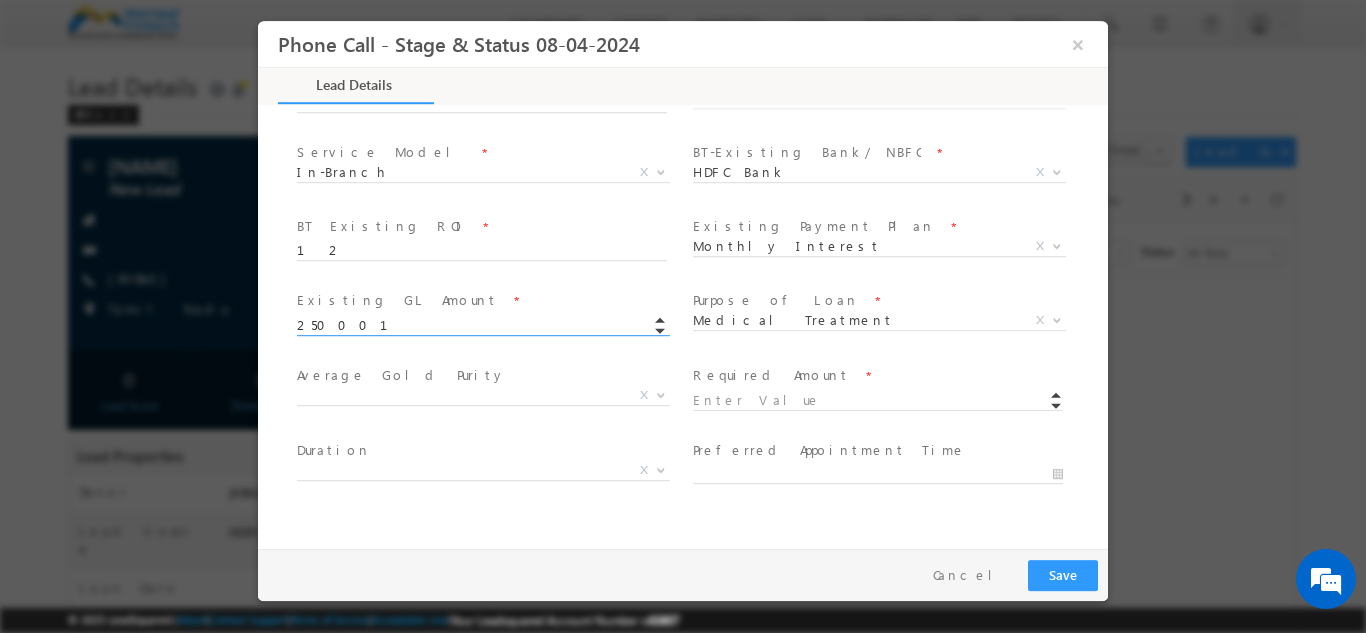 type on "250001.00" 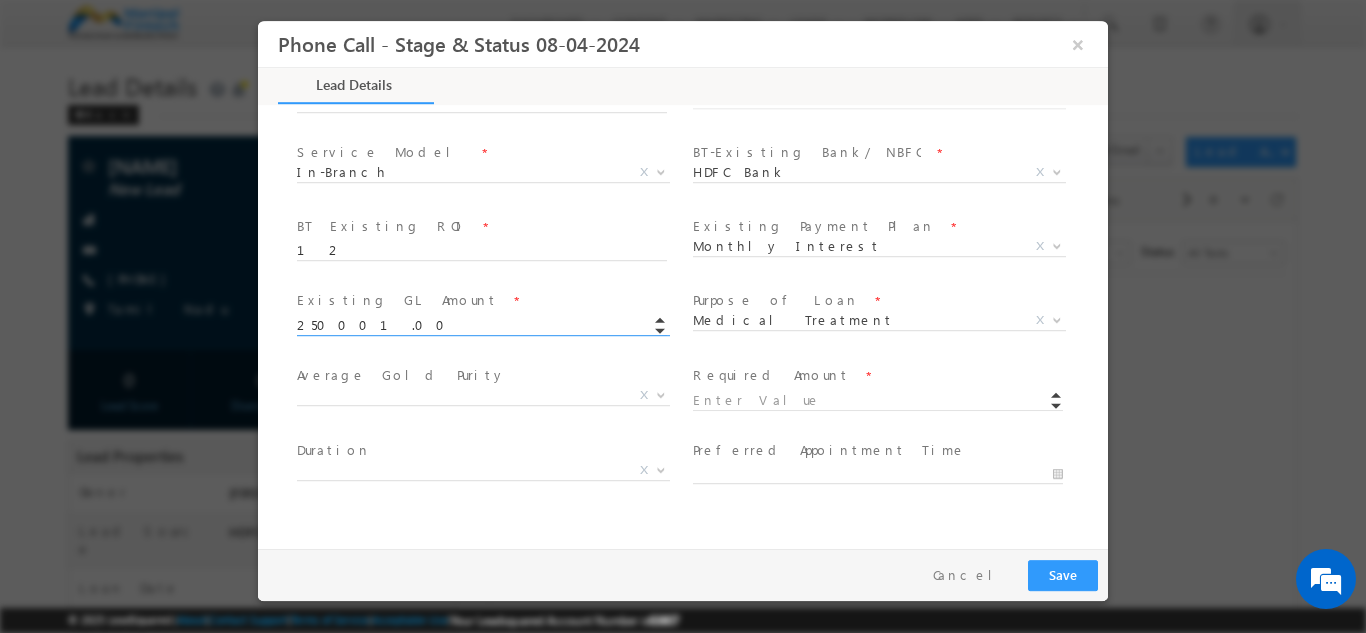type 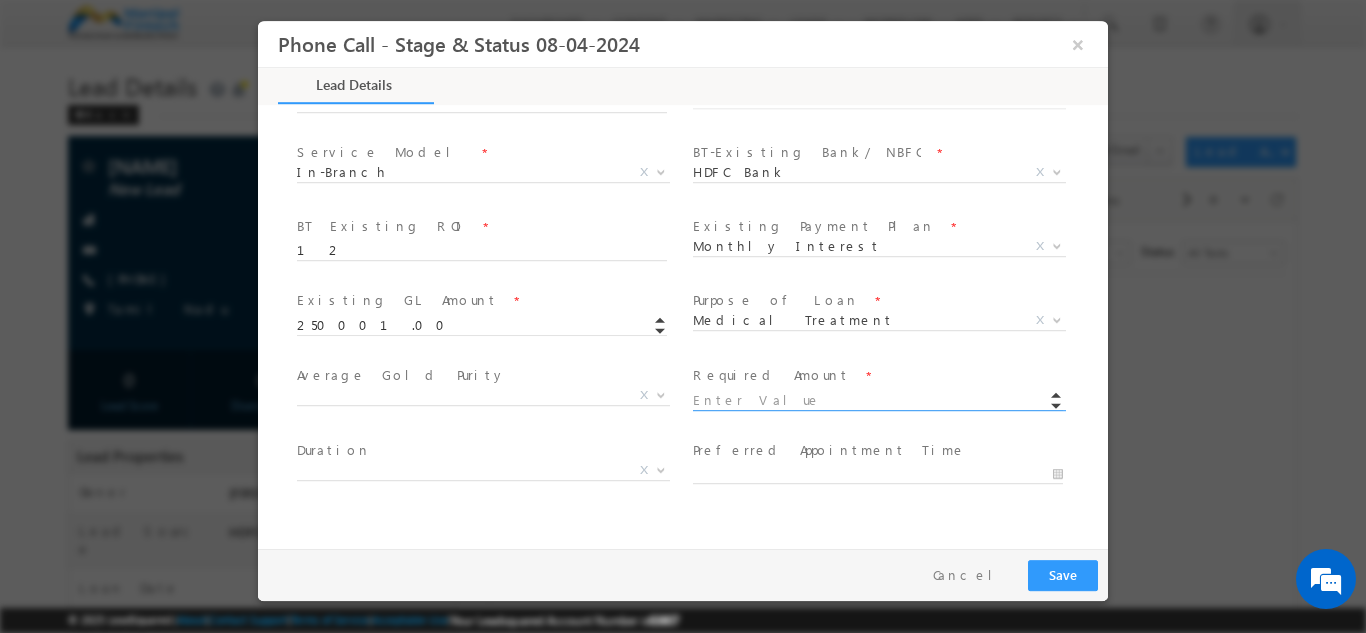 click at bounding box center [878, 400] 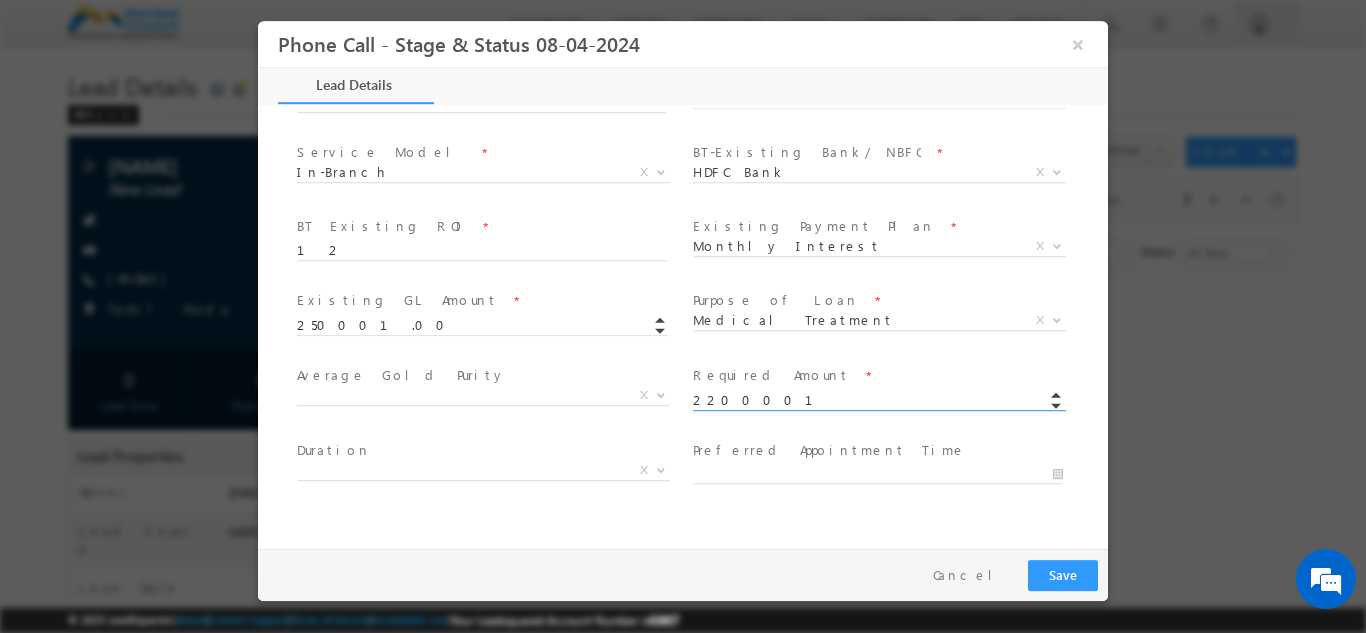 type on "2200001.00" 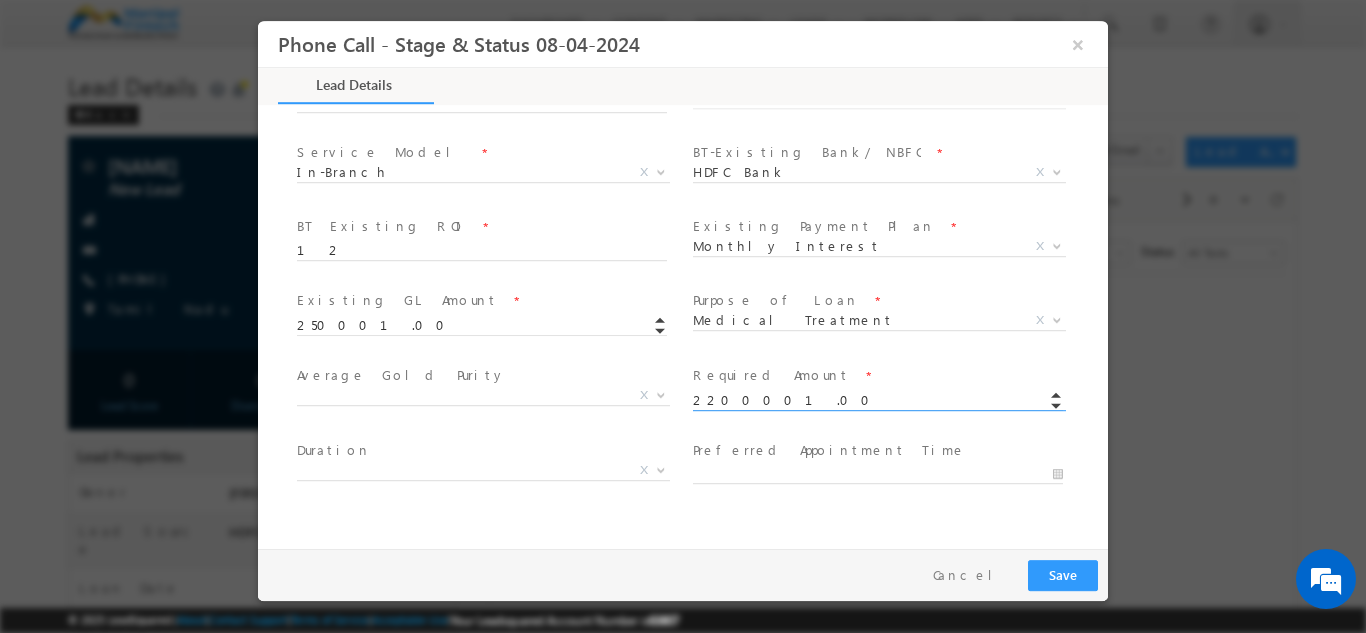 type 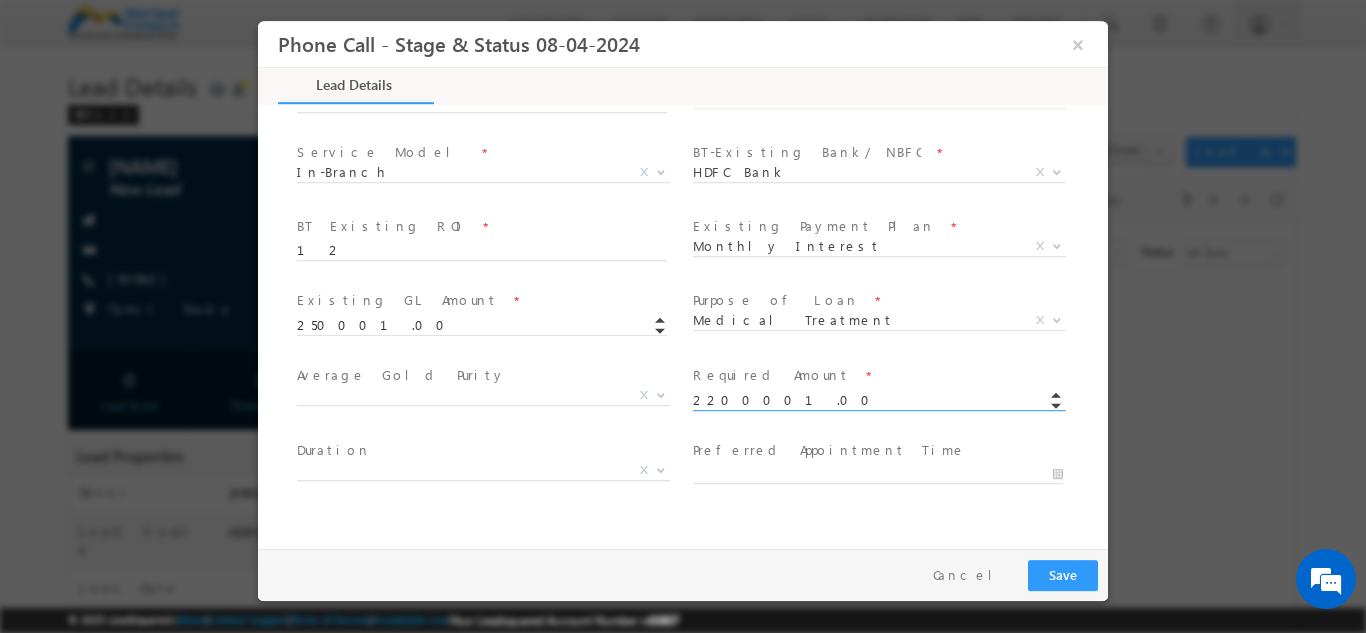 click on "2200001.00" at bounding box center (878, 400) 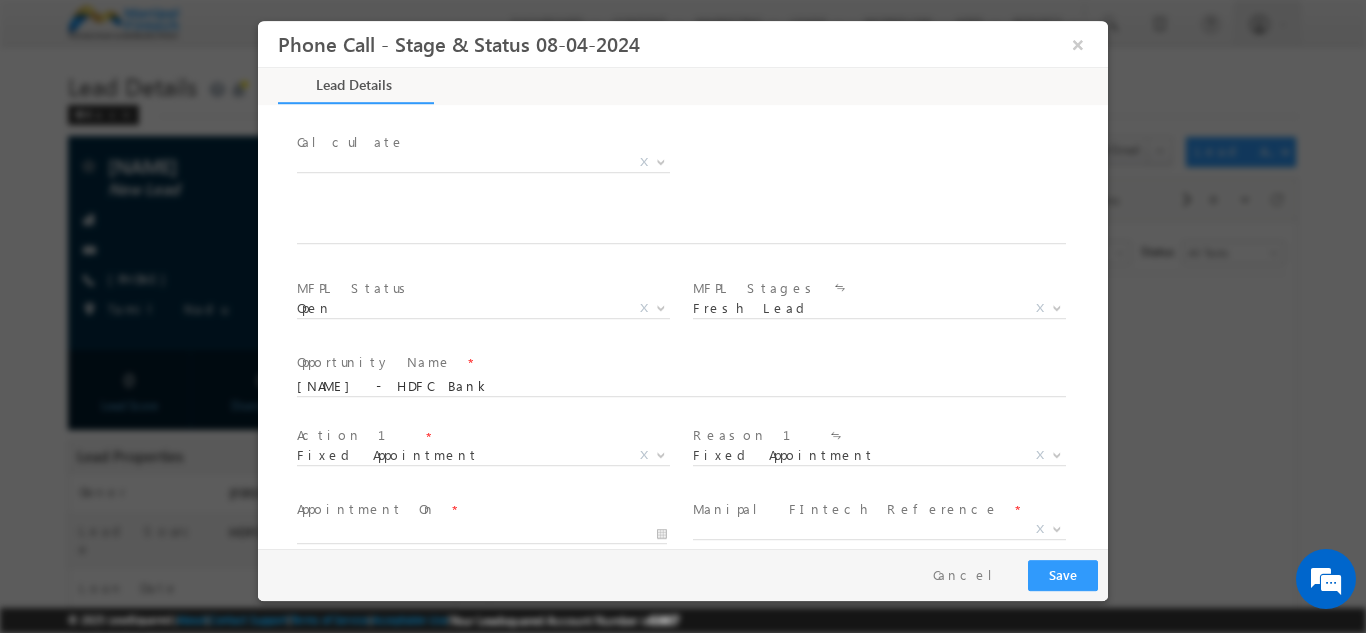 scroll, scrollTop: 1243, scrollLeft: 0, axis: vertical 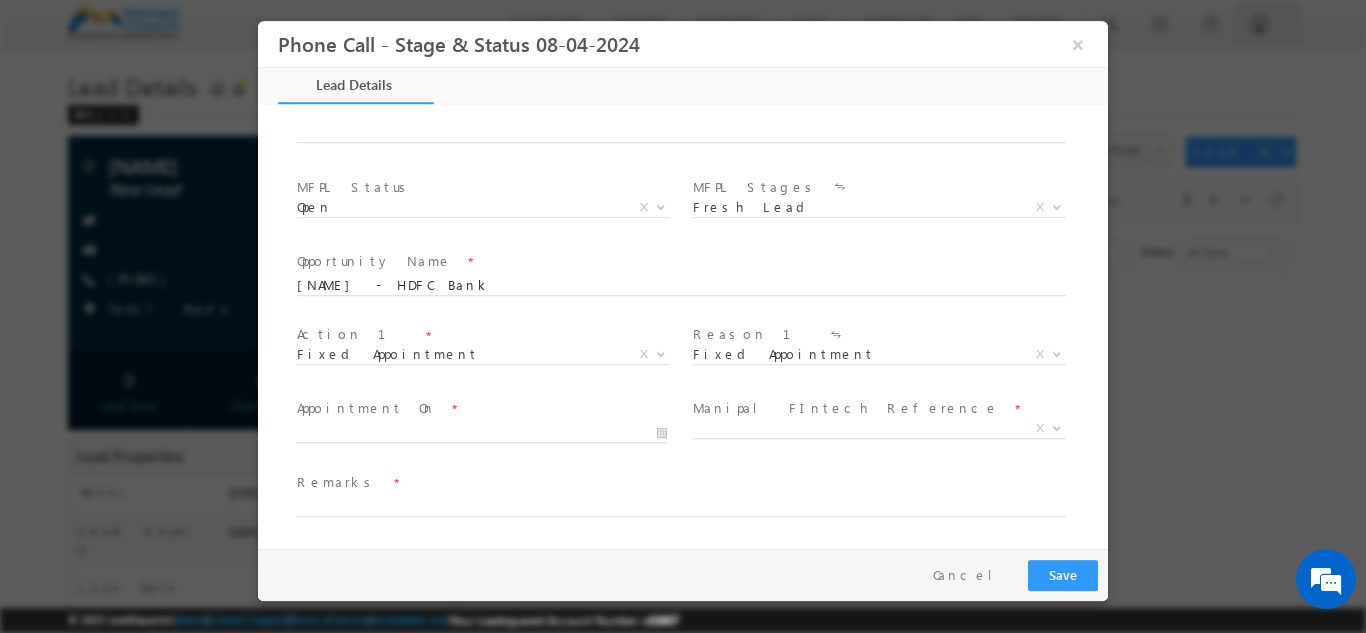 type on "220001.00" 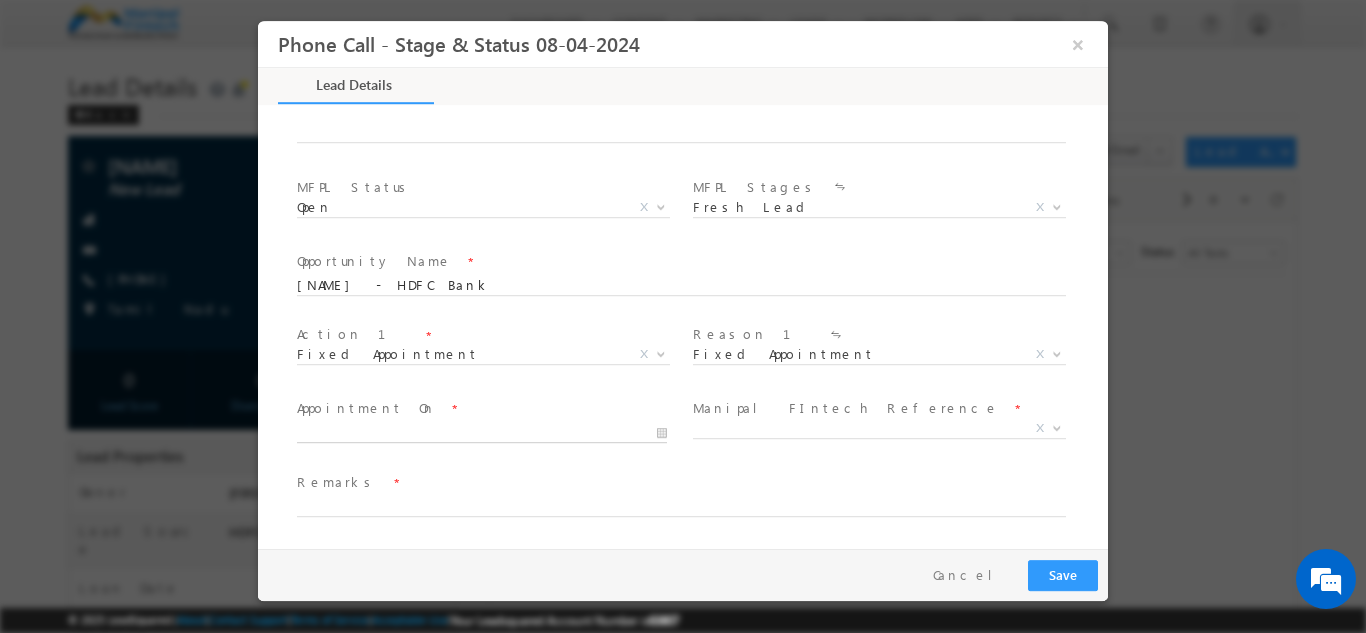 type on "07/16/25 11:42 AM" 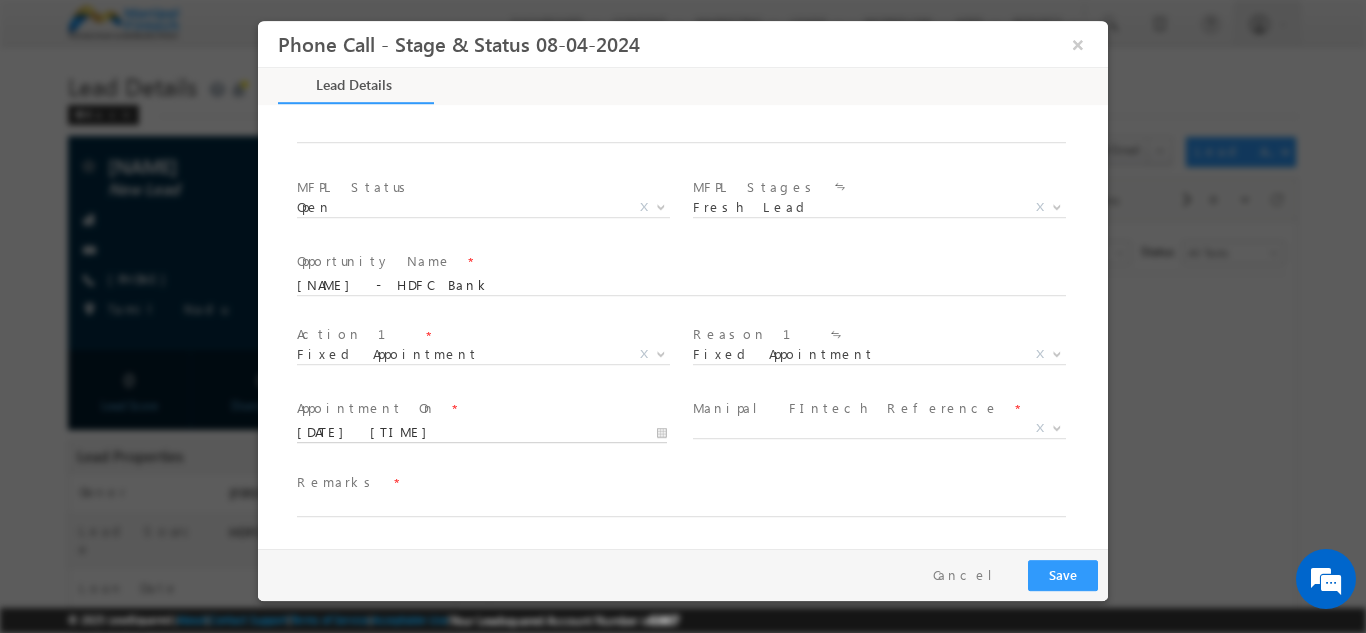 click on "07/16/25 11:42 AM" at bounding box center (482, 432) 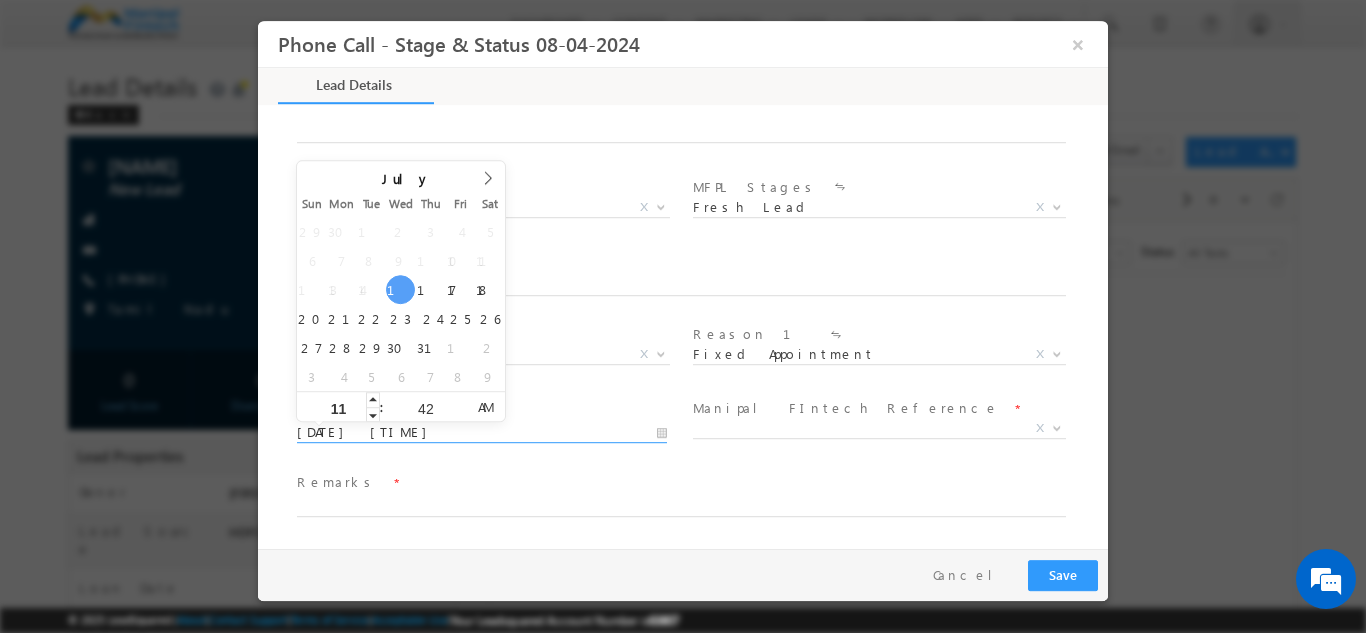 click on "11" at bounding box center [338, 406] 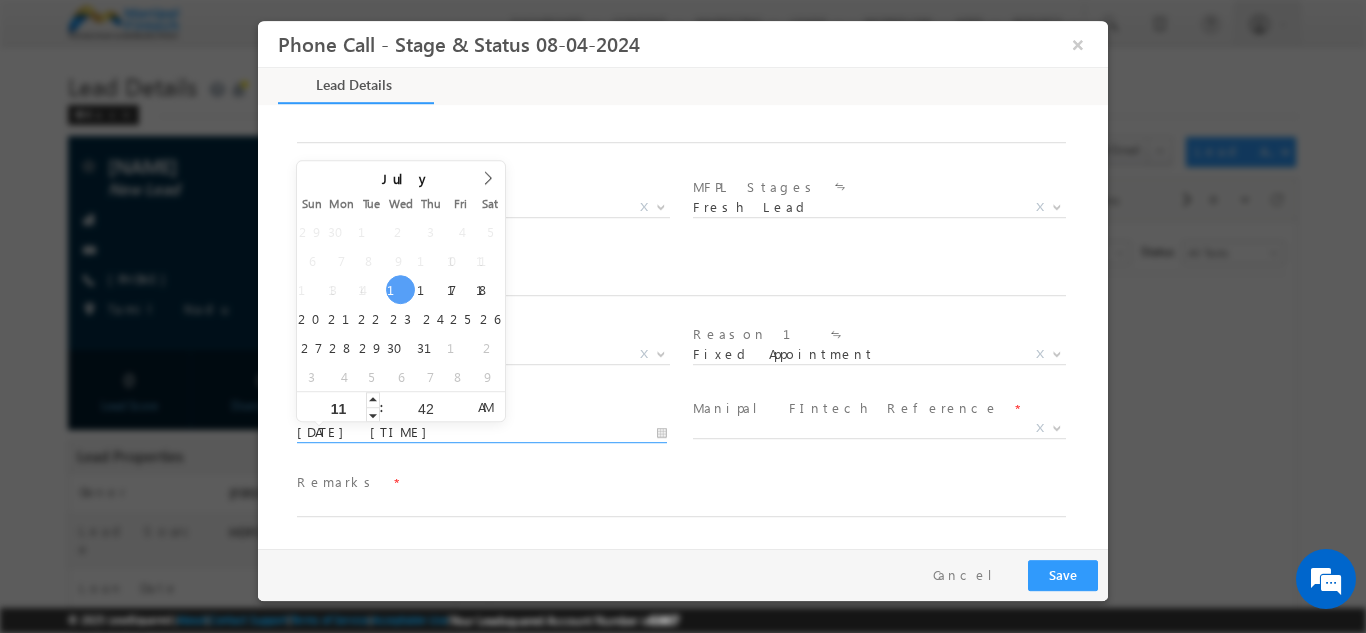 click on "11" at bounding box center [338, 408] 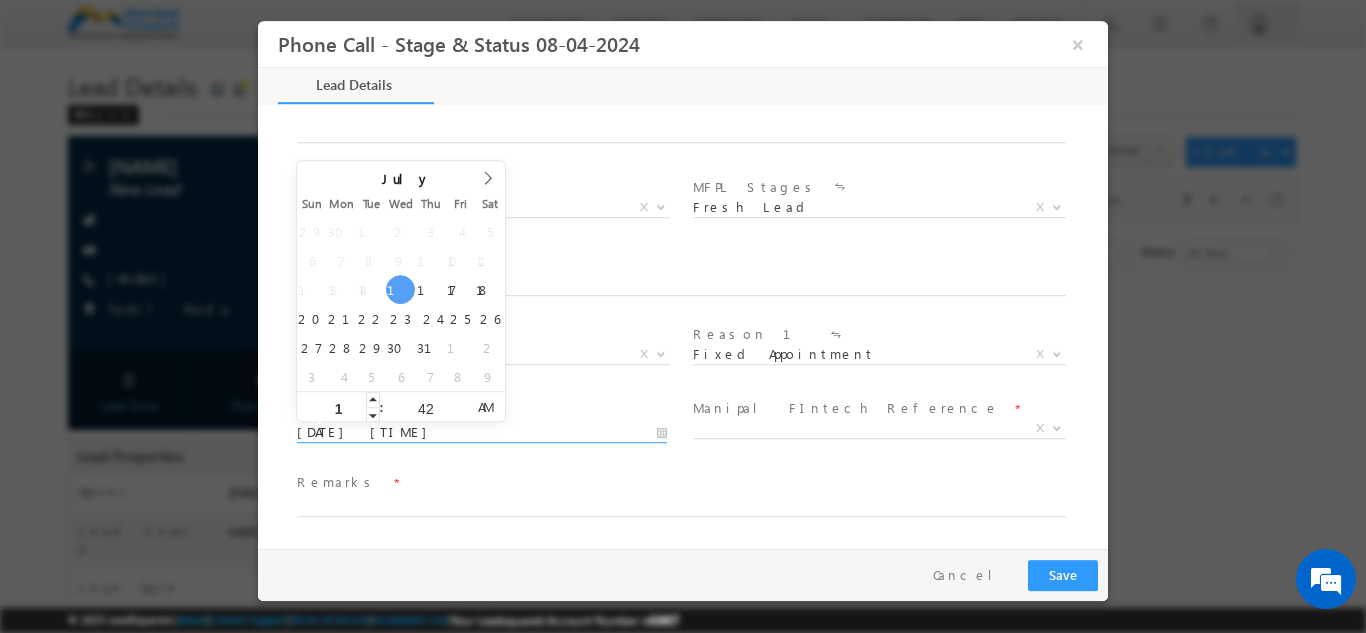 type on "11" 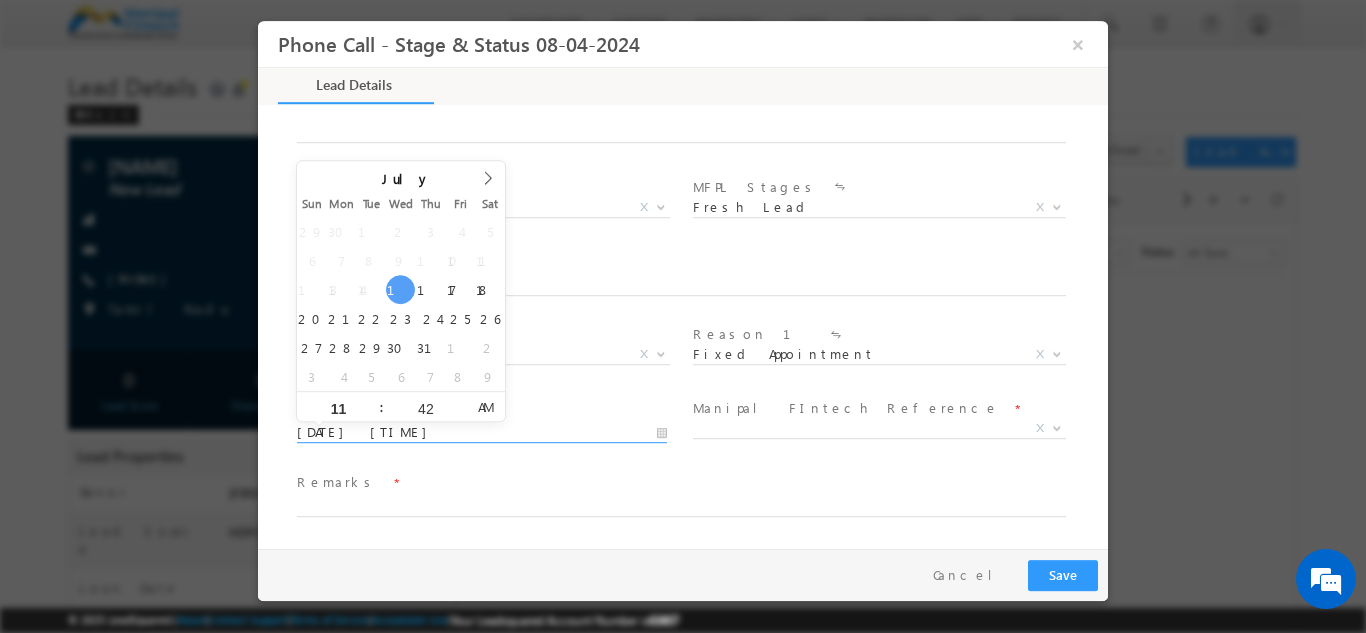 type on "07/16/25 11:42 PM" 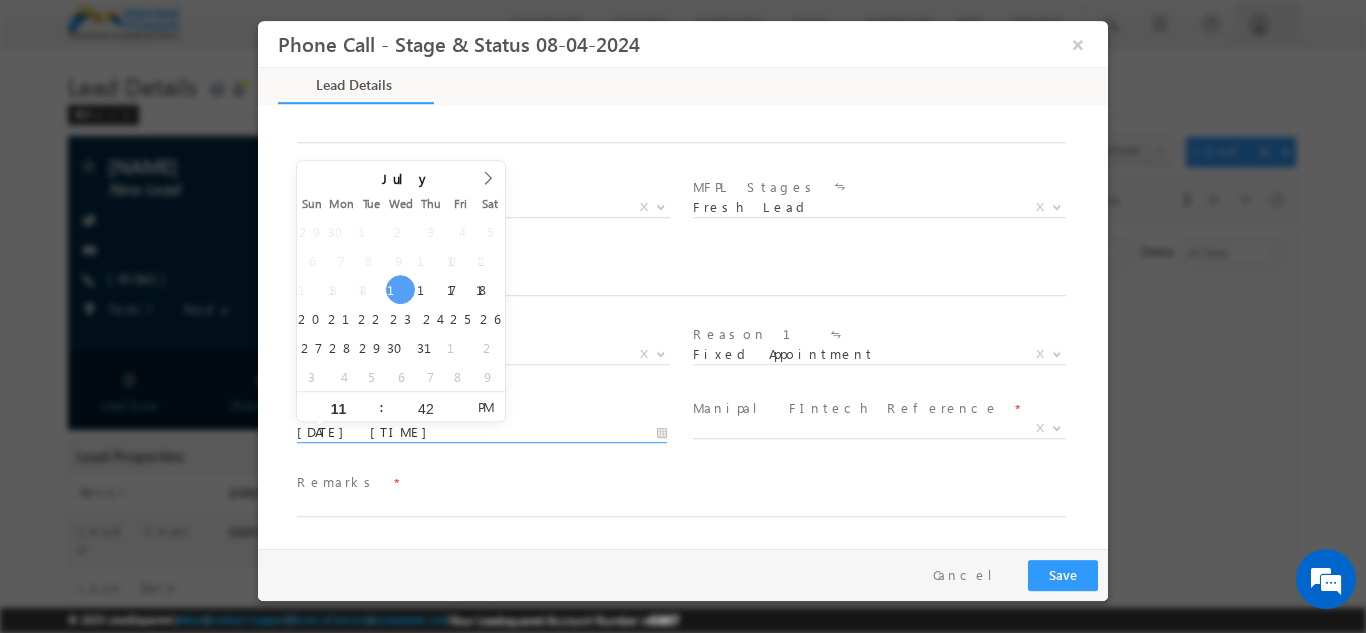 click on "PM" at bounding box center [485, 406] 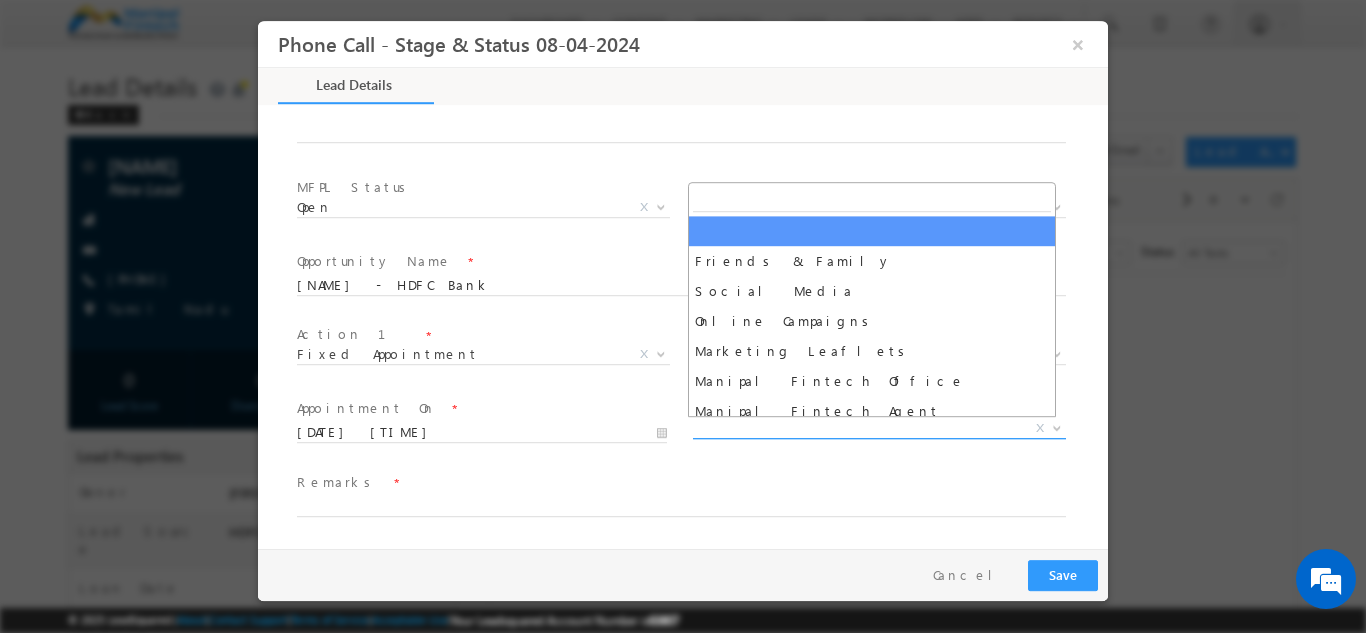 click on "X" at bounding box center (879, 428) 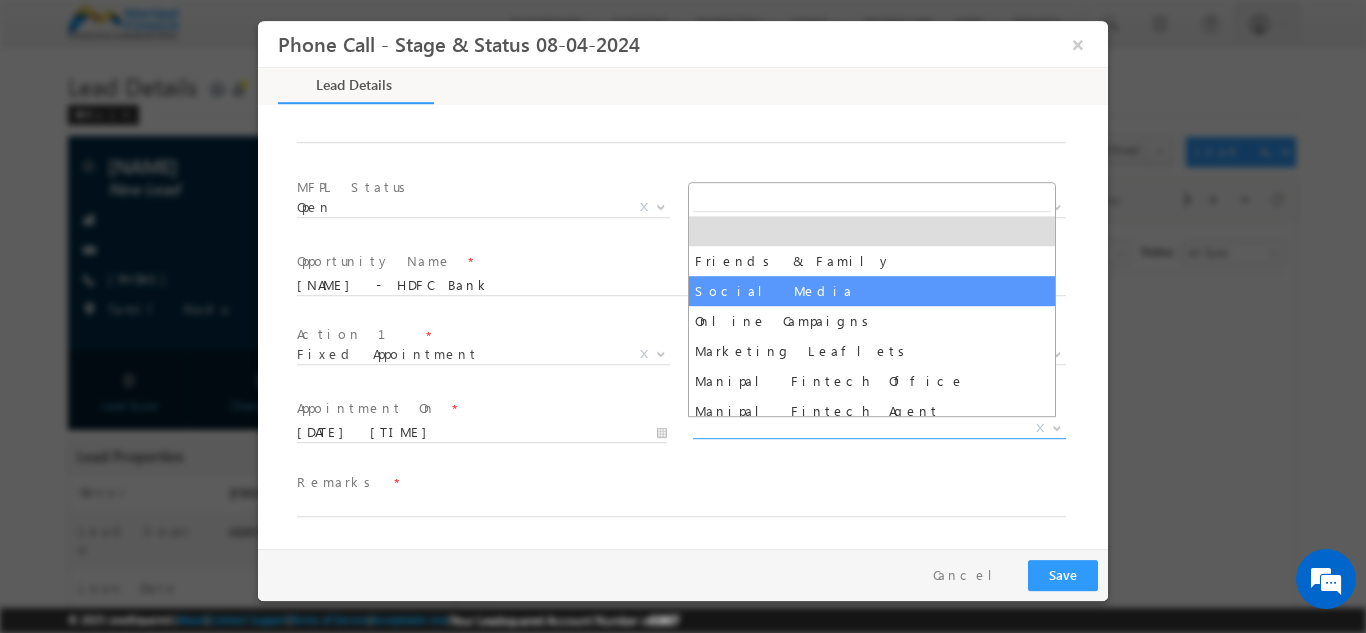 select on "Social Media" 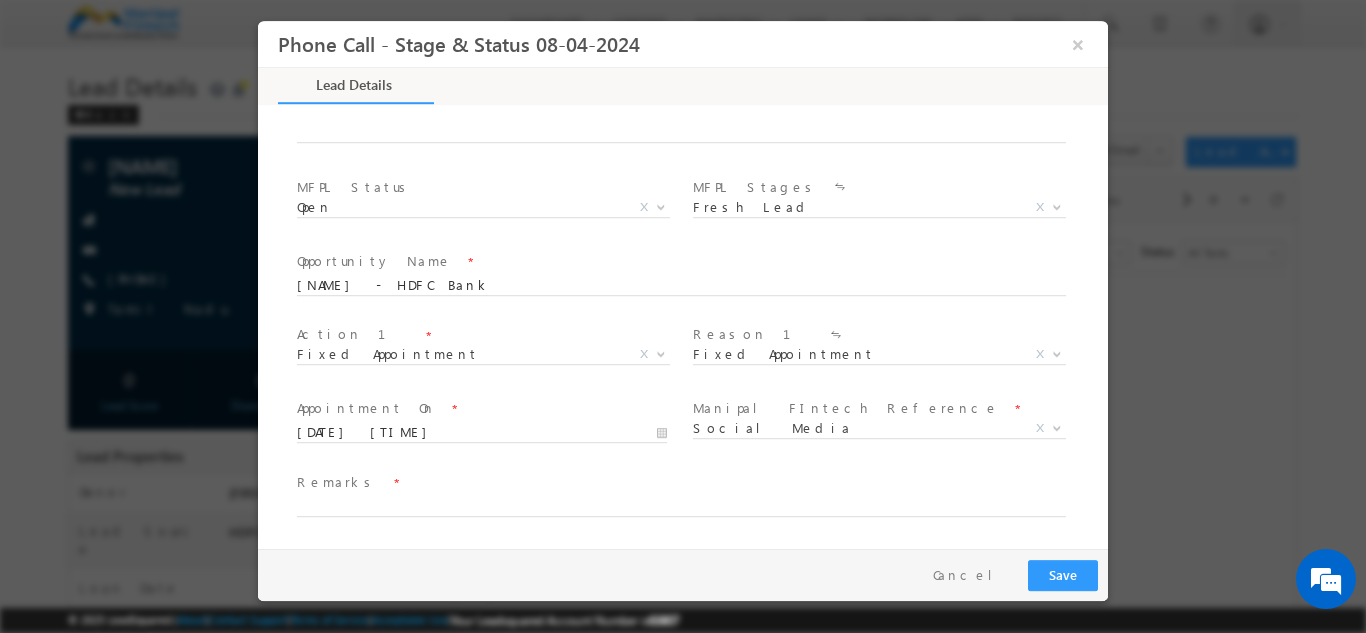 click on "Remarks
*" at bounding box center [690, 494] 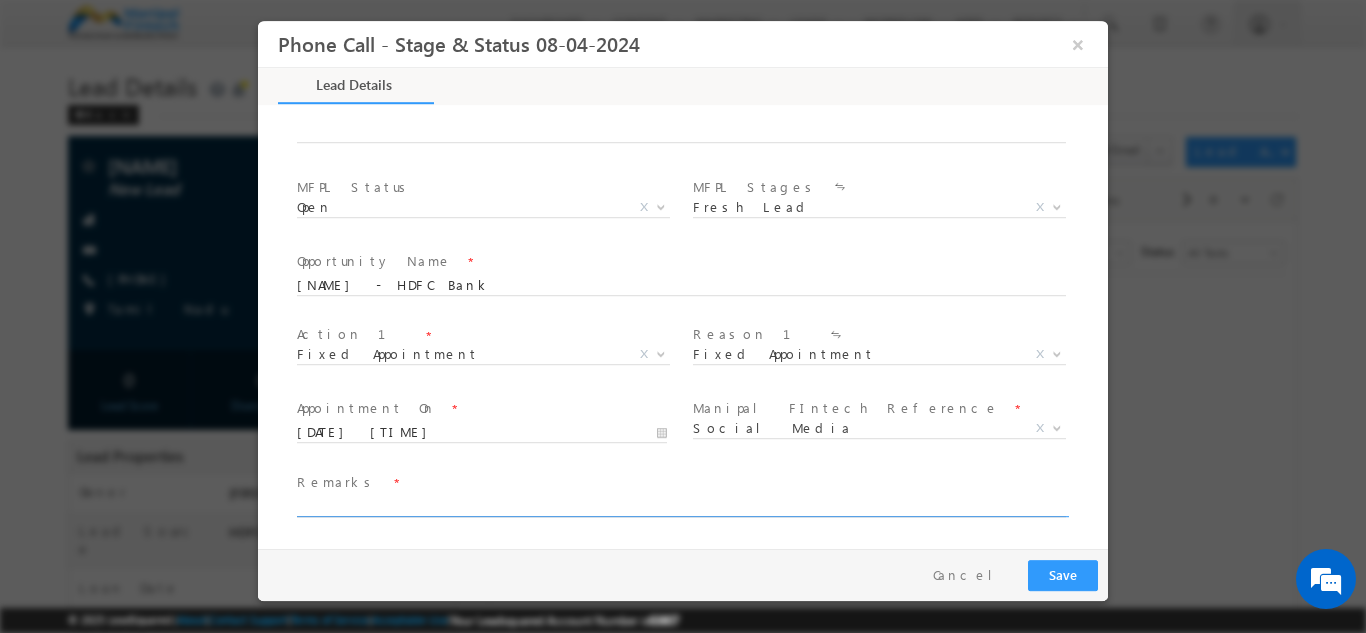click at bounding box center [681, 506] 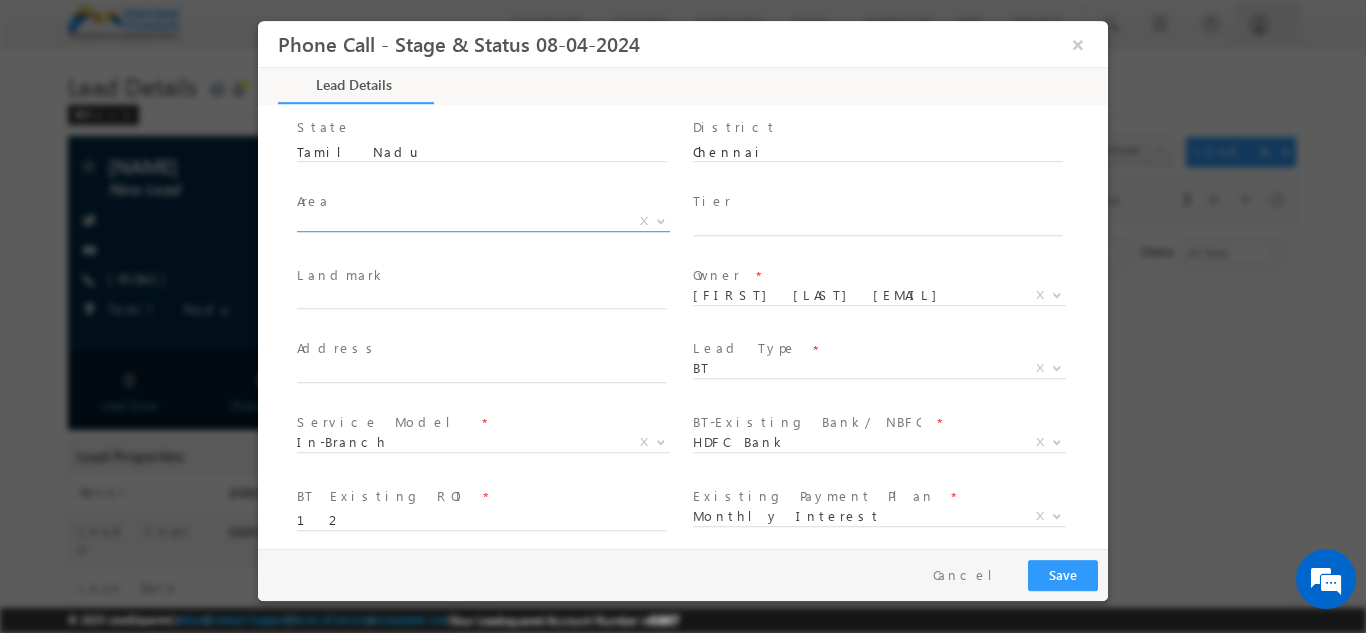 scroll, scrollTop: 0, scrollLeft: 0, axis: both 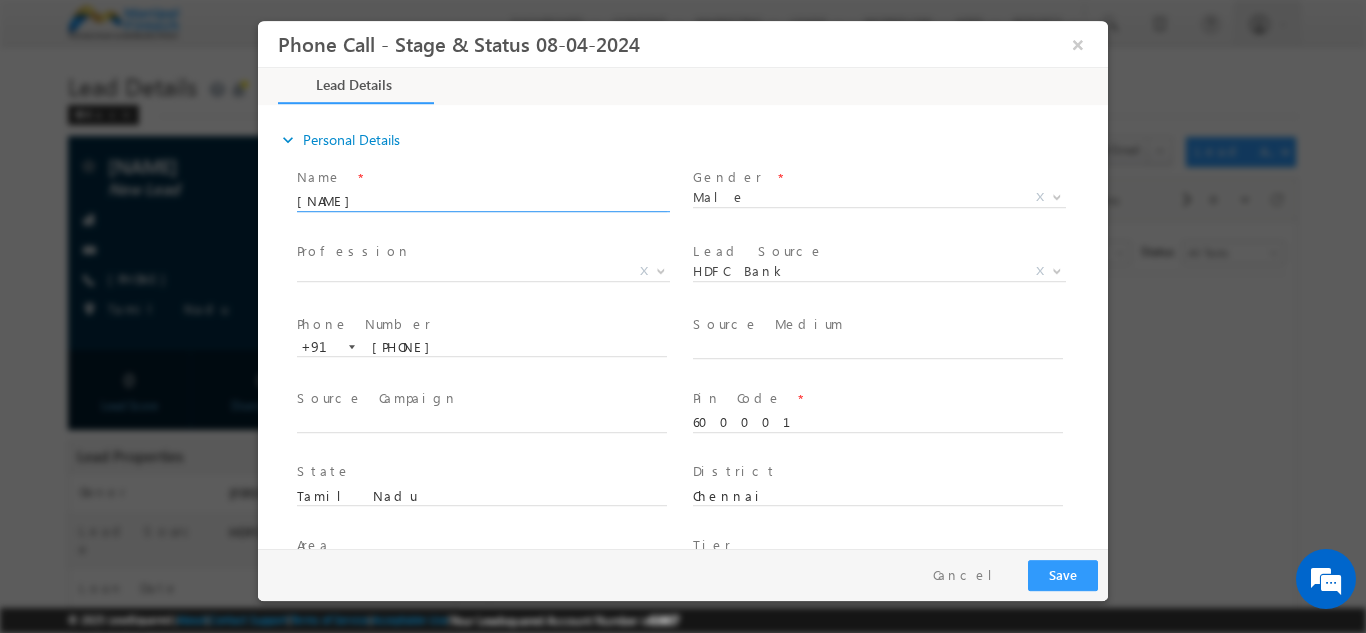 type on "[FIRST] [LAST]" 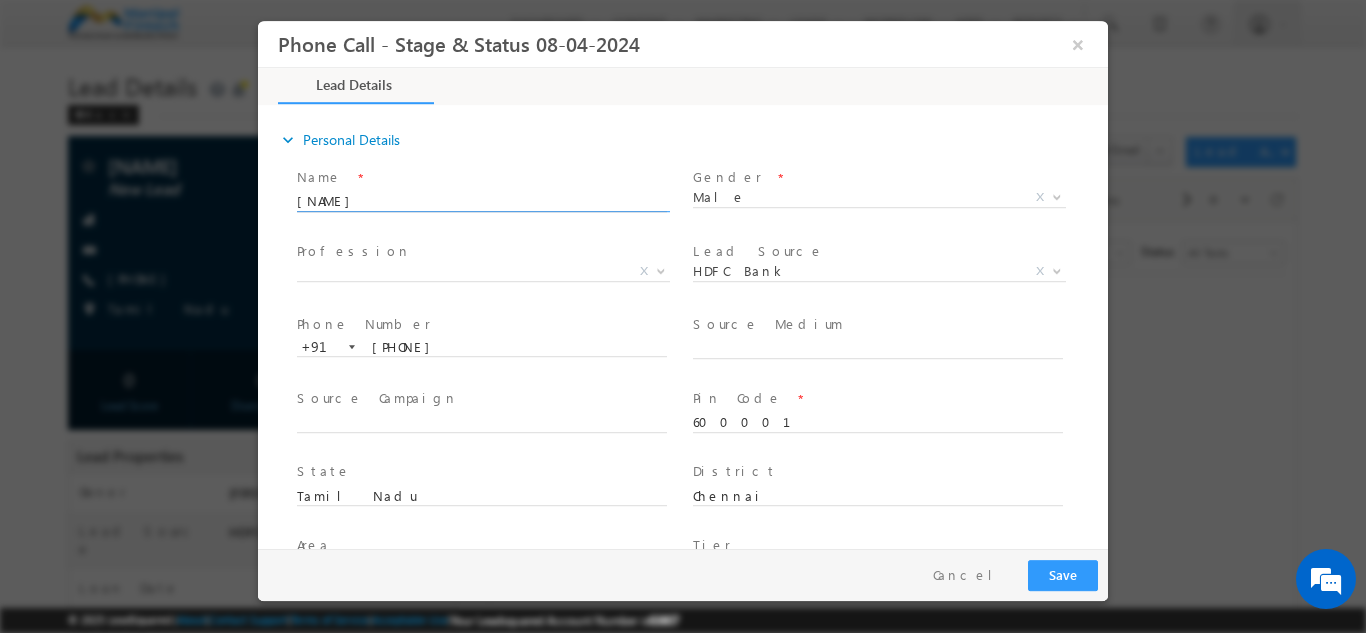 click on "badal flw1" at bounding box center (482, 201) 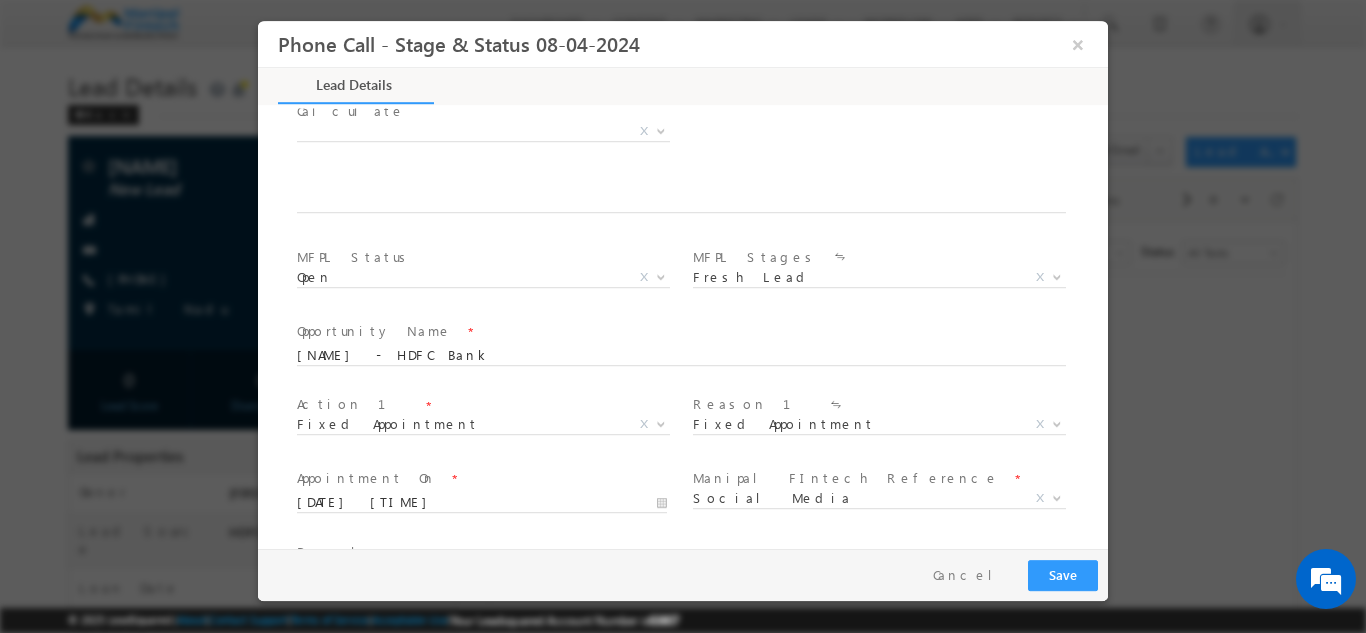 scroll, scrollTop: 1243, scrollLeft: 0, axis: vertical 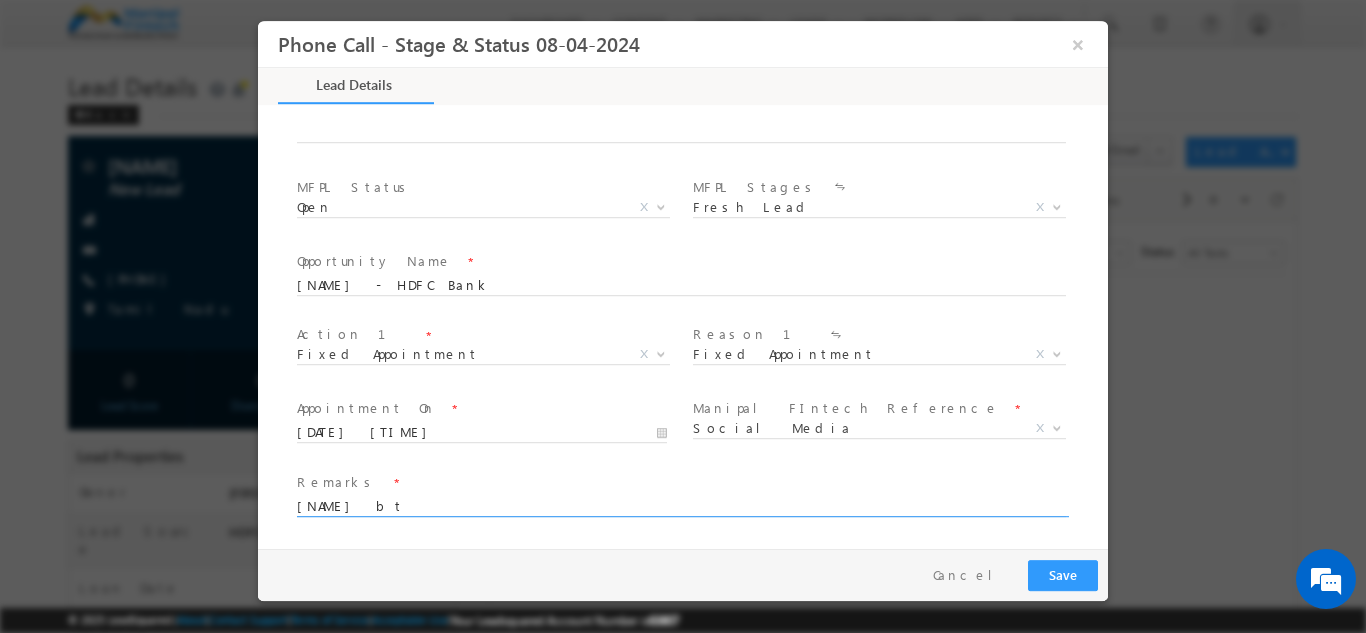 type on "badal btw1" 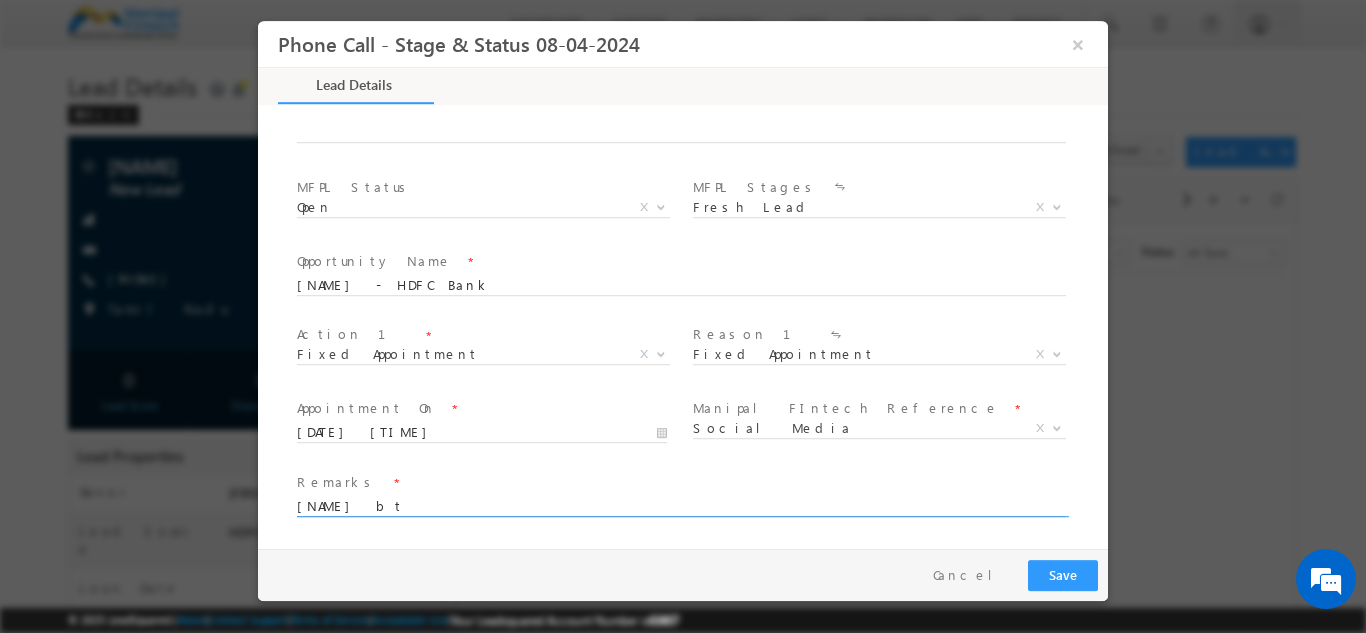 type on "badal btw1- HDFC Bank" 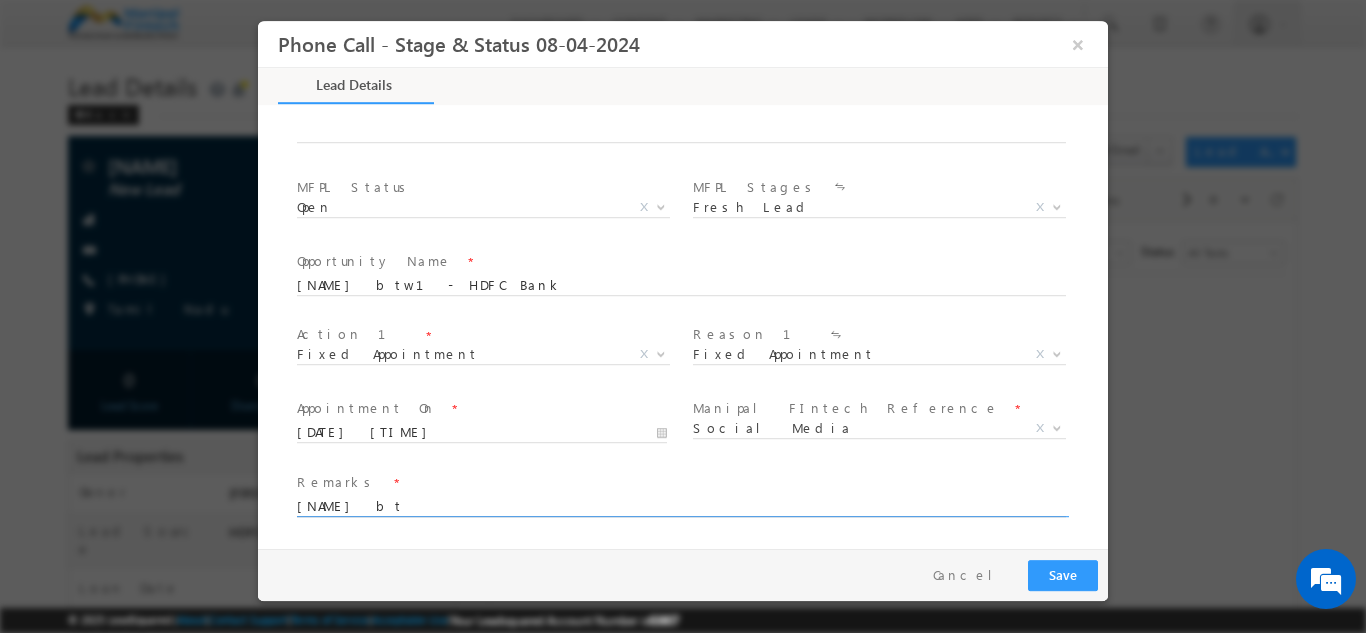 click on "[FIRST] [LAST]" at bounding box center [681, 506] 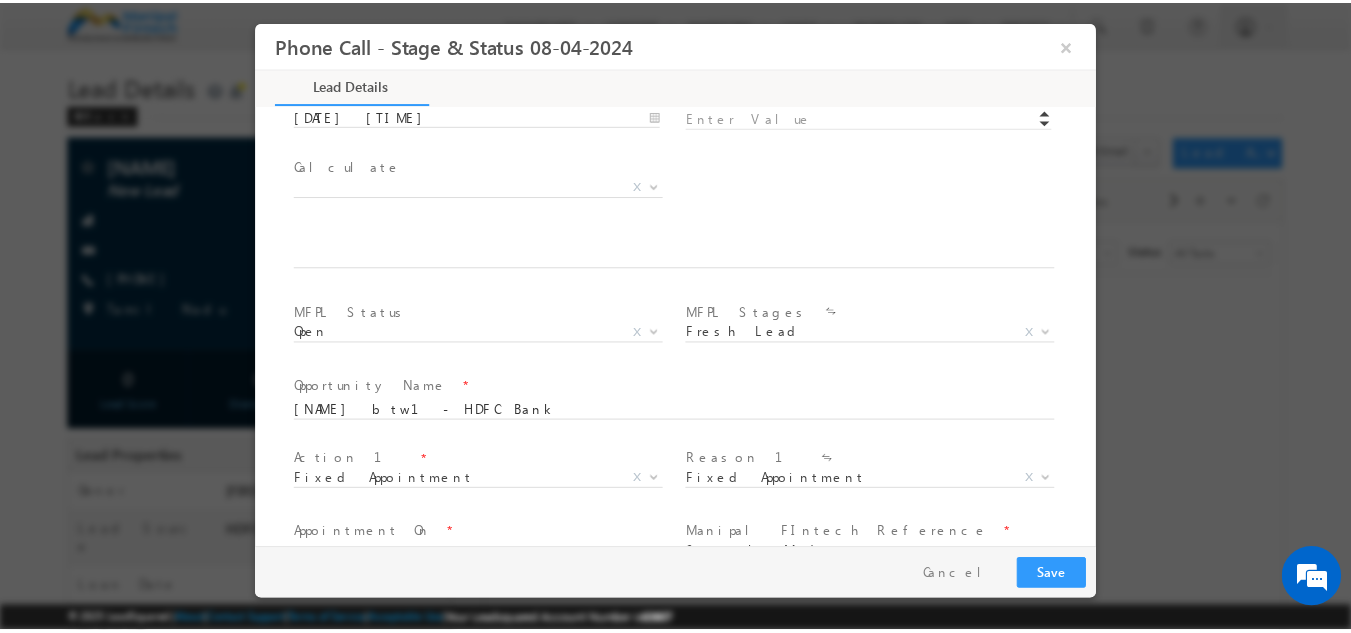 scroll, scrollTop: 1243, scrollLeft: 0, axis: vertical 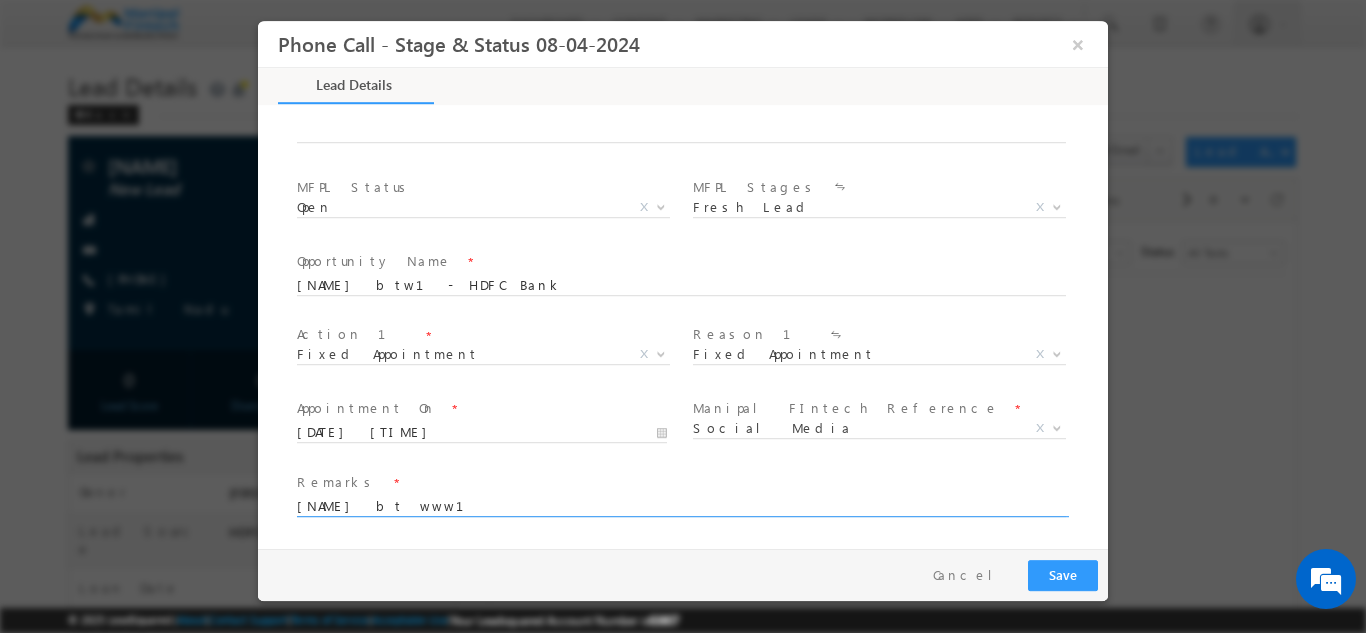 type on "badal bt www1" 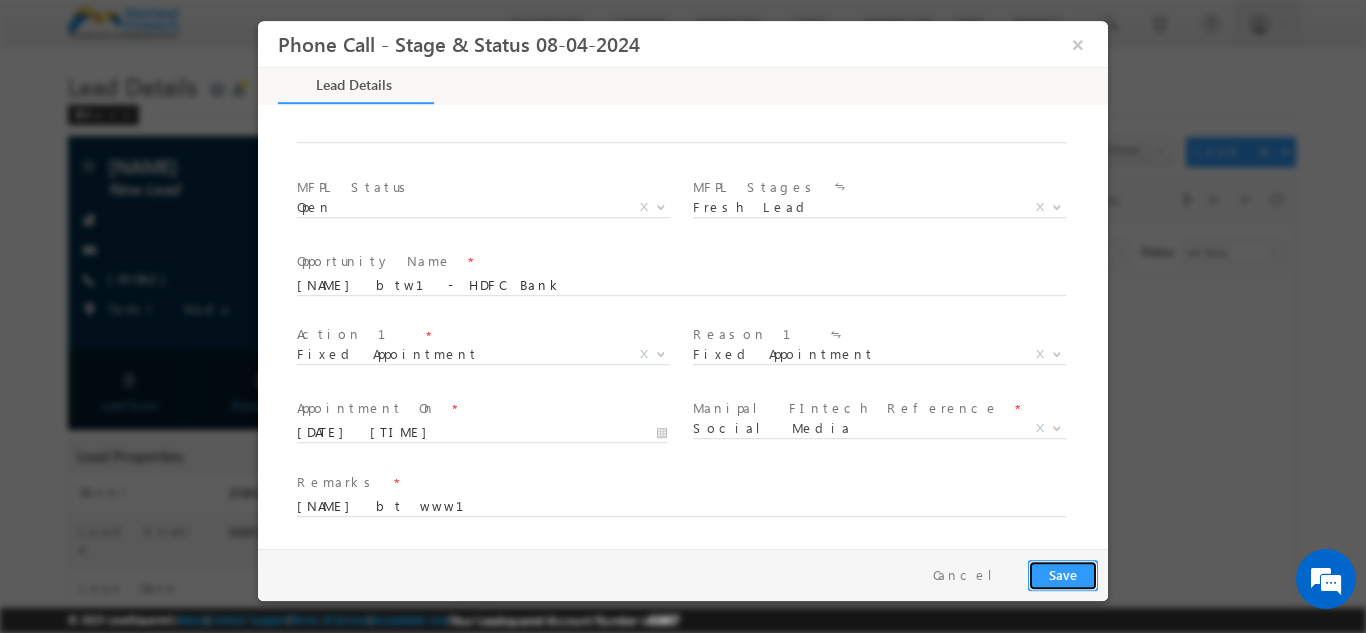 click on "Save" at bounding box center (1063, 574) 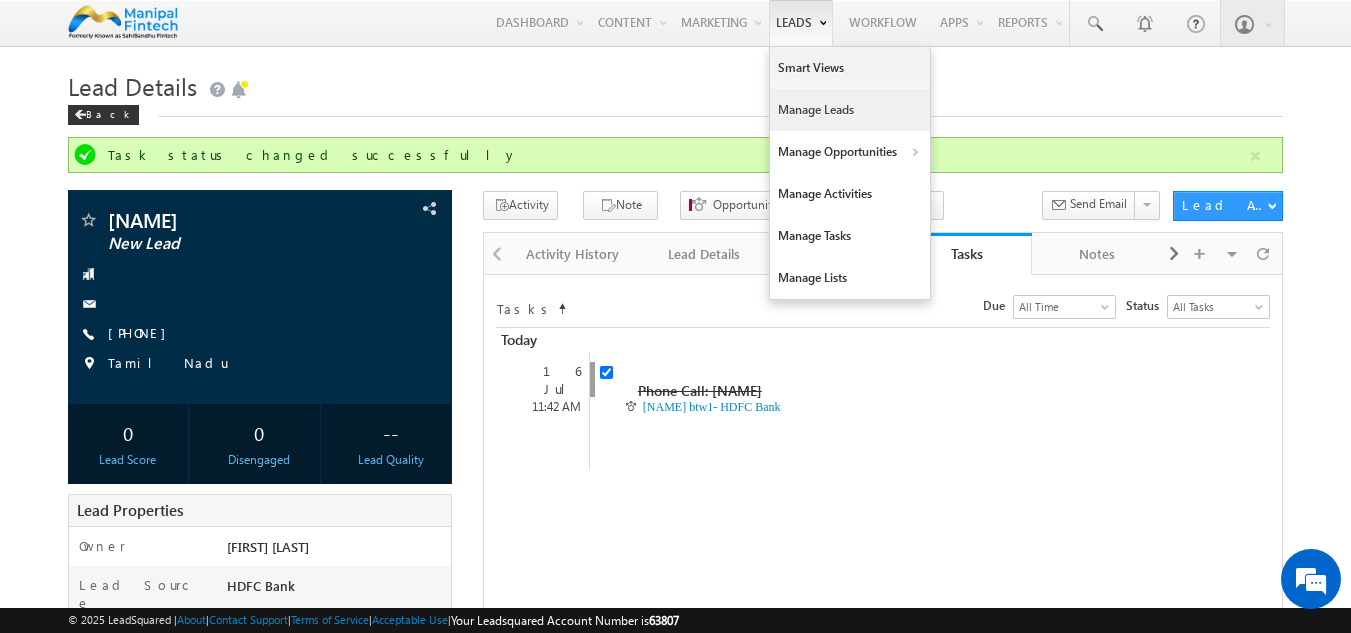 click on "Manage Leads" at bounding box center [850, 110] 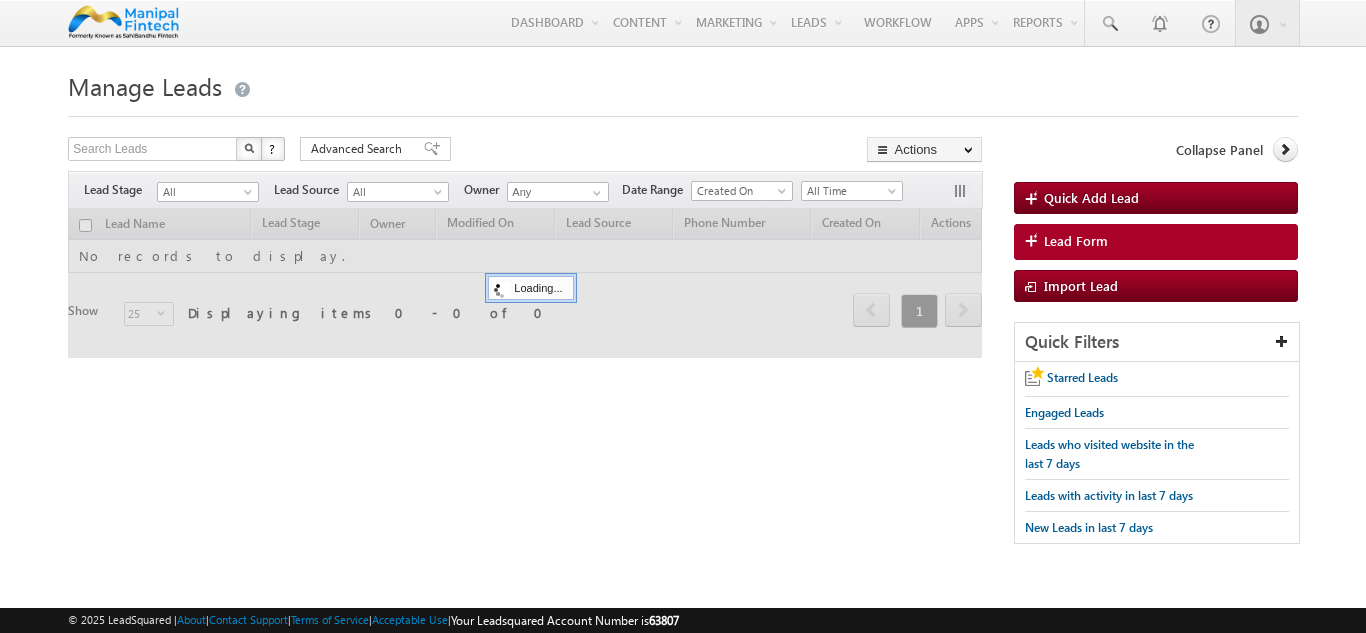 scroll, scrollTop: 0, scrollLeft: 0, axis: both 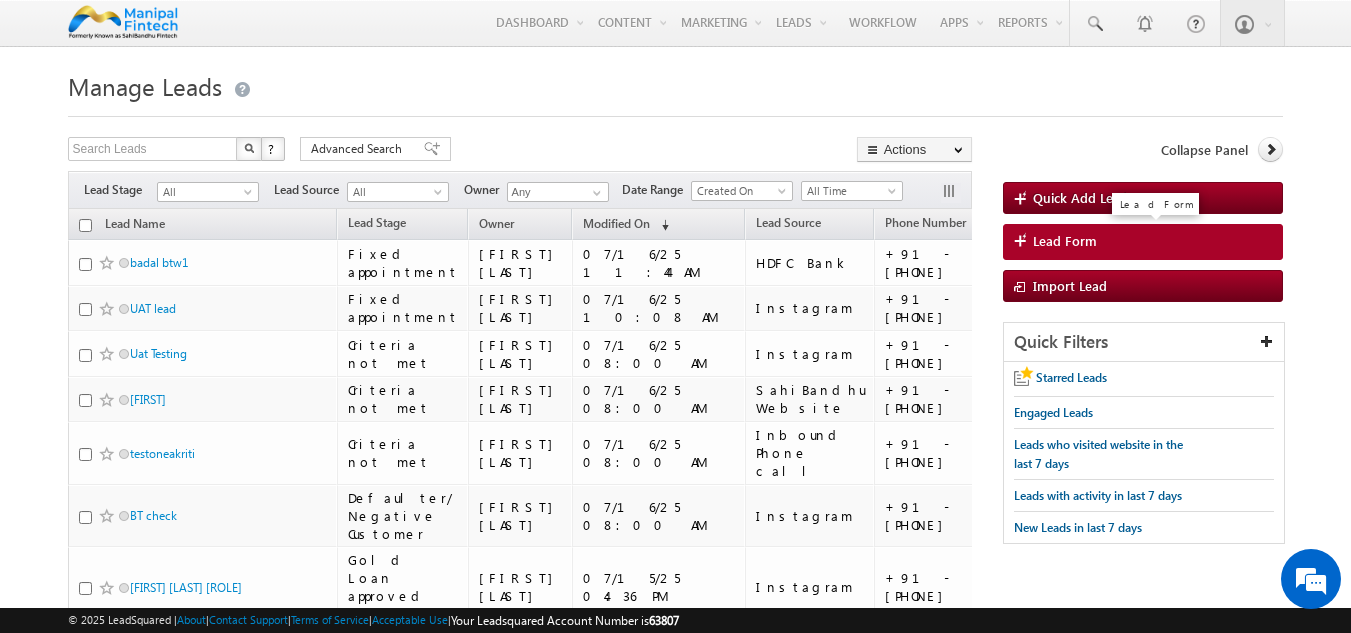 click on "Lead Form" at bounding box center (1065, 241) 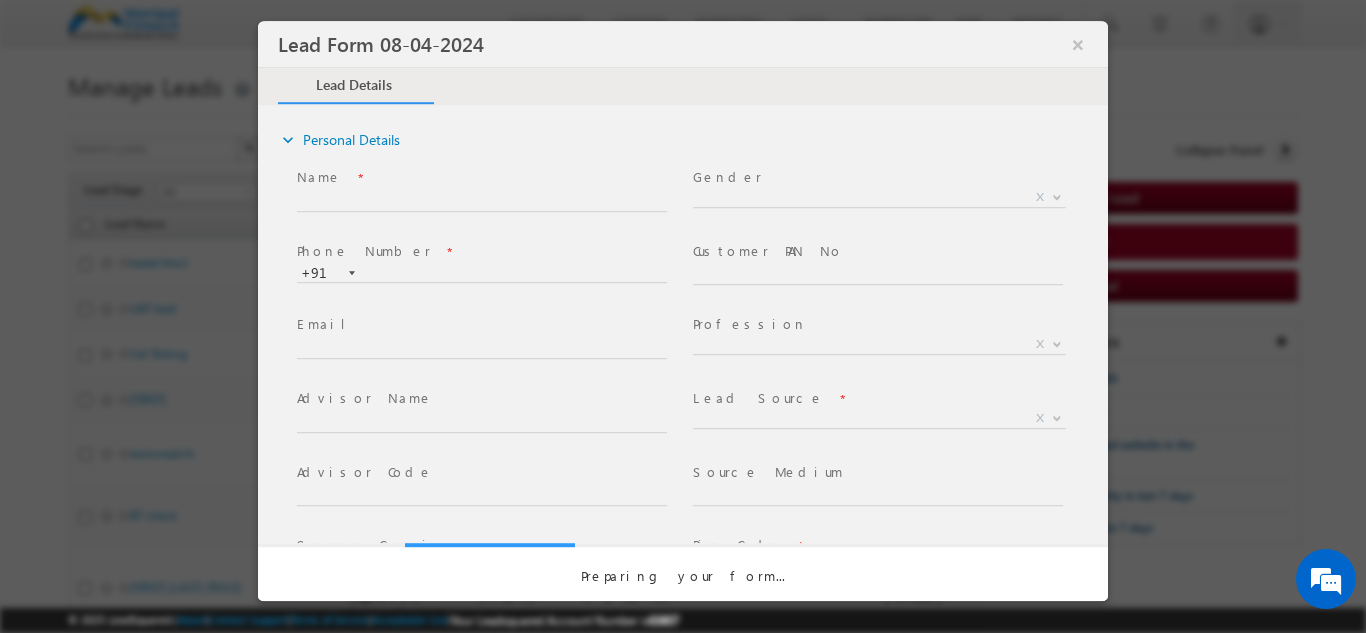 select on "Open" 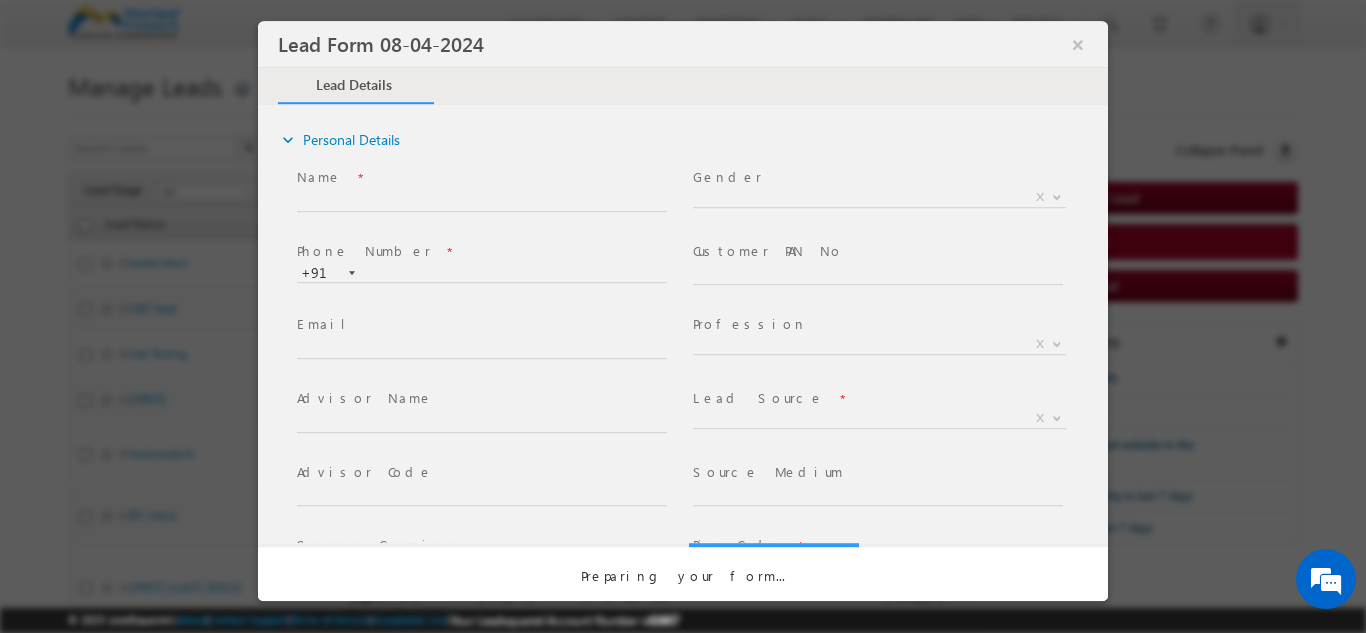 scroll, scrollTop: 0, scrollLeft: 0, axis: both 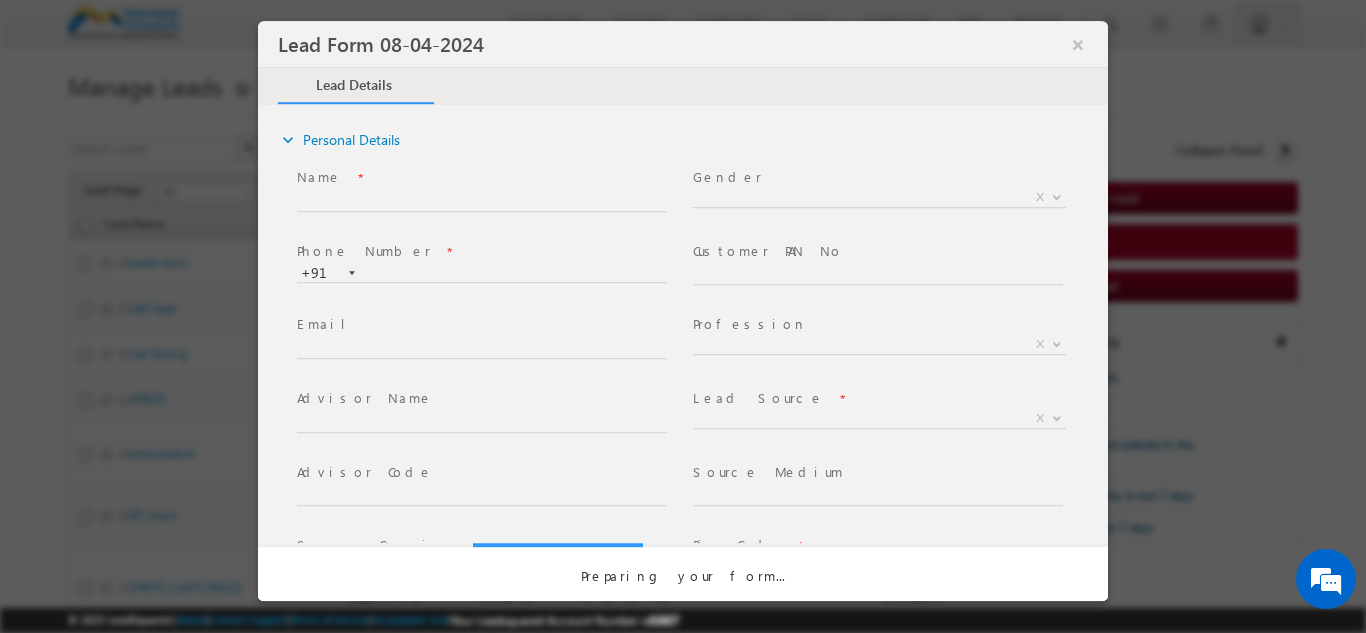 select on "Prospecting" 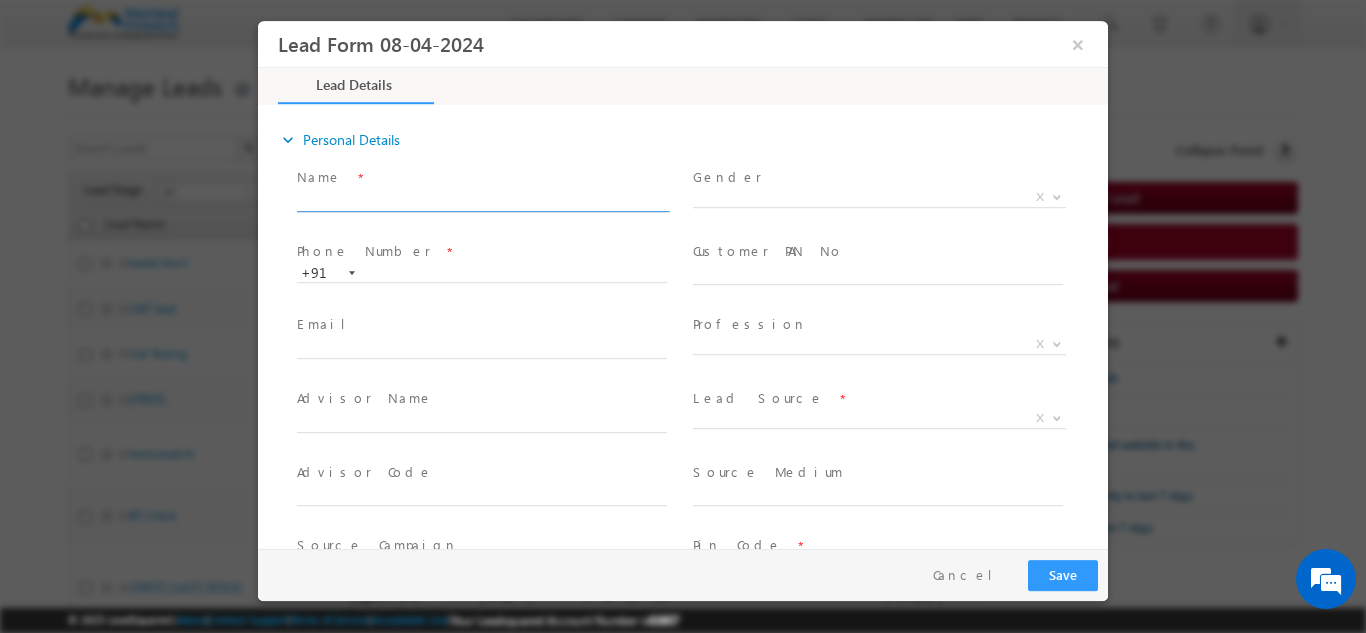 click at bounding box center (482, 201) 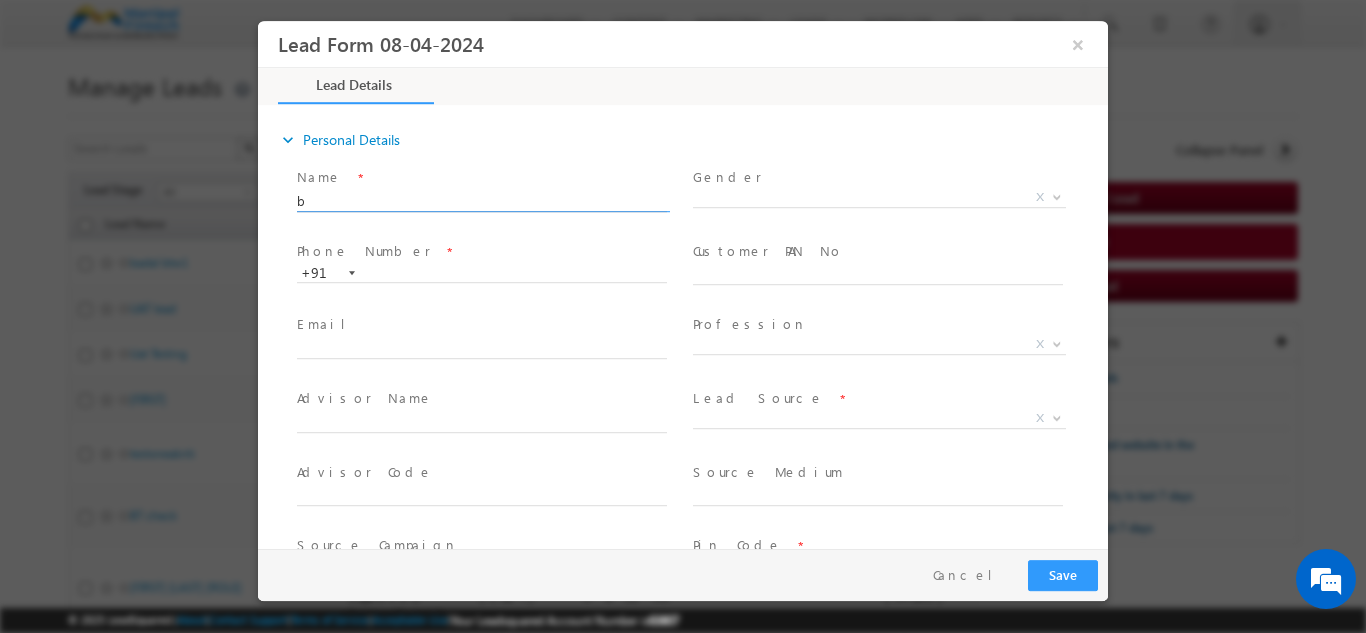 type on "07/16/25 12:12 PM" 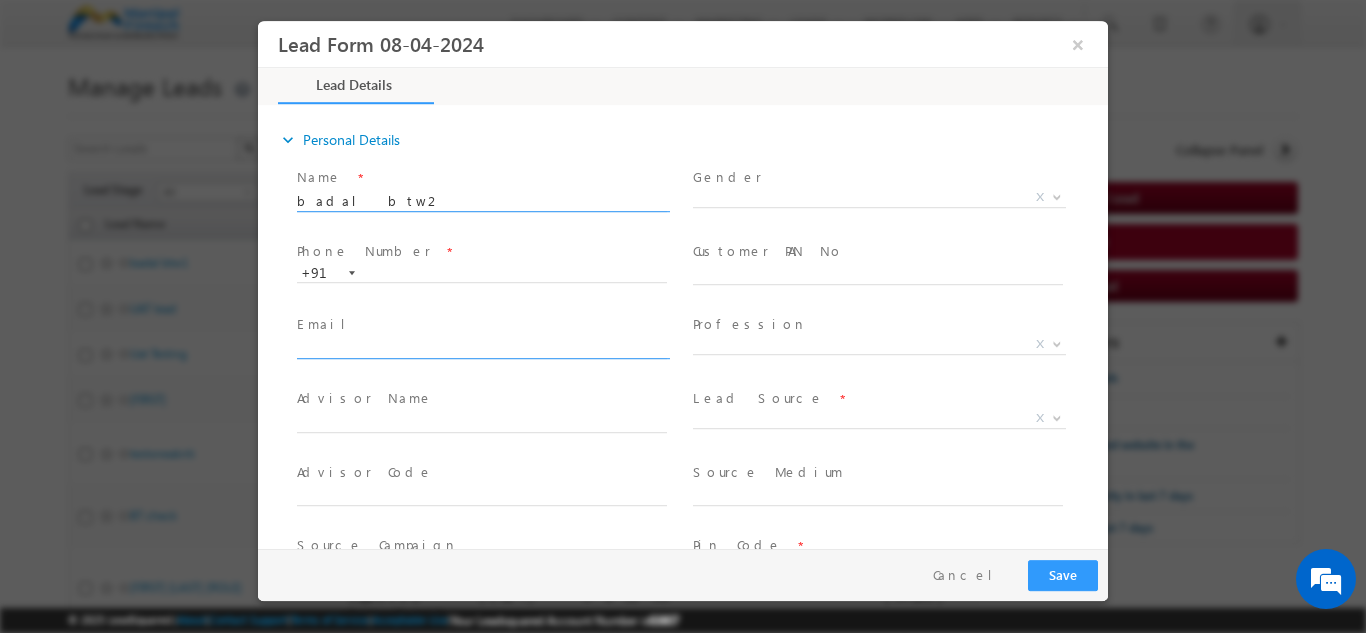 scroll, scrollTop: 0, scrollLeft: 0, axis: both 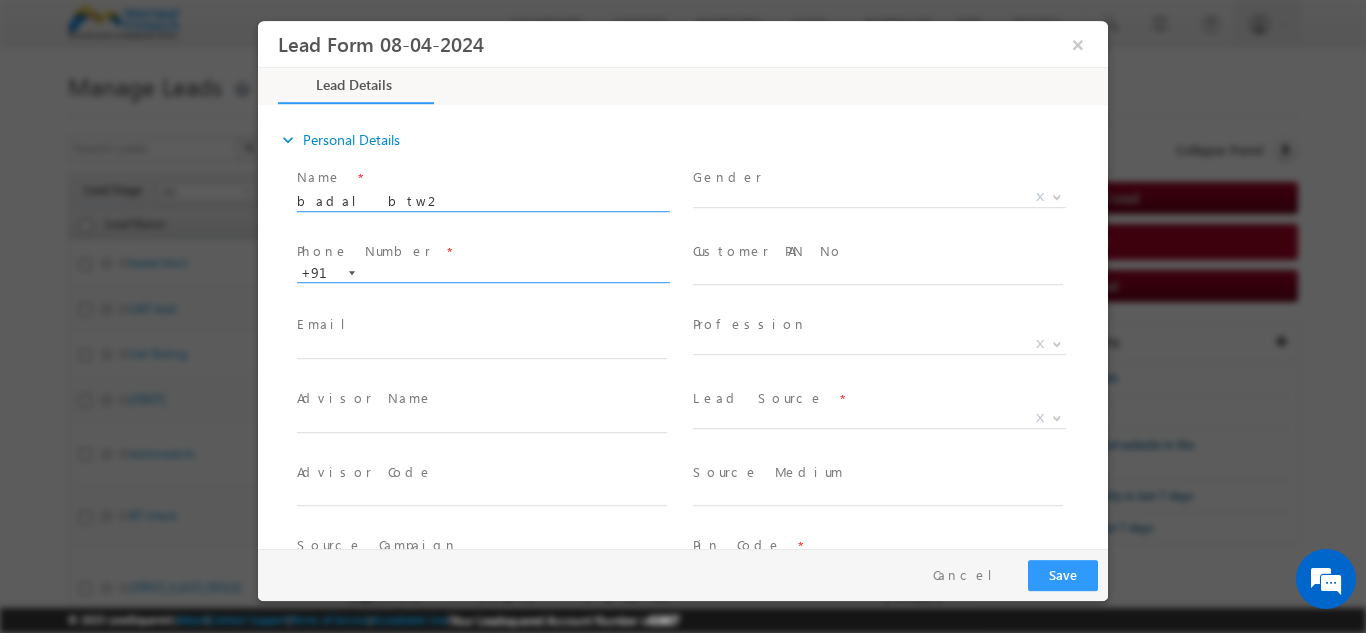 type on "badal btw2" 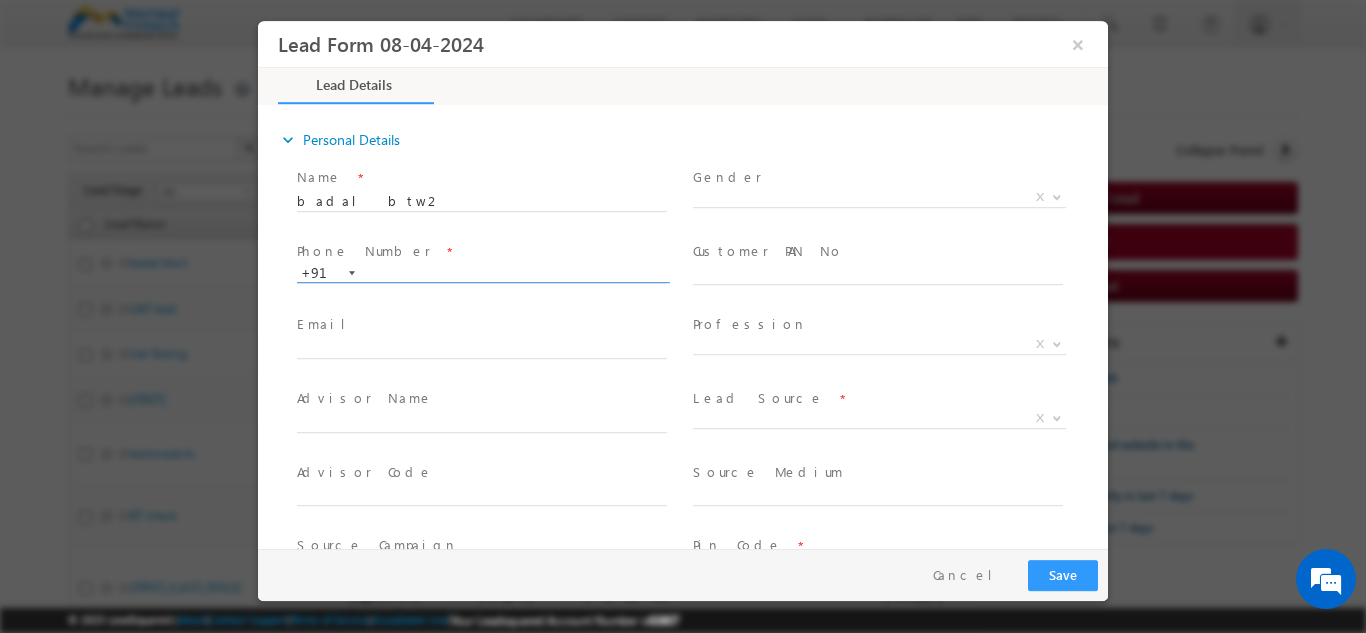 click at bounding box center (482, 273) 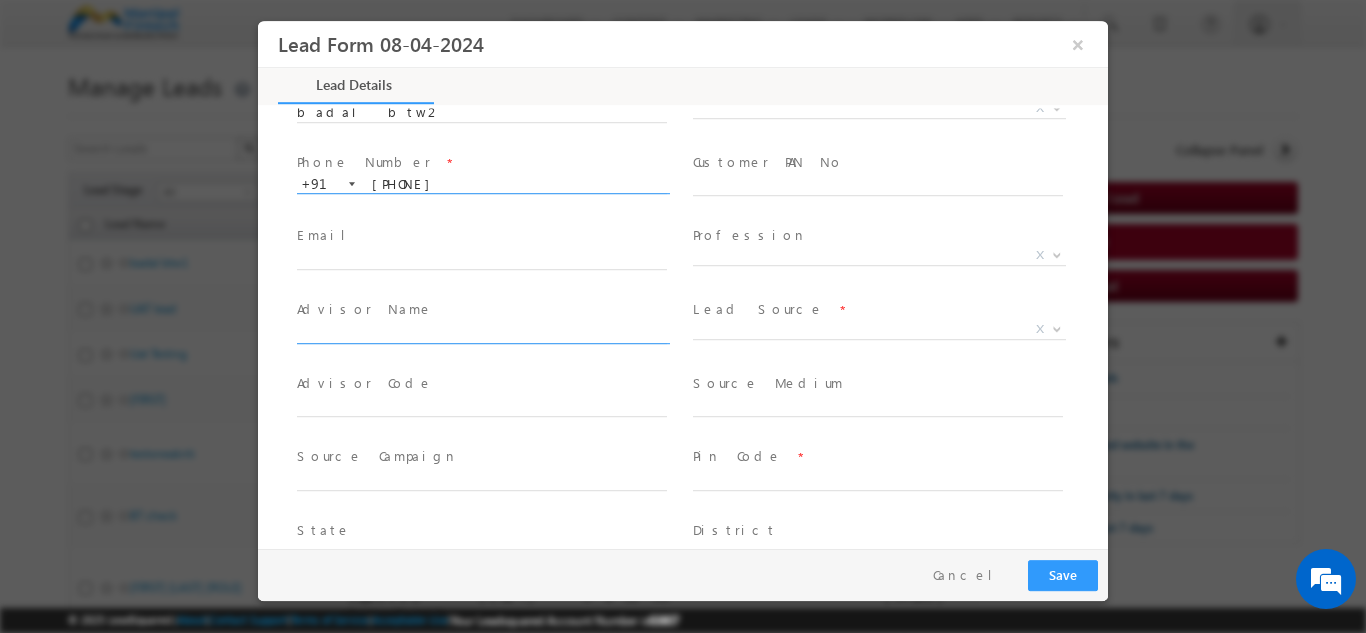 scroll, scrollTop: 90, scrollLeft: 0, axis: vertical 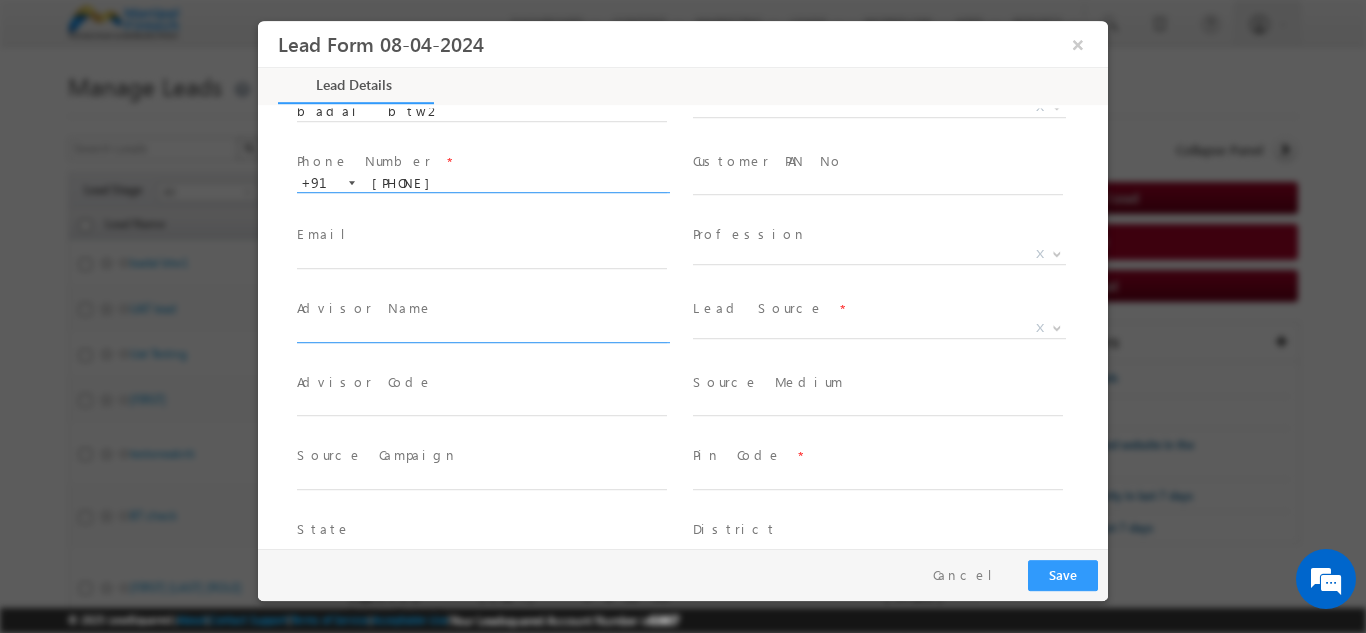 type on "8667800702" 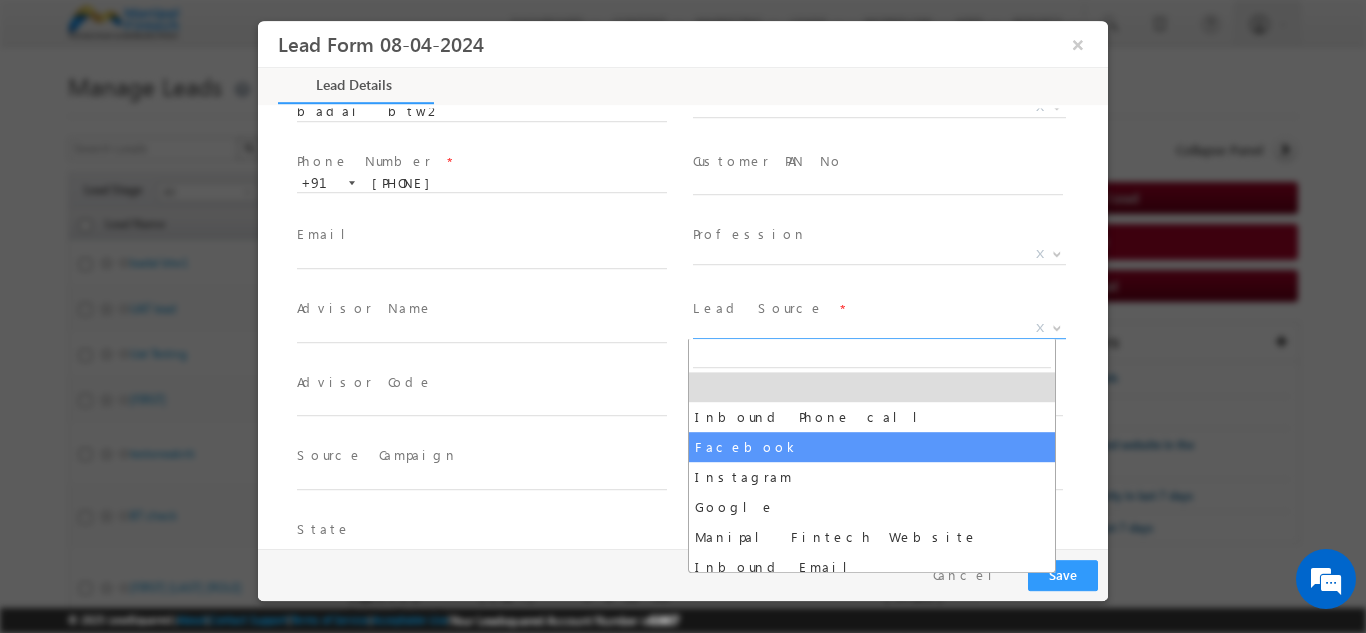 drag, startPoint x: 720, startPoint y: 327, endPoint x: 720, endPoint y: 438, distance: 111 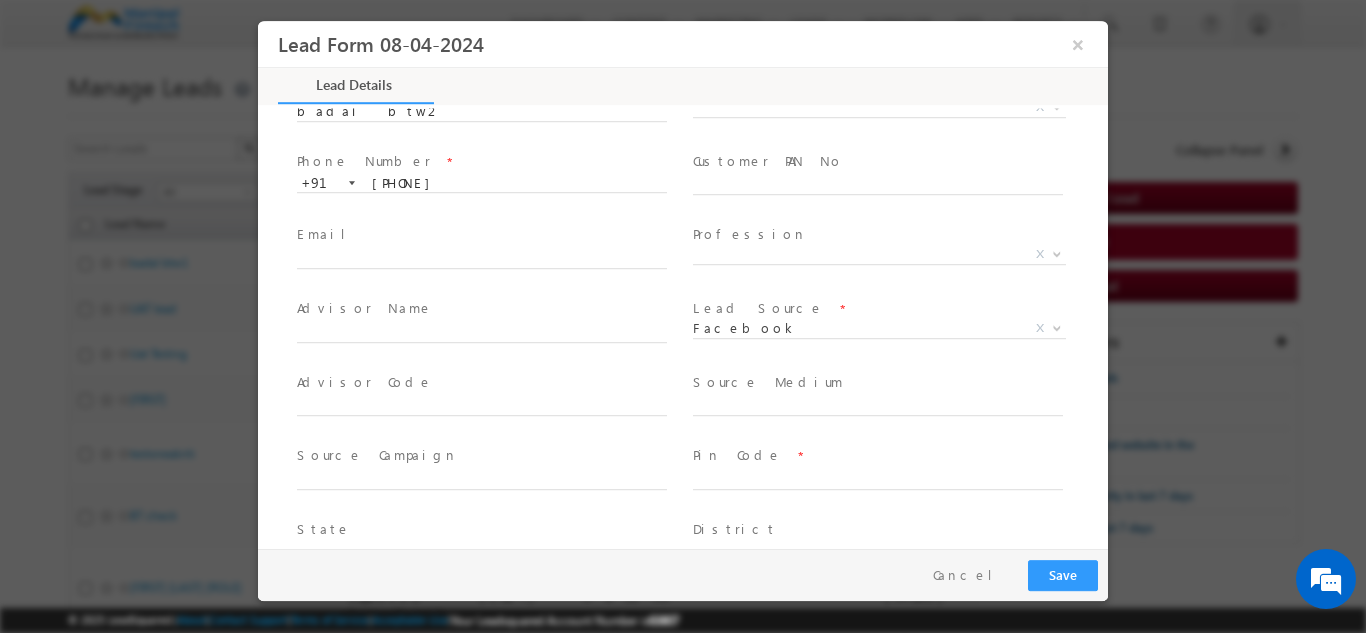 click on "Source Medium
*" at bounding box center (887, 404) 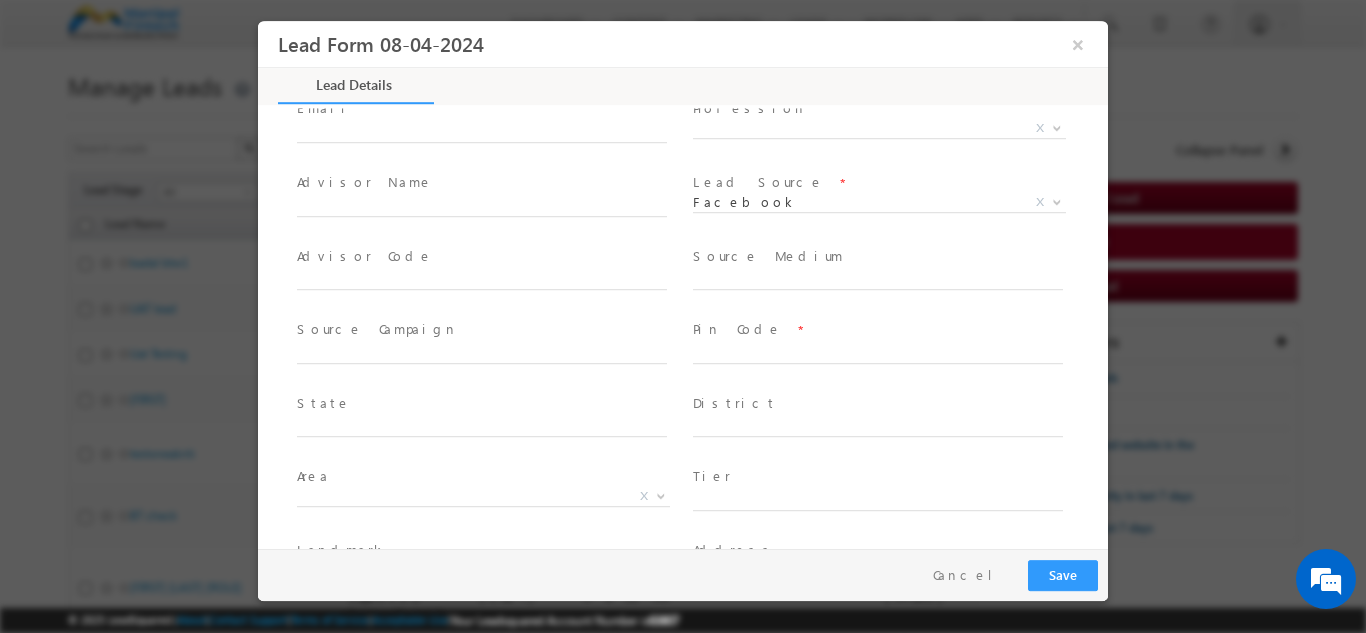 scroll, scrollTop: 217, scrollLeft: 0, axis: vertical 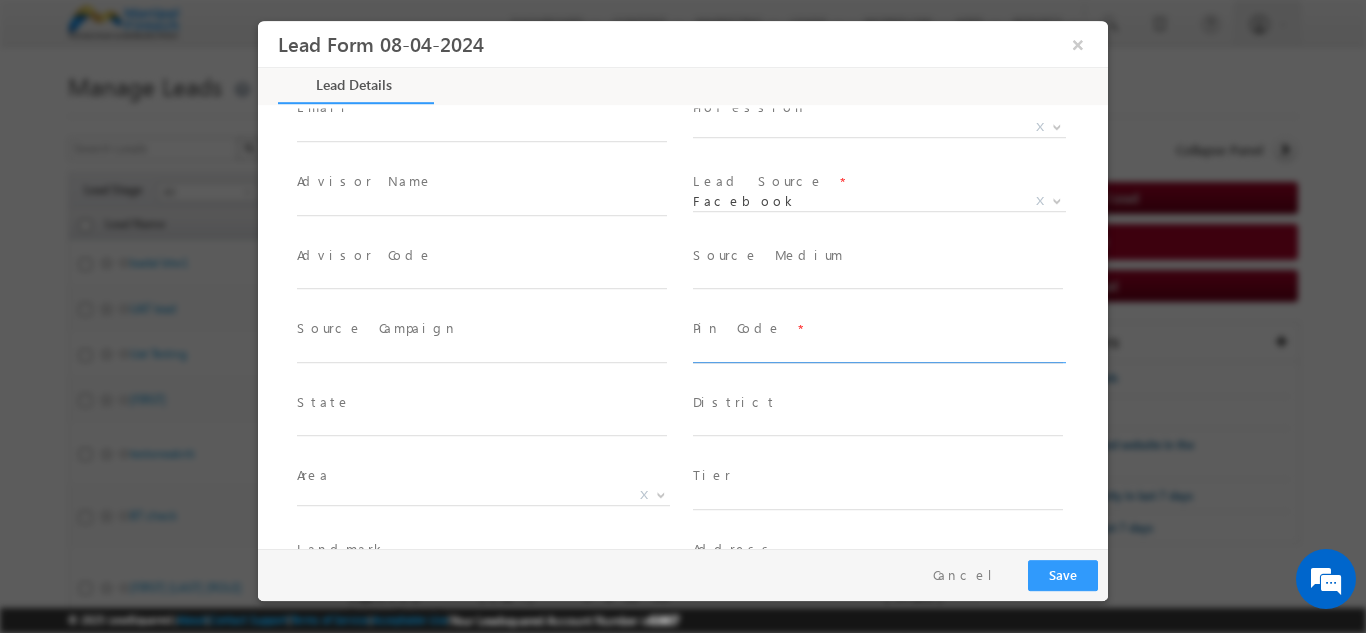 click at bounding box center (878, 352) 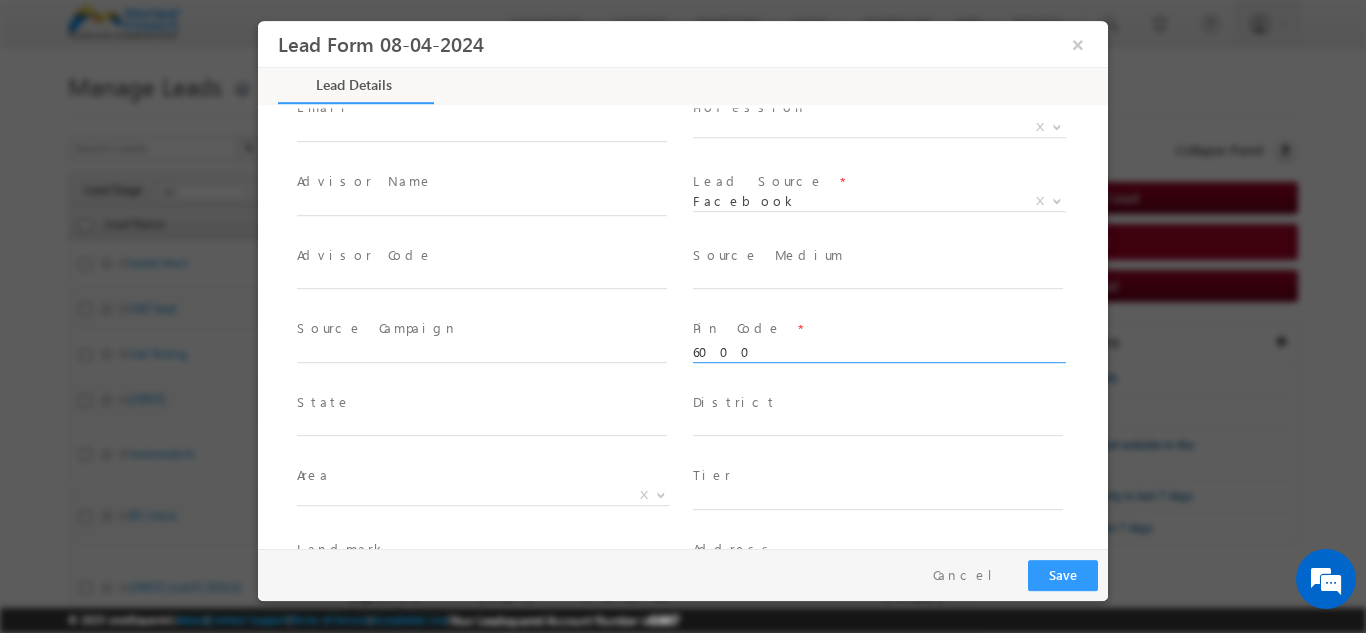 type on "600002" 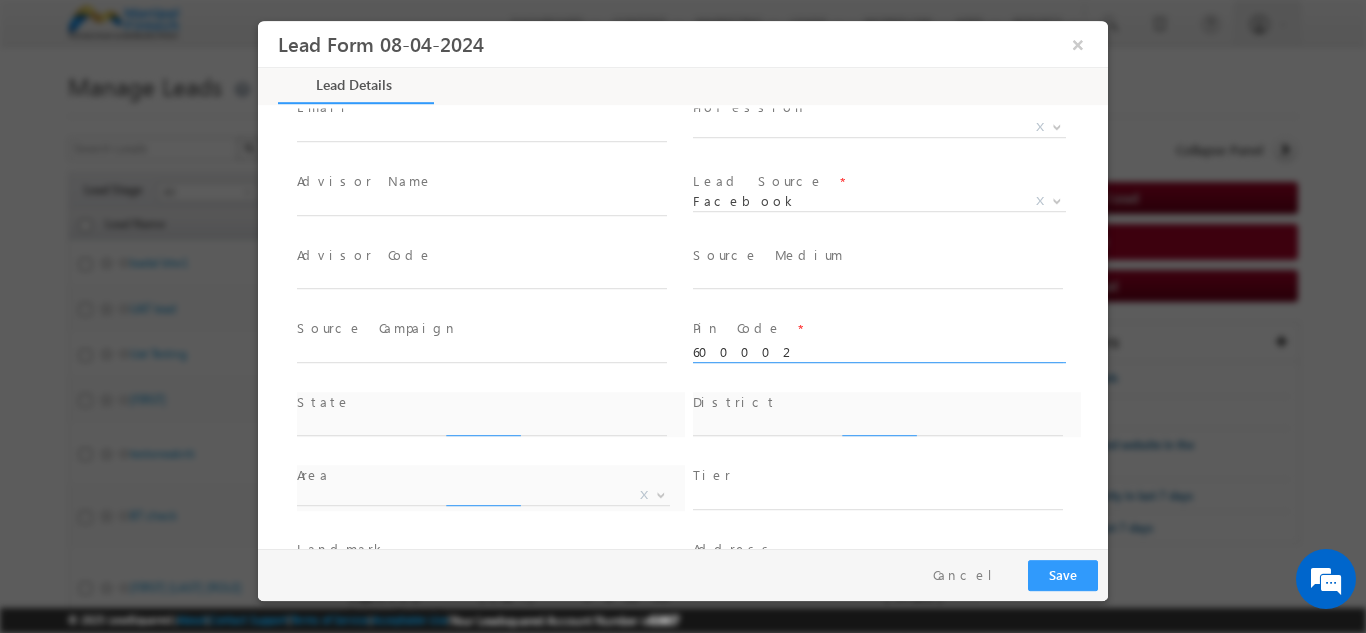 scroll, scrollTop: 0, scrollLeft: 0, axis: both 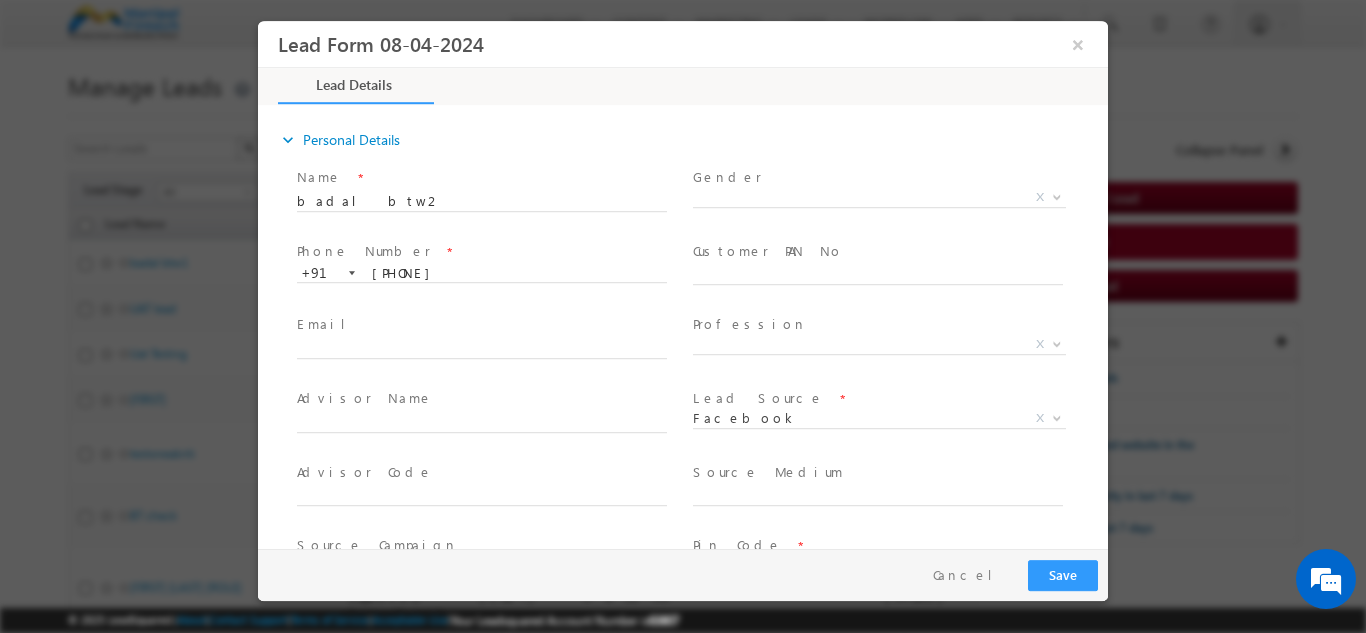 type on "Tamil Nadu" 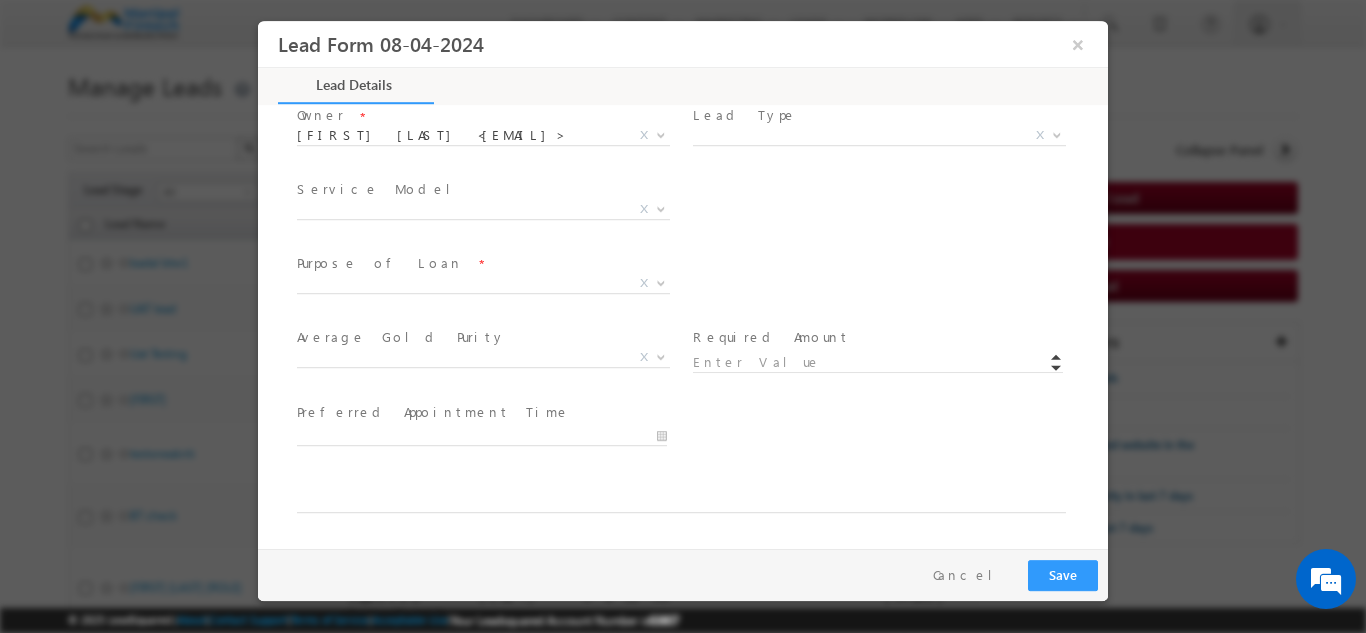 scroll, scrollTop: 725, scrollLeft: 0, axis: vertical 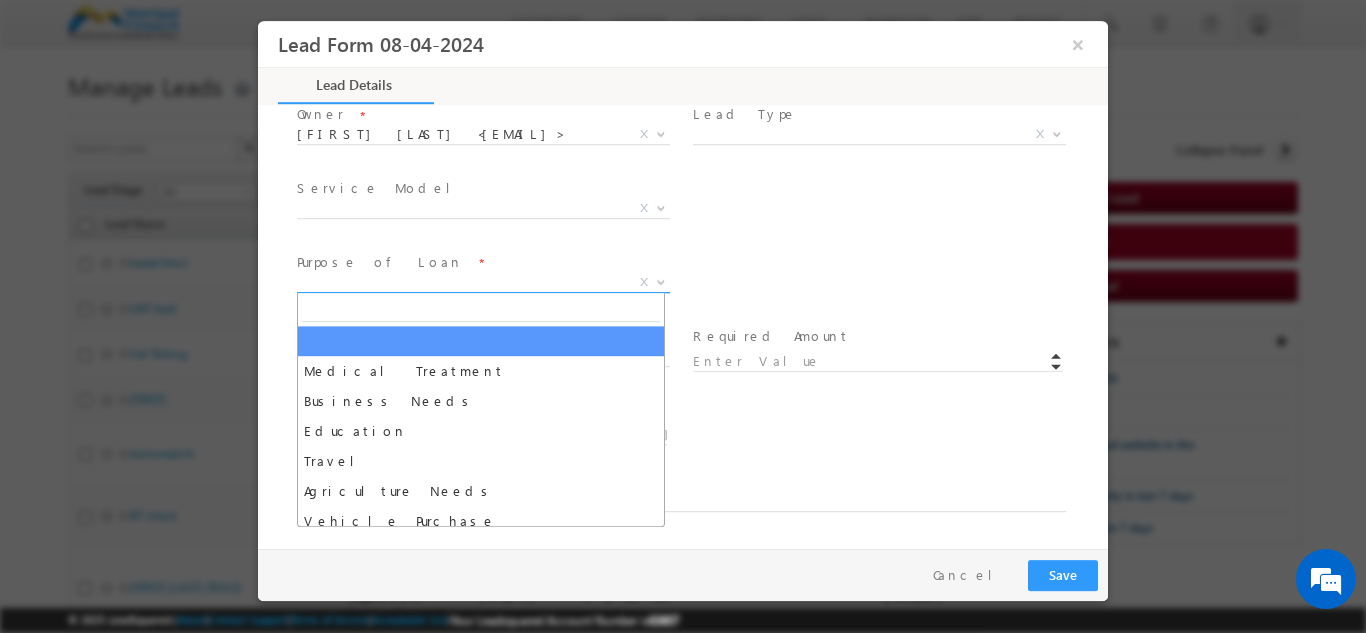 click on "X" at bounding box center [483, 282] 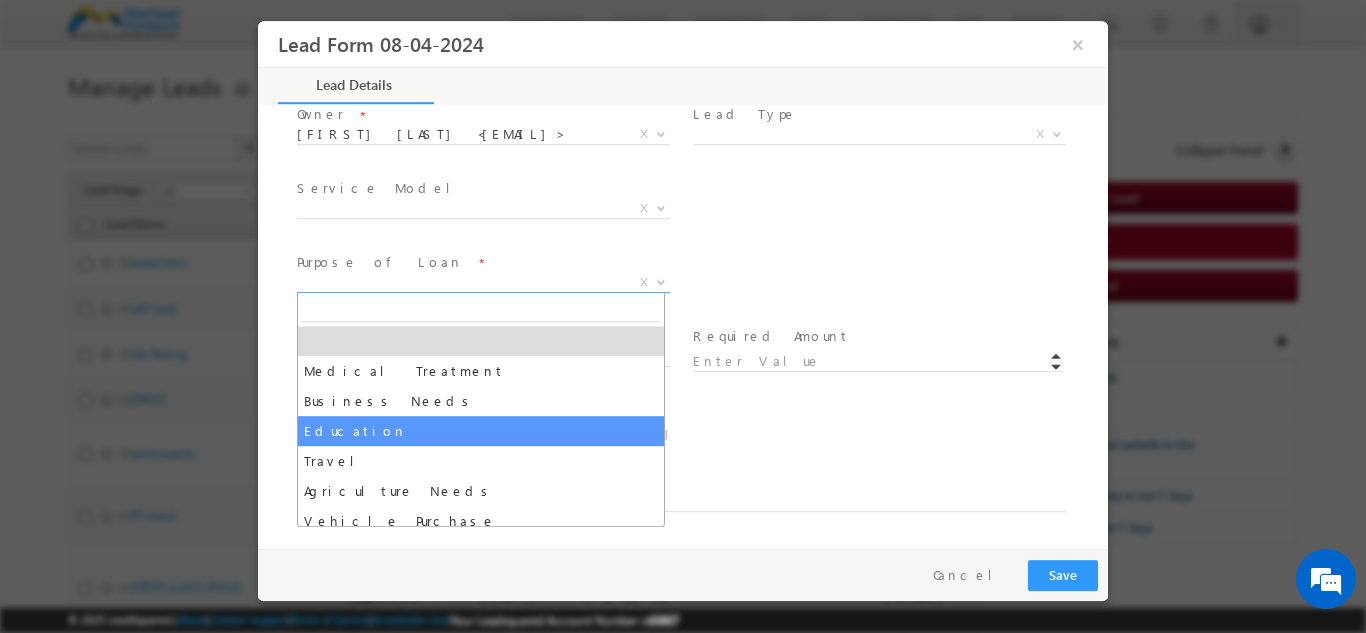 select on "Education" 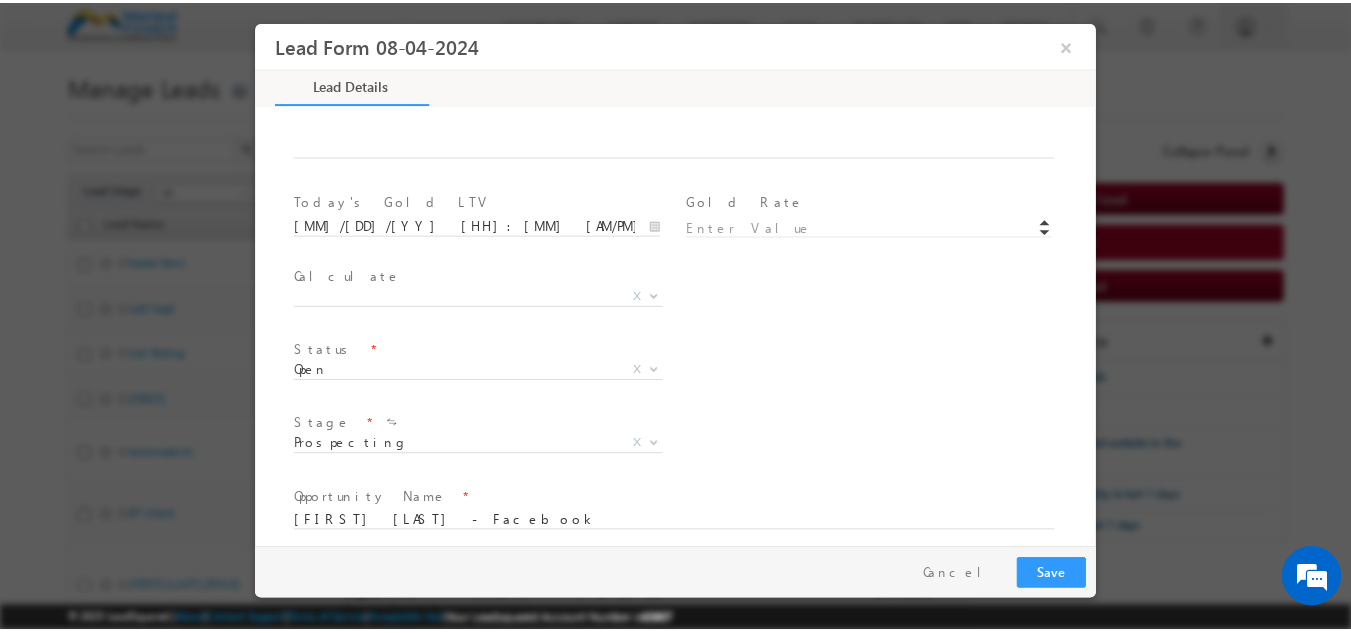 scroll, scrollTop: 1169, scrollLeft: 0, axis: vertical 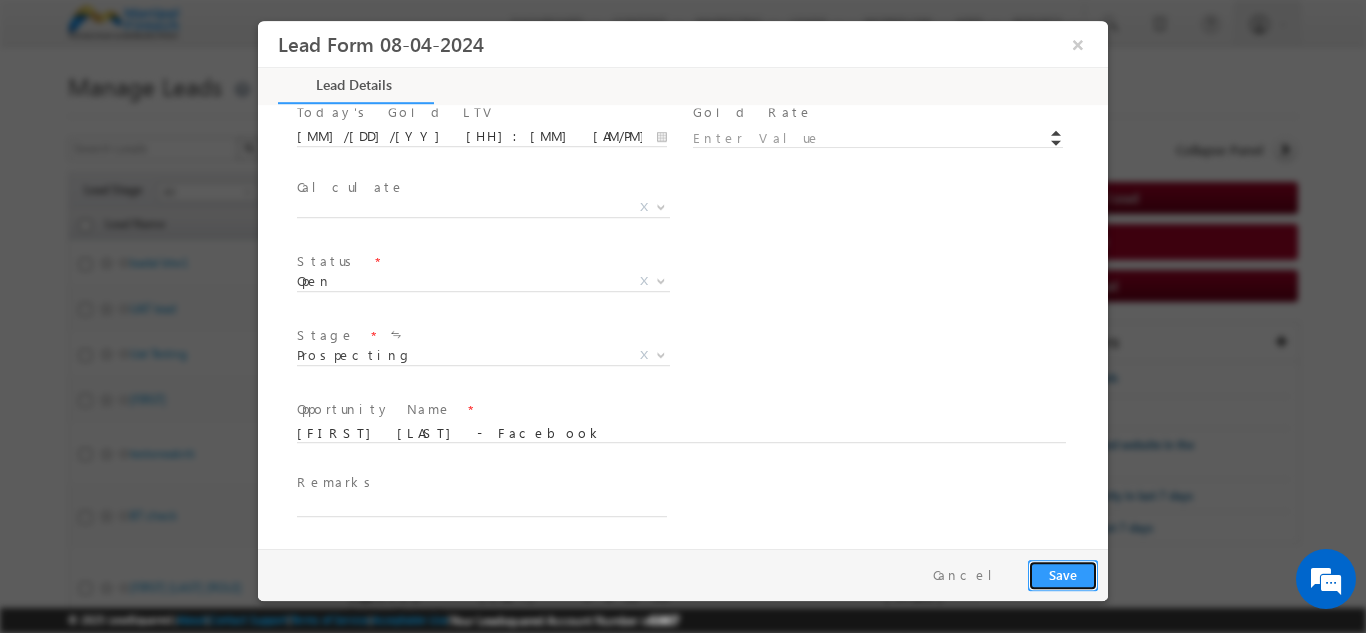 click on "Save" at bounding box center (1063, 574) 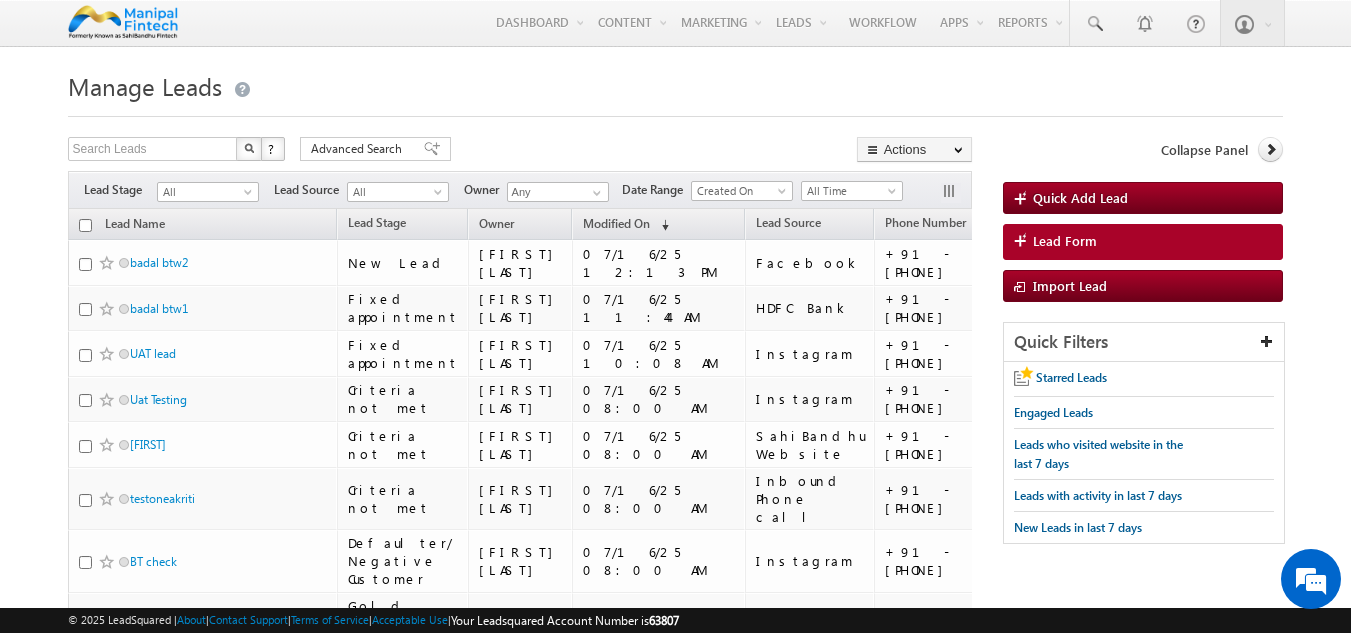 click on "Lead Source" at bounding box center (788, 222) 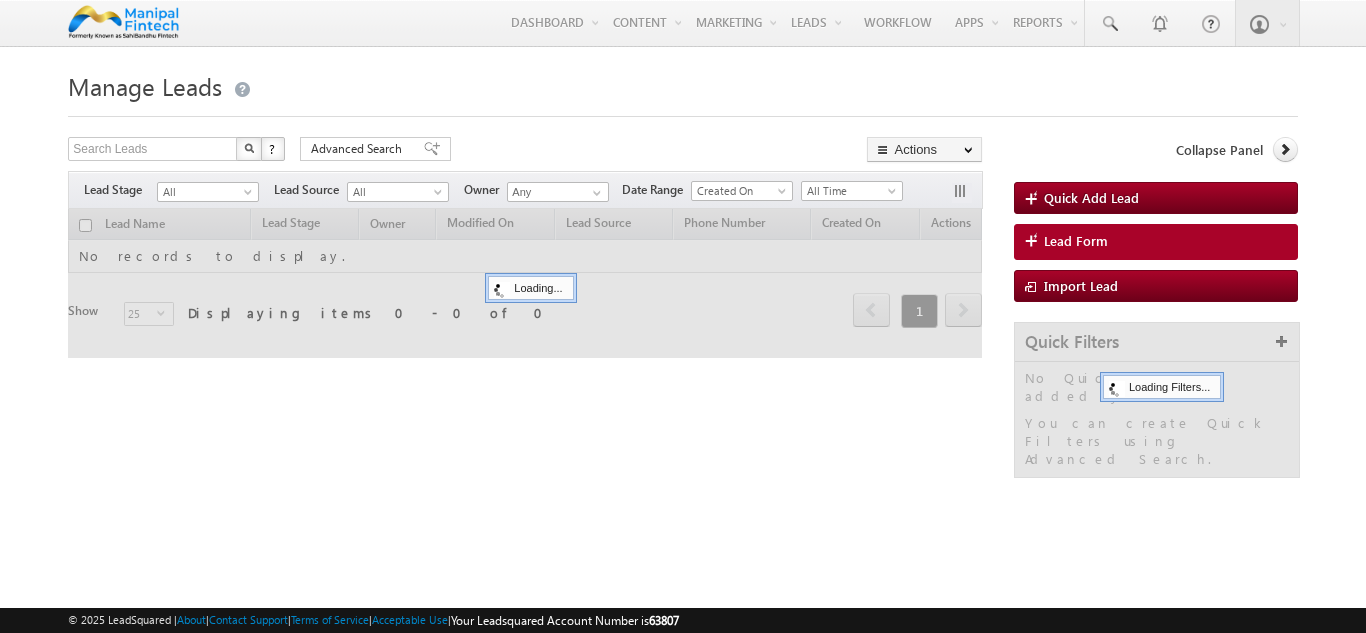 scroll, scrollTop: 0, scrollLeft: 0, axis: both 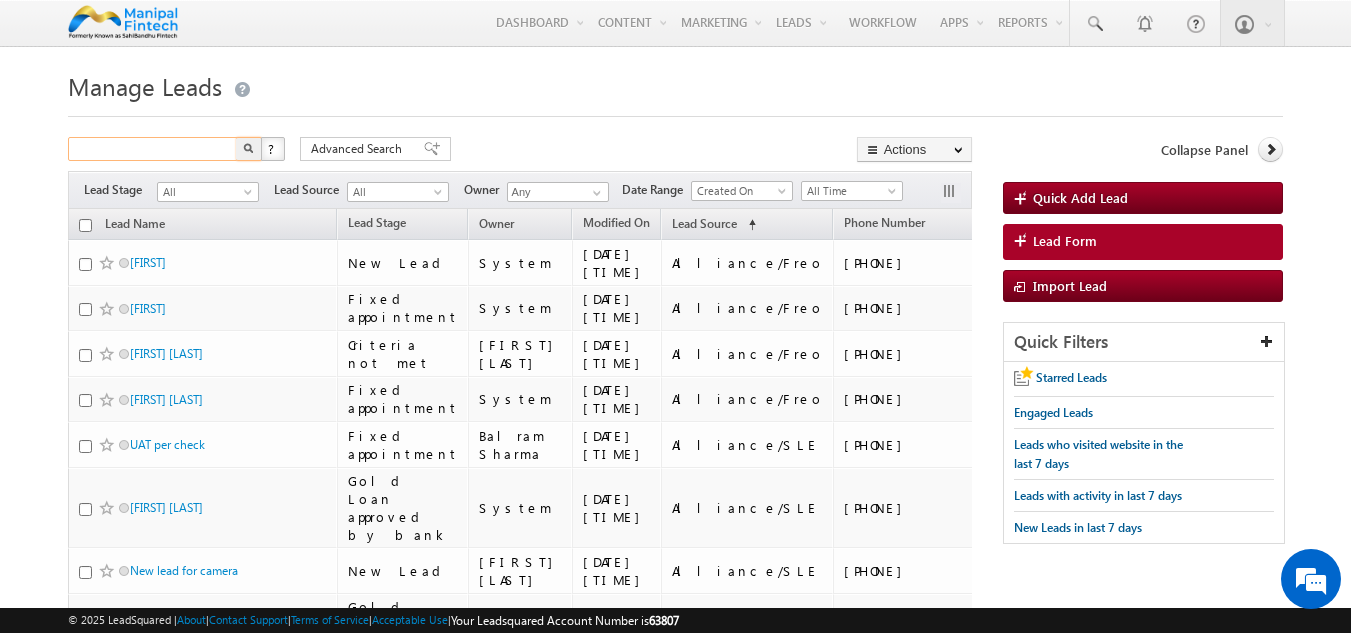 click at bounding box center (153, 149) 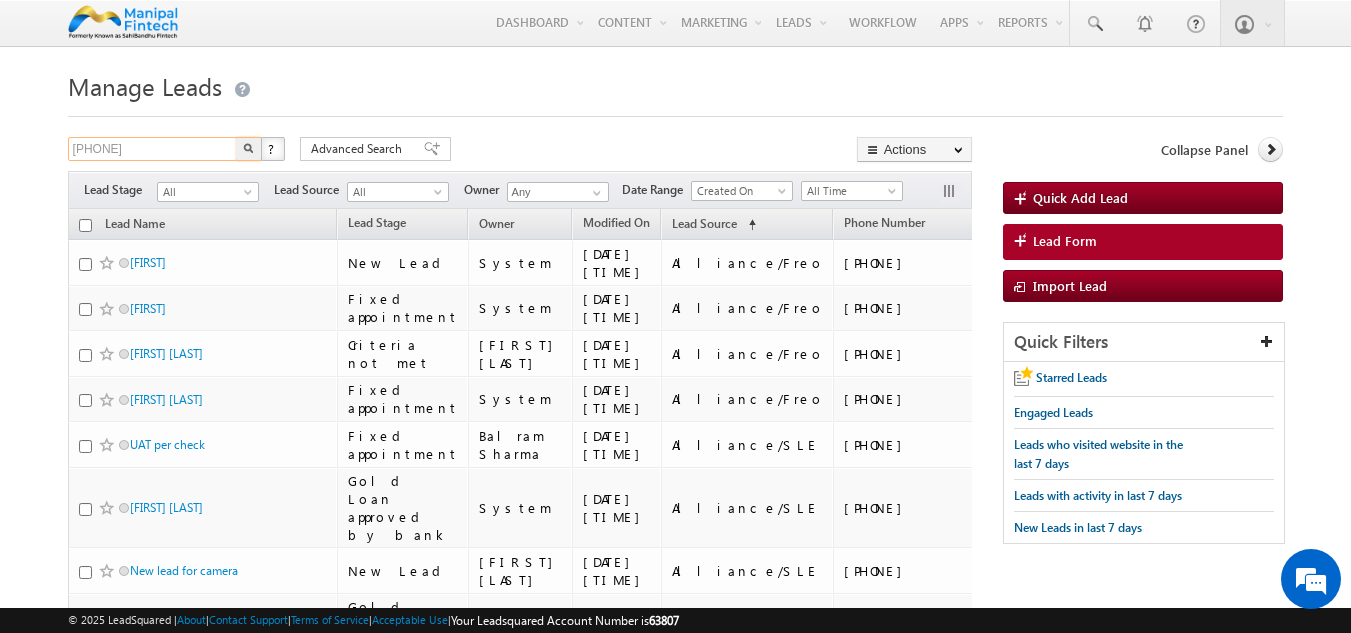 type on "8667800702" 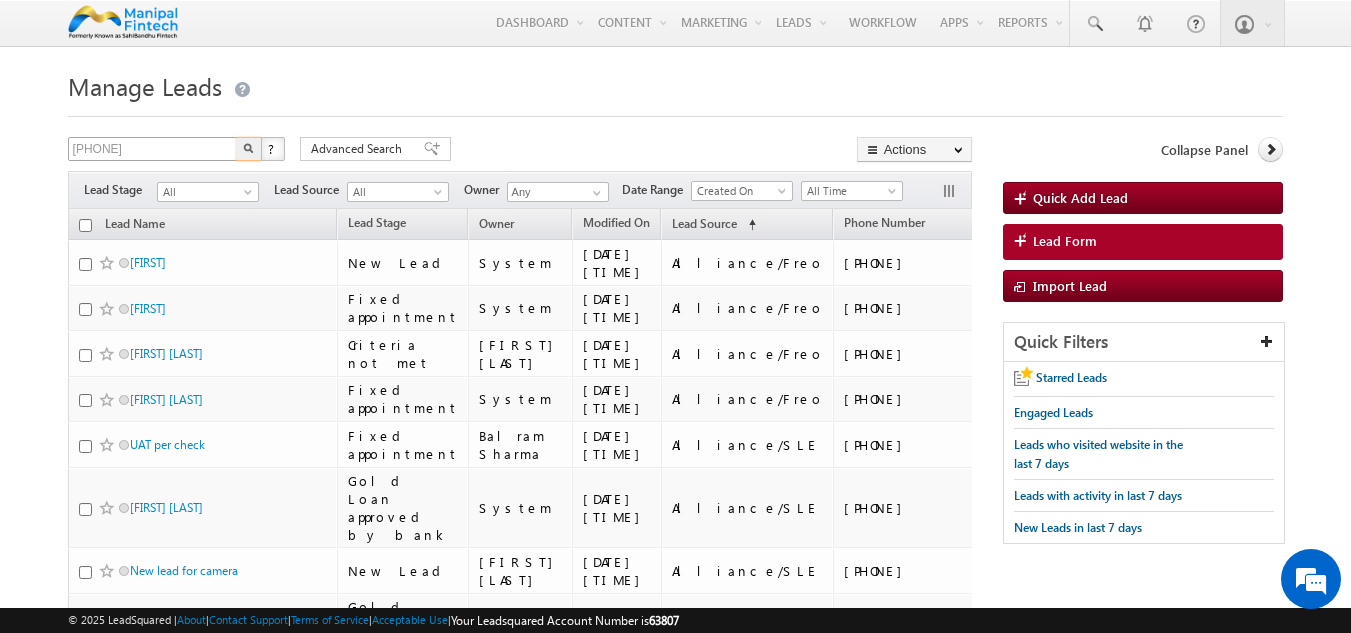 click at bounding box center [249, 149] 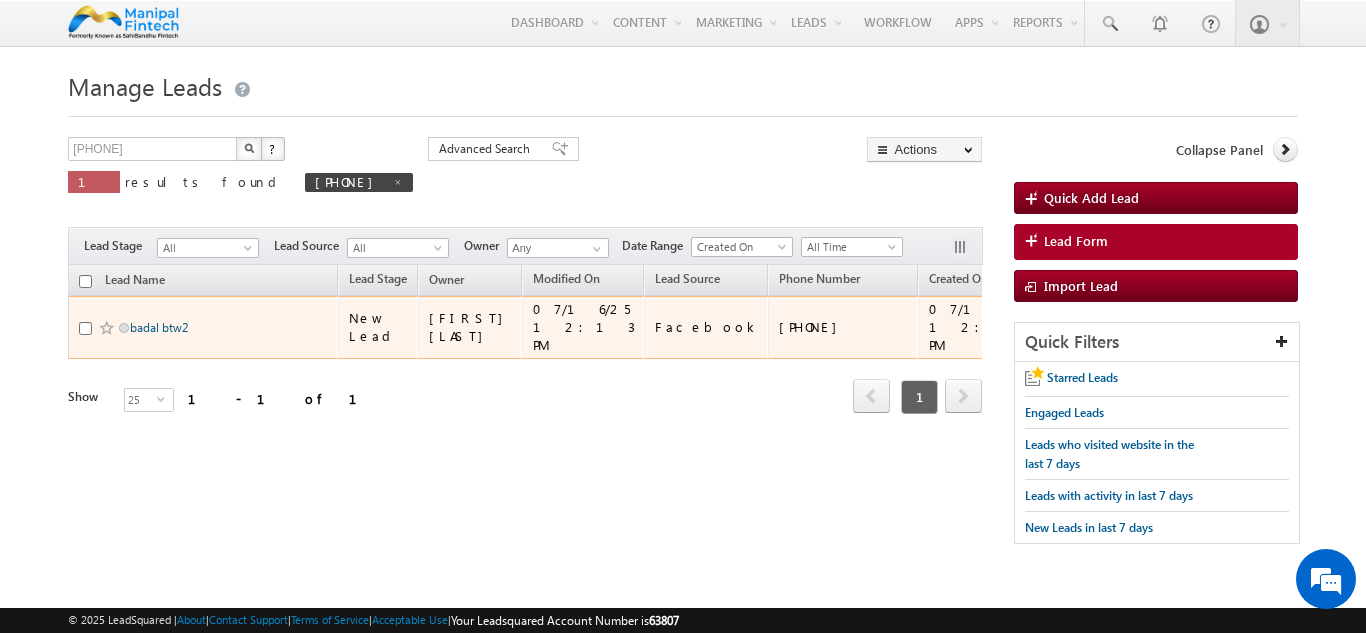 click on "badal btw2" at bounding box center (159, 327) 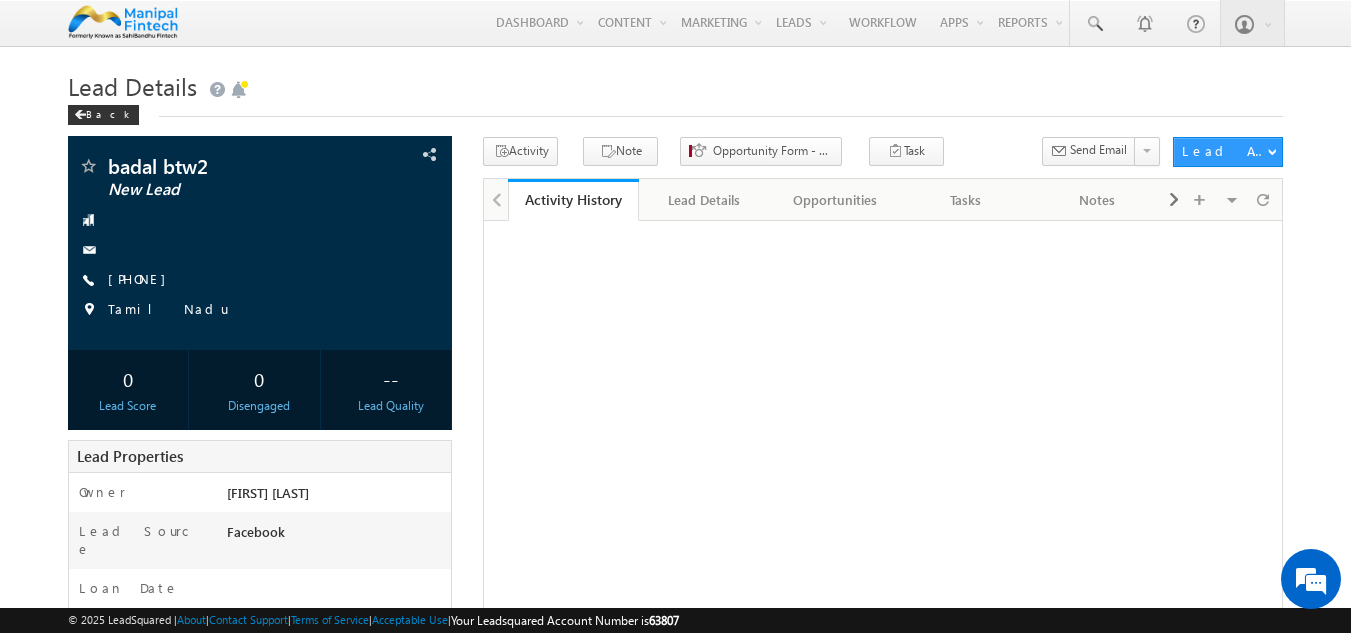 scroll, scrollTop: 0, scrollLeft: 0, axis: both 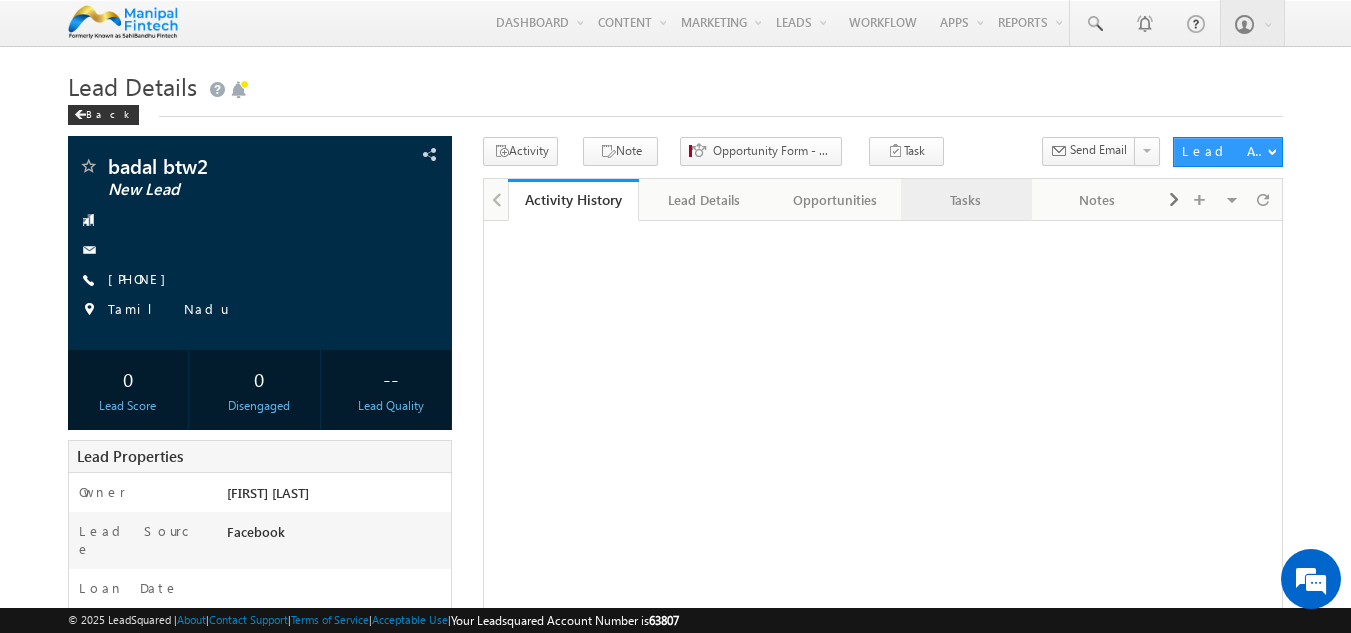 click on "Tasks" at bounding box center (965, 200) 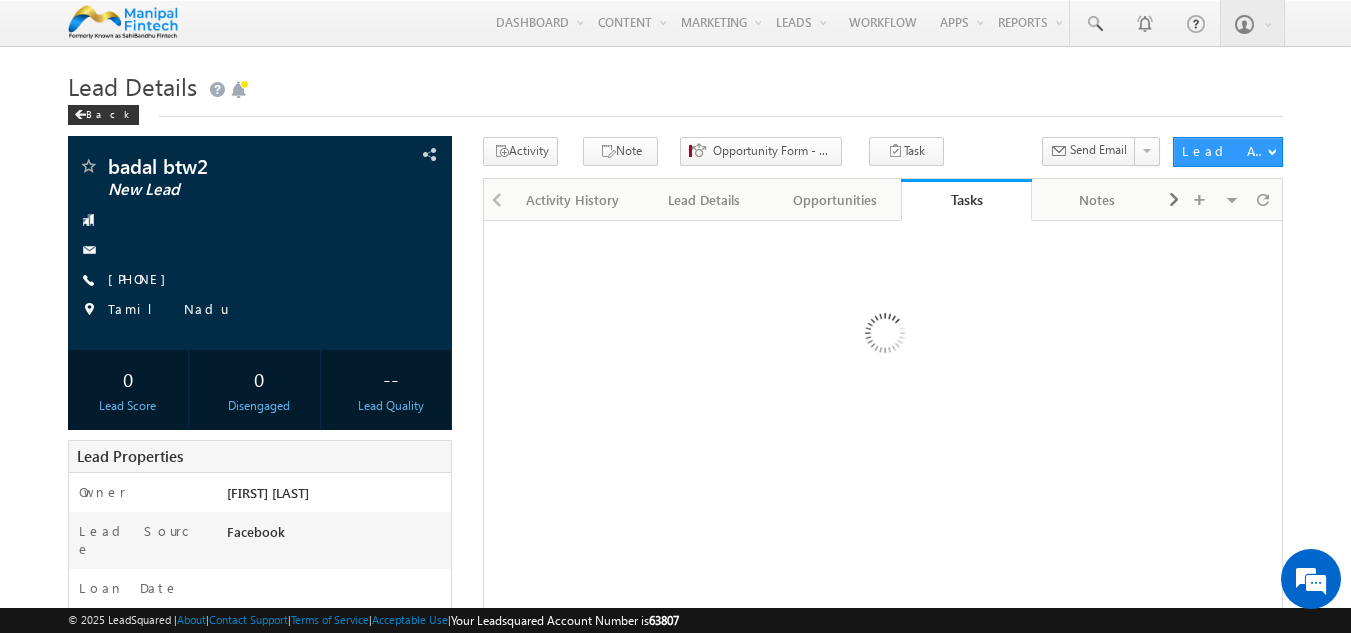 scroll, scrollTop: 0, scrollLeft: 0, axis: both 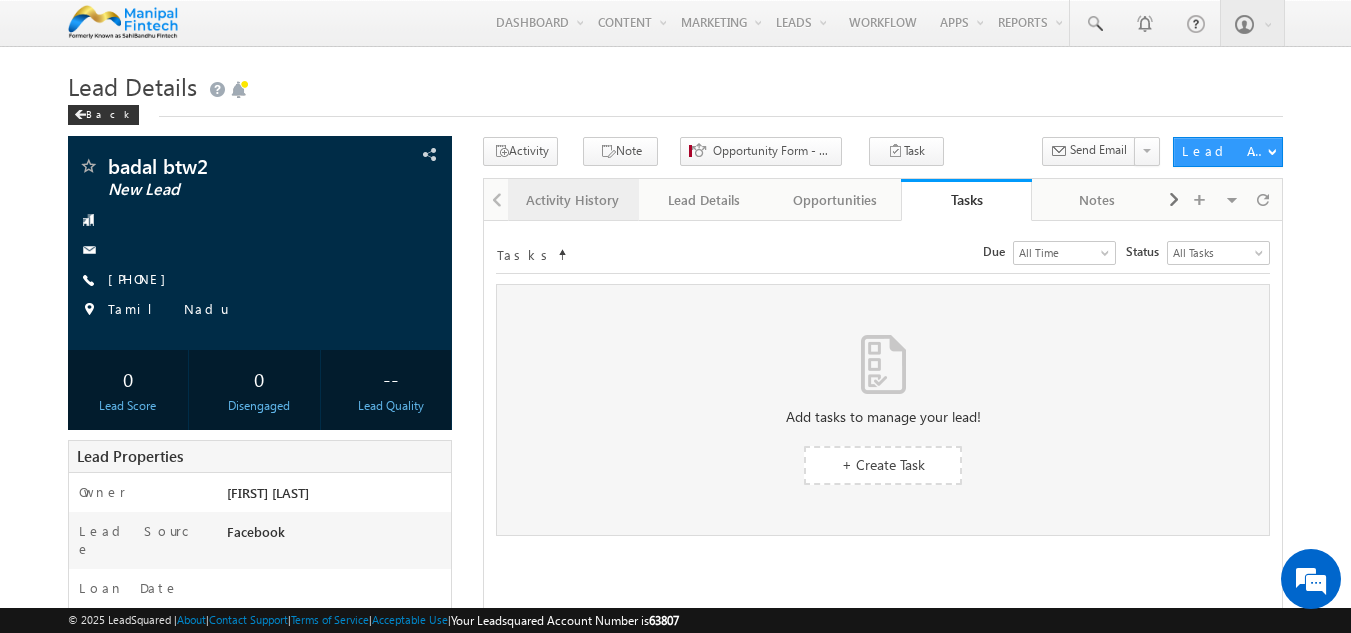 click on "Activity History" at bounding box center [572, 200] 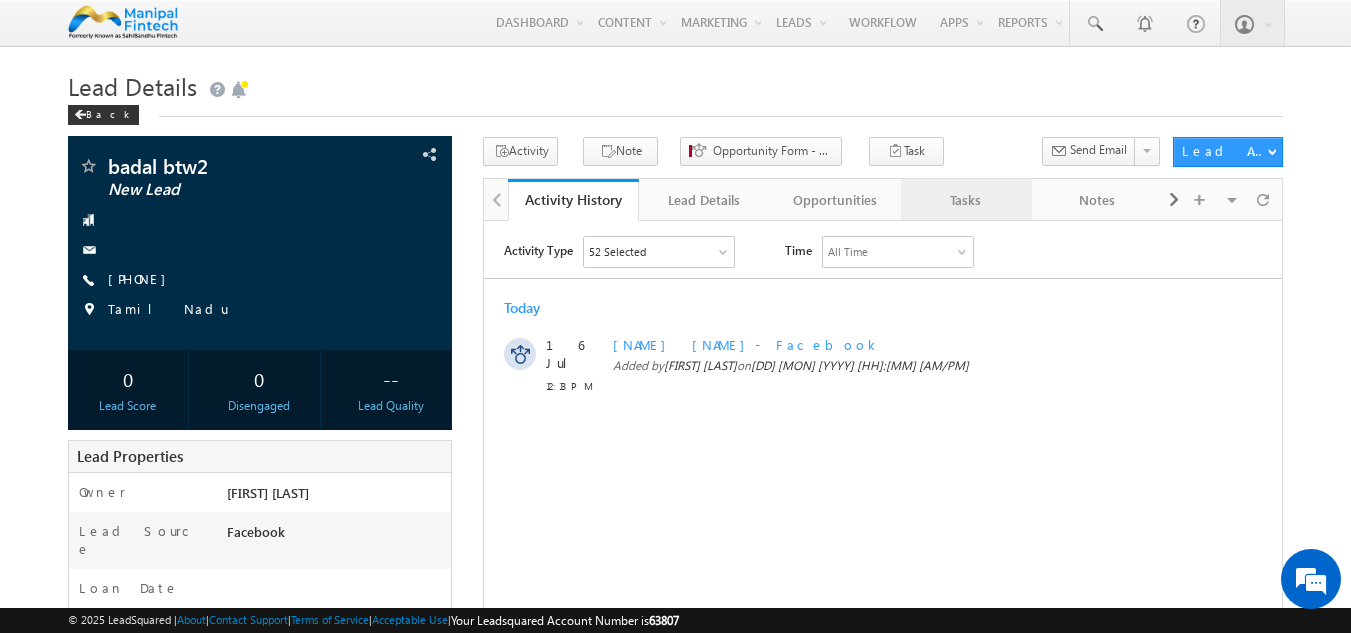 click on "Tasks" at bounding box center [965, 200] 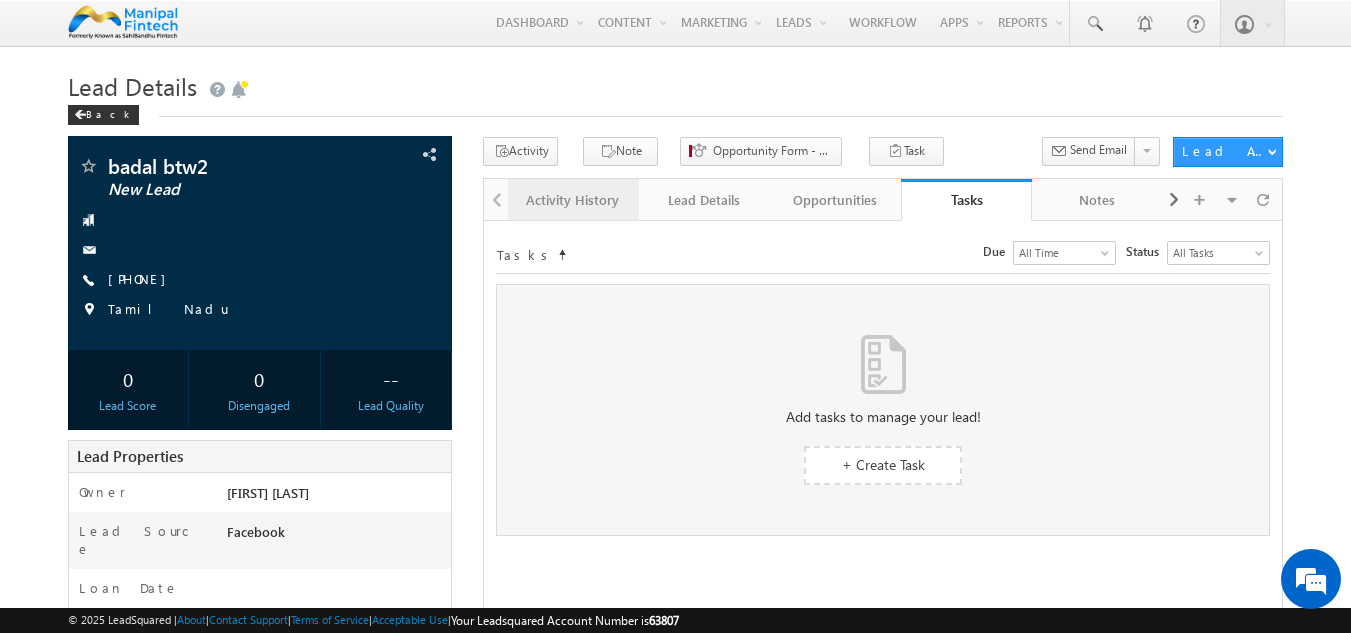 scroll, scrollTop: 0, scrollLeft: 0, axis: both 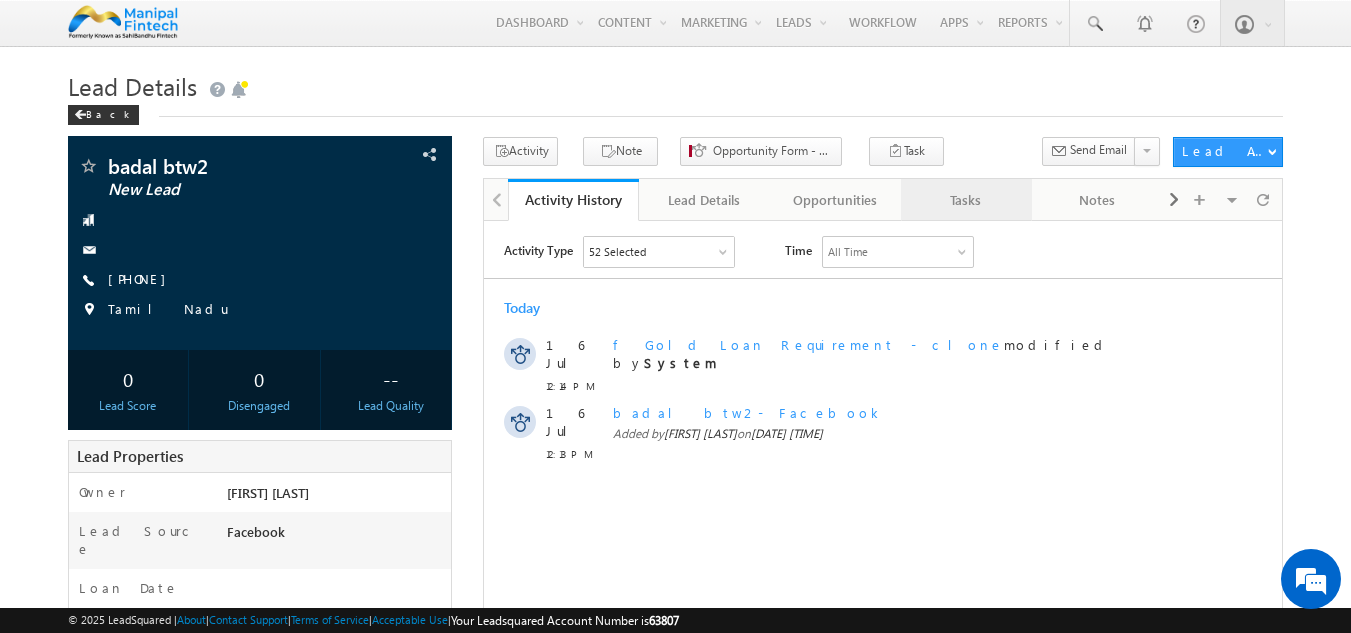 click on "Tasks" at bounding box center (965, 200) 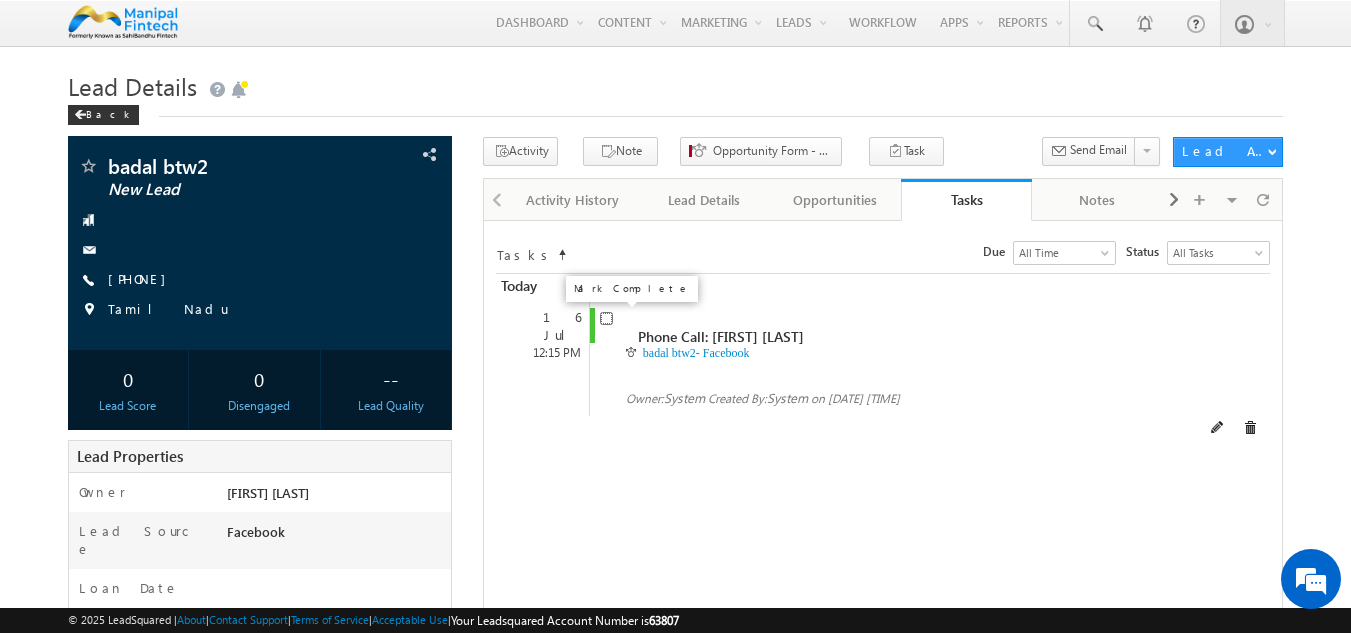 click at bounding box center [606, 318] 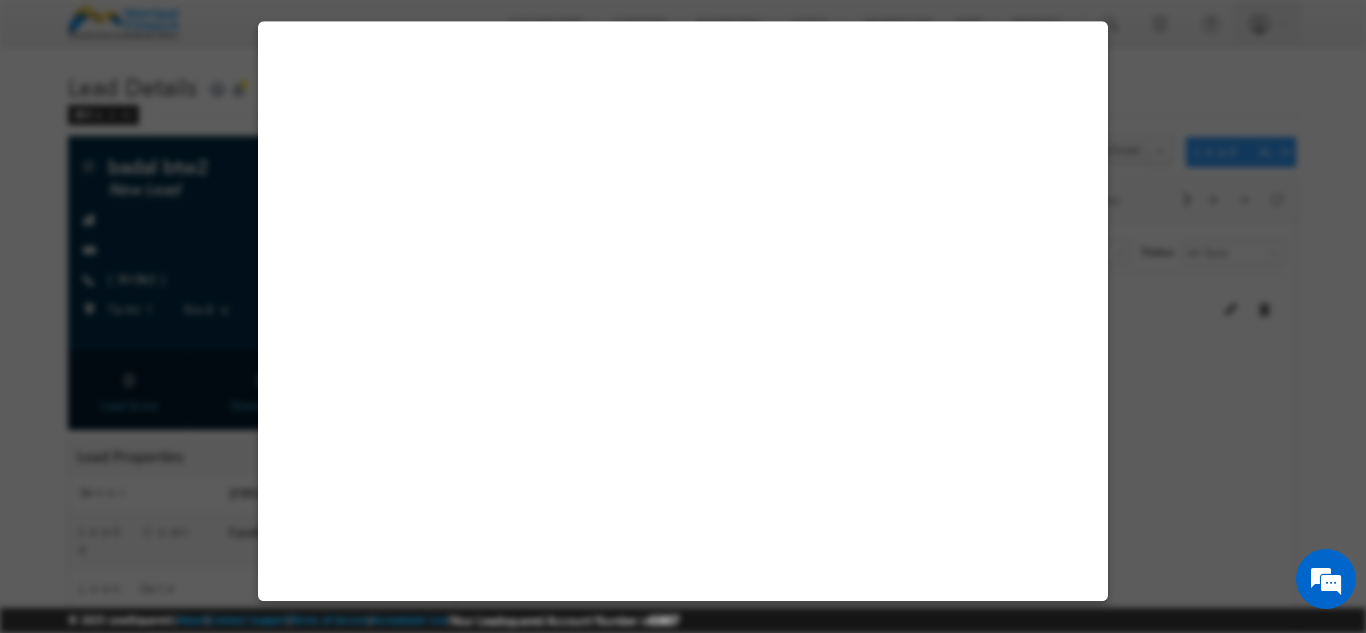 select on "Facebook" 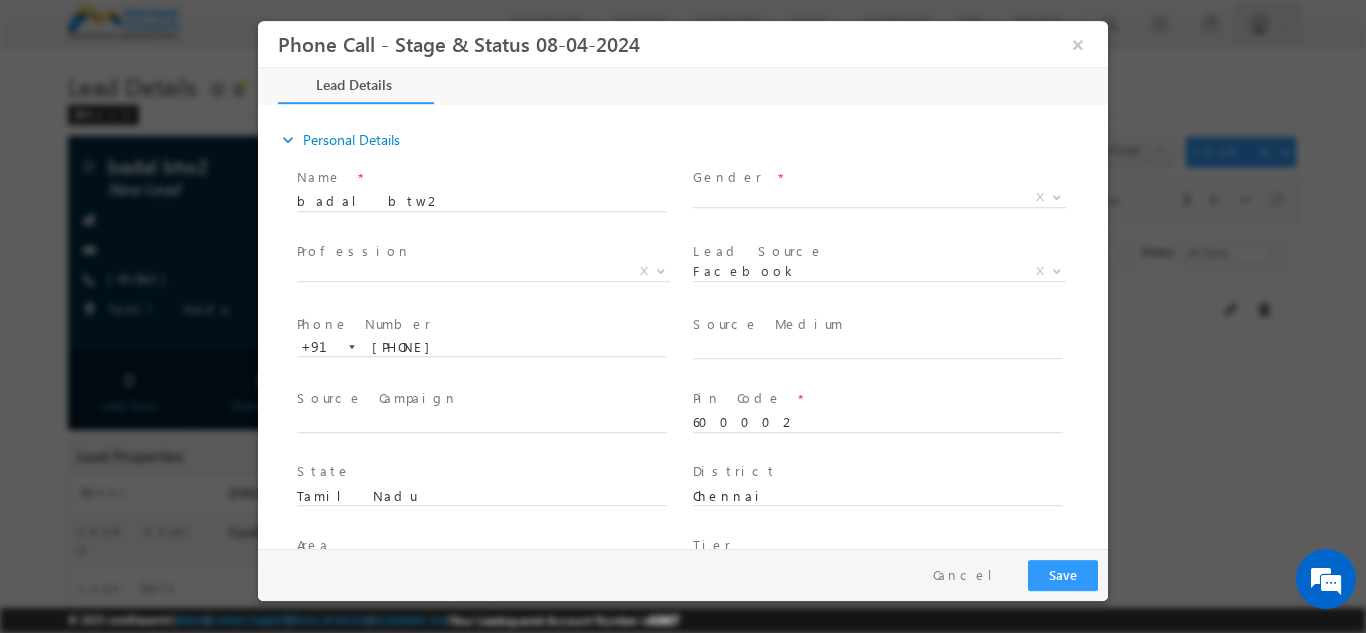 scroll, scrollTop: 0, scrollLeft: 0, axis: both 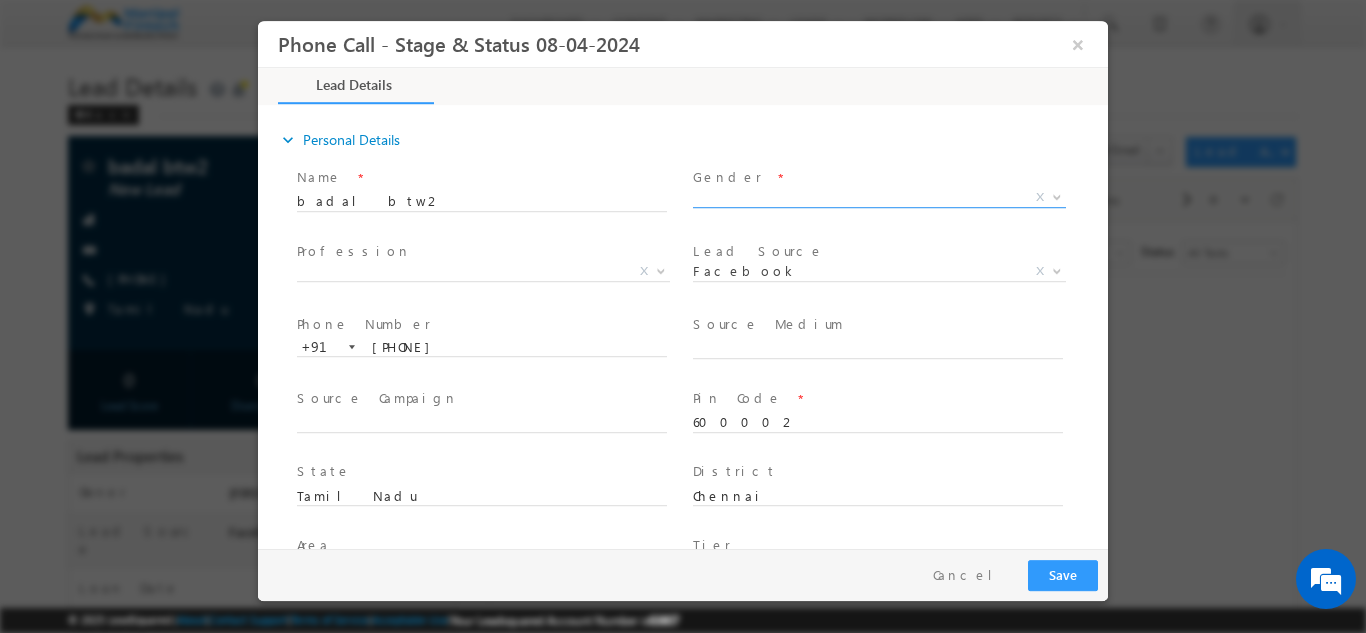 type on "[DATE] [TIME]" 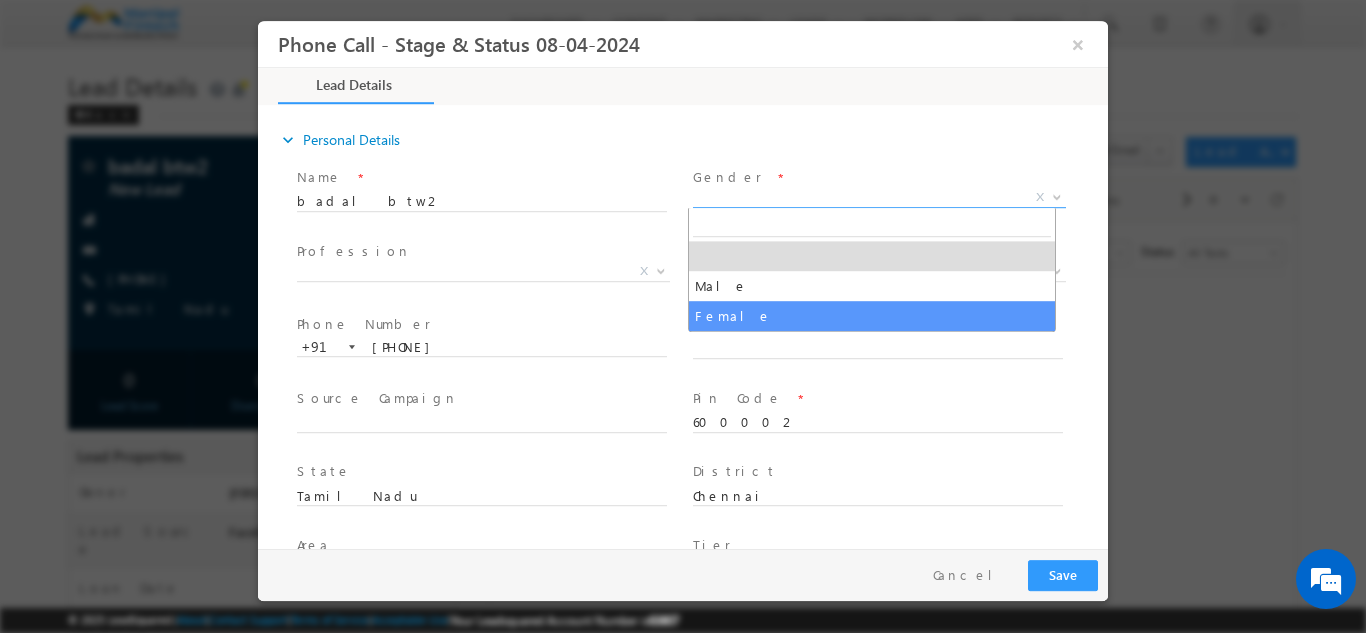 drag, startPoint x: 777, startPoint y: 188, endPoint x: 721, endPoint y: 320, distance: 143.38759 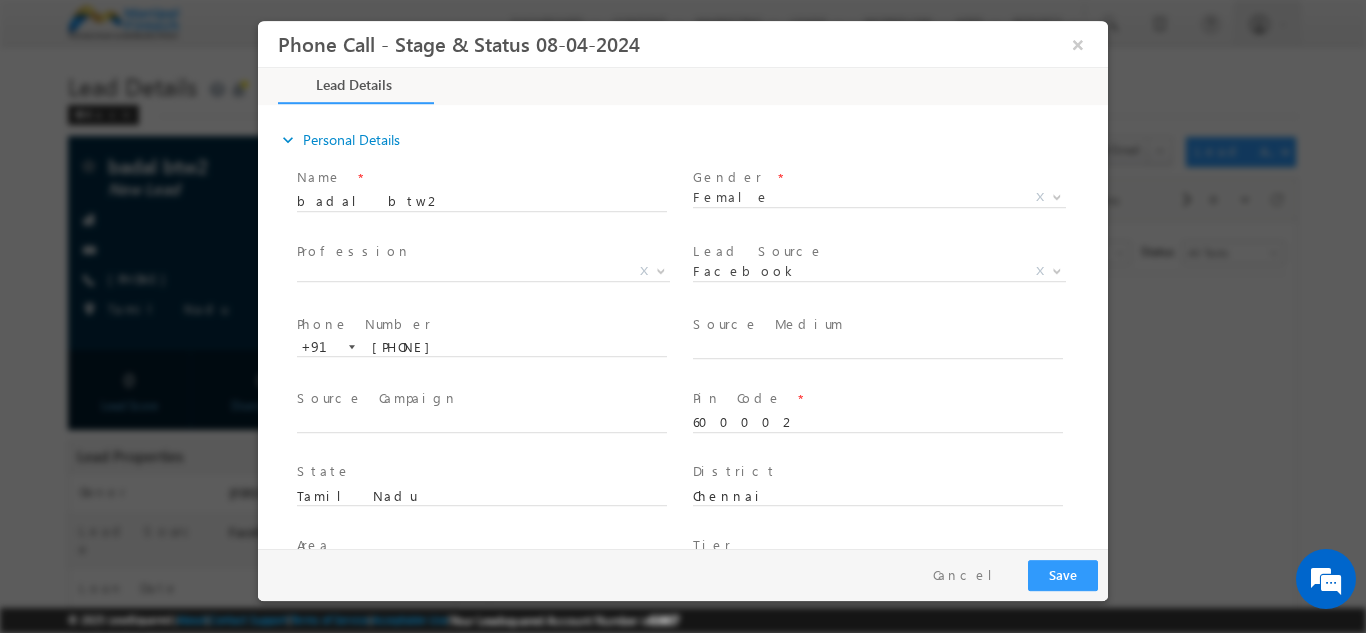 scroll, scrollTop: 0, scrollLeft: 0, axis: both 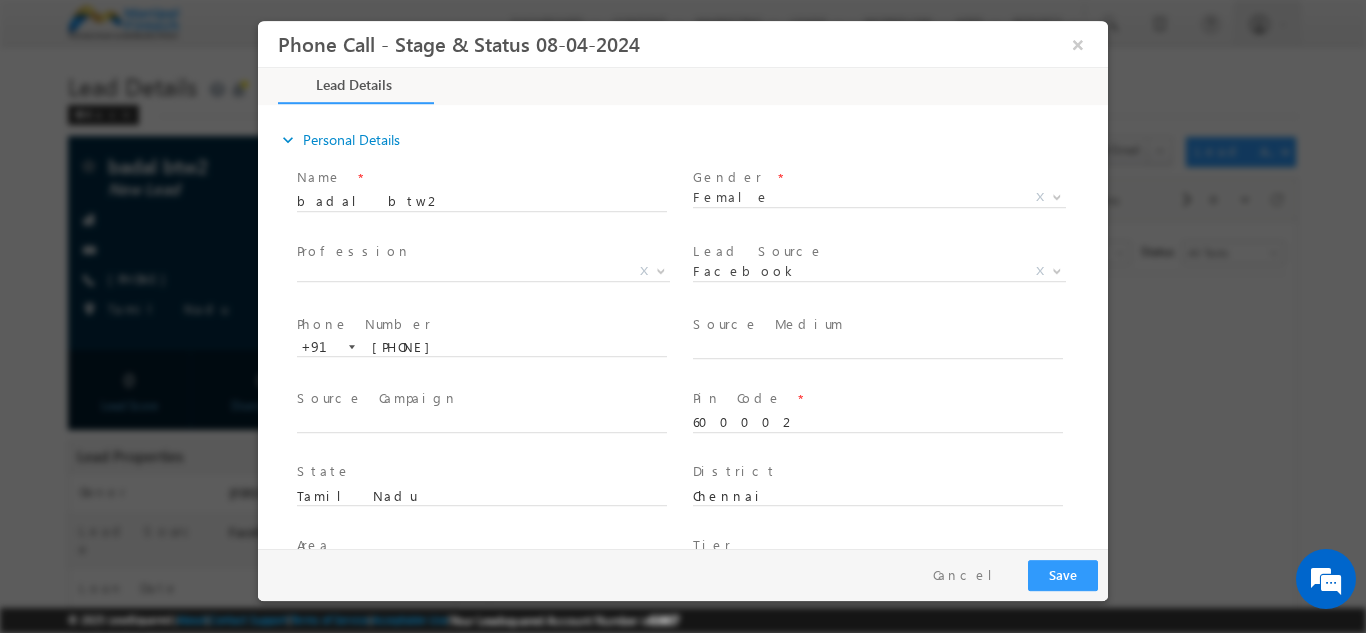 click on "Source Medium" at bounding box center (768, 323) 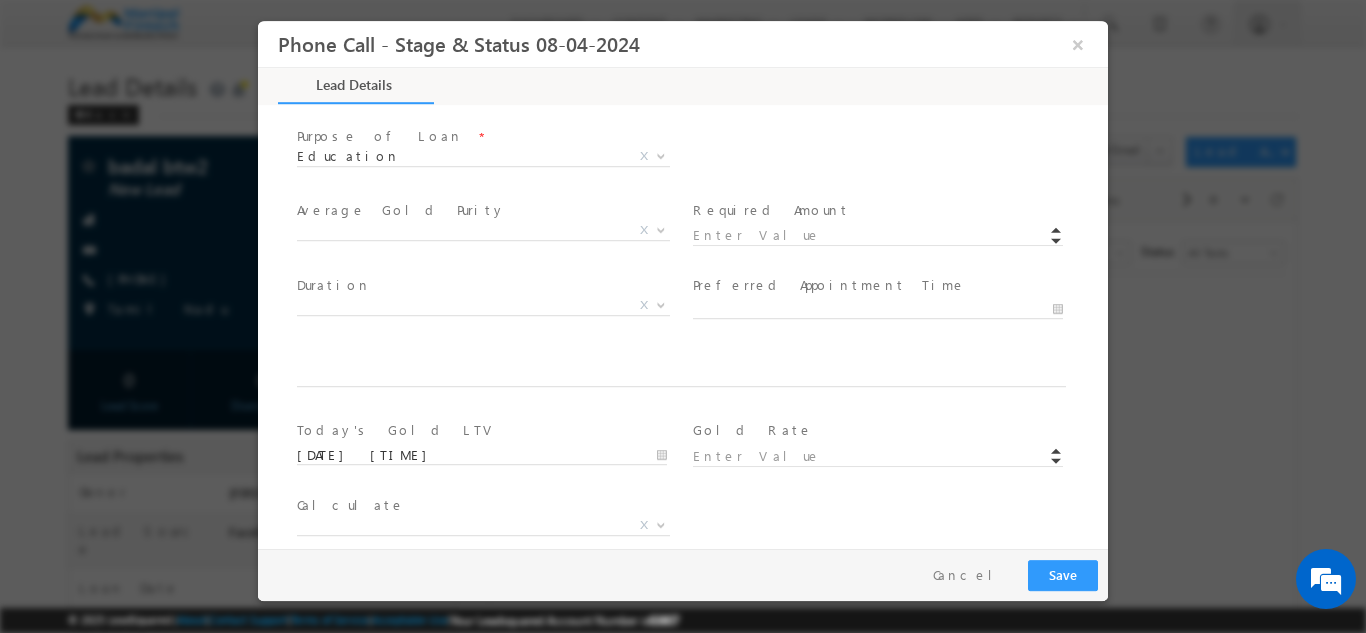 scroll, scrollTop: 1020, scrollLeft: 0, axis: vertical 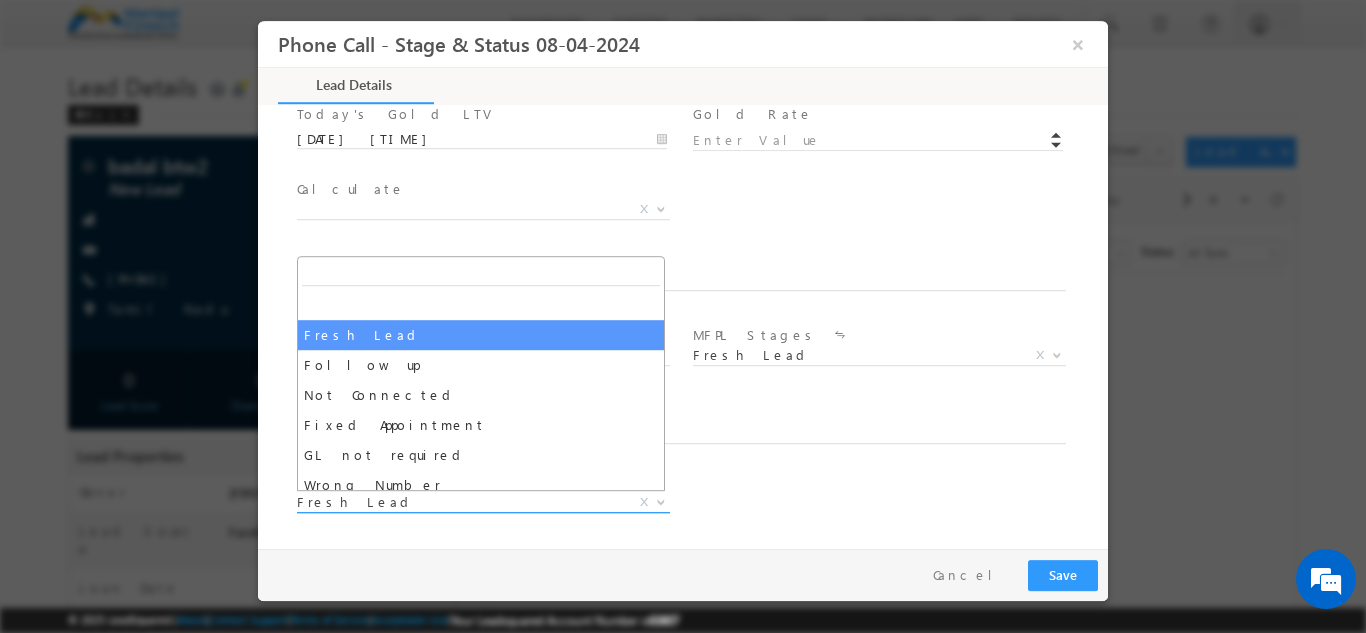 click on "Fresh Lead" at bounding box center (459, 501) 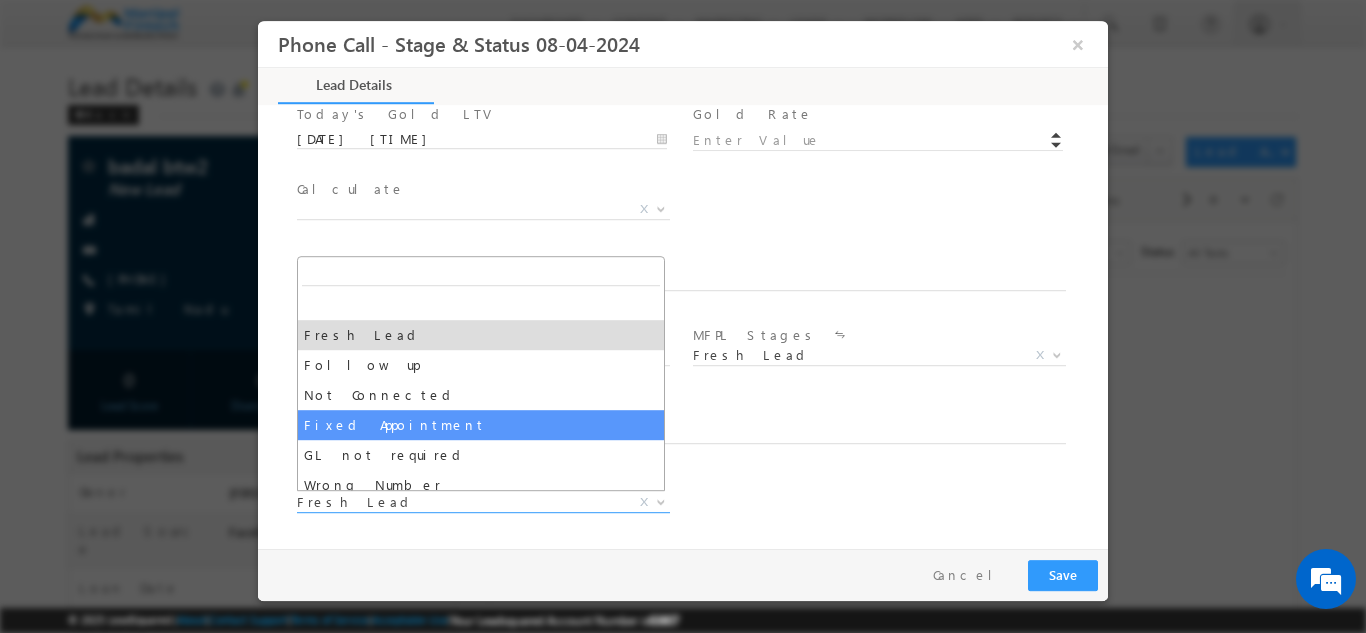 select on "Fixed Appointment" 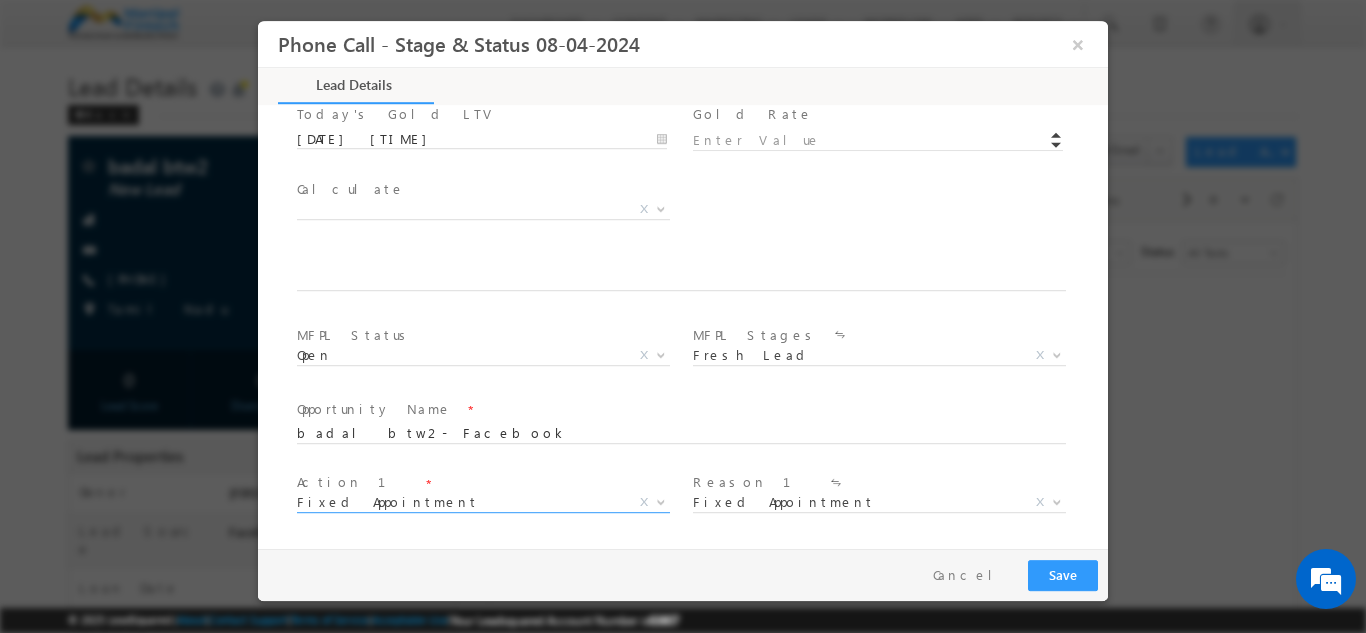 scroll, scrollTop: 1168, scrollLeft: 0, axis: vertical 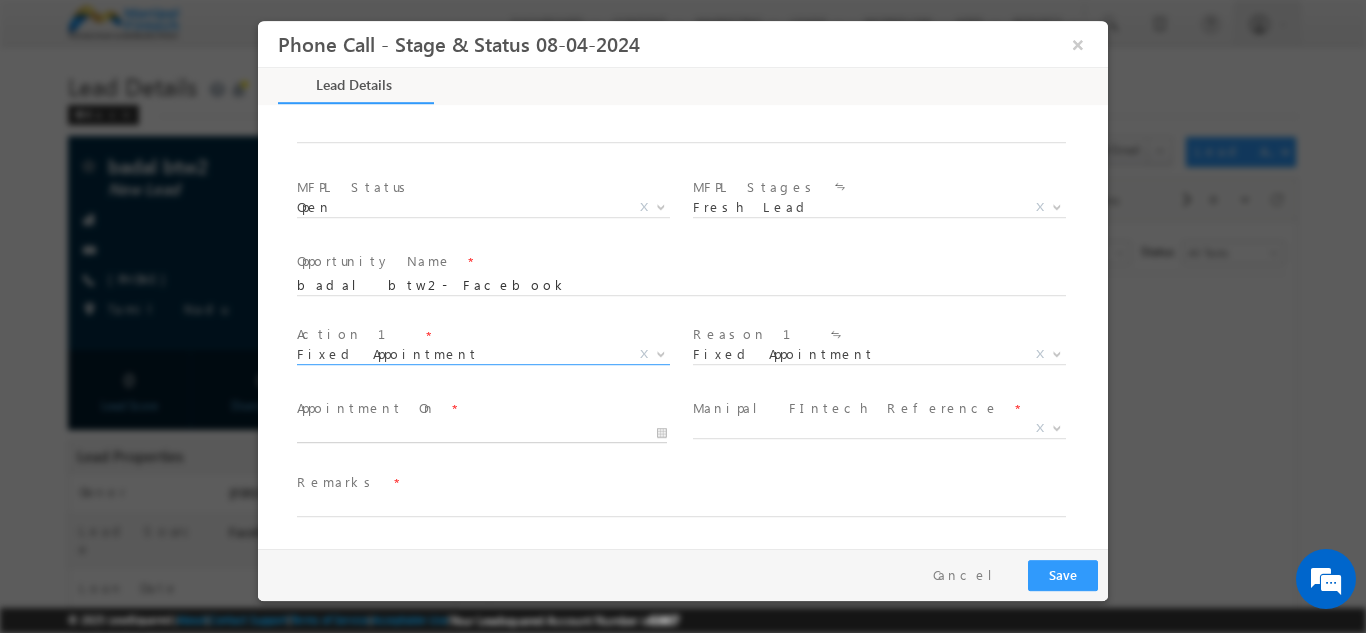 type on "[DATE] [TIME]" 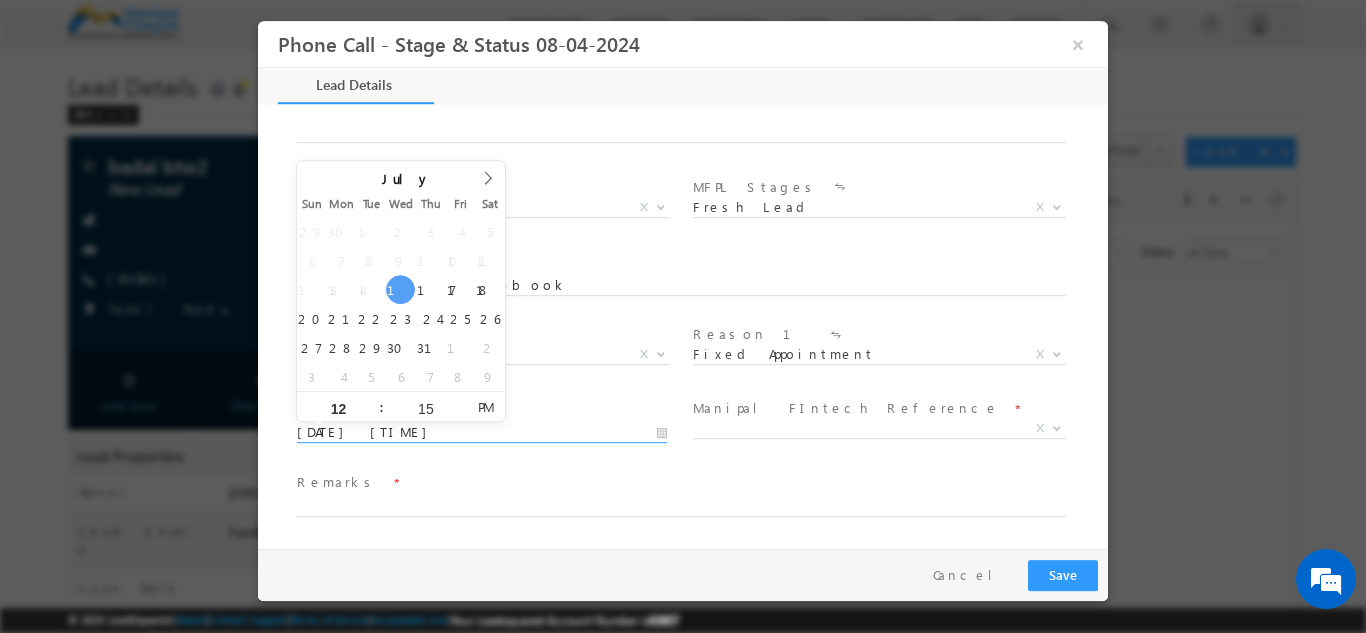 click on "07/16/25 12:15 PM" at bounding box center (482, 432) 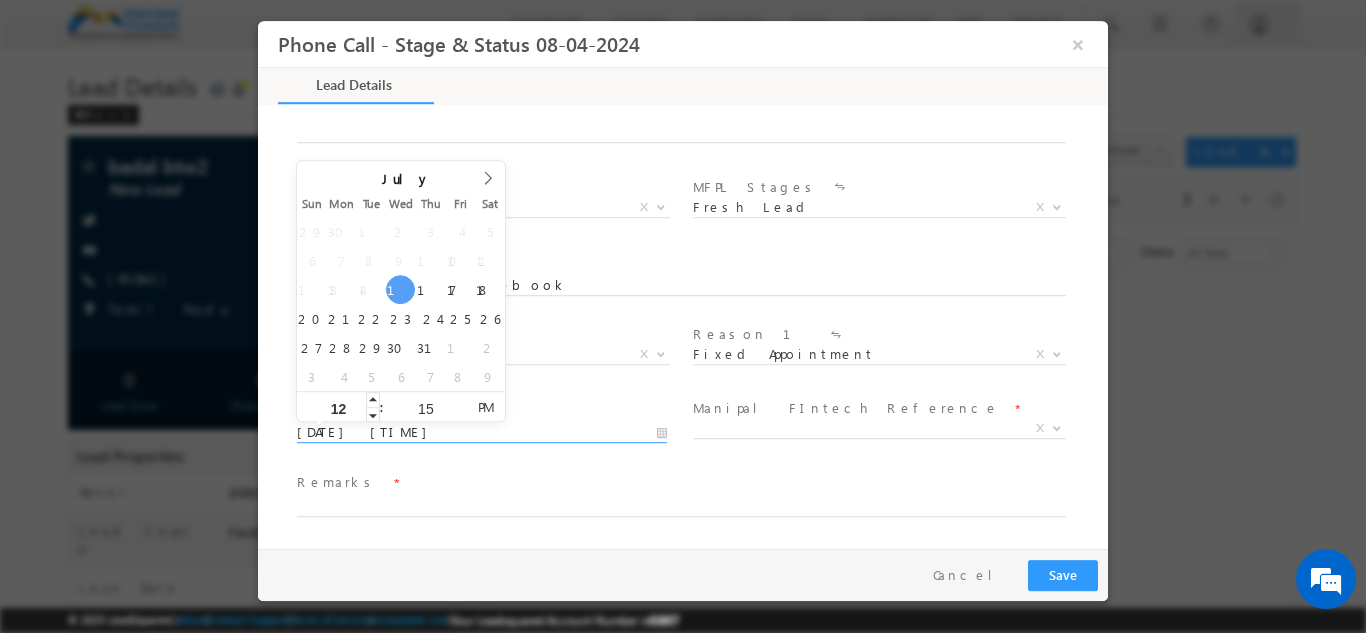 click on "12" at bounding box center [338, 408] 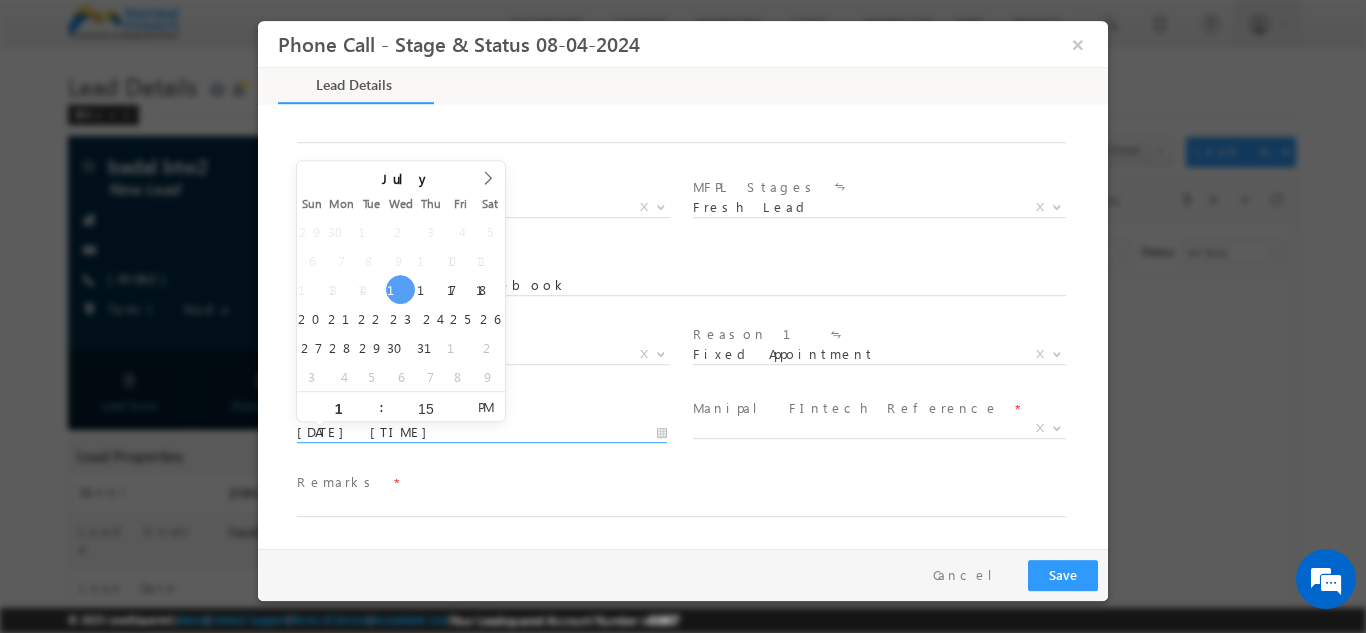 type on "12" 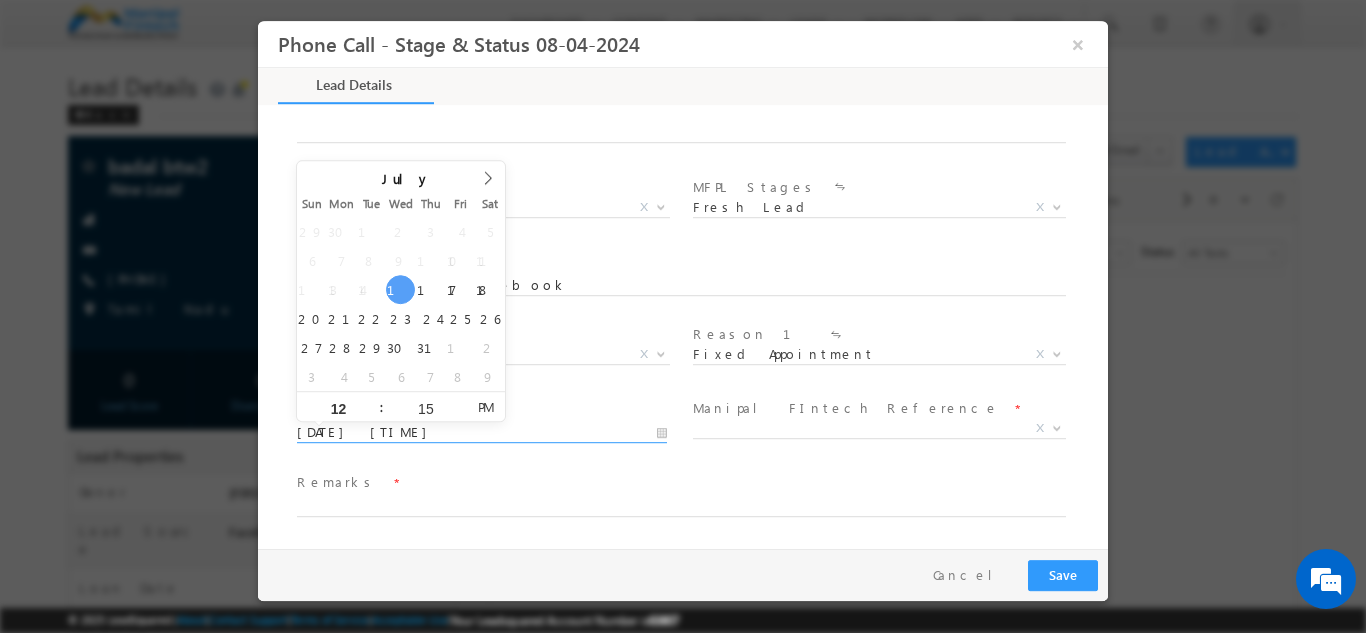 click on "PM" at bounding box center [485, 406] 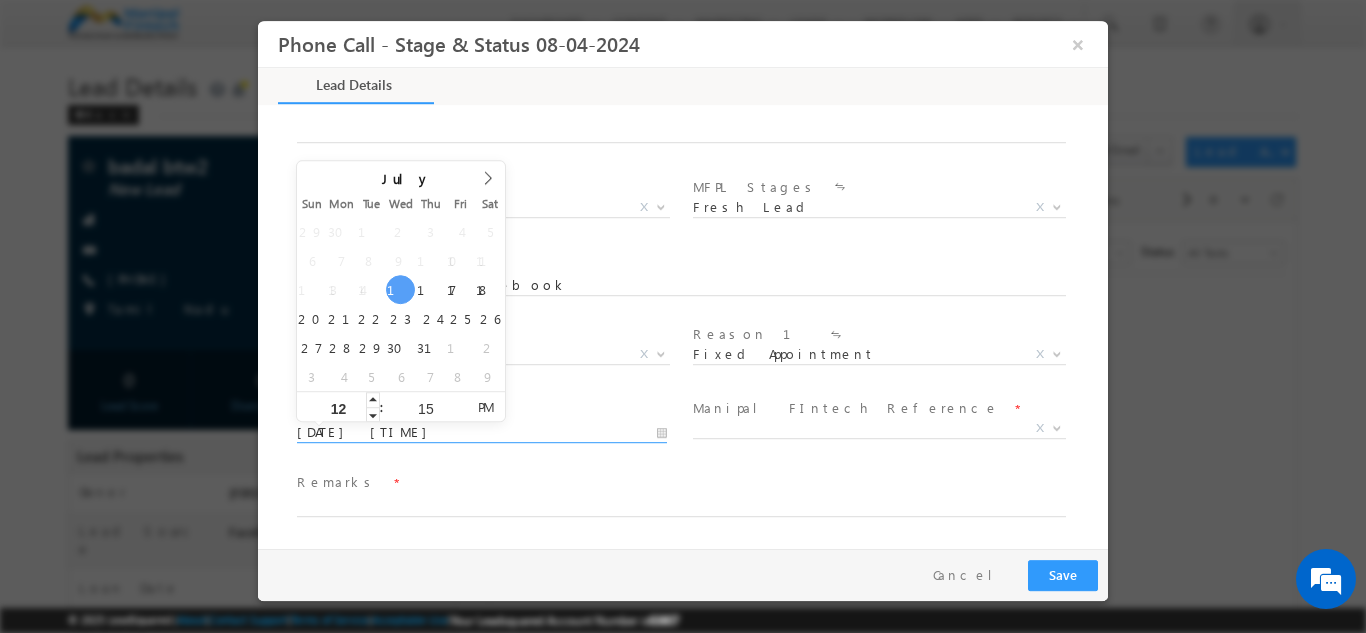 click on "12" at bounding box center (338, 408) 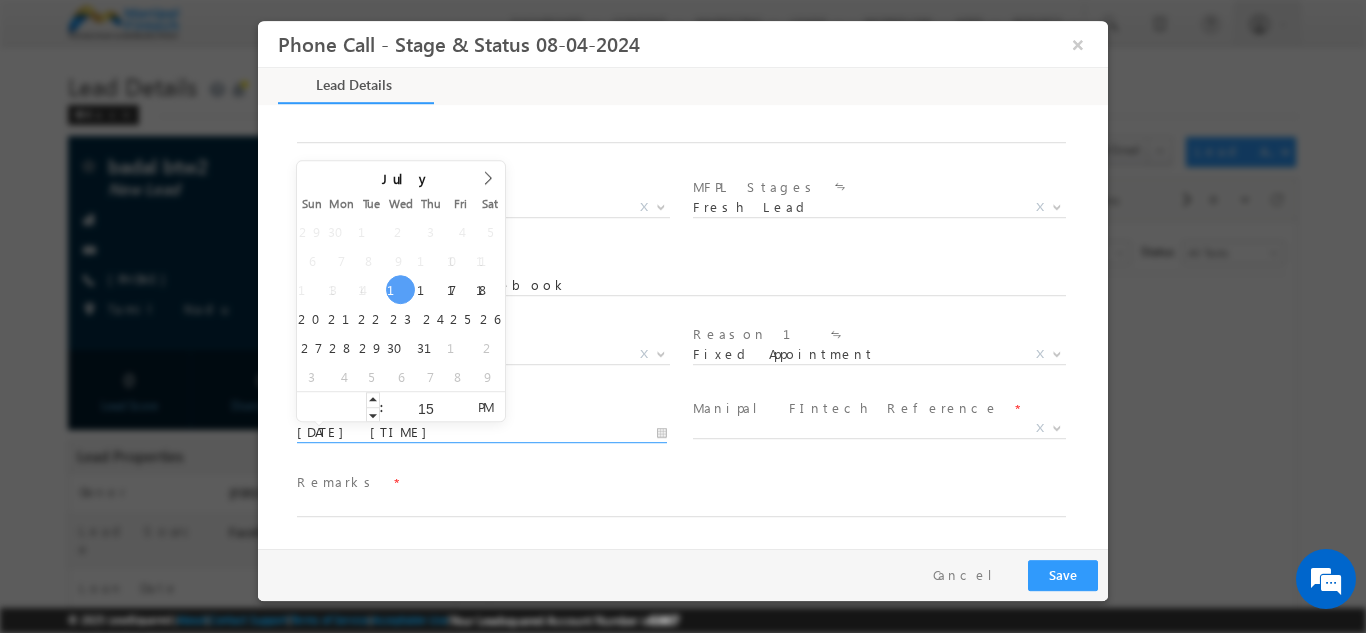 type on "1" 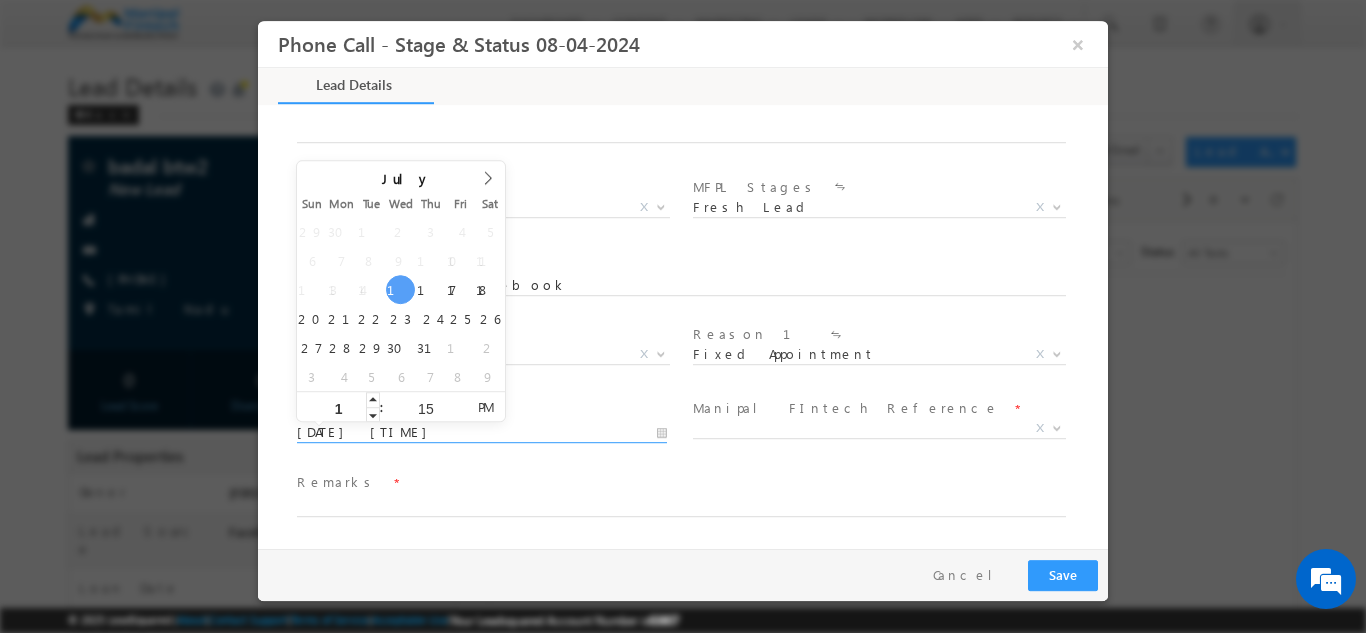 click on "1" at bounding box center [338, 408] 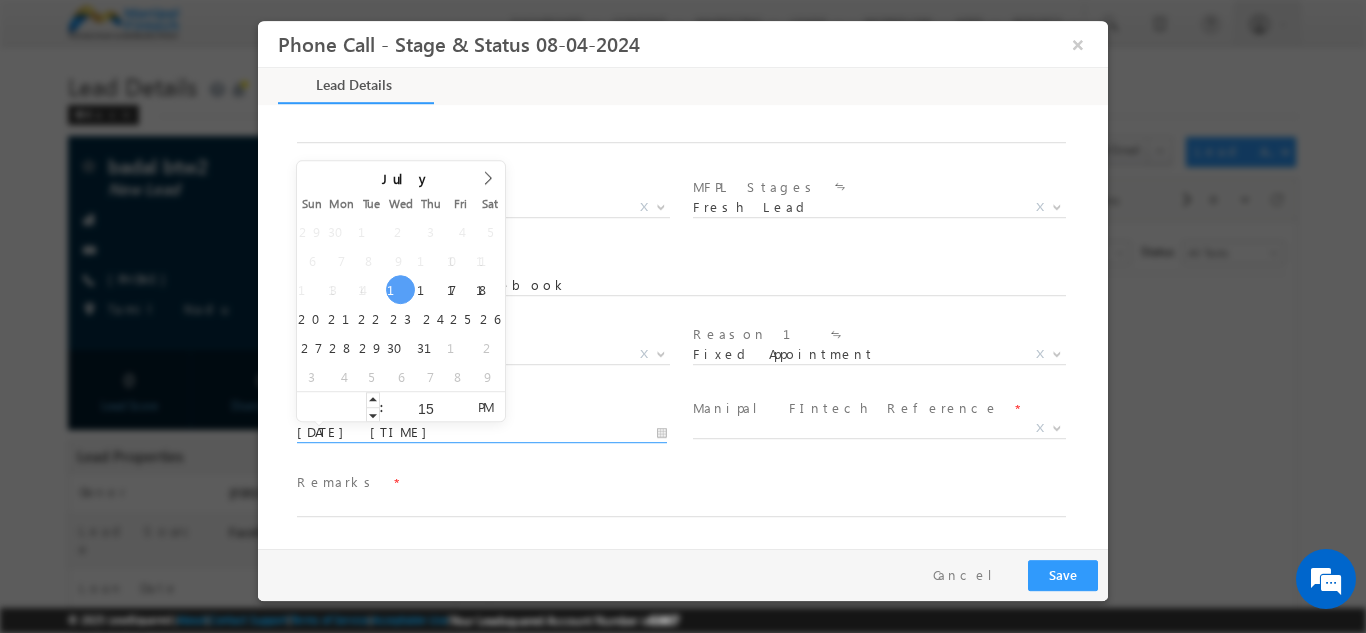 type on "3" 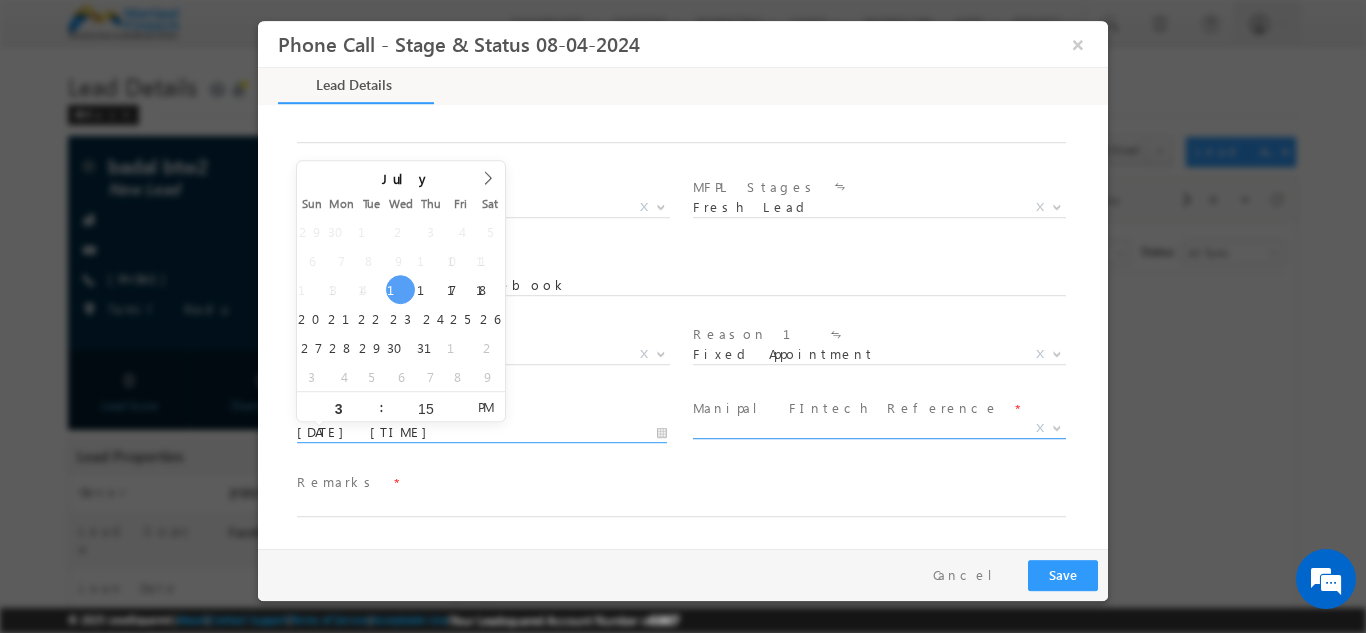 type on "07/16/25 3:15 PM" 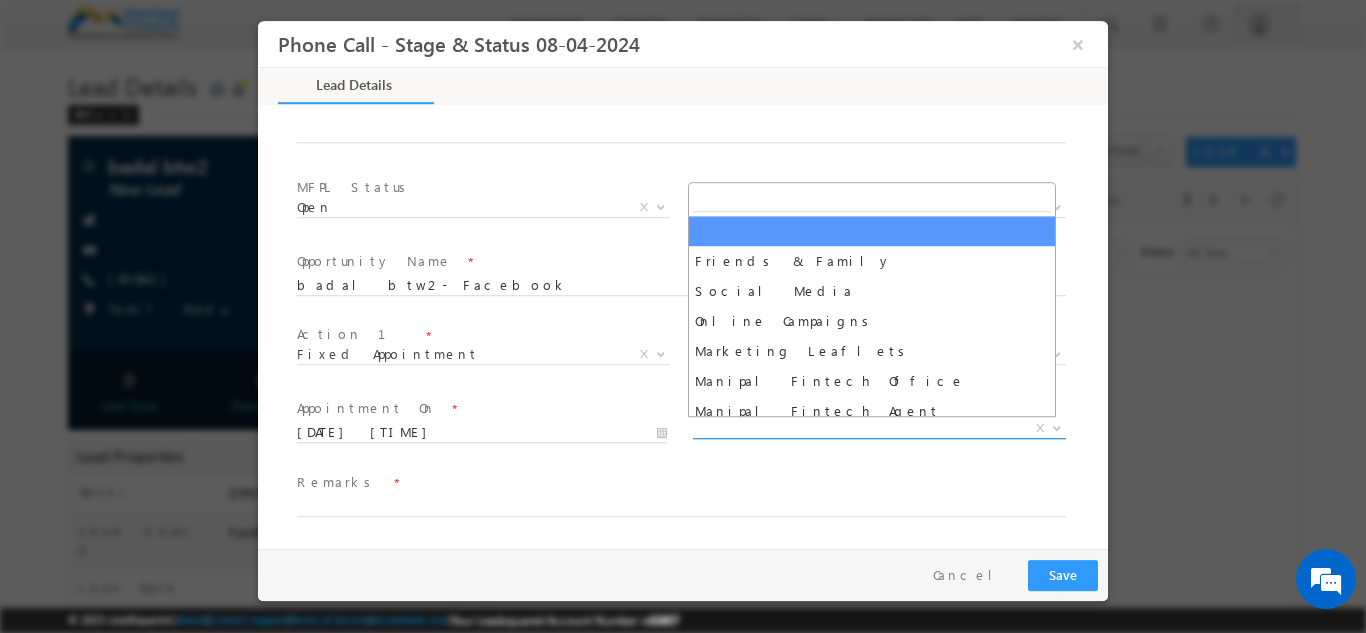 click on "X" at bounding box center [879, 428] 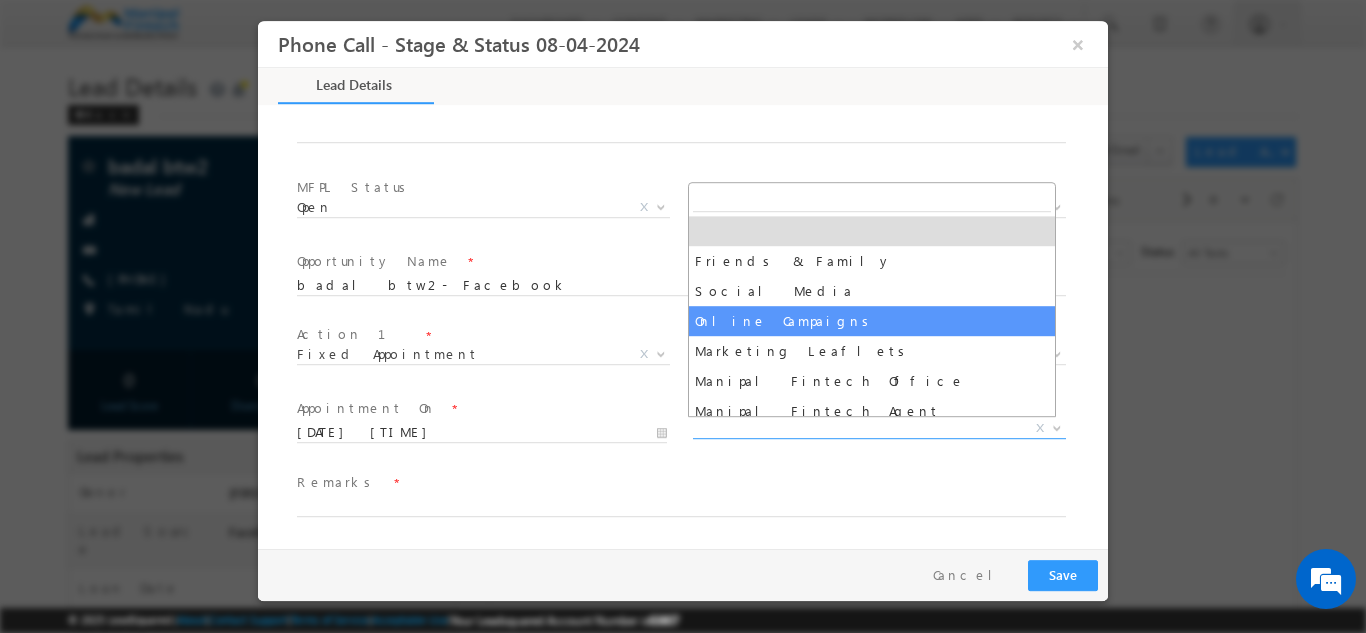 select on "Online Campaigns" 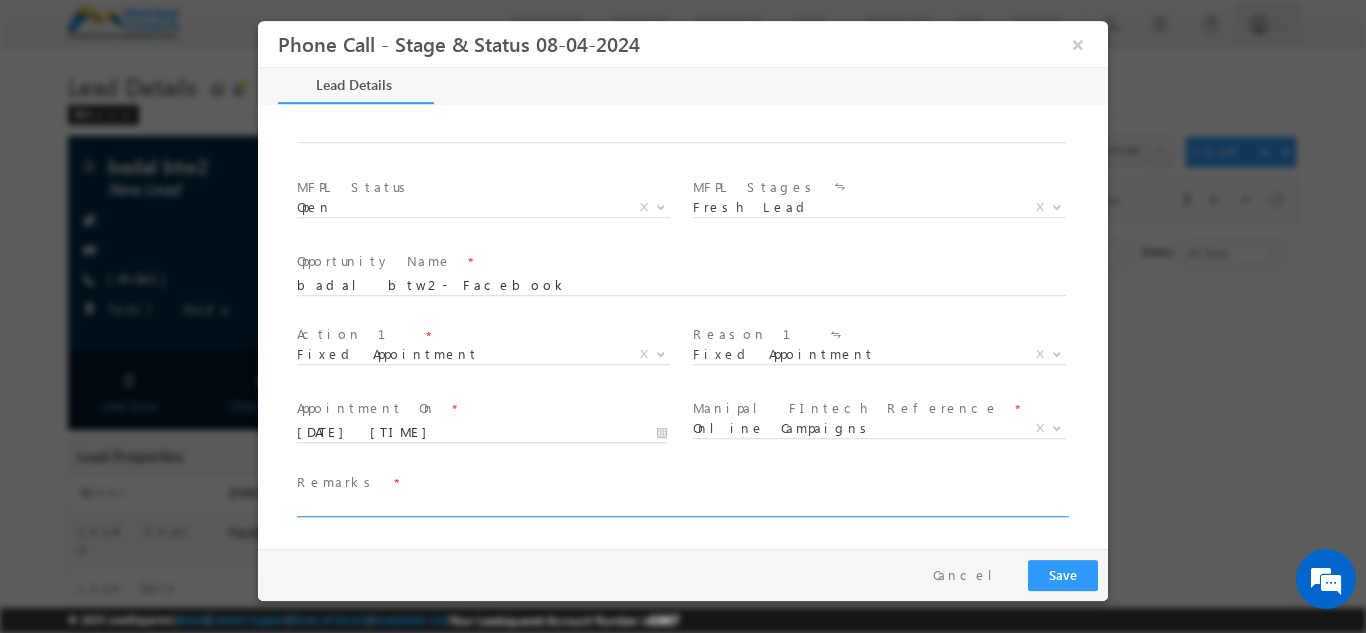 click at bounding box center (681, 506) 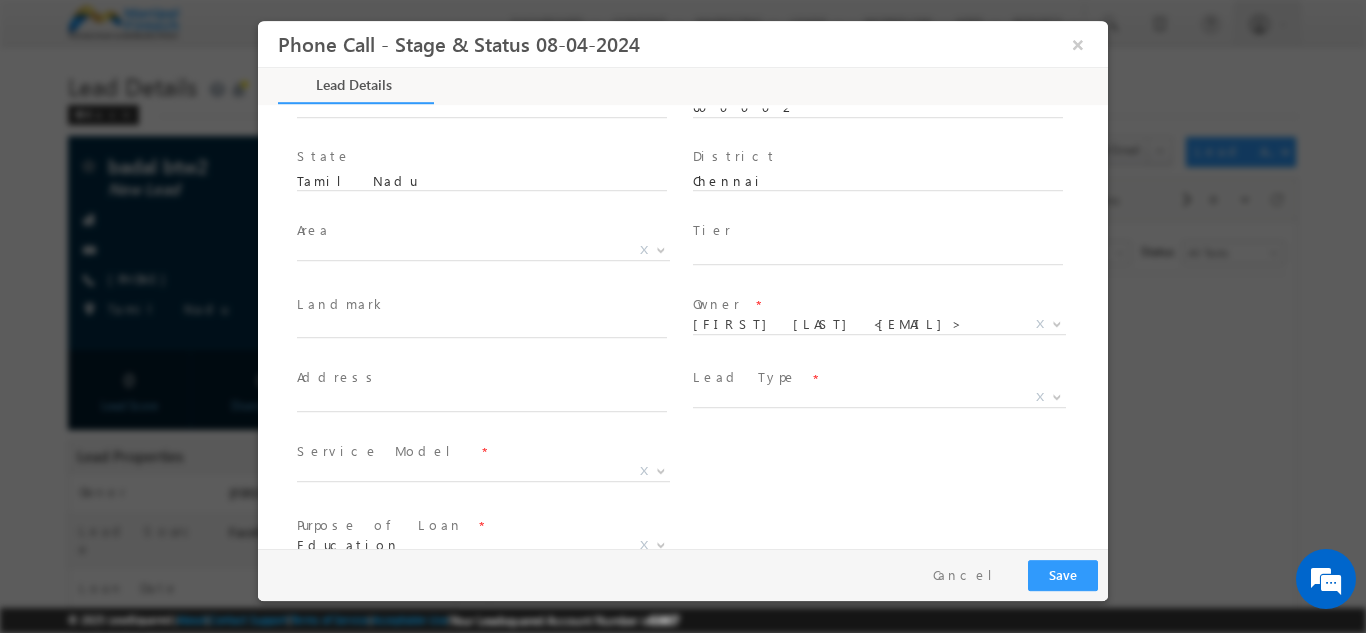 scroll, scrollTop: 325, scrollLeft: 0, axis: vertical 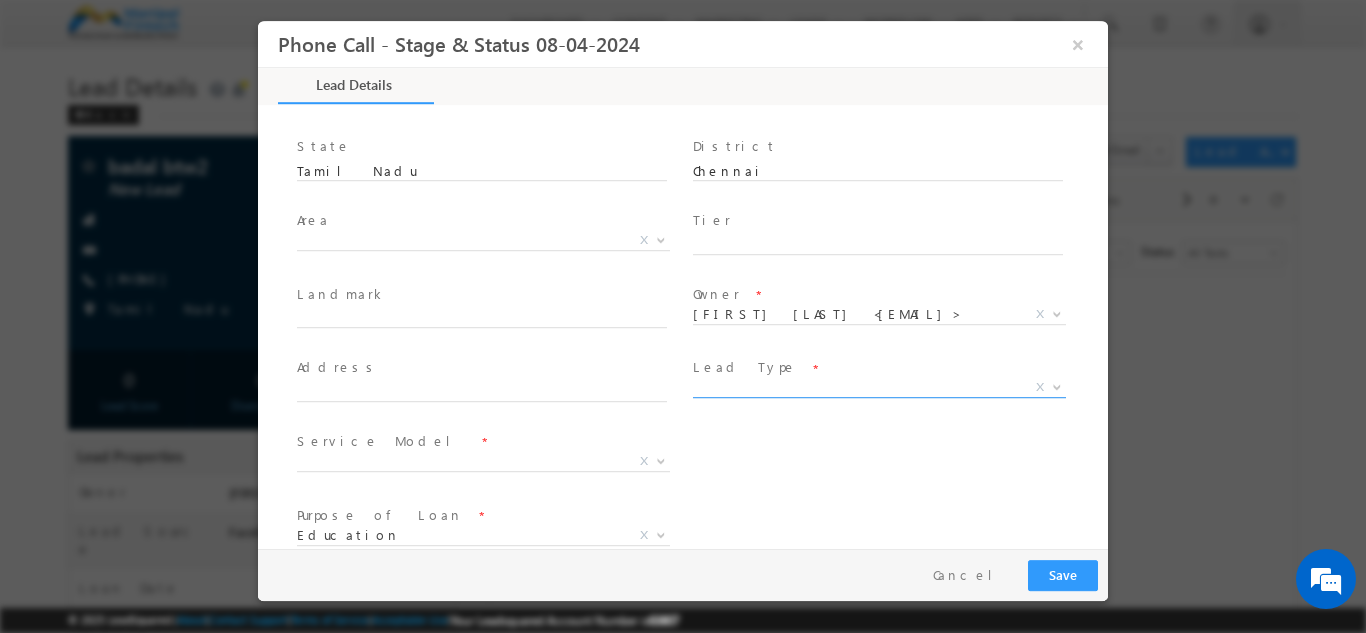 type on "badal bt2" 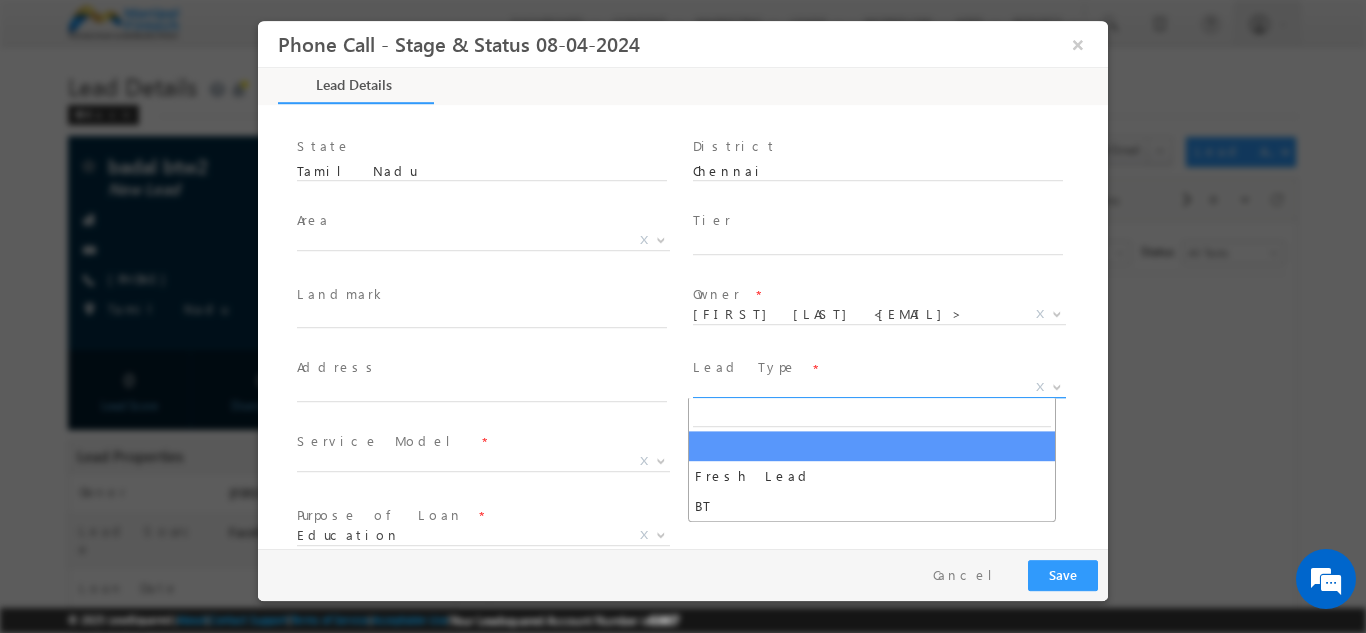 click on "X" at bounding box center (879, 387) 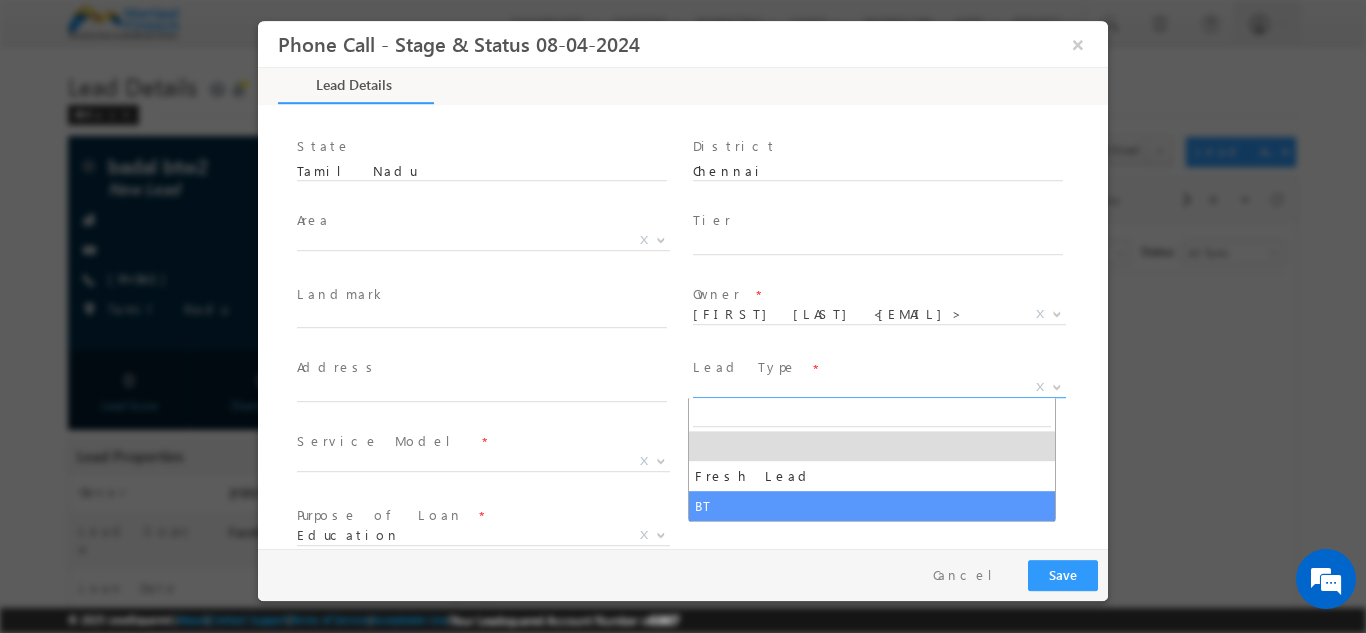 select on "BT" 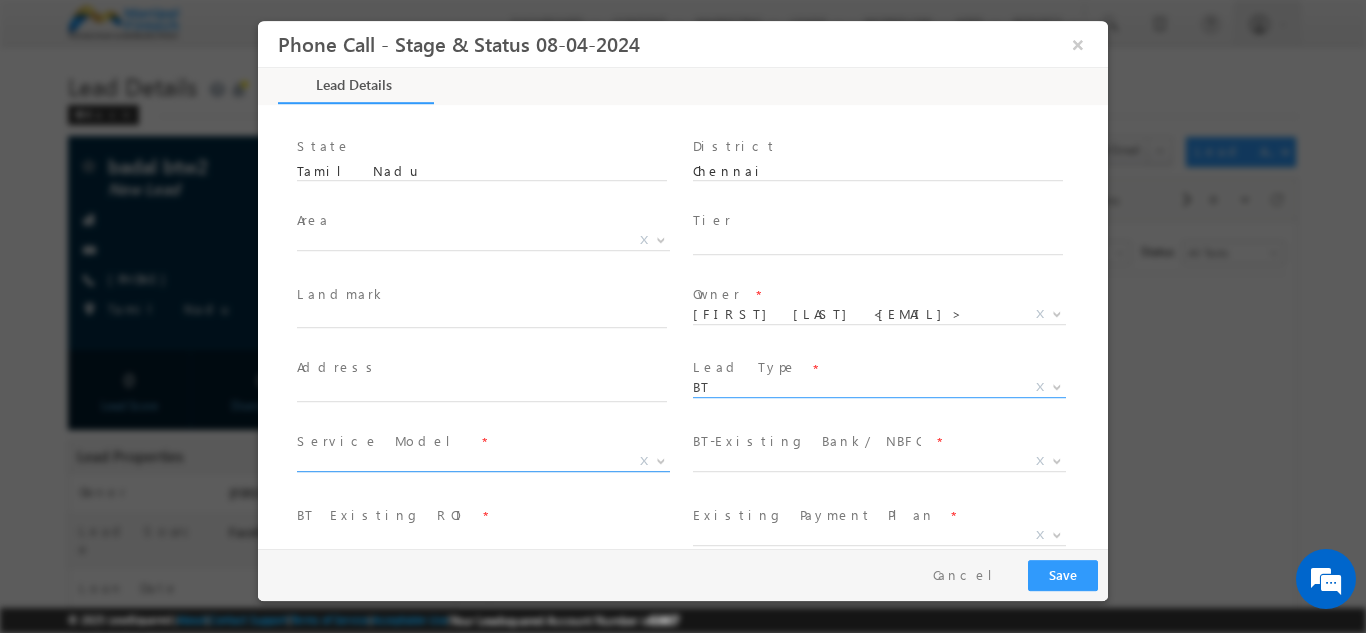 click on "X" at bounding box center (483, 461) 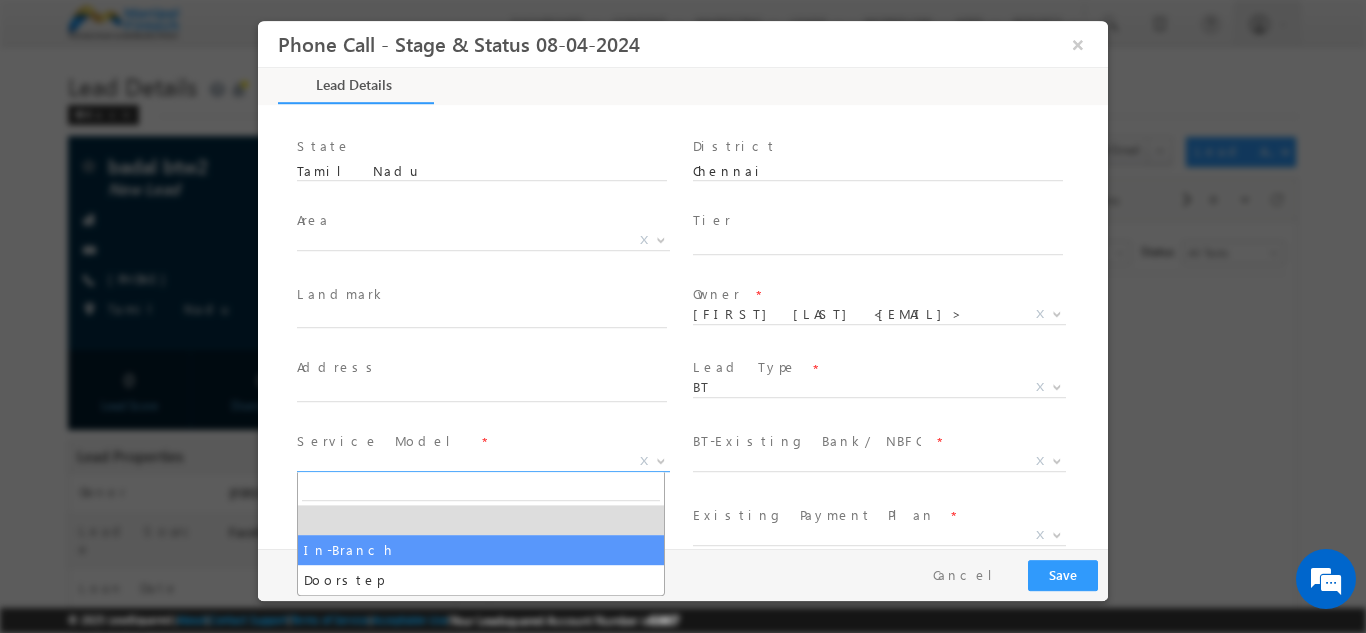 select on "In-Branch" 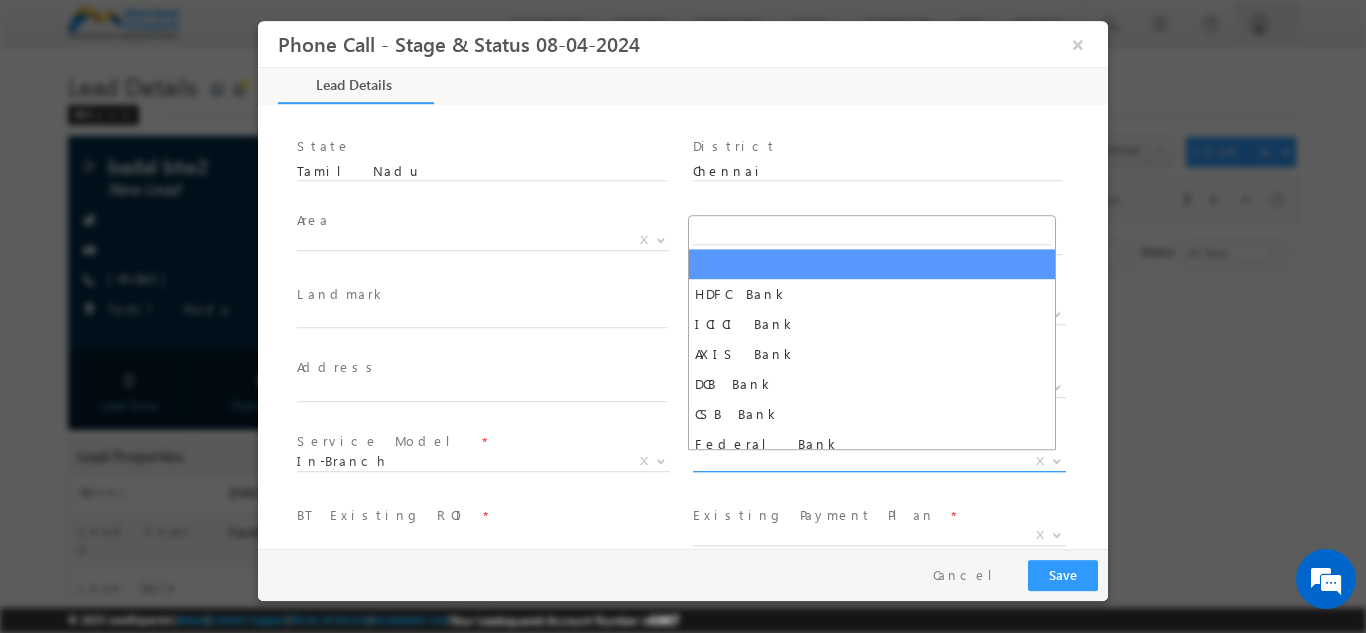click on "X" at bounding box center [879, 461] 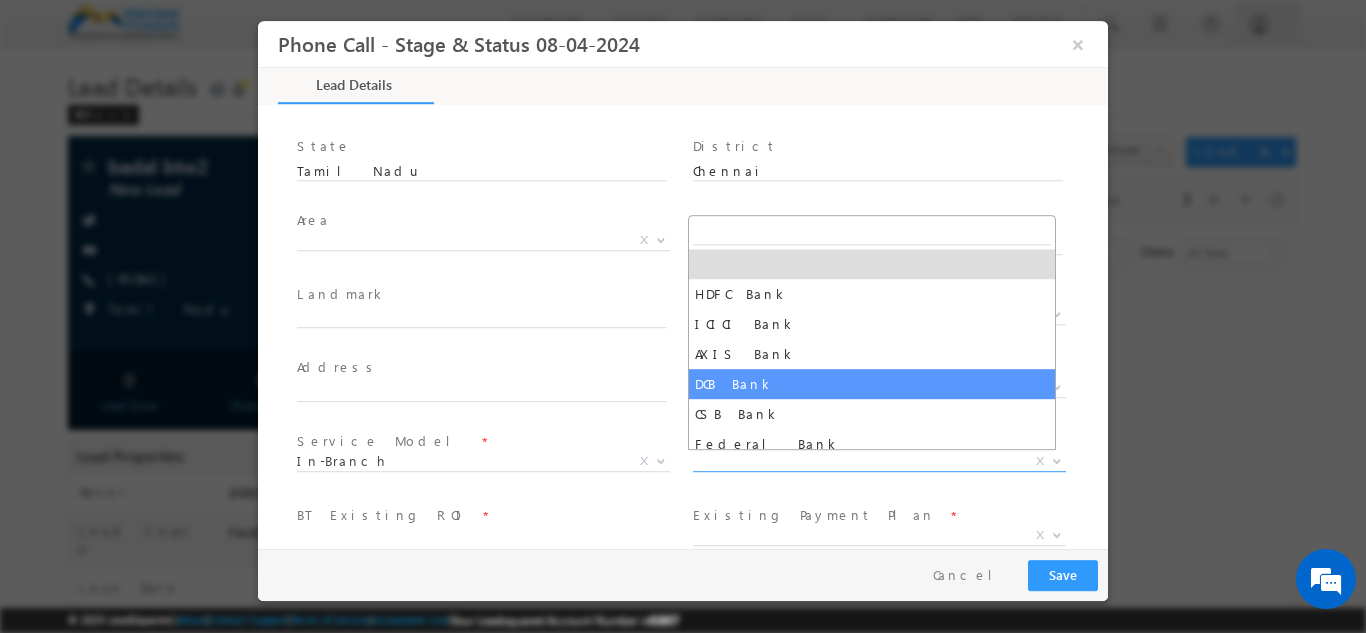drag, startPoint x: 731, startPoint y: 384, endPoint x: 522, endPoint y: 364, distance: 209.95476 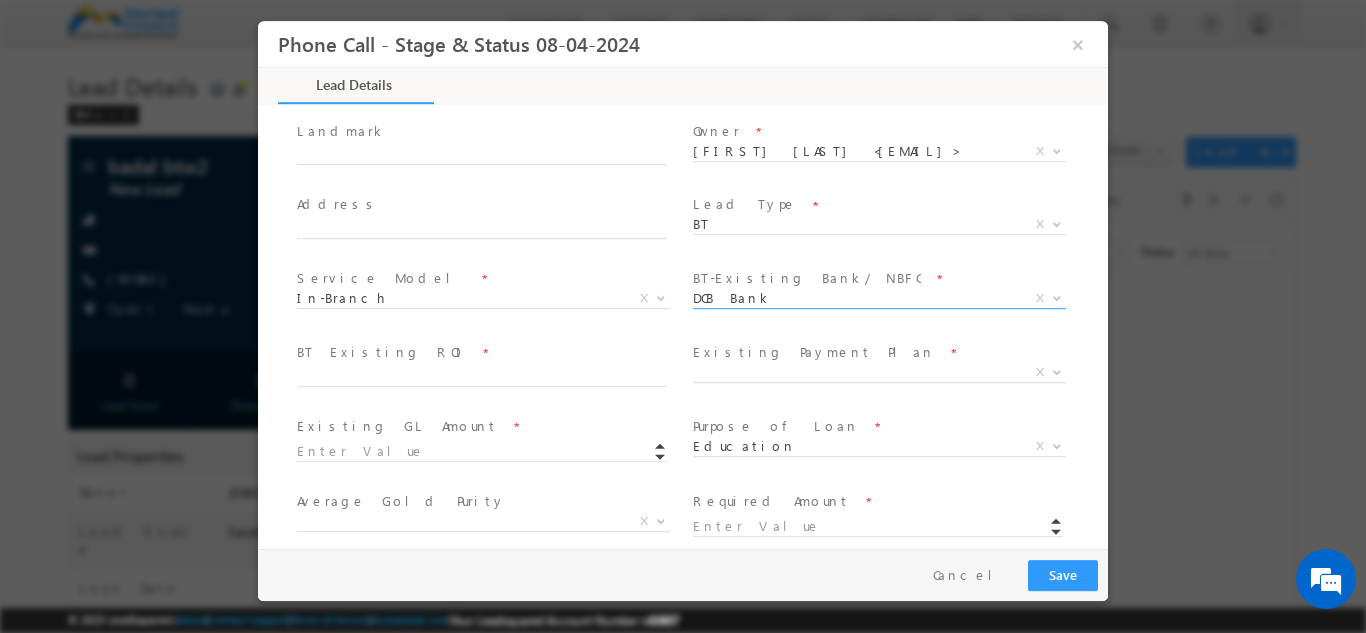 scroll, scrollTop: 492, scrollLeft: 0, axis: vertical 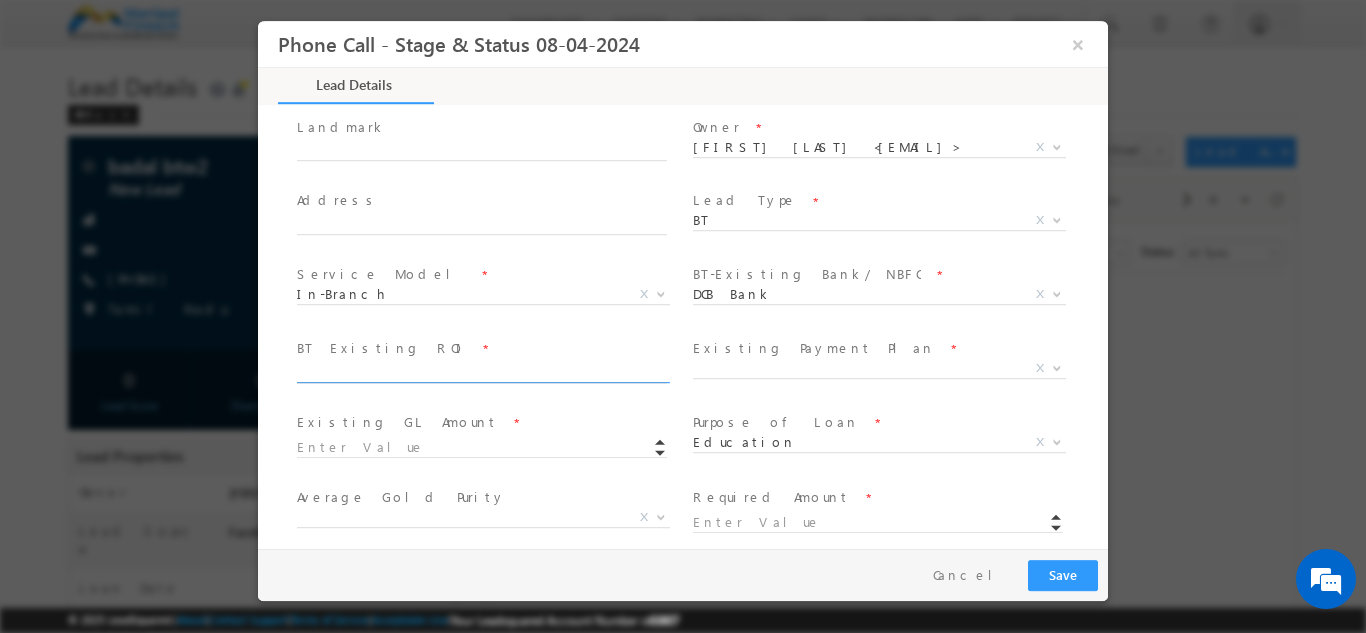 click at bounding box center [482, 372] 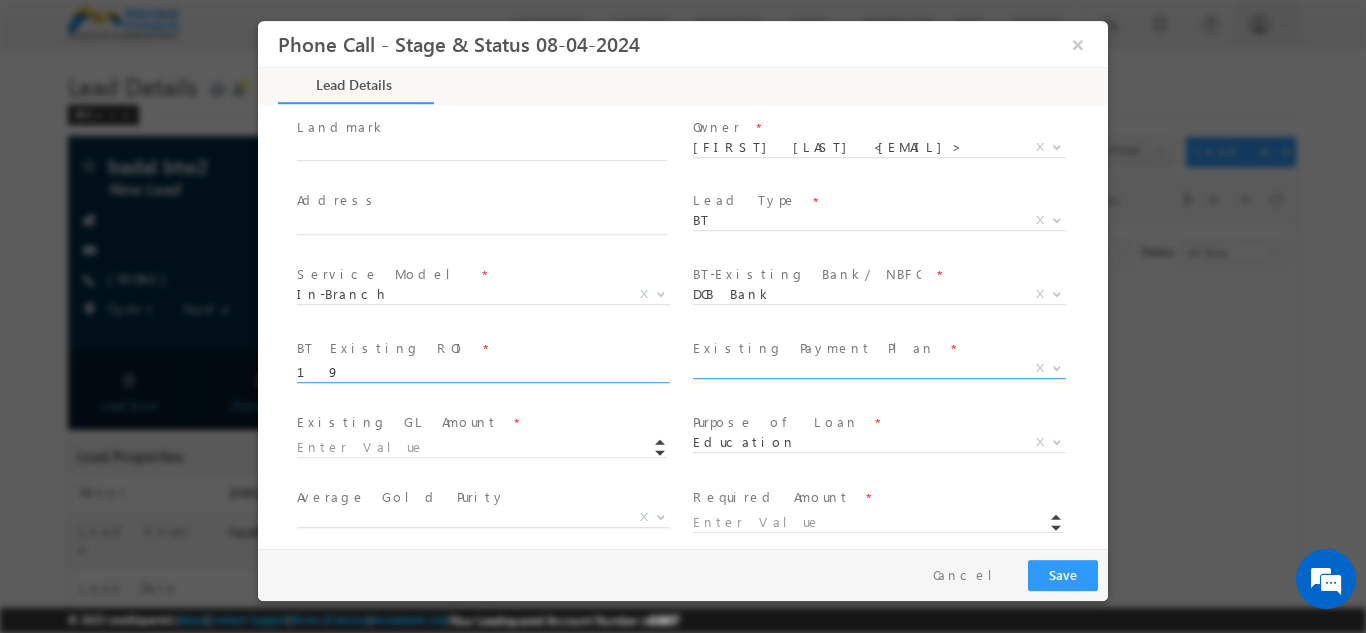 type on "19" 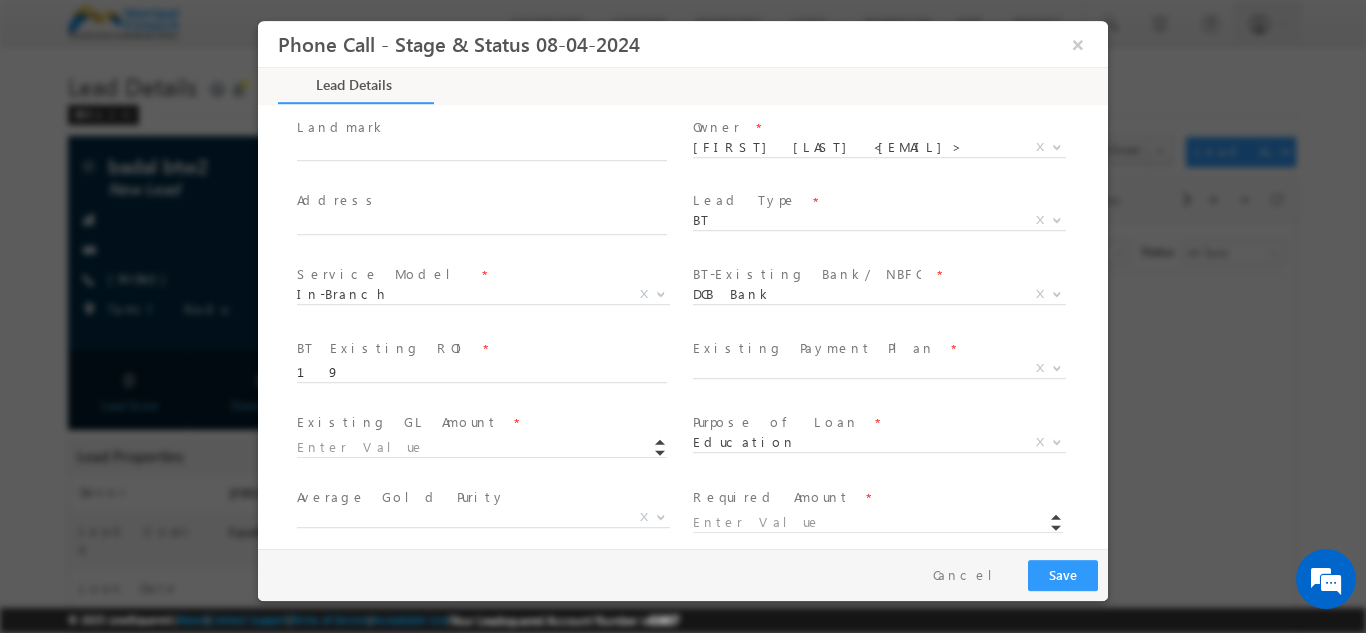 click on "Bullet
Monthly Interest
OD
X" at bounding box center [887, 371] 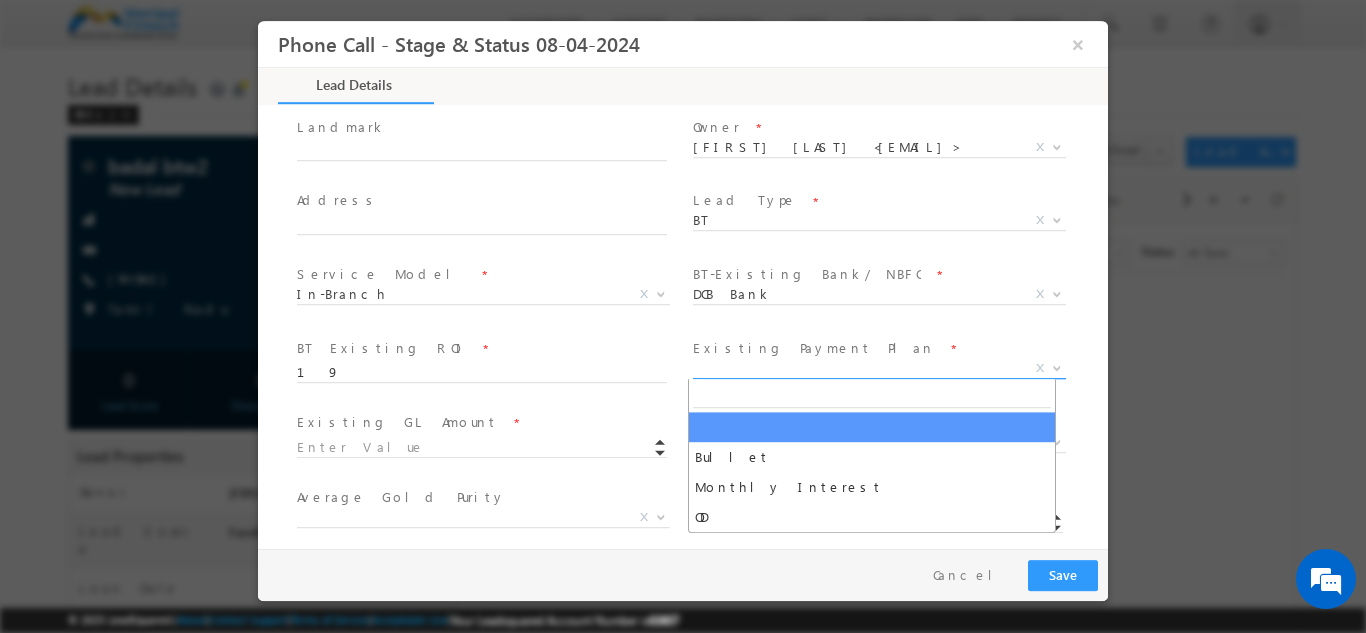 click on "X" at bounding box center [879, 368] 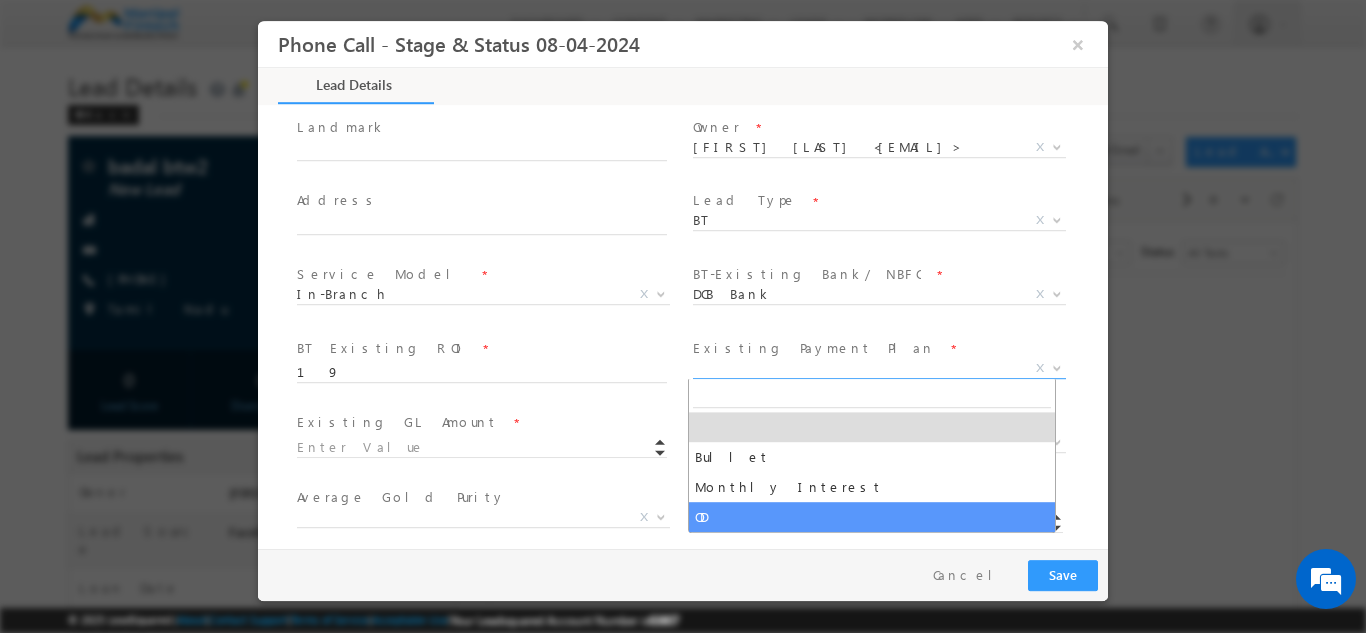 select on "OD" 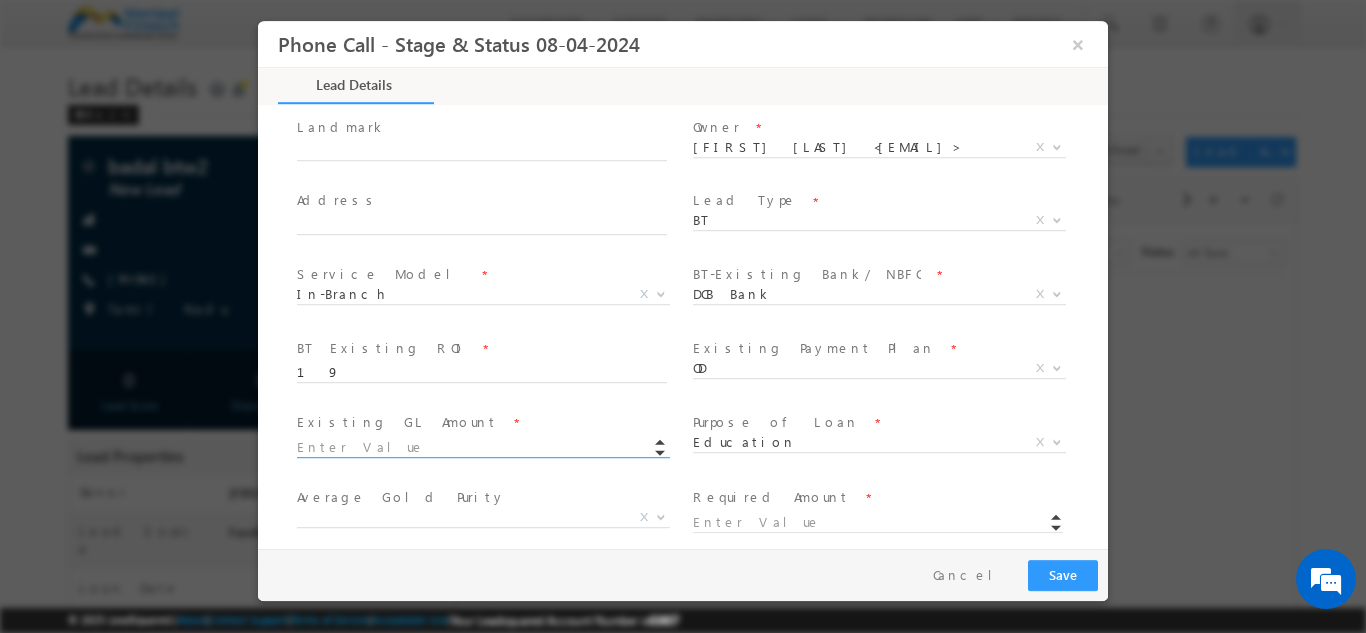 click at bounding box center (482, 447) 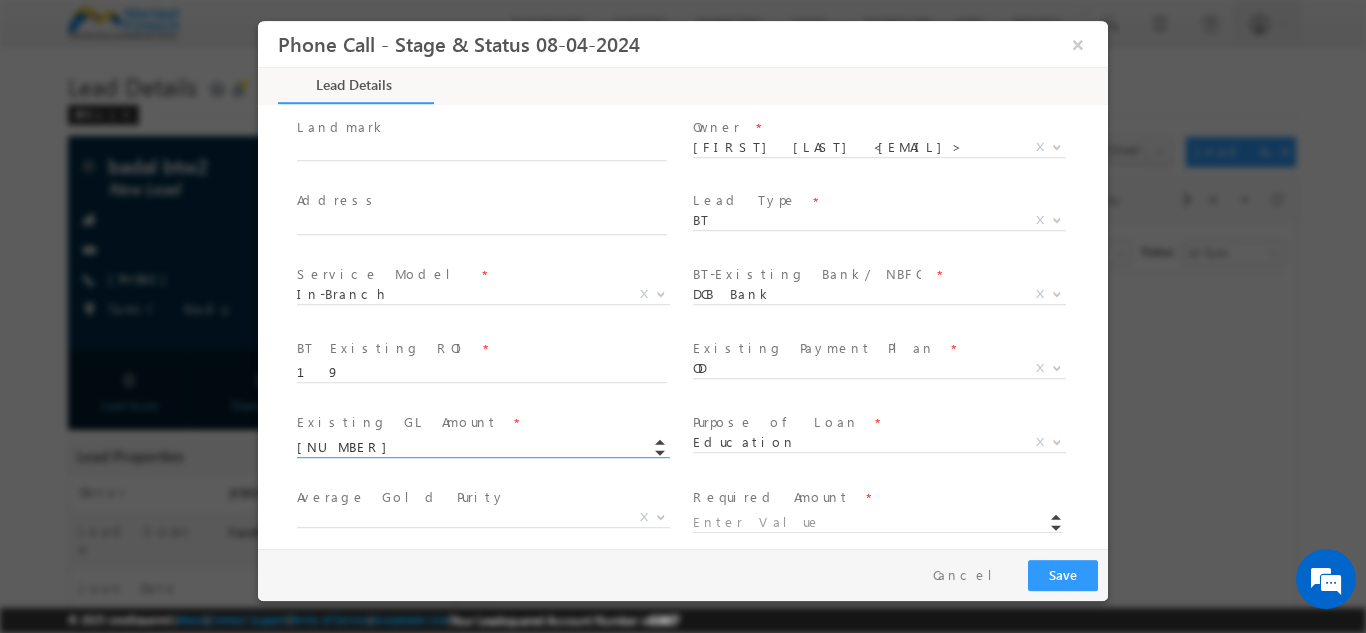 scroll, scrollTop: 566, scrollLeft: 0, axis: vertical 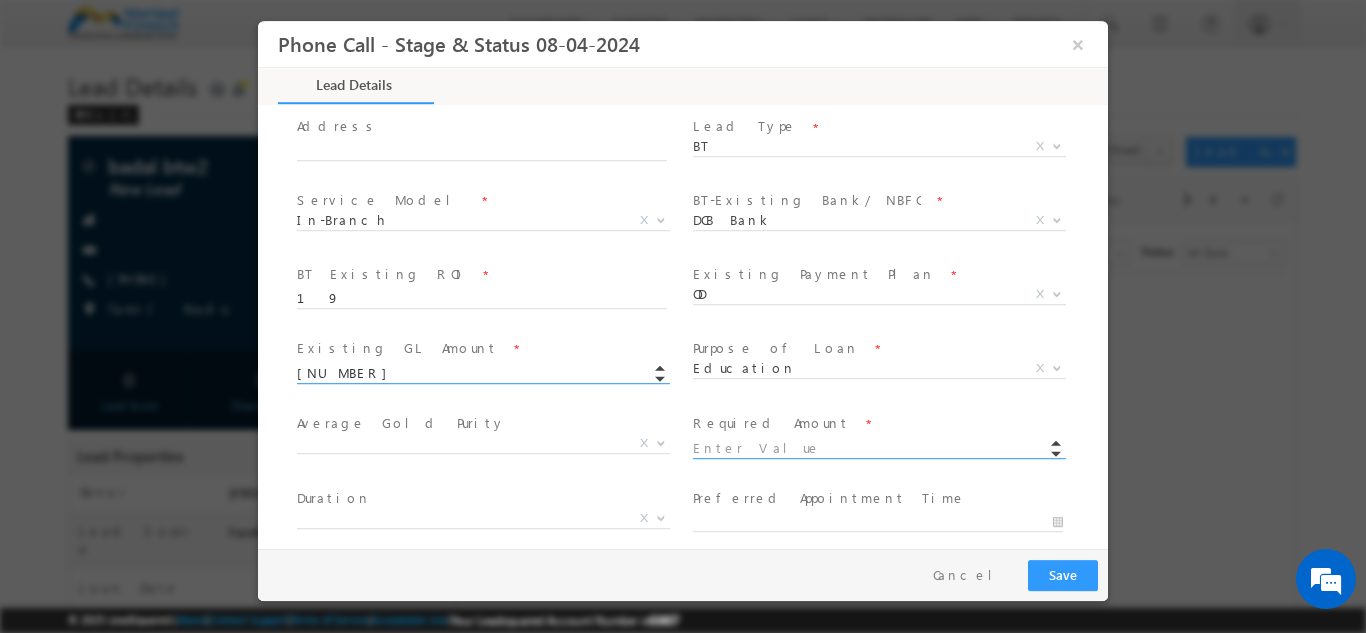 type on "234567.00" 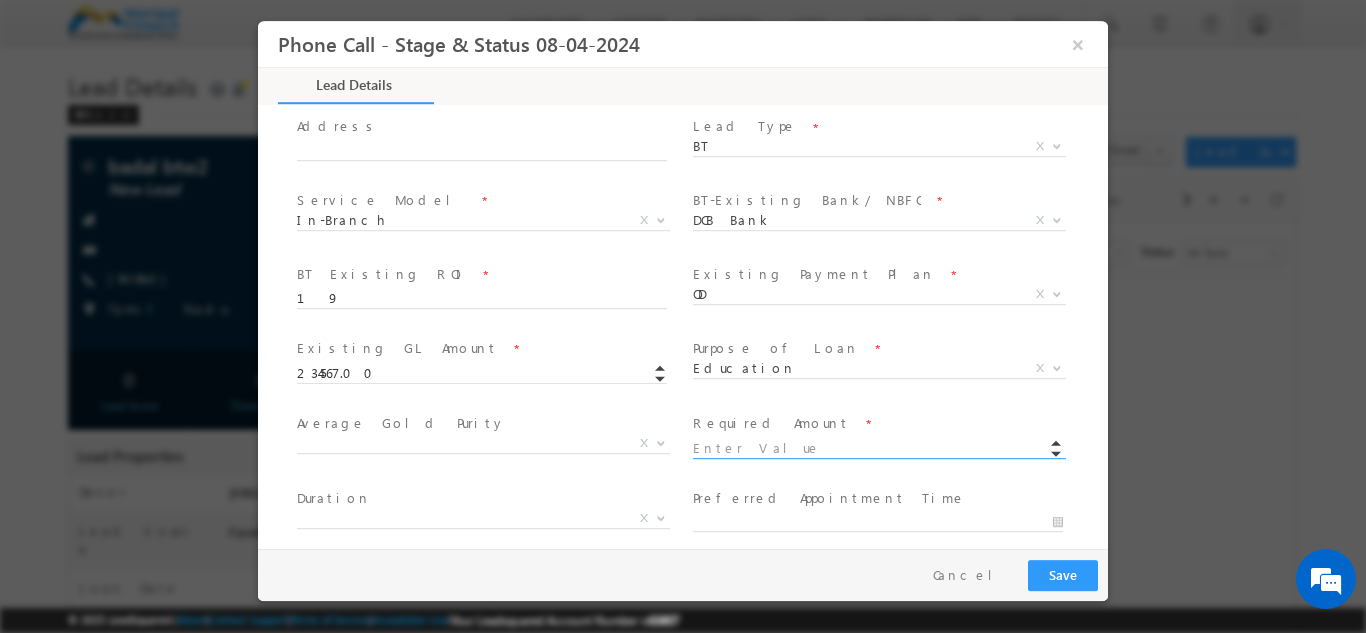 click at bounding box center (878, 448) 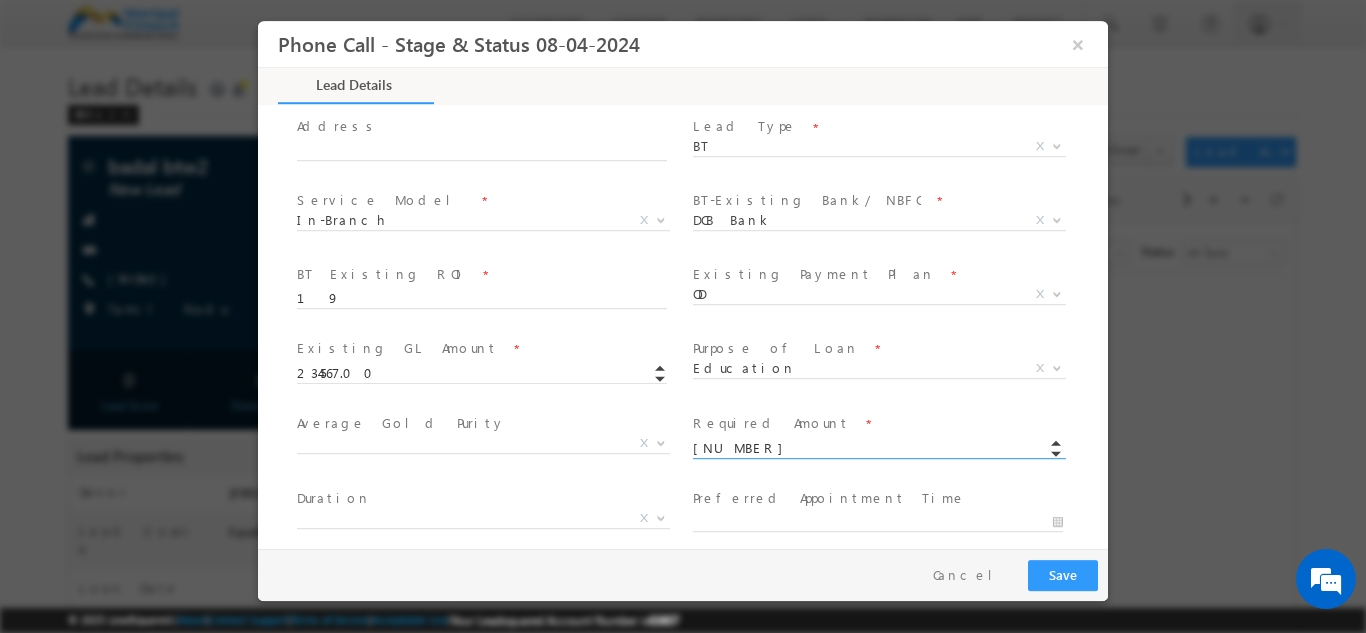 type on "222234.00" 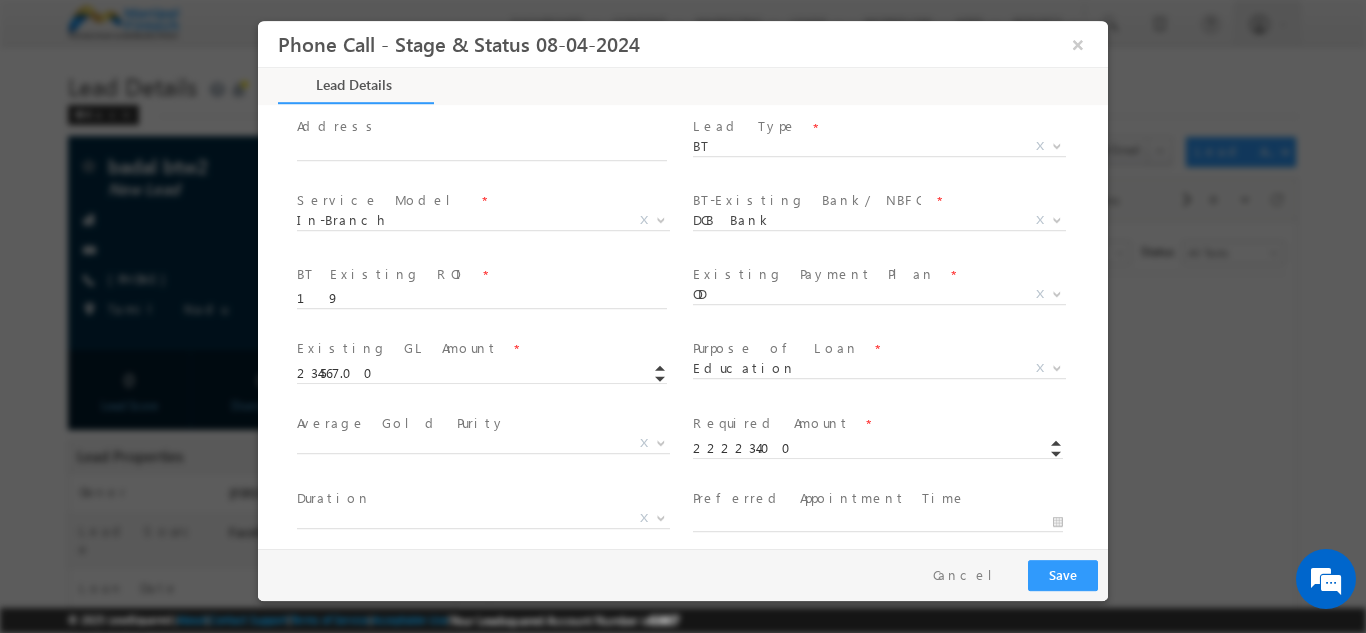 type 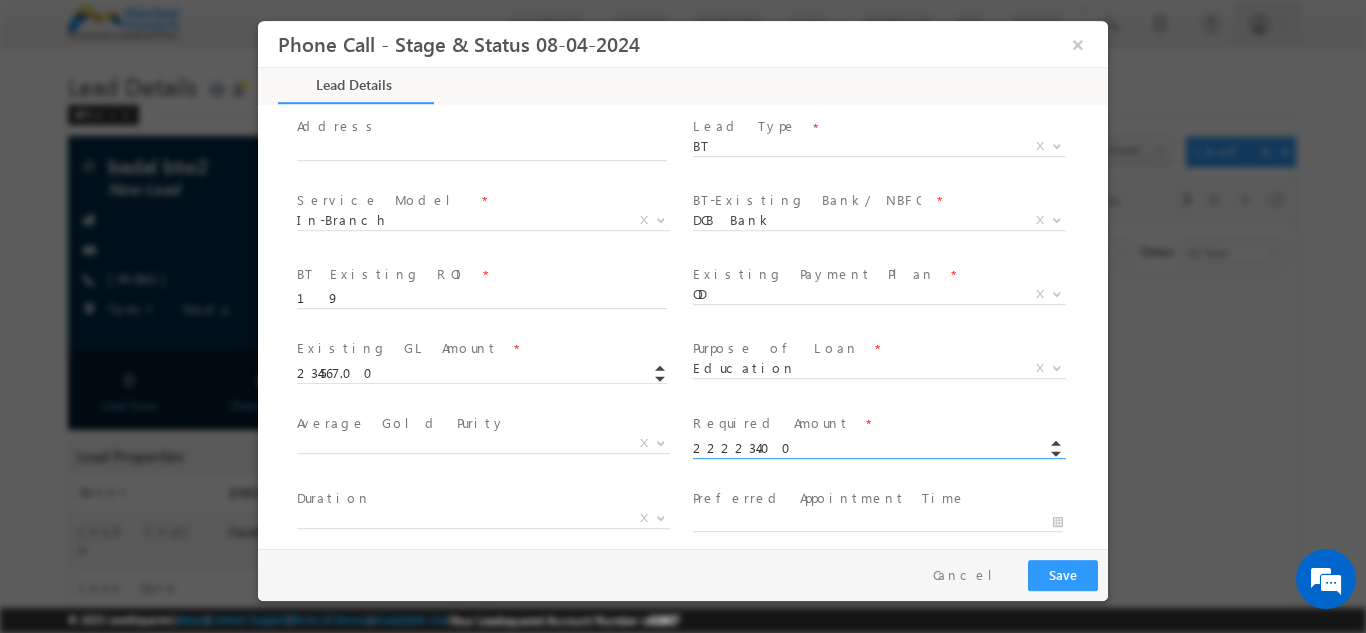click on "222234.00" at bounding box center [878, 448] 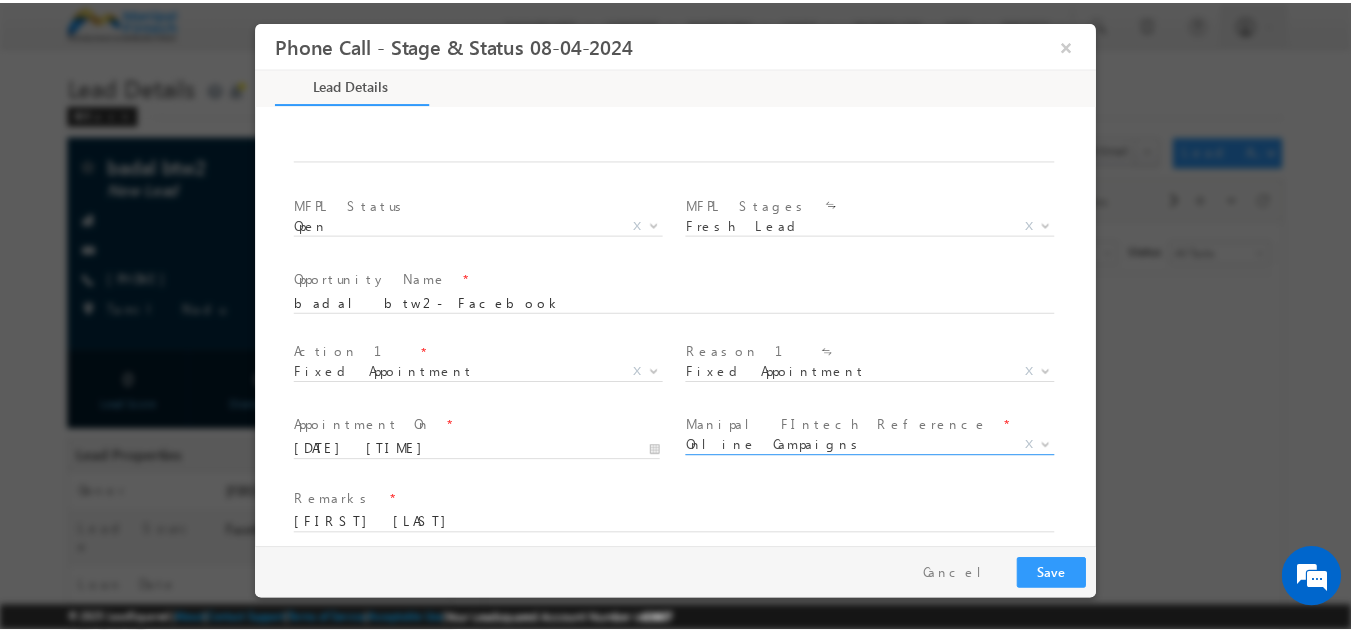 scroll, scrollTop: 1243, scrollLeft: 0, axis: vertical 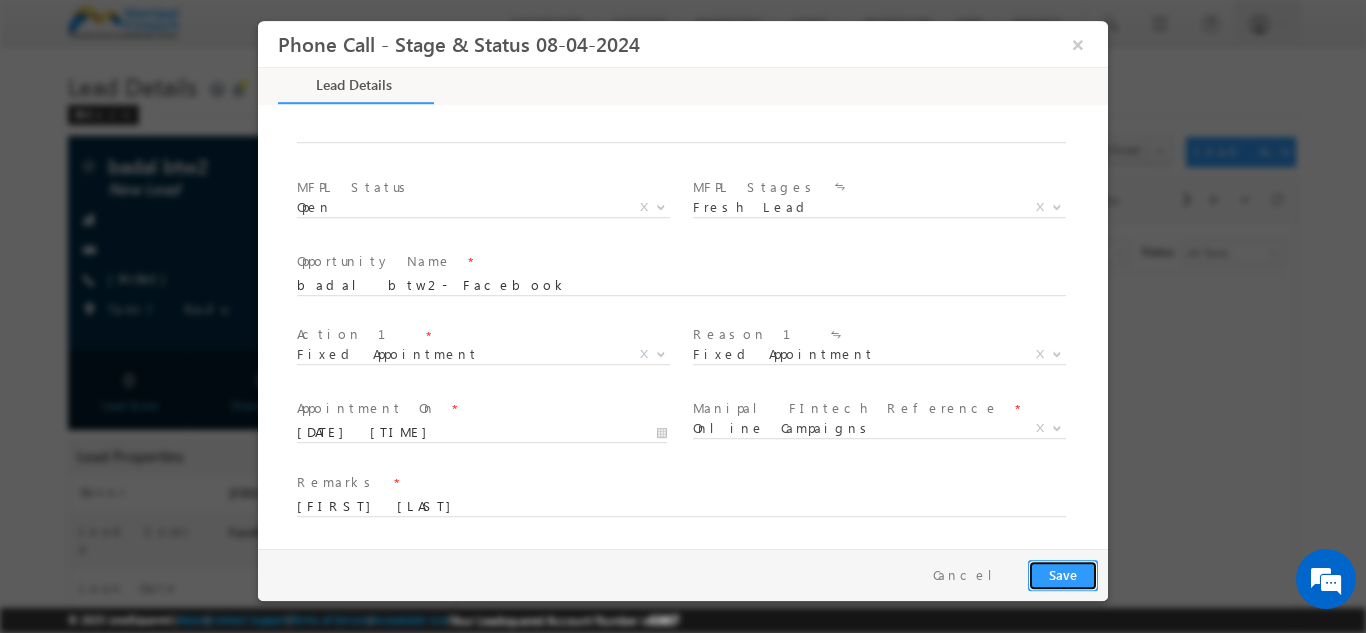 click on "Save" at bounding box center [1063, 574] 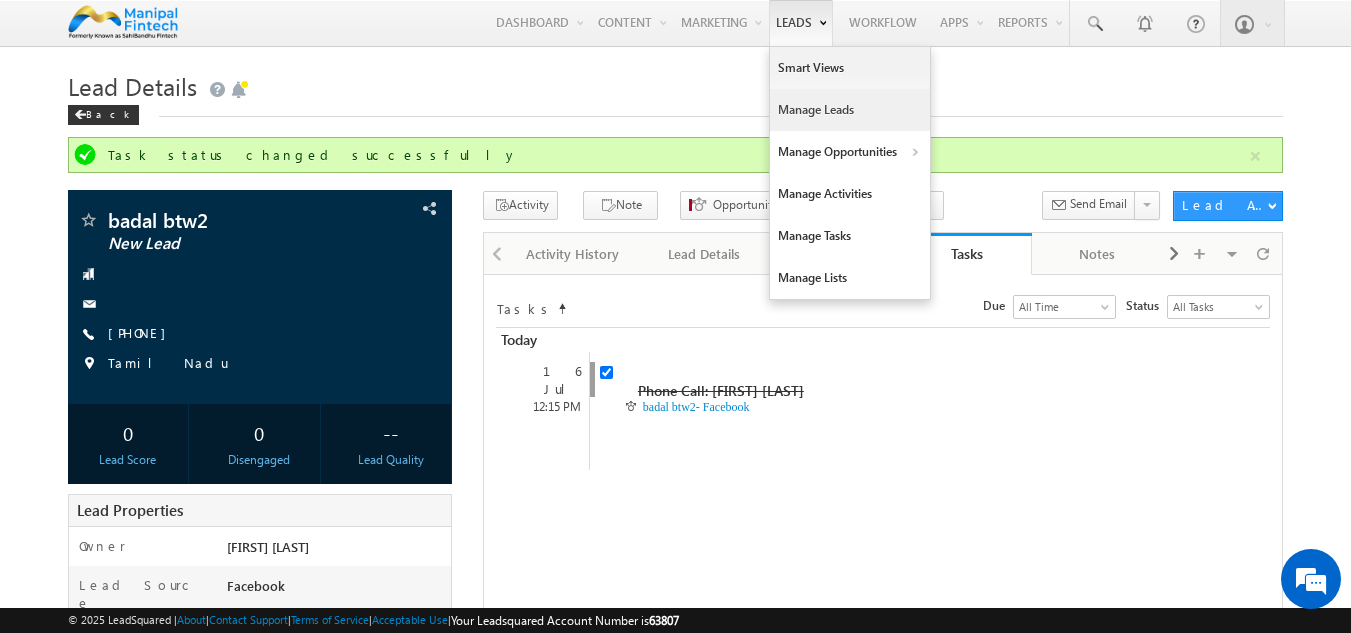 click on "Manage Leads" at bounding box center [850, 110] 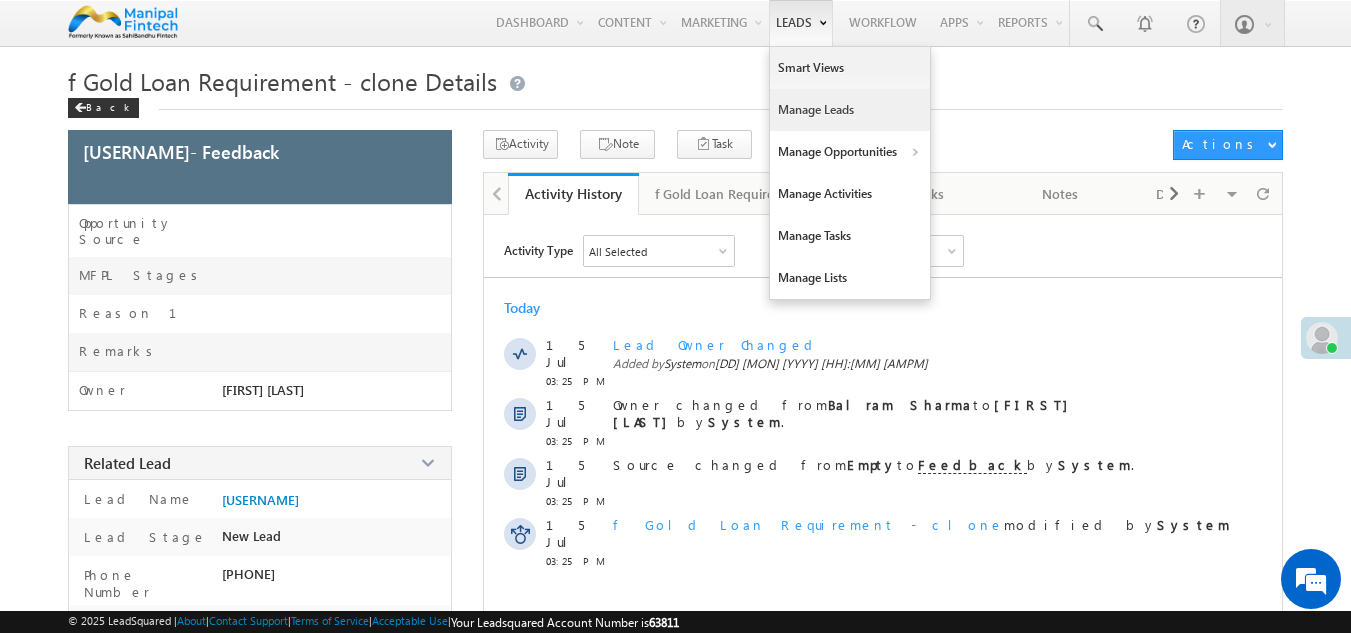 scroll, scrollTop: 0, scrollLeft: 0, axis: both 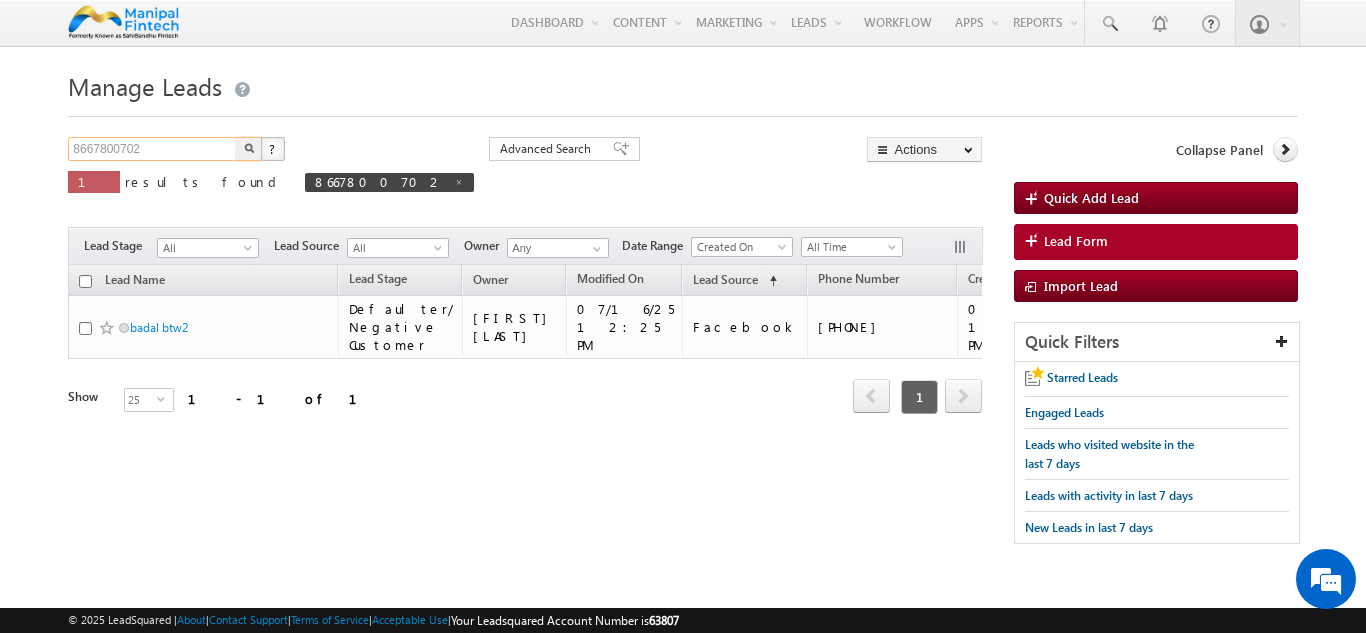 click on "8667800702" at bounding box center [153, 149] 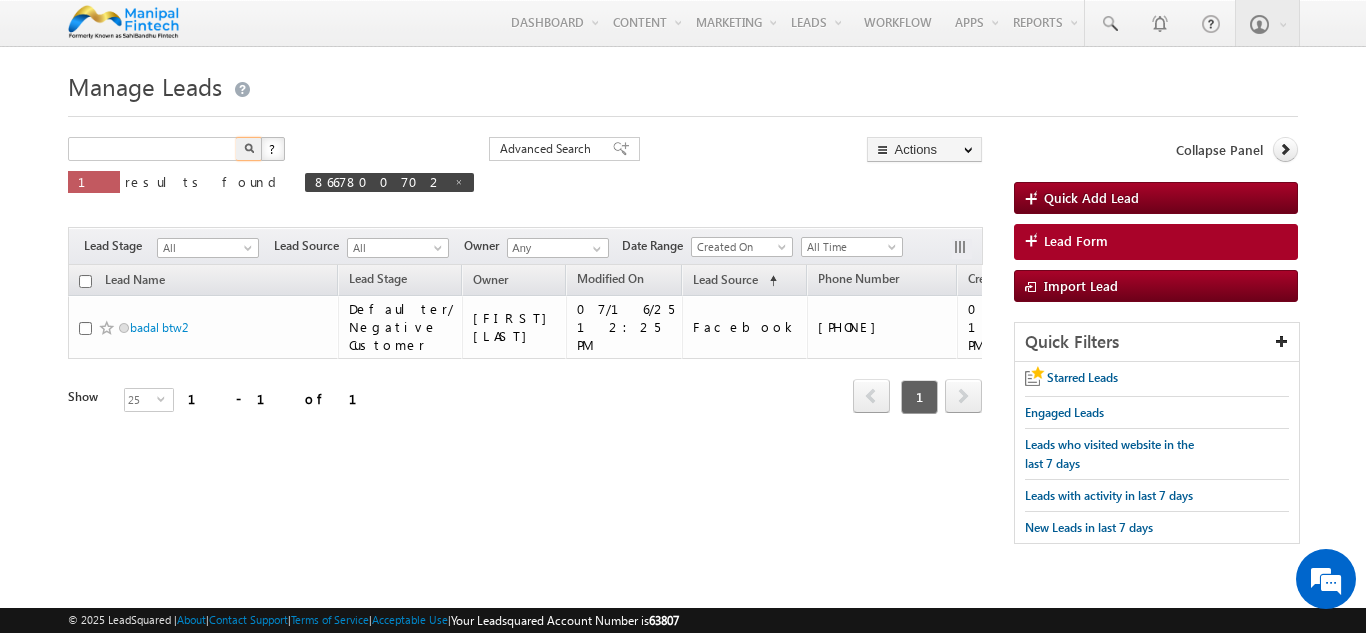 type on "Search Leads" 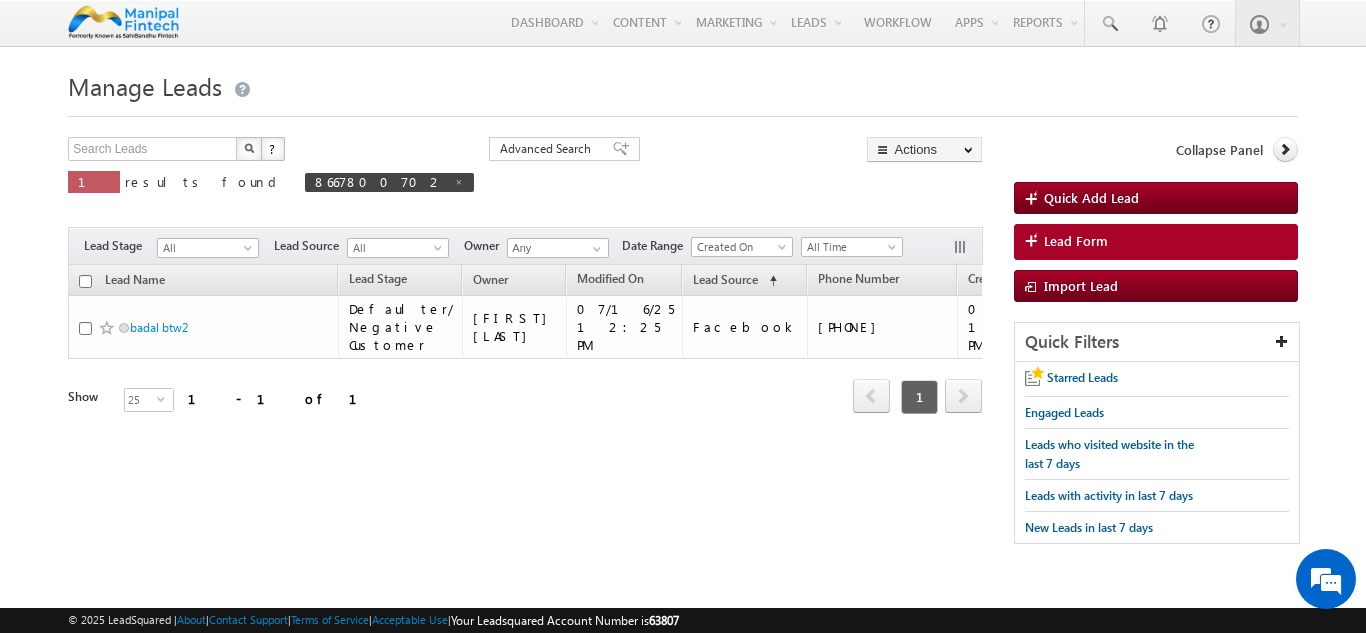 click at bounding box center (249, 148) 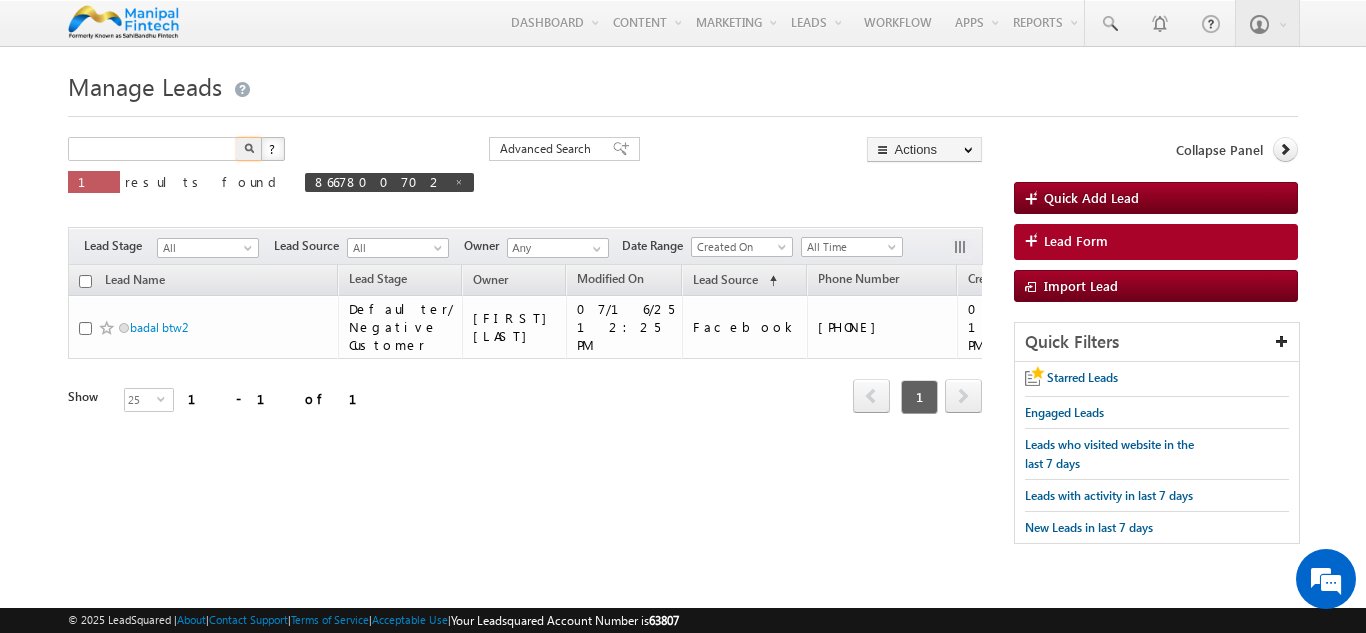 type on "Search Leads" 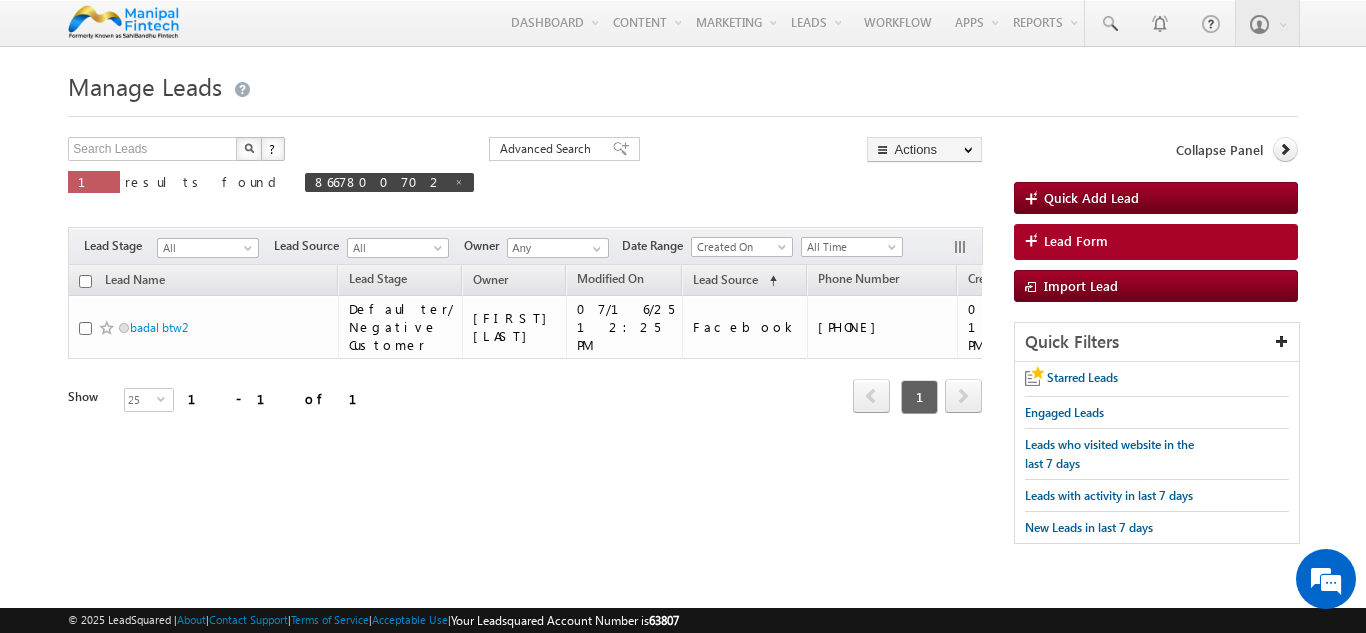 click at bounding box center (249, 148) 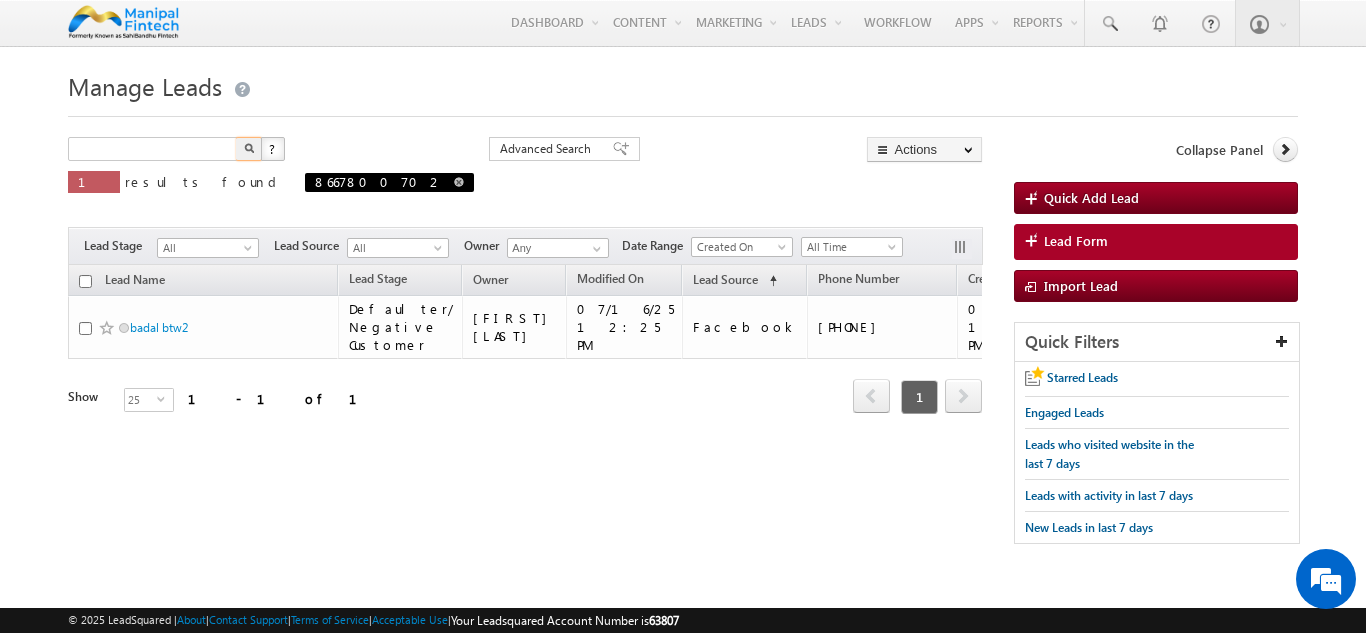 type on "Search Leads" 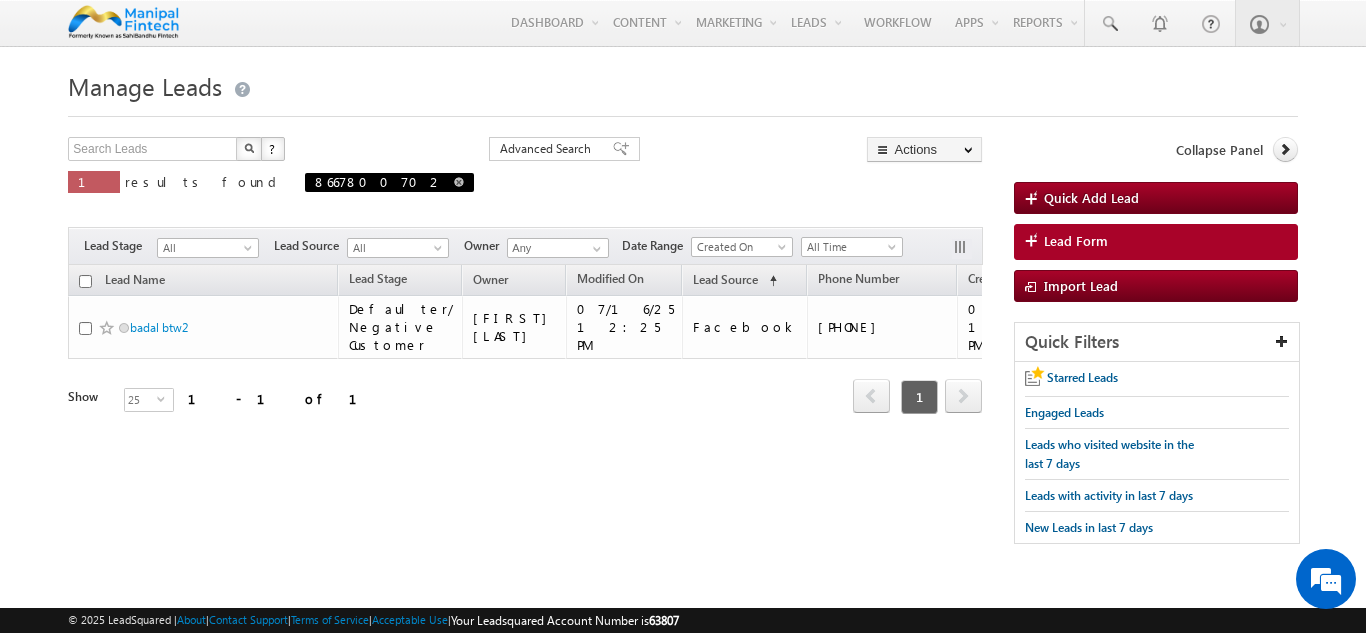 click at bounding box center (459, 182) 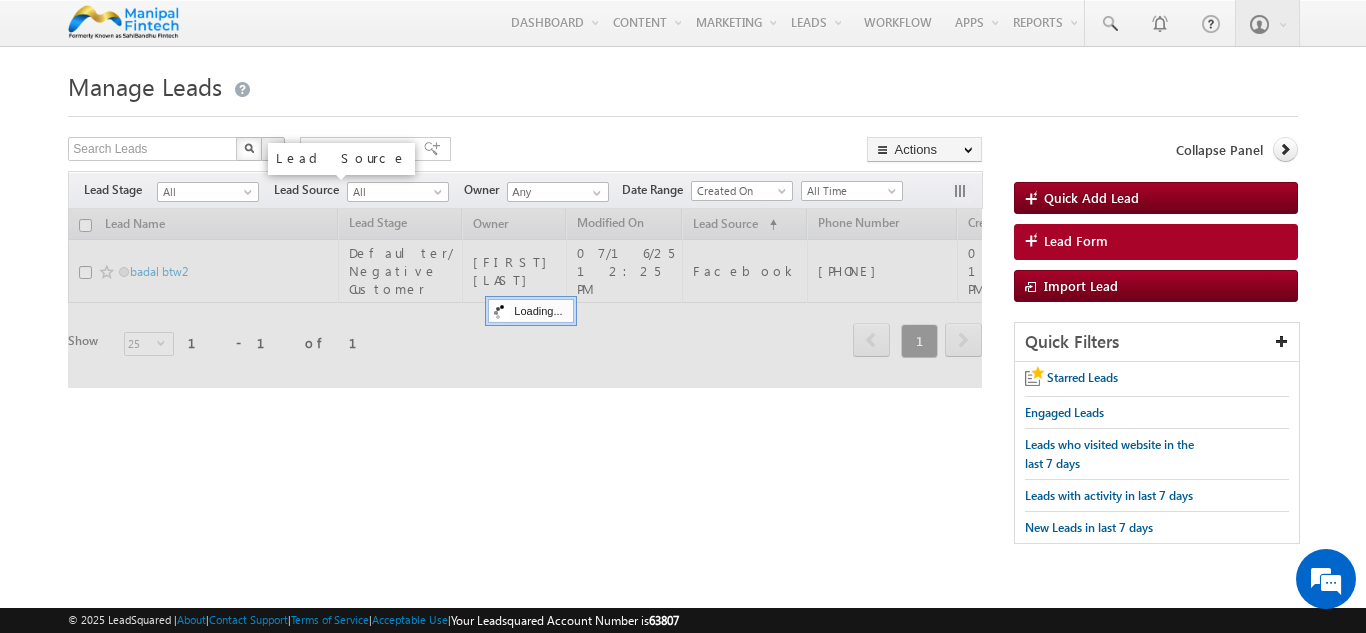 scroll, scrollTop: 0, scrollLeft: 0, axis: both 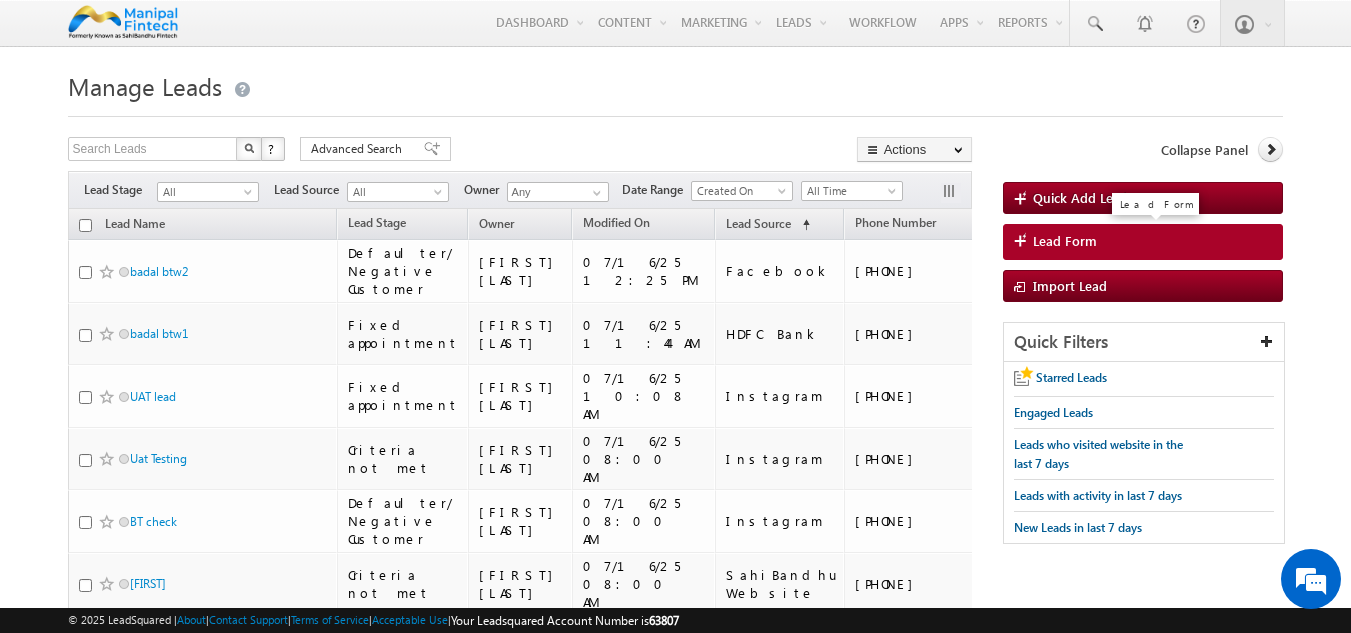click at bounding box center [1023, 242] 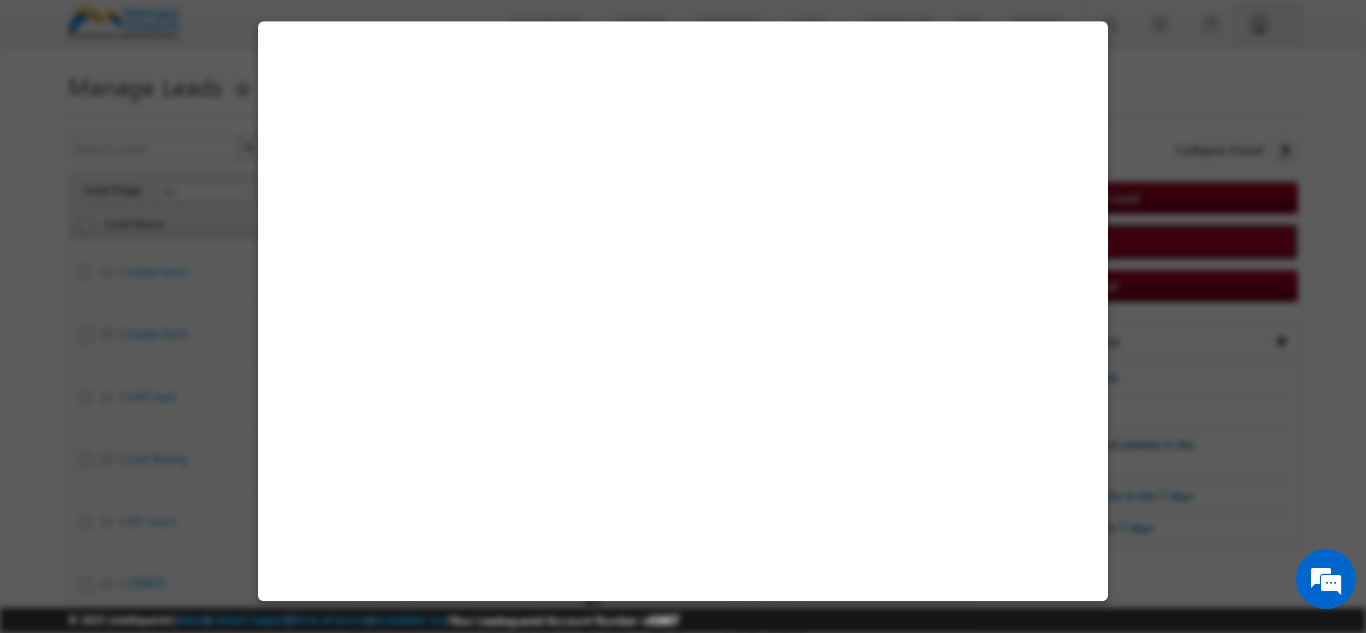 select on "Open" 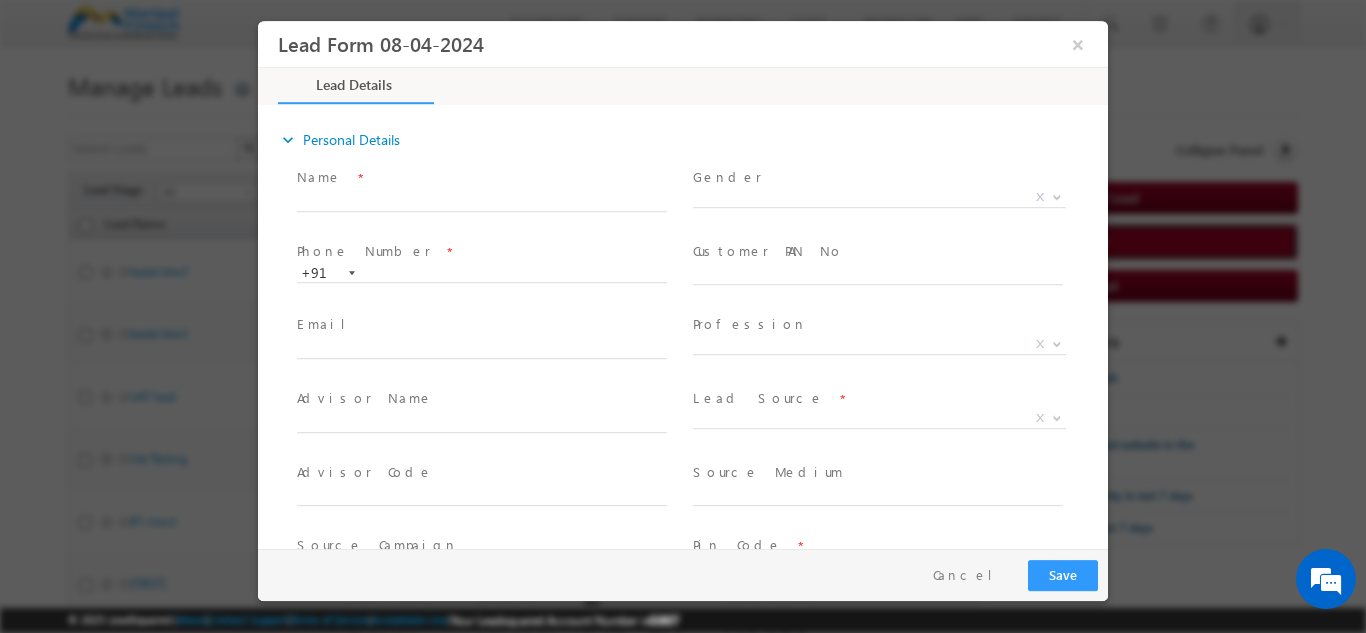 scroll, scrollTop: 0, scrollLeft: 0, axis: both 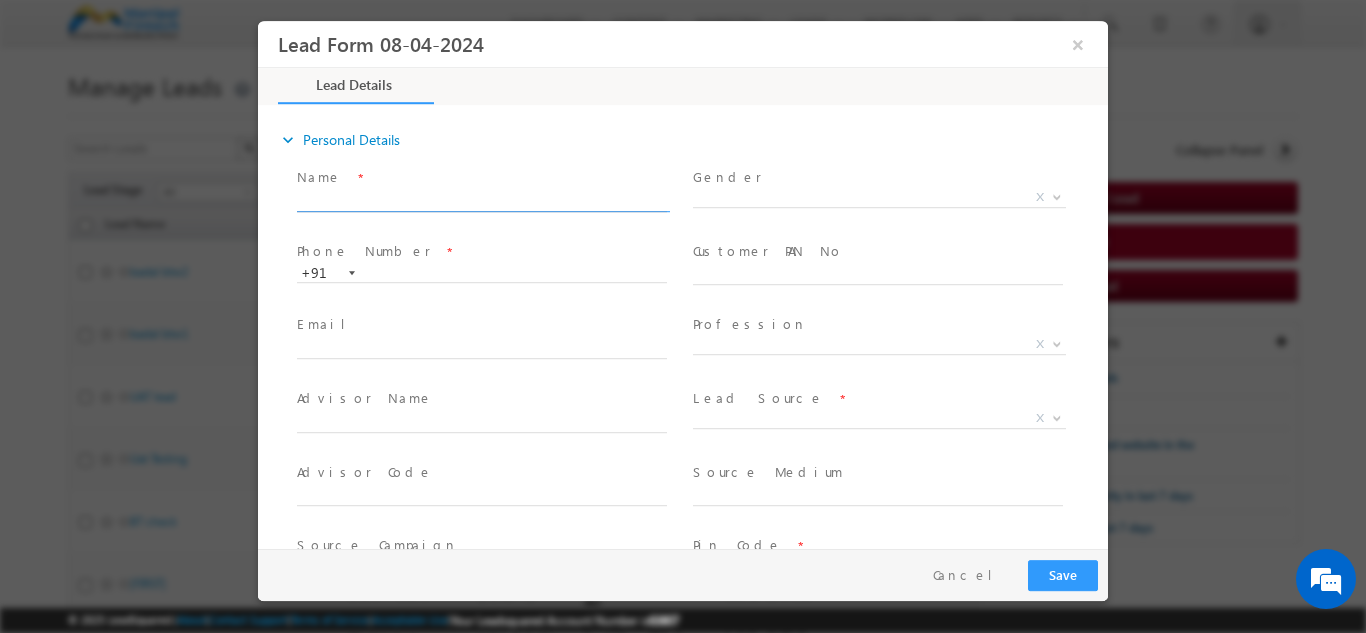 click at bounding box center [482, 201] 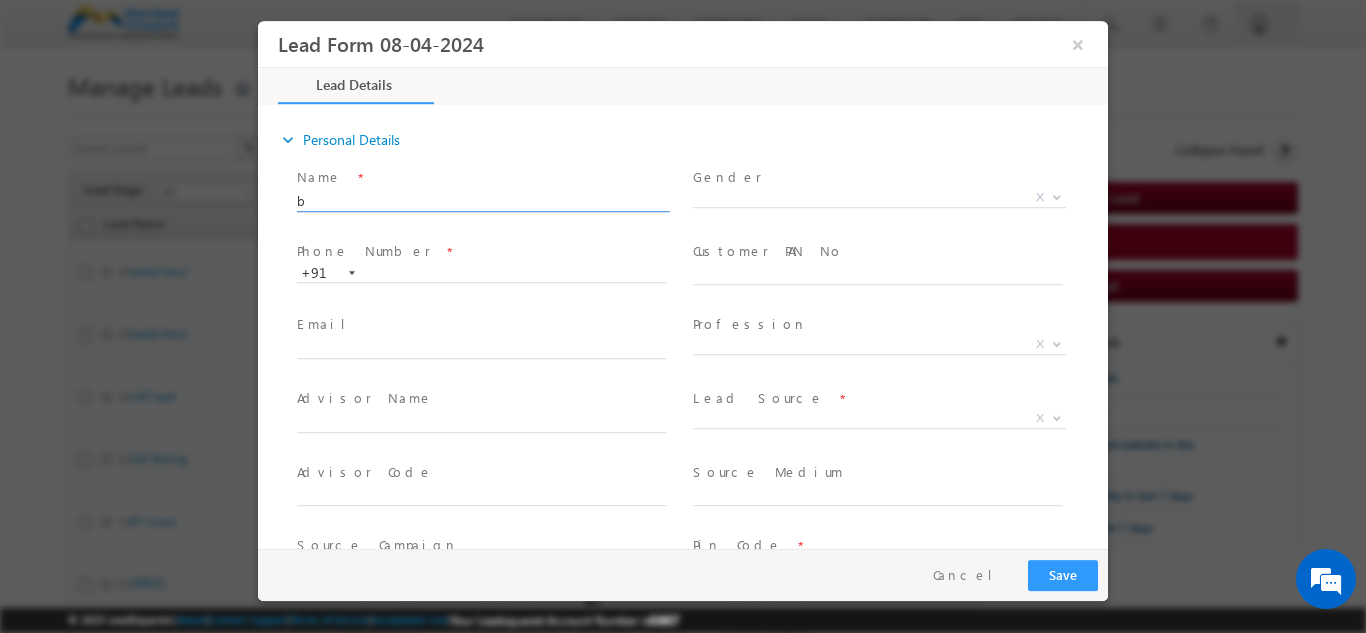 type on "[DATE] [TIME]" 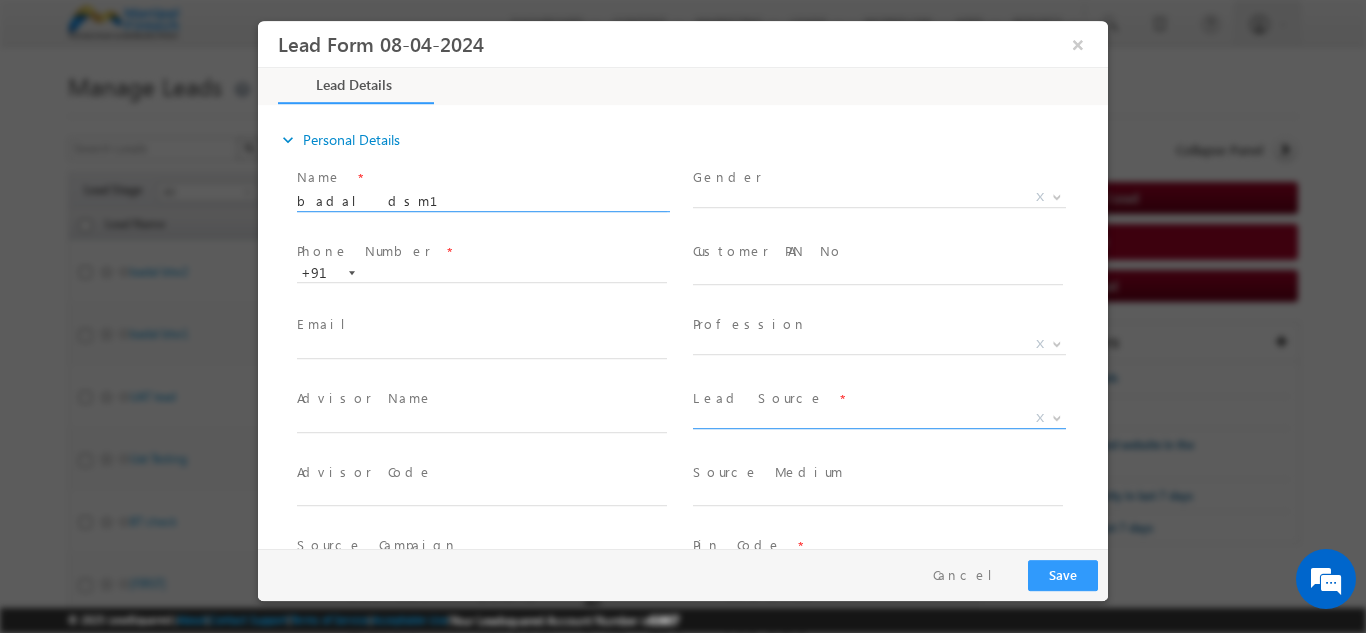 type on "badal dsm1" 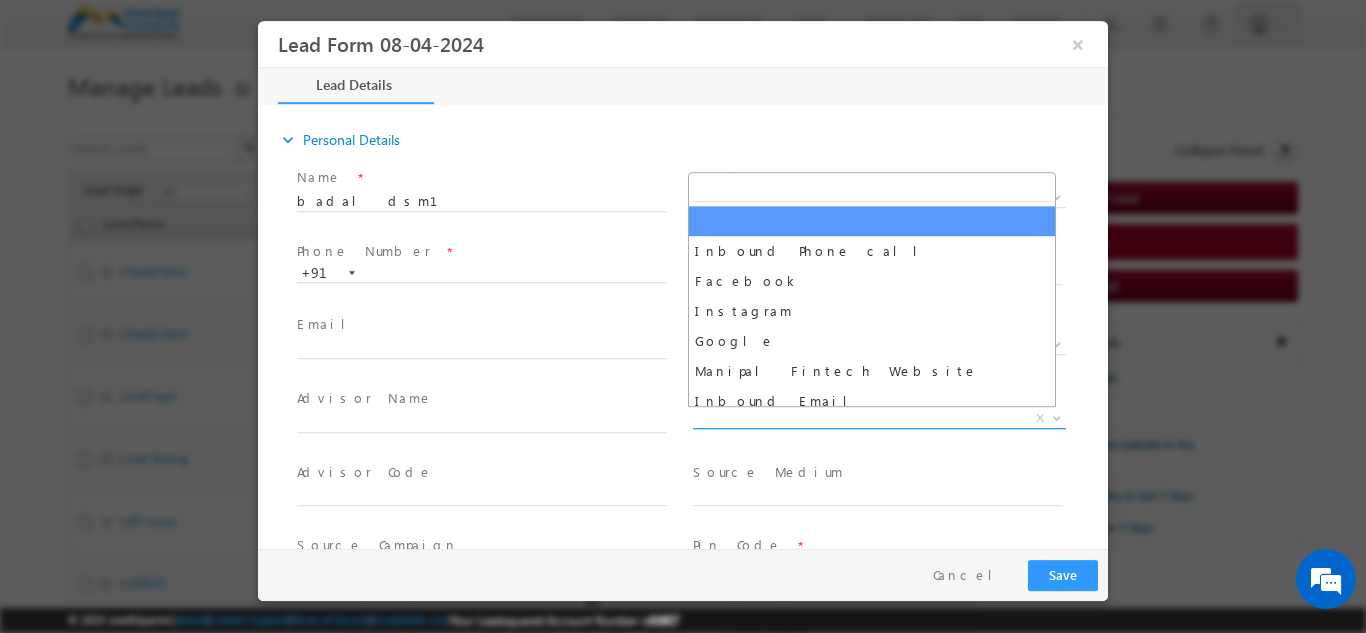 click on "X" at bounding box center (879, 418) 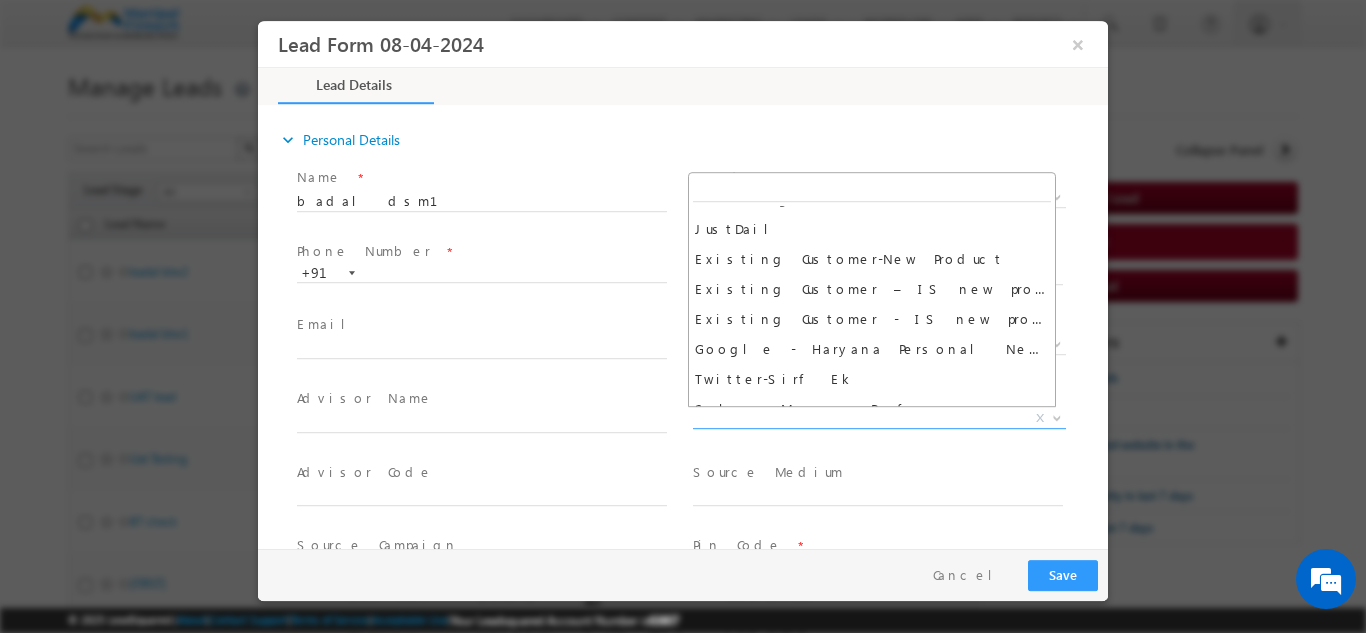 scroll, scrollTop: 2440, scrollLeft: 0, axis: vertical 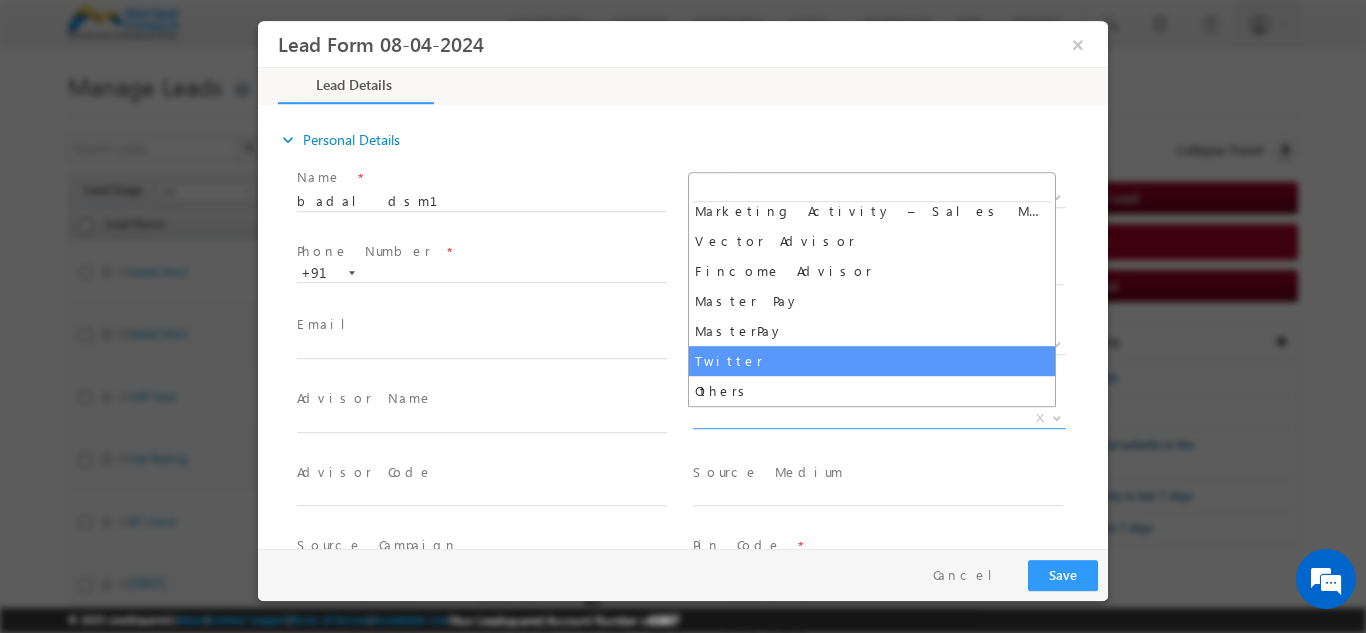 select on "Twitter" 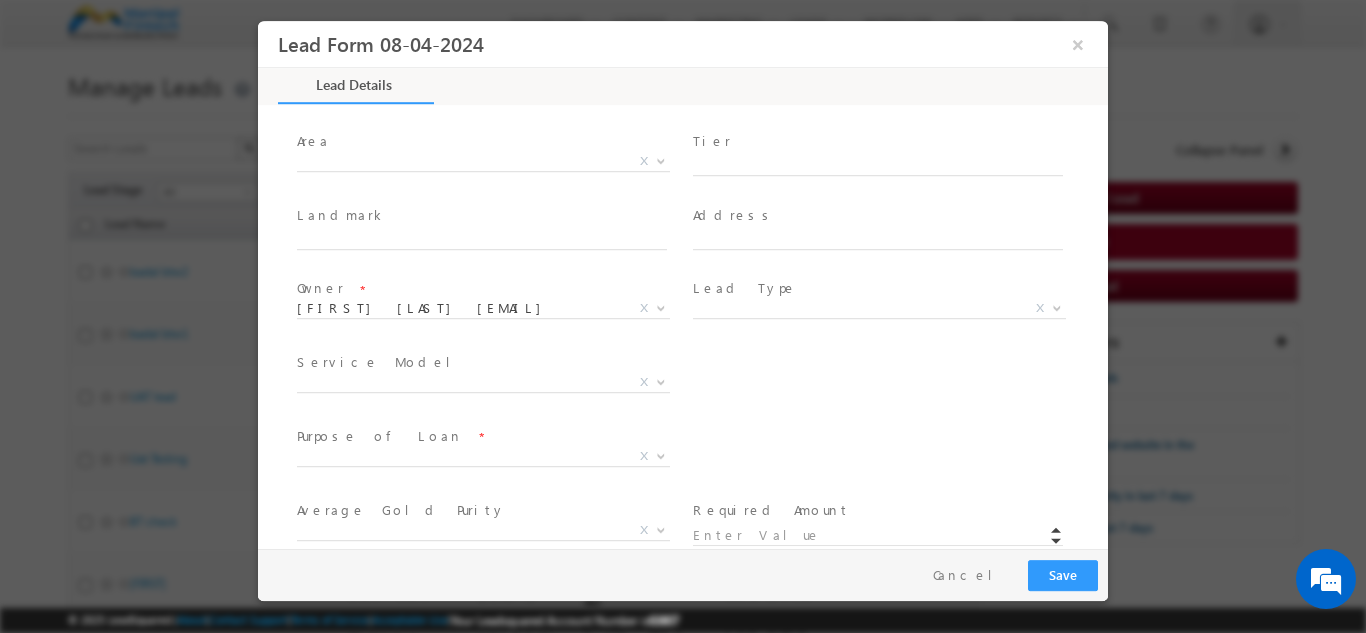 scroll, scrollTop: 553, scrollLeft: 0, axis: vertical 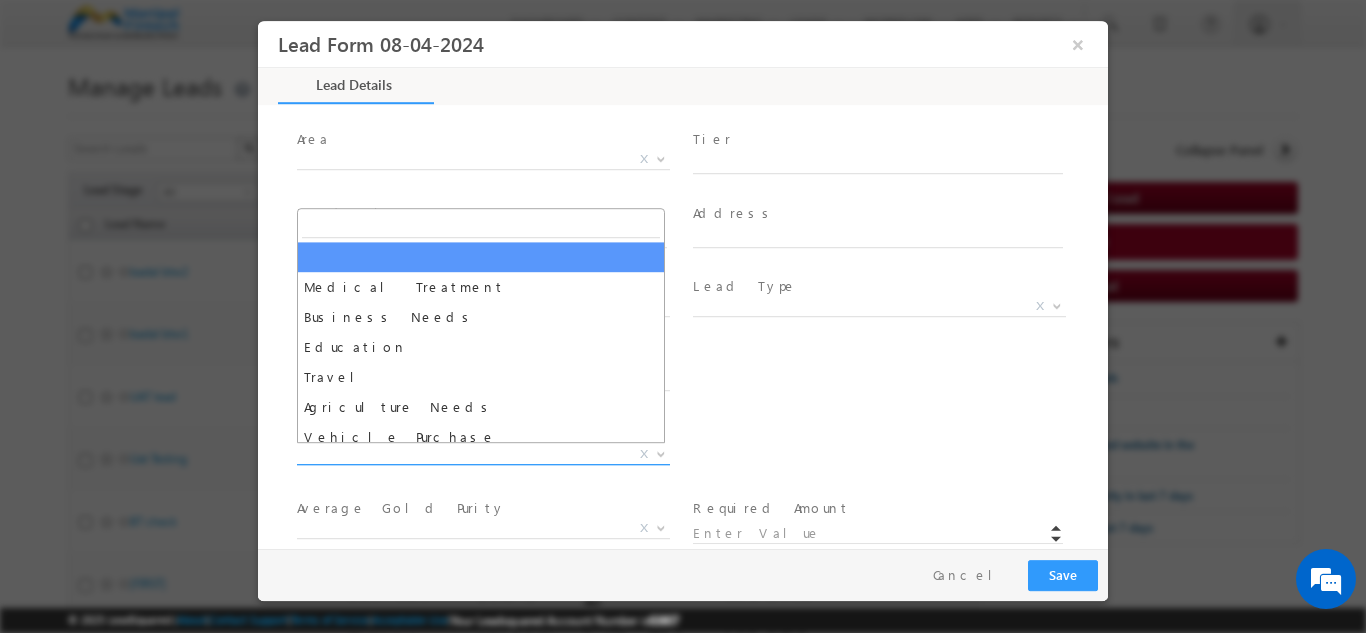 click on "X" at bounding box center [483, 454] 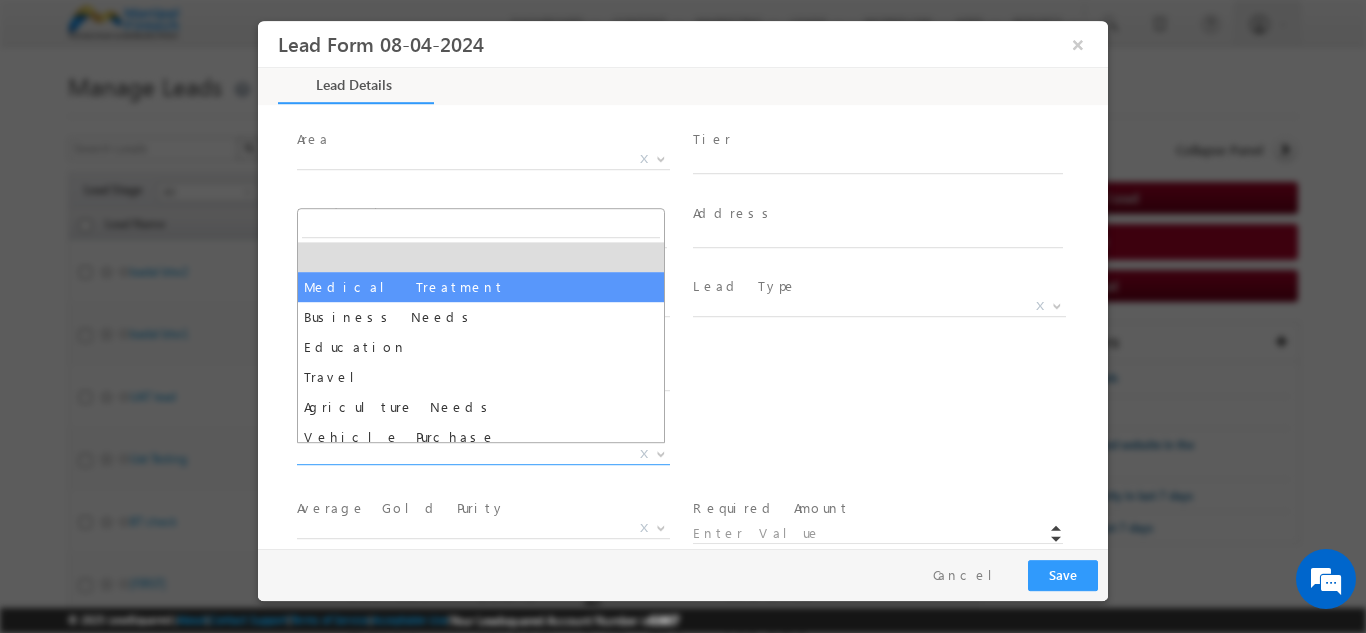 select on "Medical Treatment" 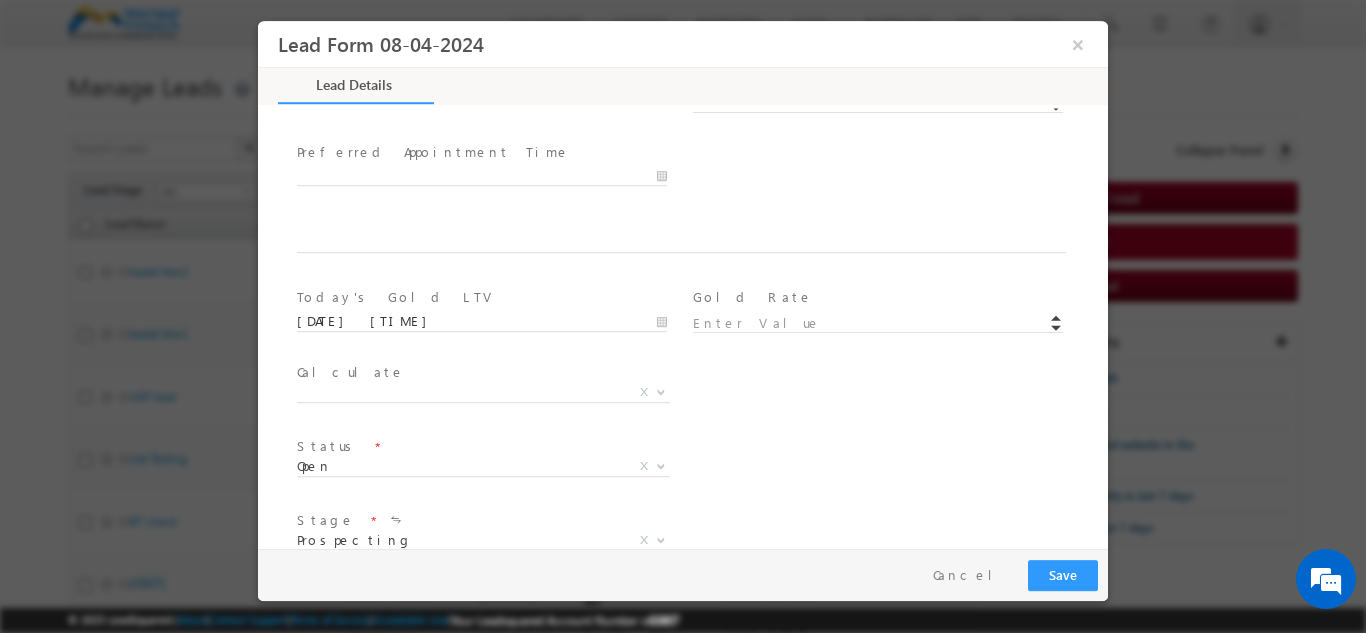 scroll, scrollTop: 1169, scrollLeft: 0, axis: vertical 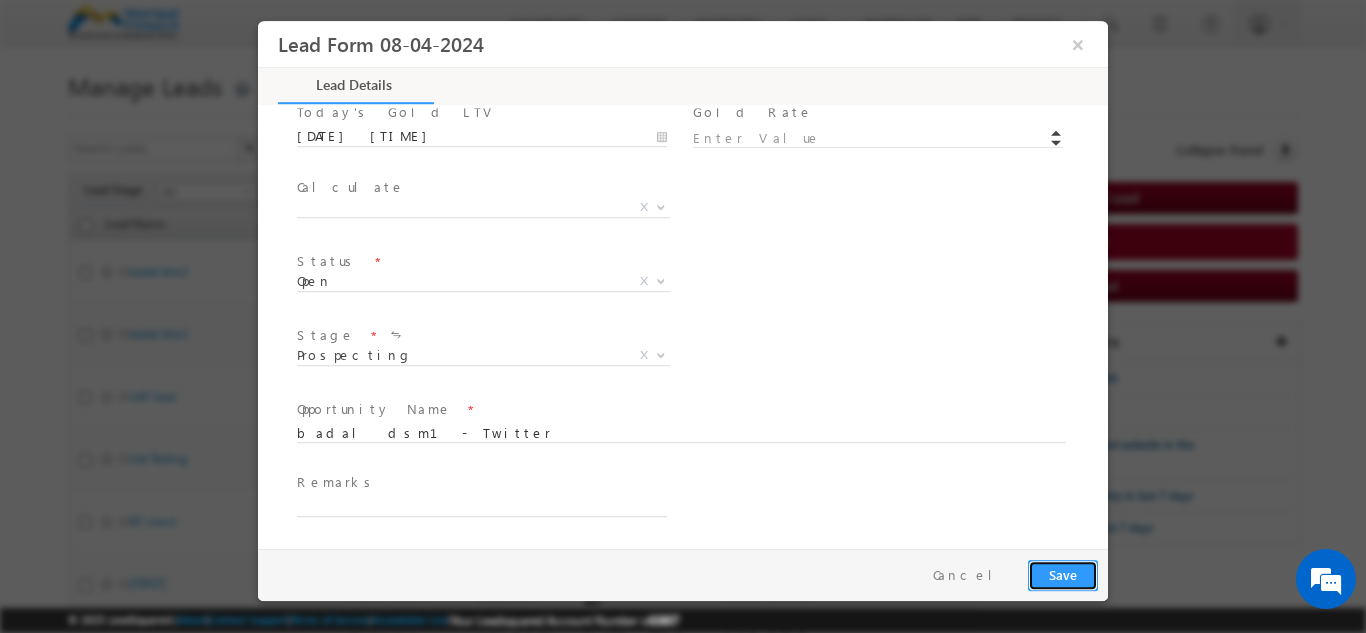 click on "Save" at bounding box center [1063, 574] 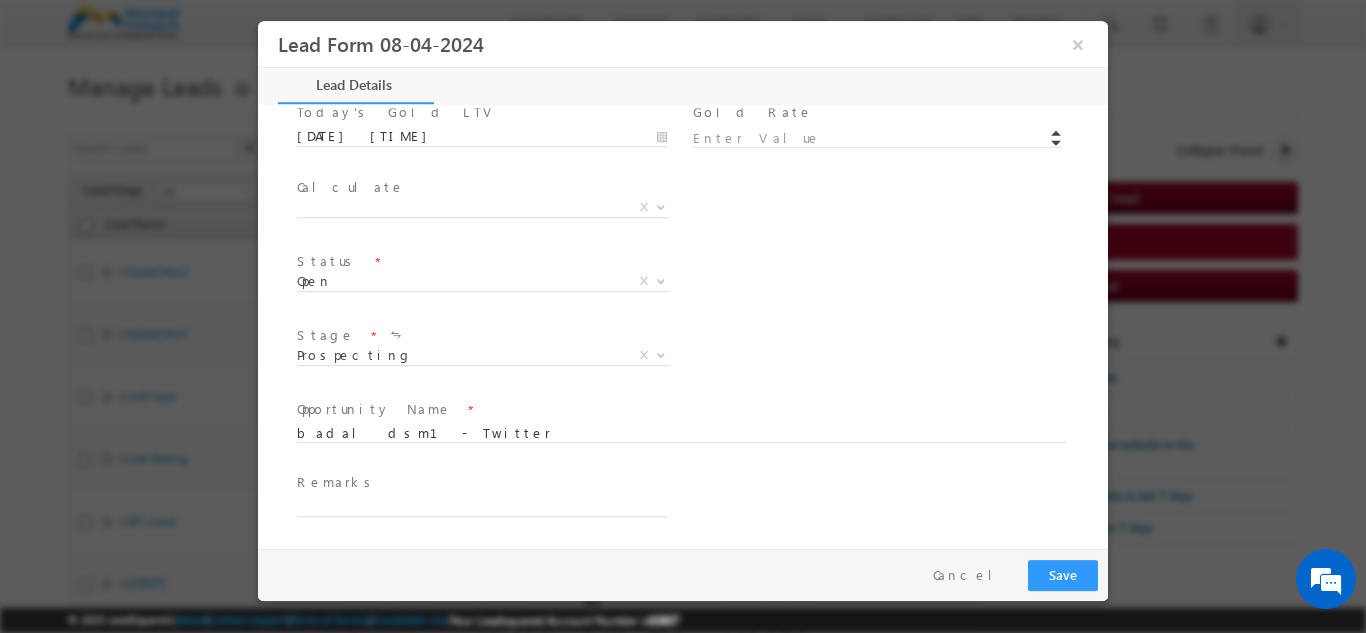 scroll, scrollTop: 56, scrollLeft: 0, axis: vertical 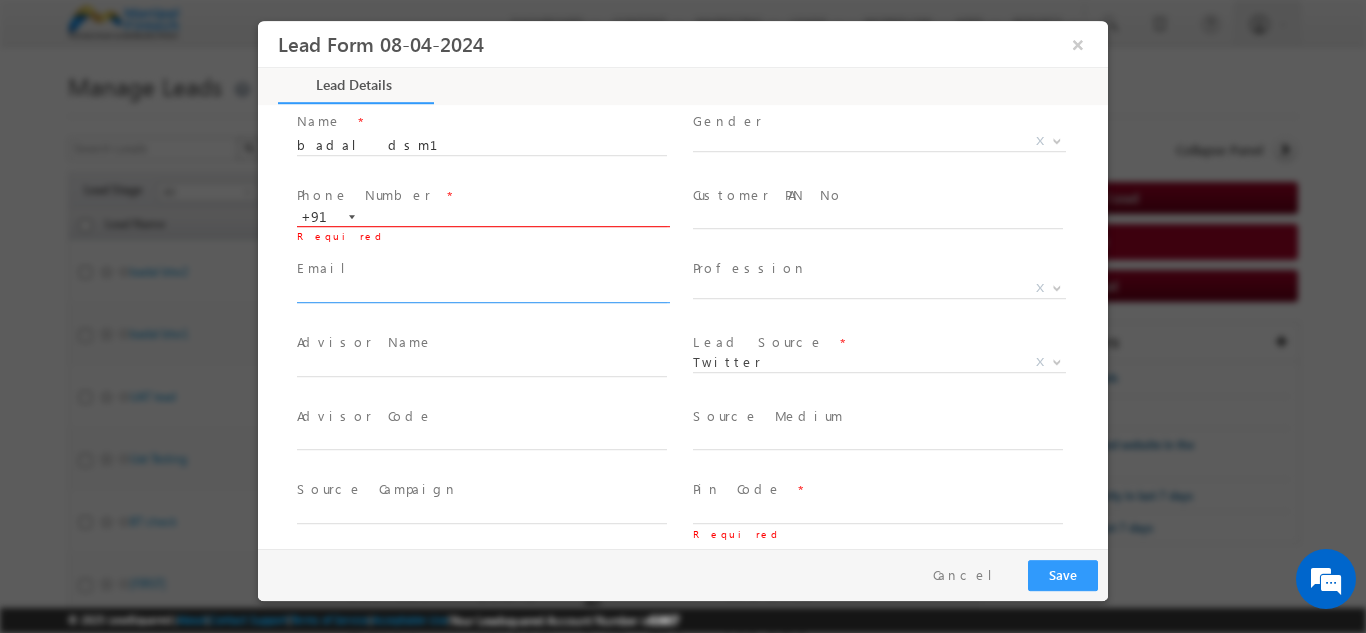 paste on "8667800702" 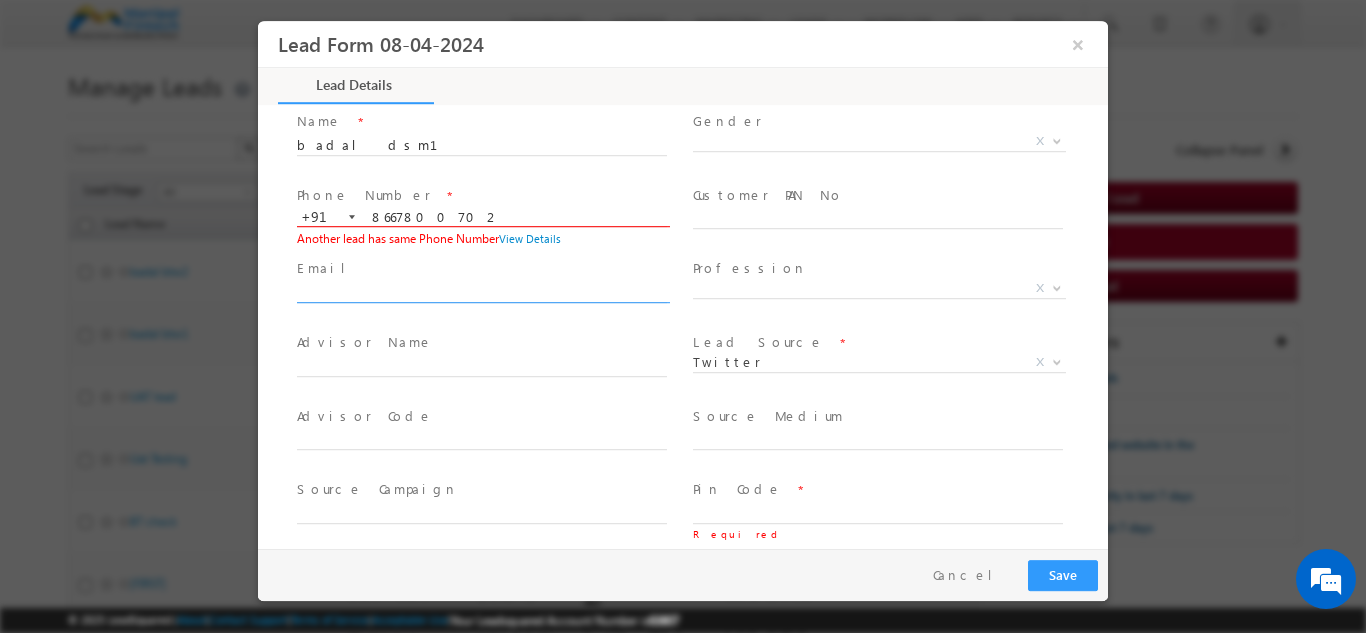 paste on "07846143" 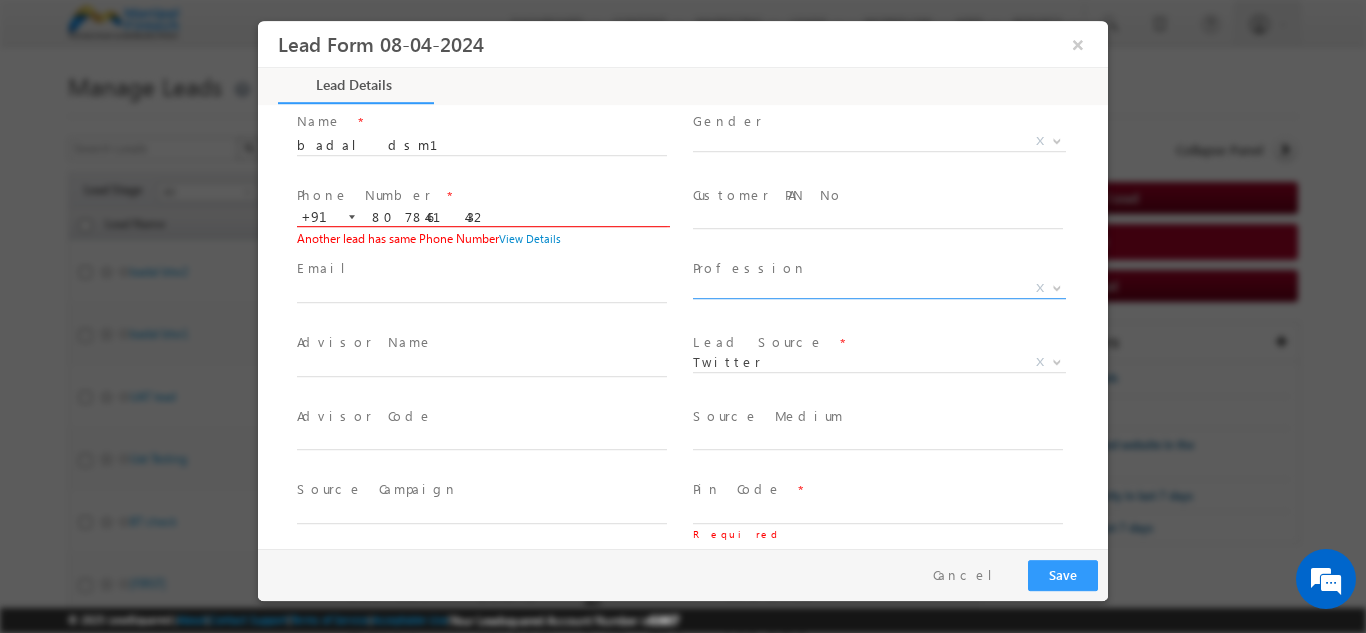 type on "8078461432" 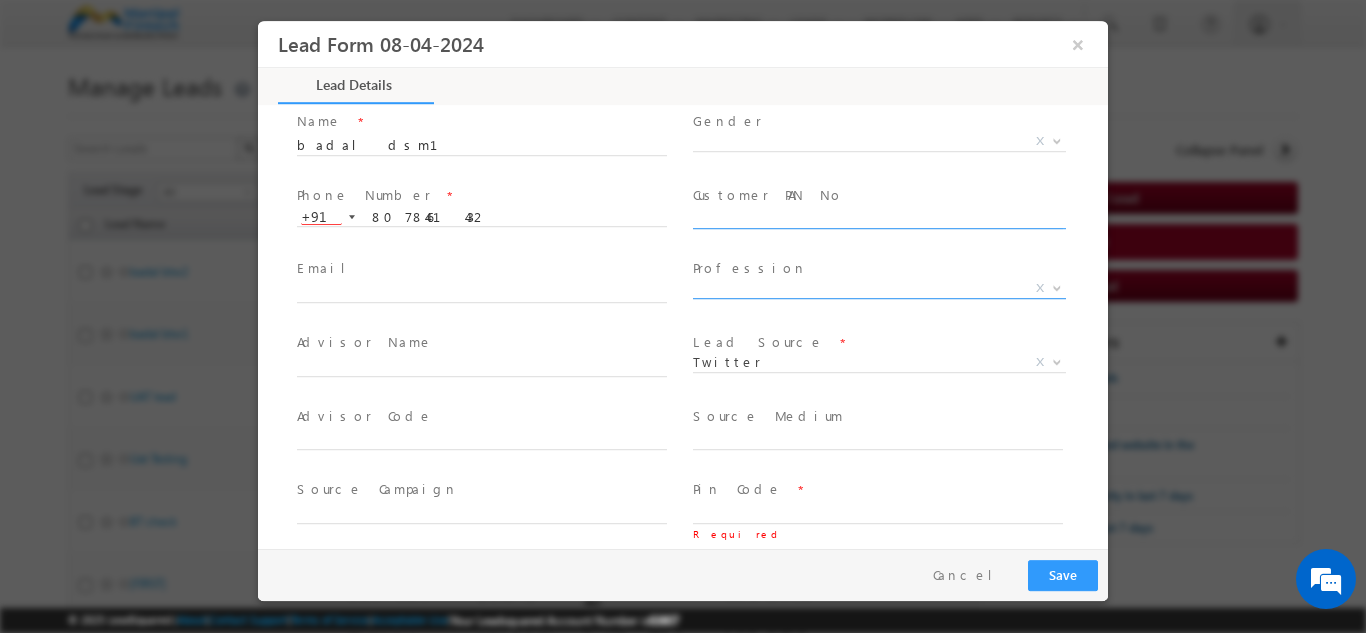scroll, scrollTop: 1169, scrollLeft: 0, axis: vertical 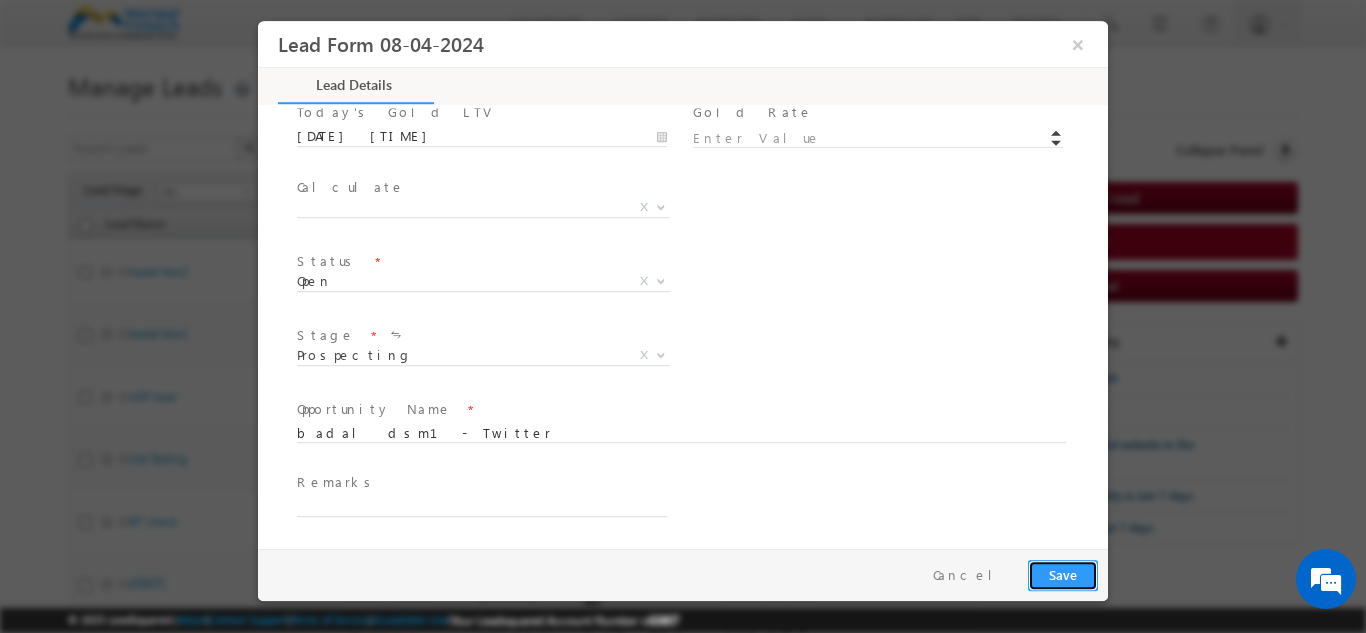 click on "Save" at bounding box center [1063, 574] 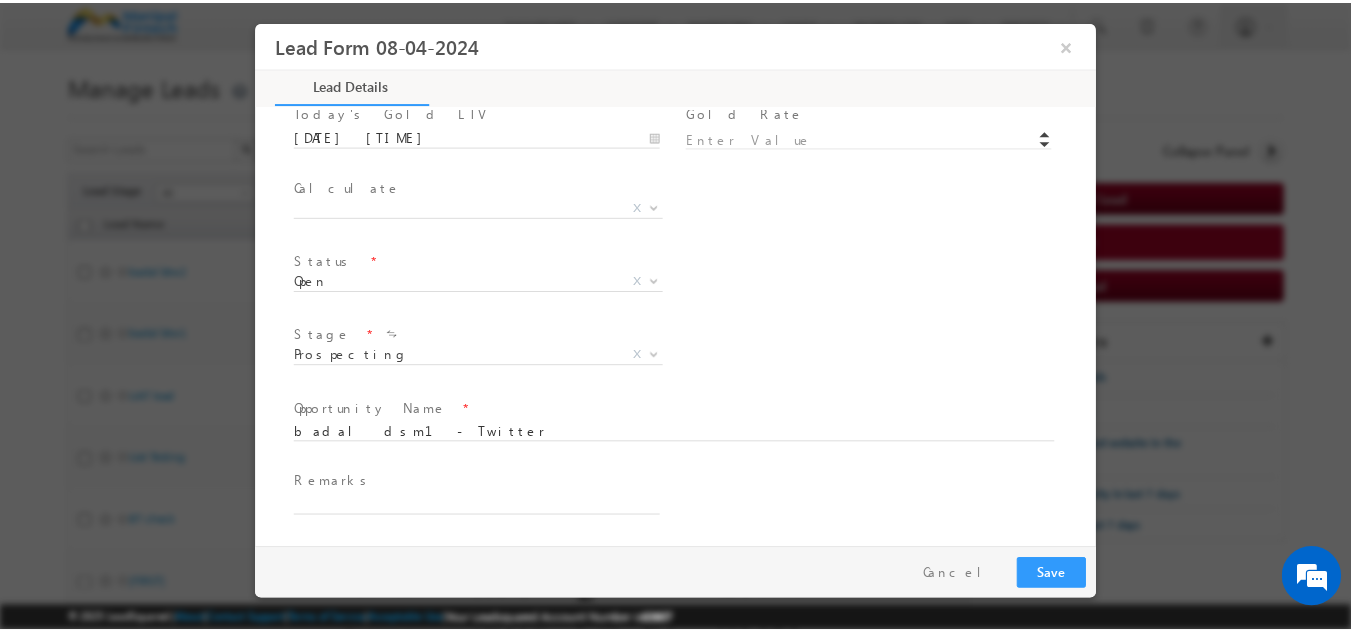 scroll, scrollTop: 240, scrollLeft: 0, axis: vertical 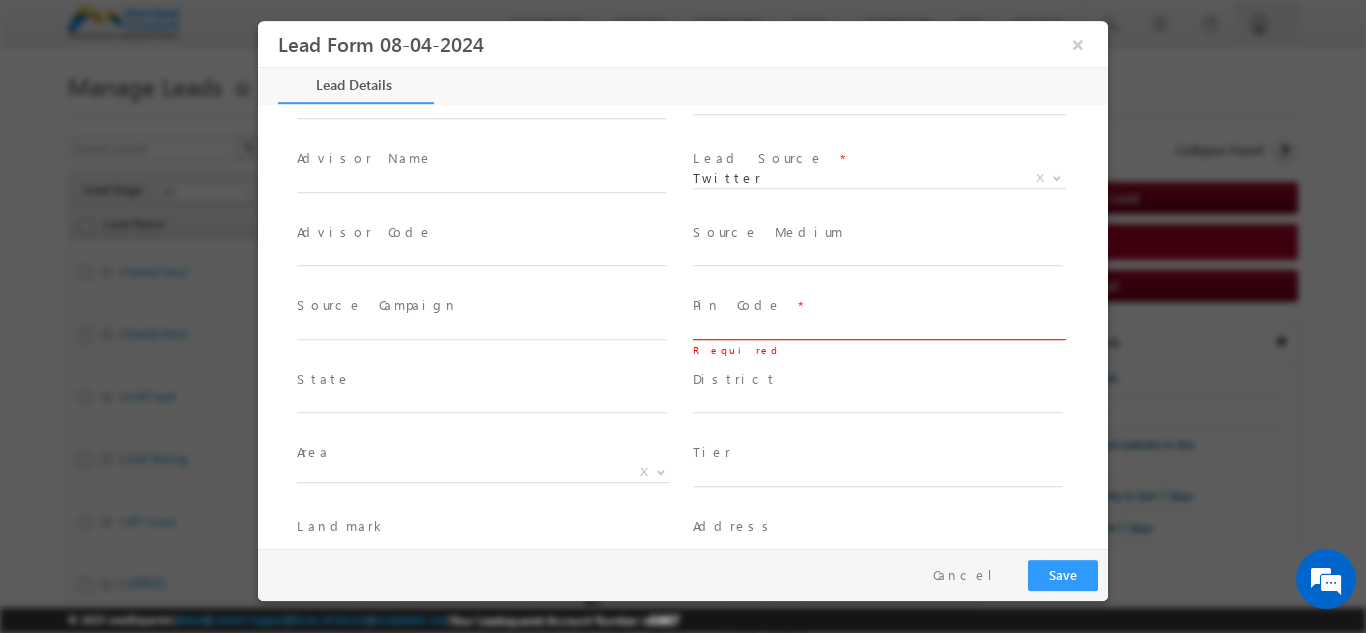 click at bounding box center (878, 329) 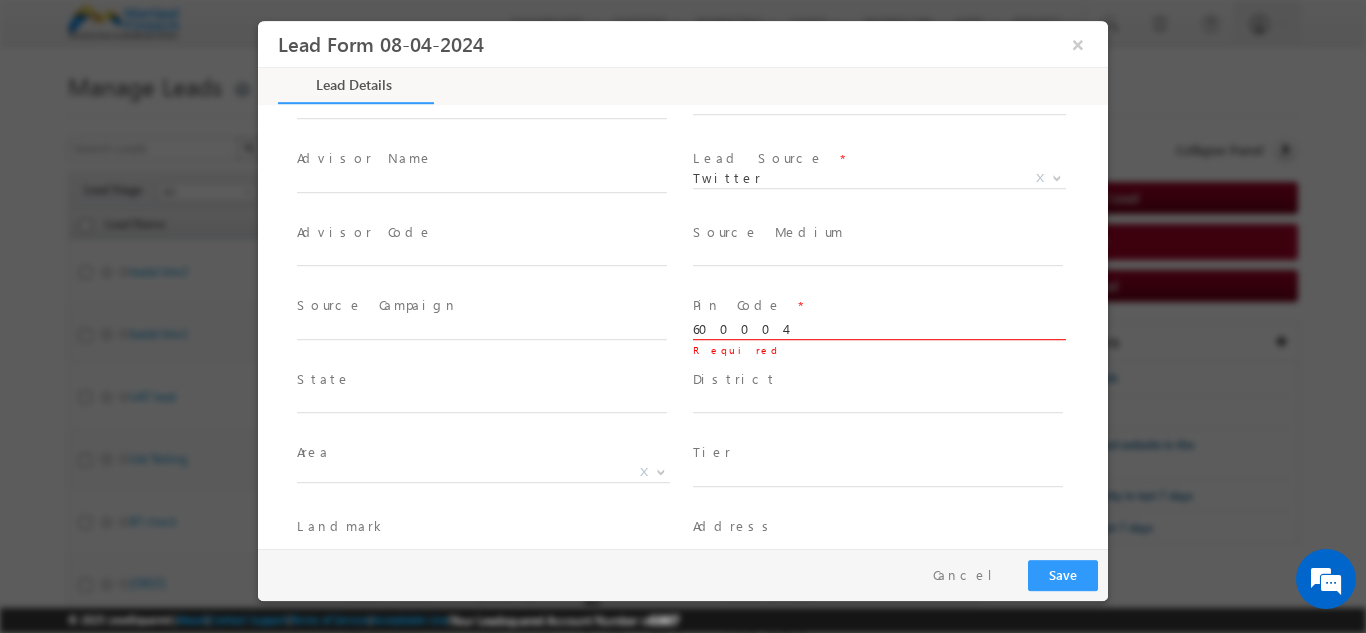 type on "600004" 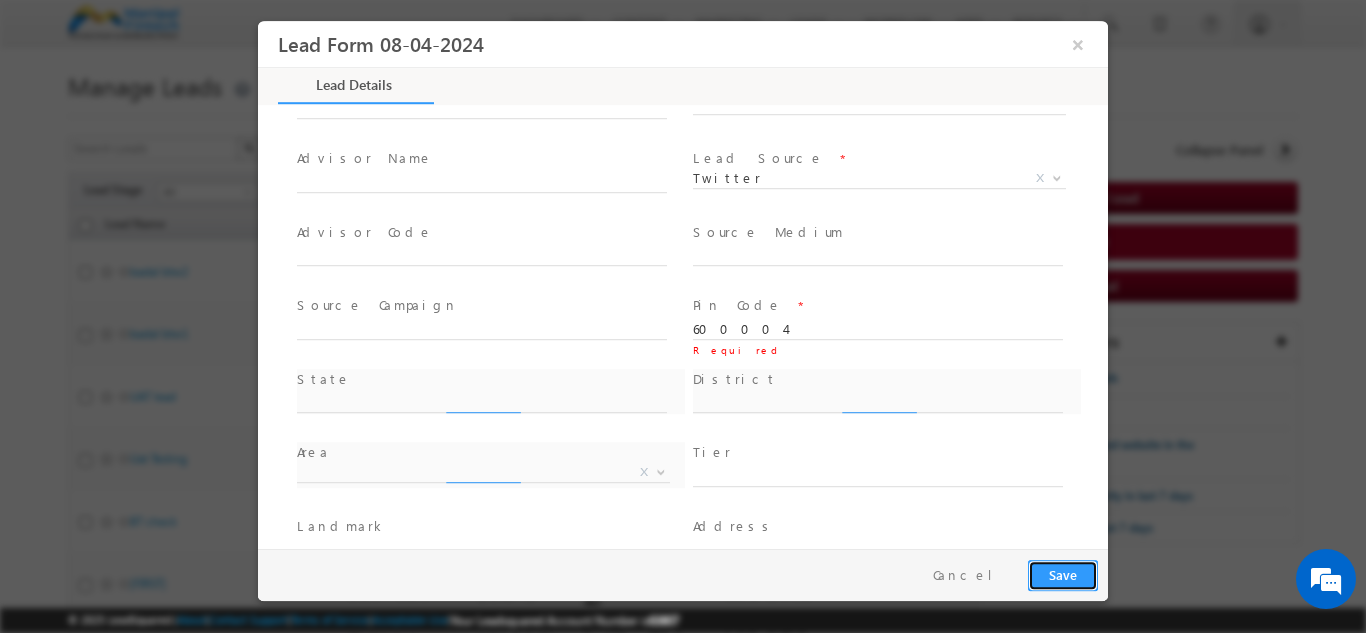 click on "Save" at bounding box center (1063, 574) 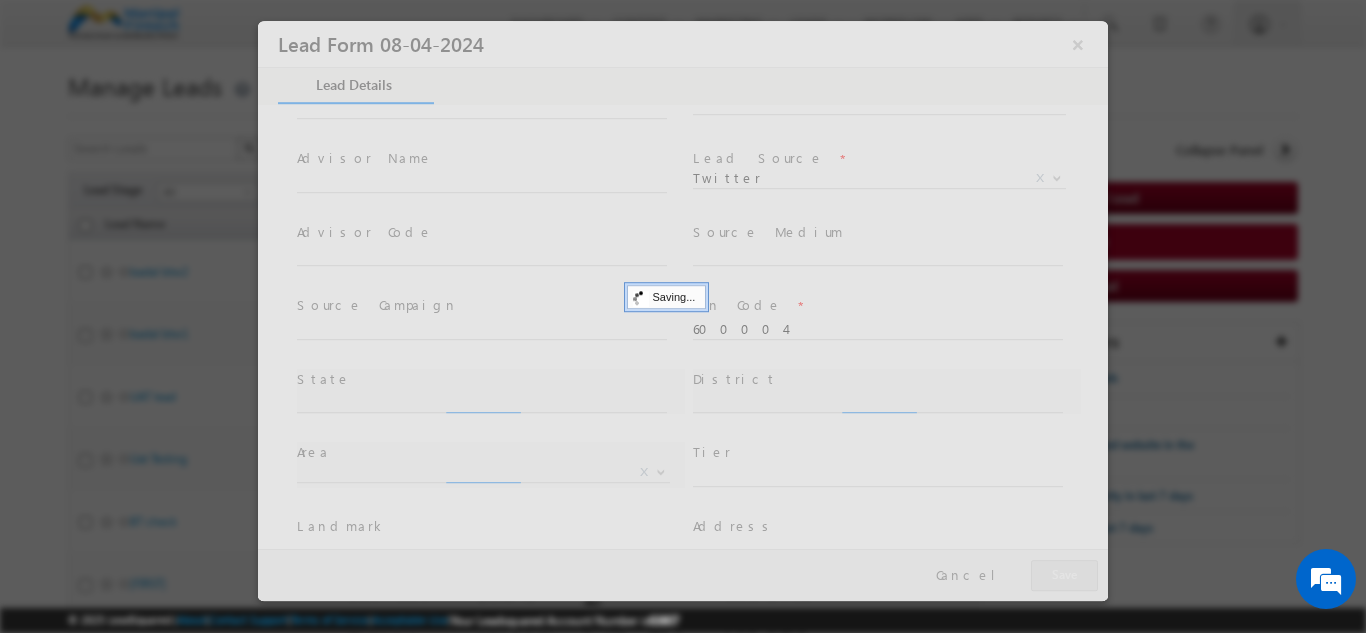 type on "Tamil Nadu" 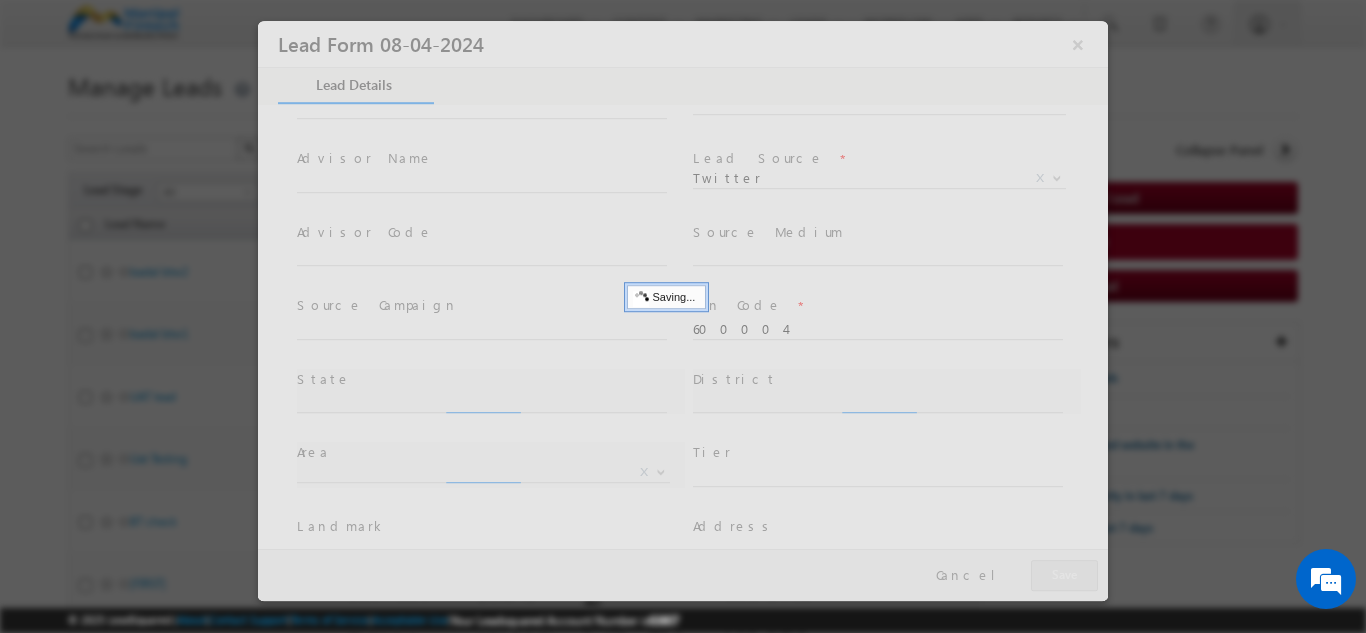 type on "Chennai" 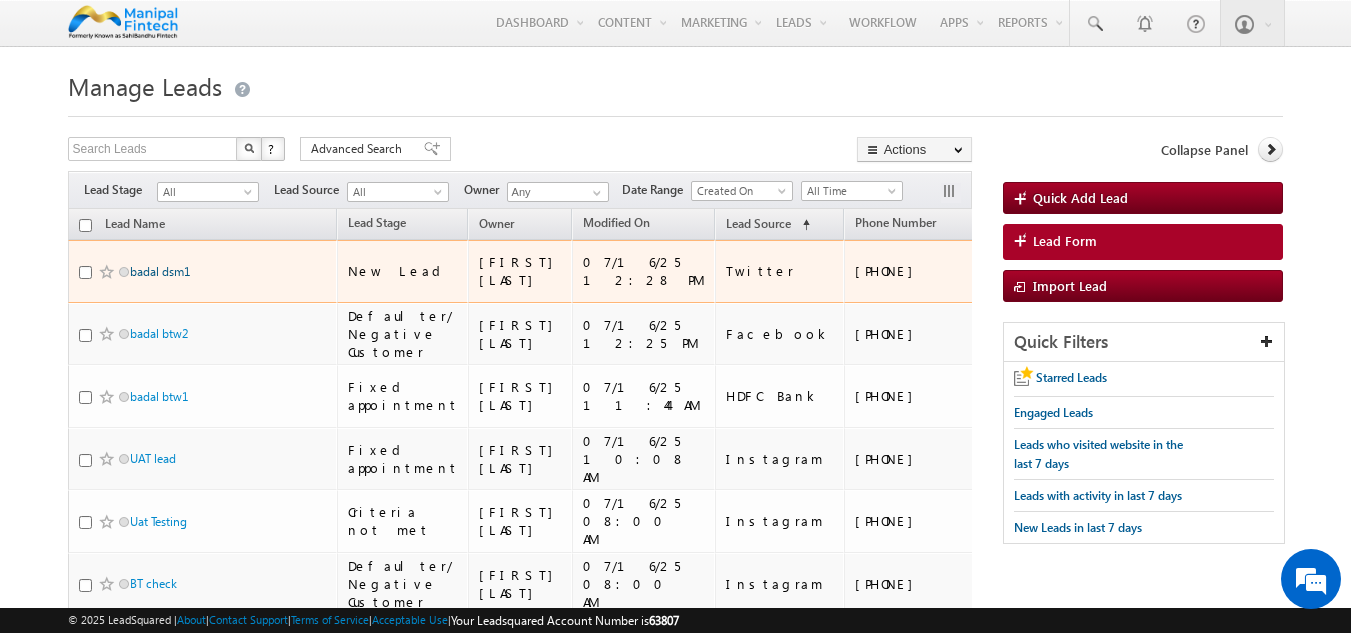click on "badal dsm1" at bounding box center [160, 271] 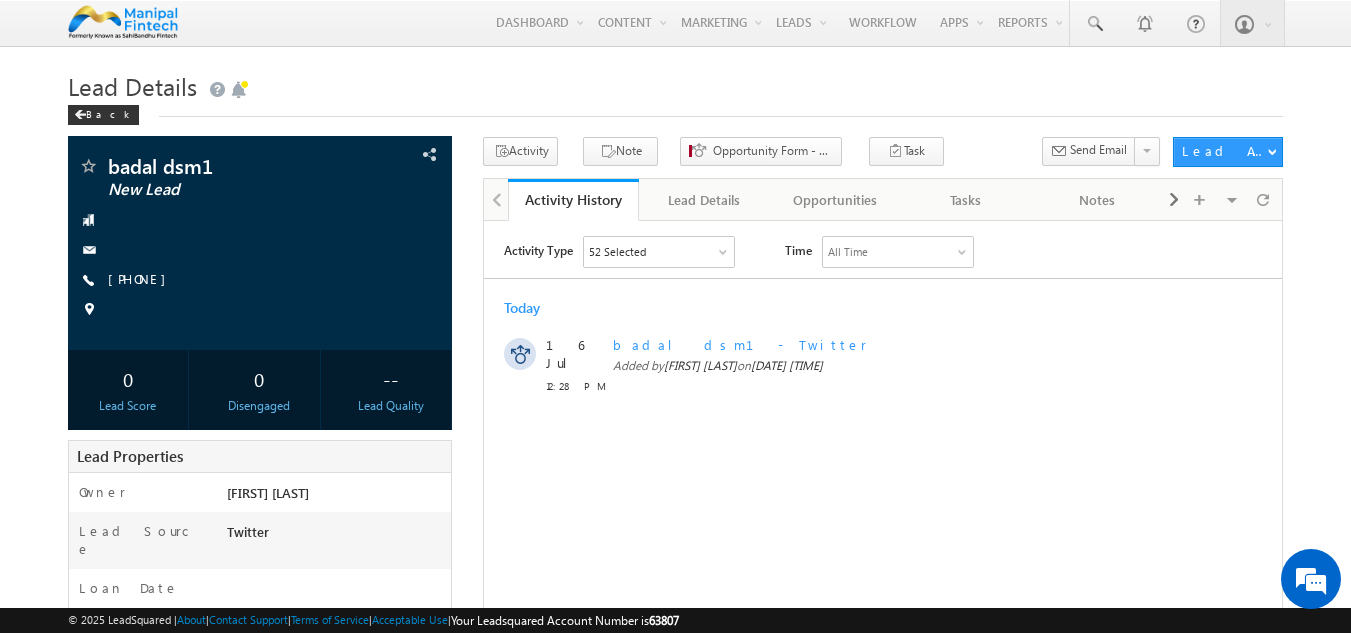 scroll, scrollTop: 0, scrollLeft: 0, axis: both 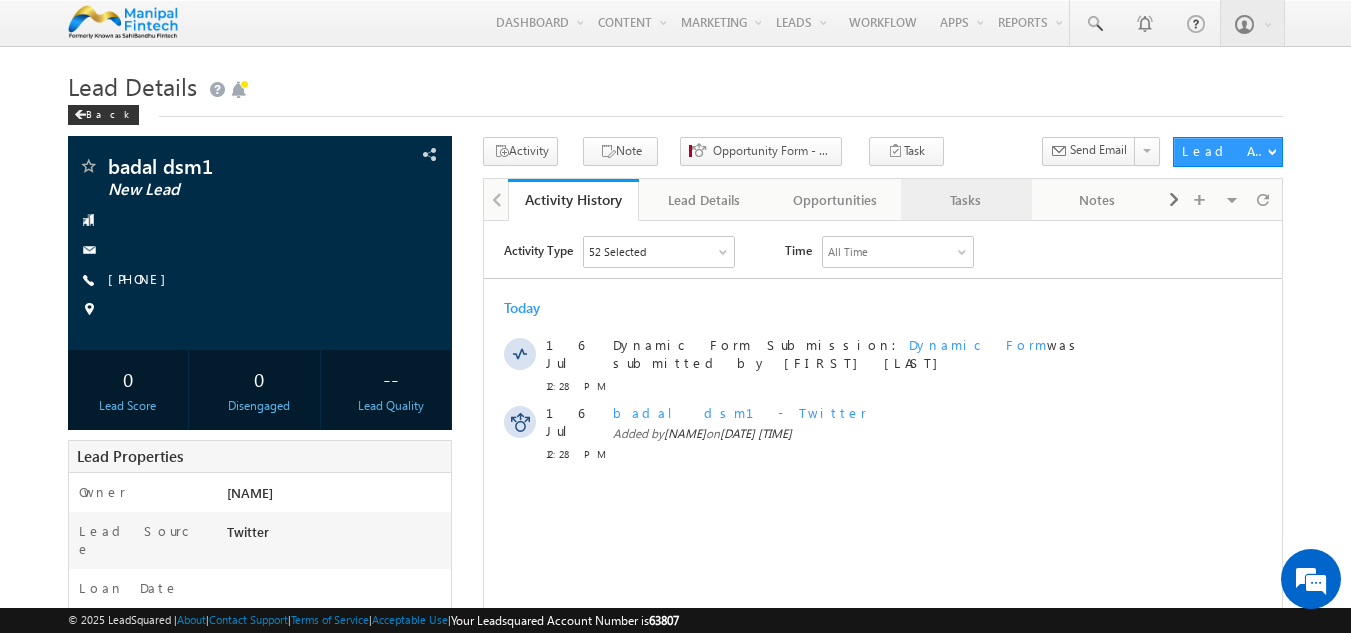 click on "Tasks" at bounding box center (965, 200) 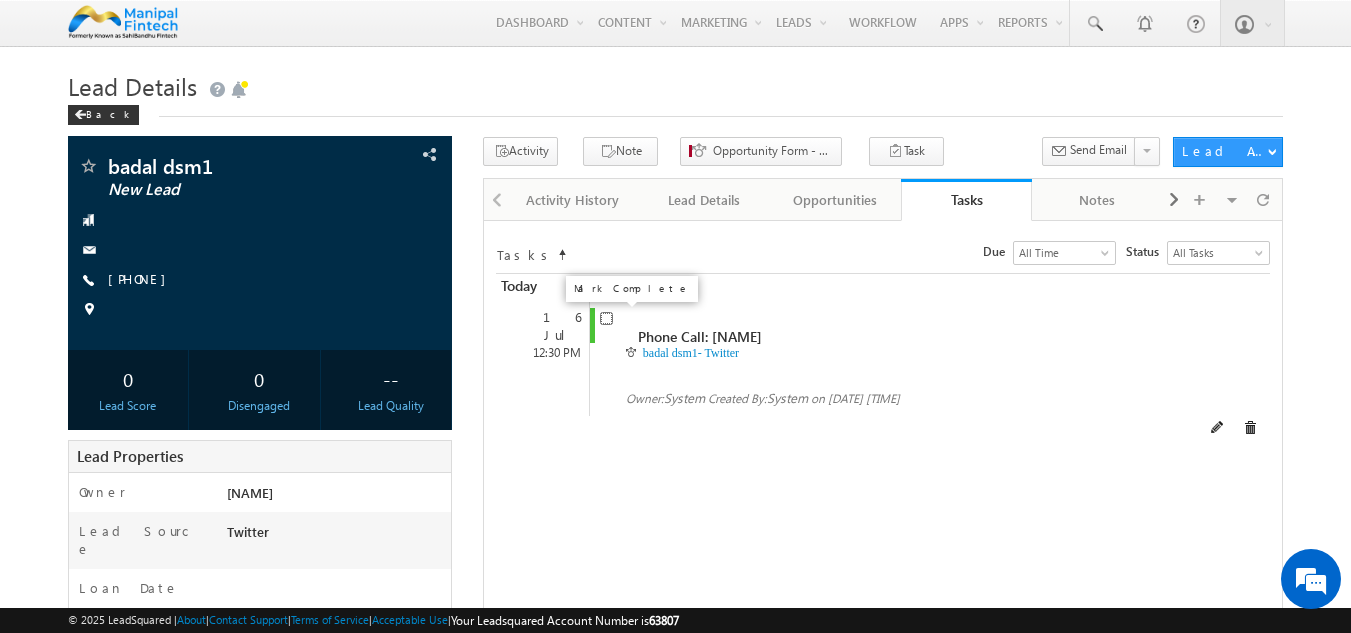 click at bounding box center (606, 318) 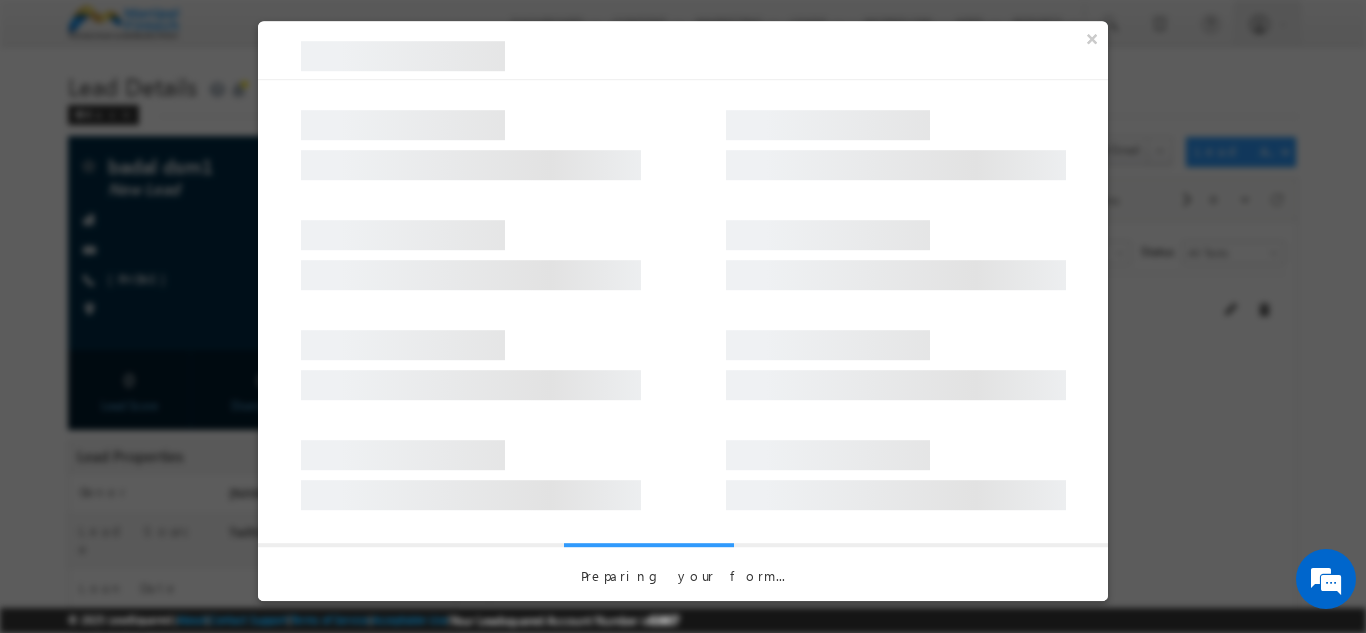 scroll, scrollTop: 0, scrollLeft: 0, axis: both 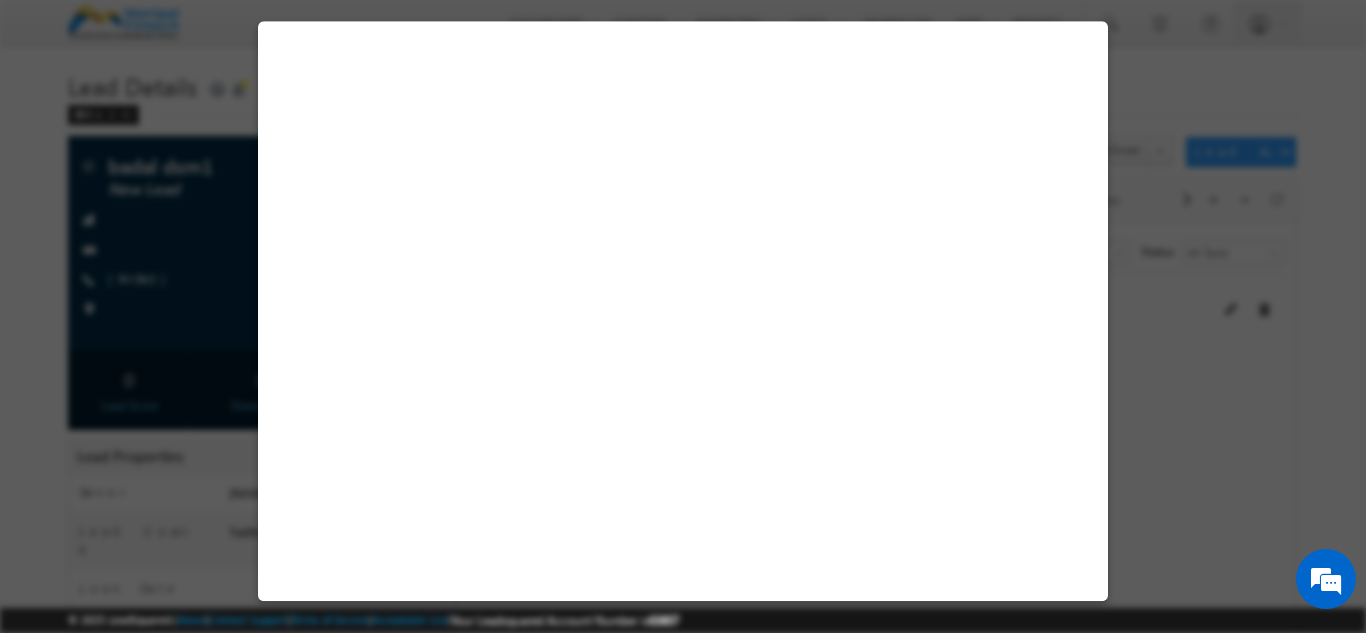 select on "Twitter" 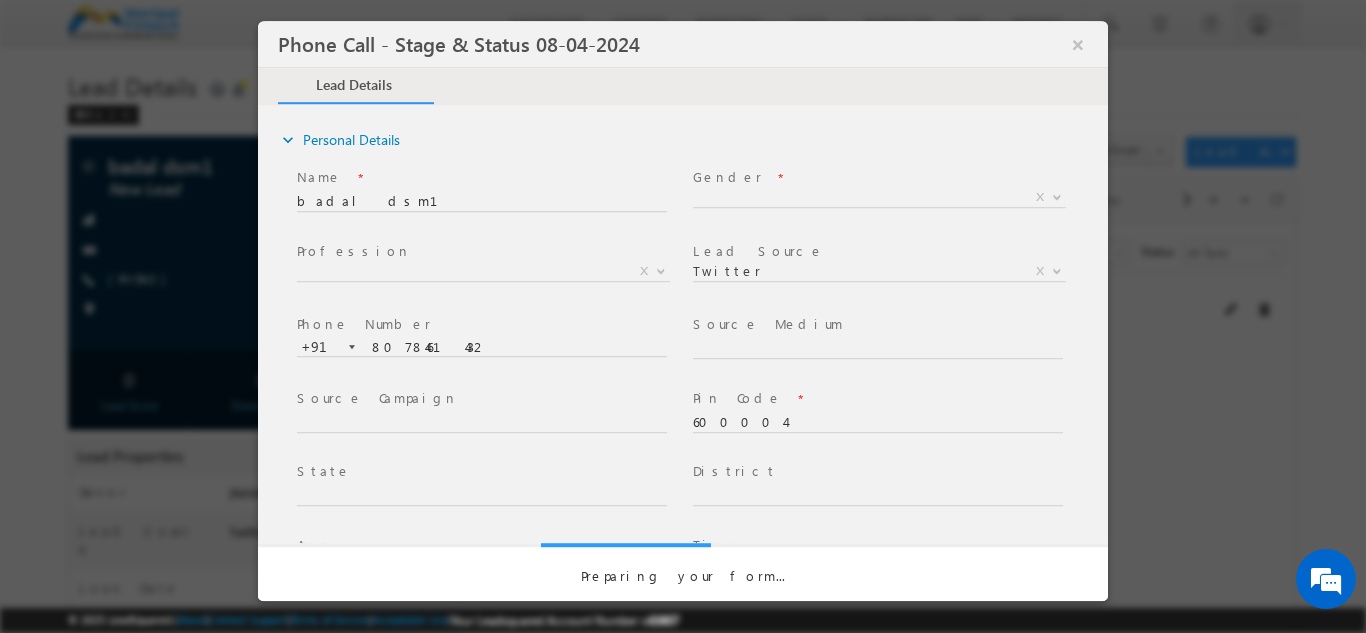 select on "Open" 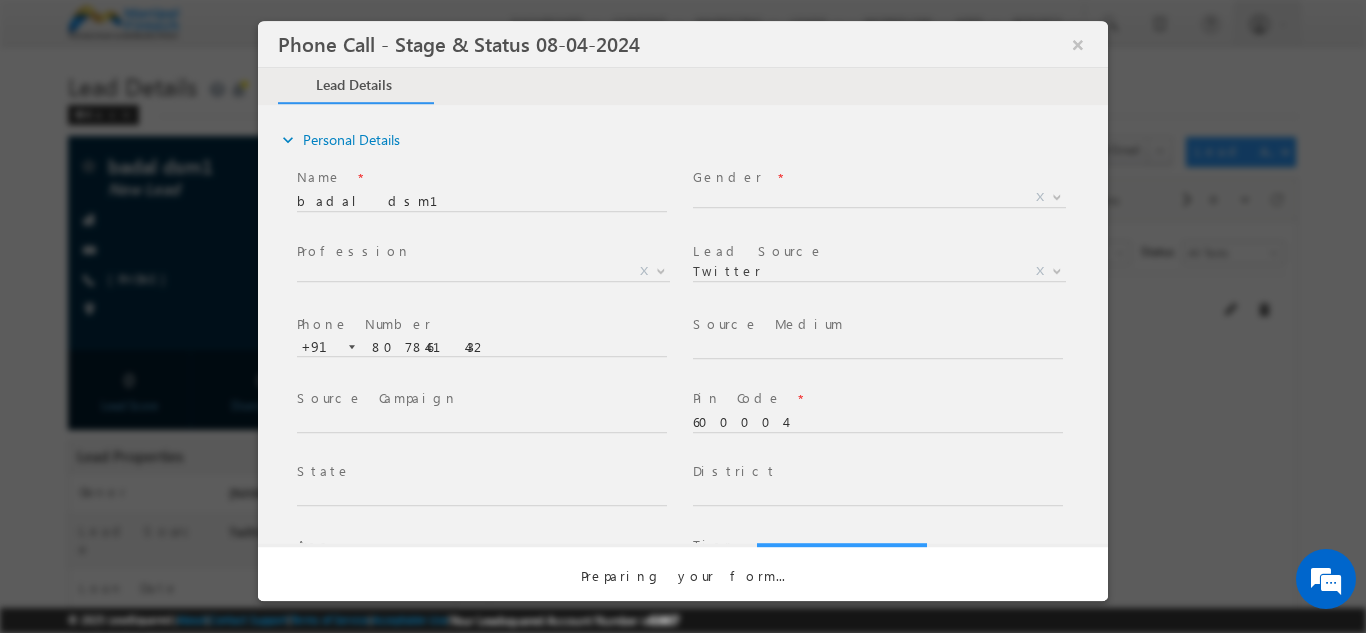 scroll, scrollTop: 0, scrollLeft: 0, axis: both 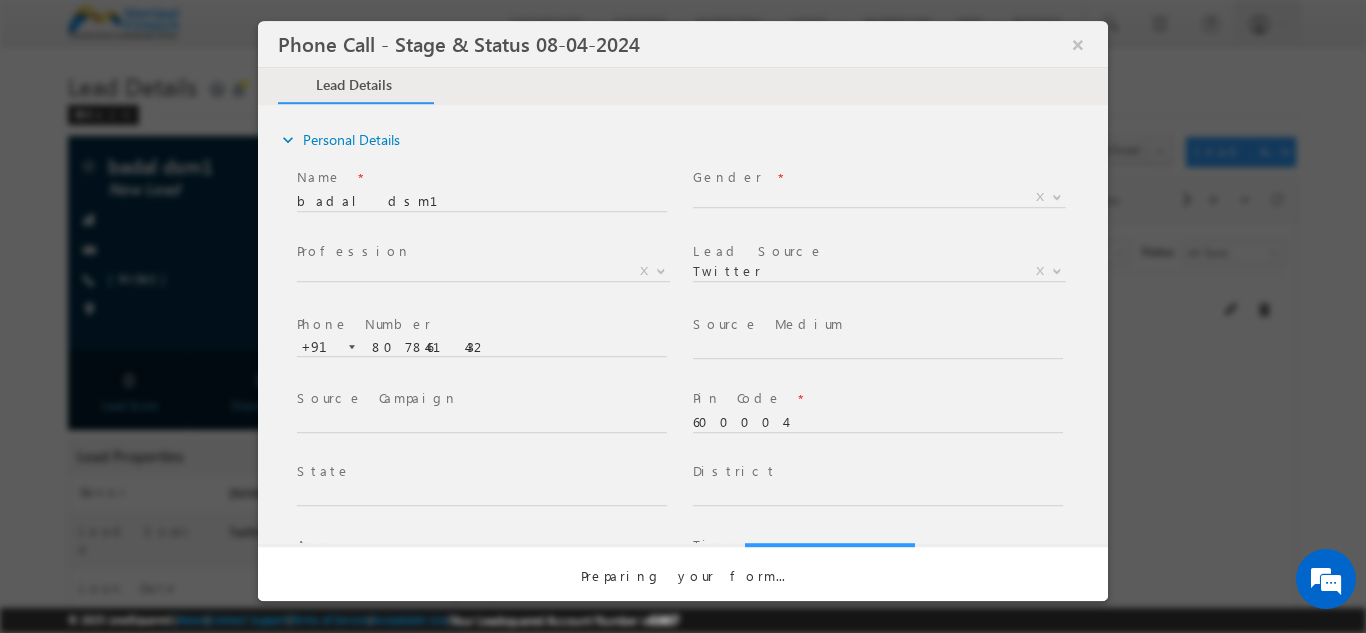 select on "Fresh Lead" 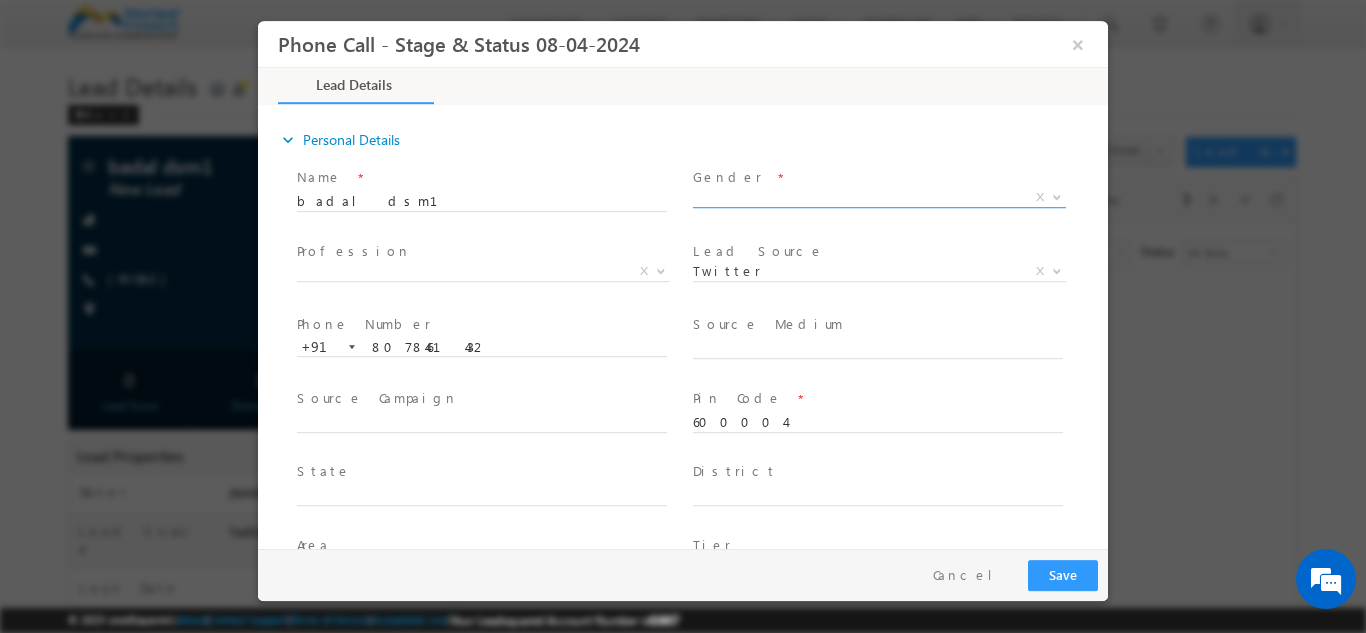 type on "07/16/25 12:29 PM" 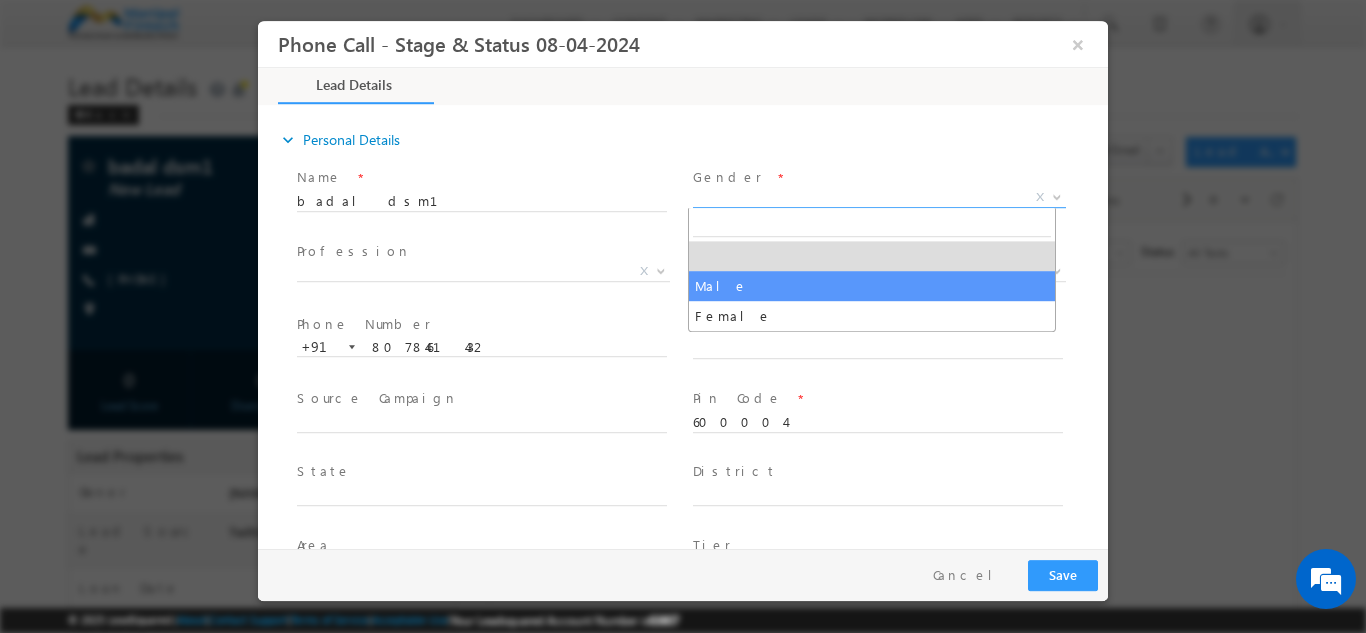 drag, startPoint x: 735, startPoint y: 201, endPoint x: 741, endPoint y: 276, distance: 75.23962 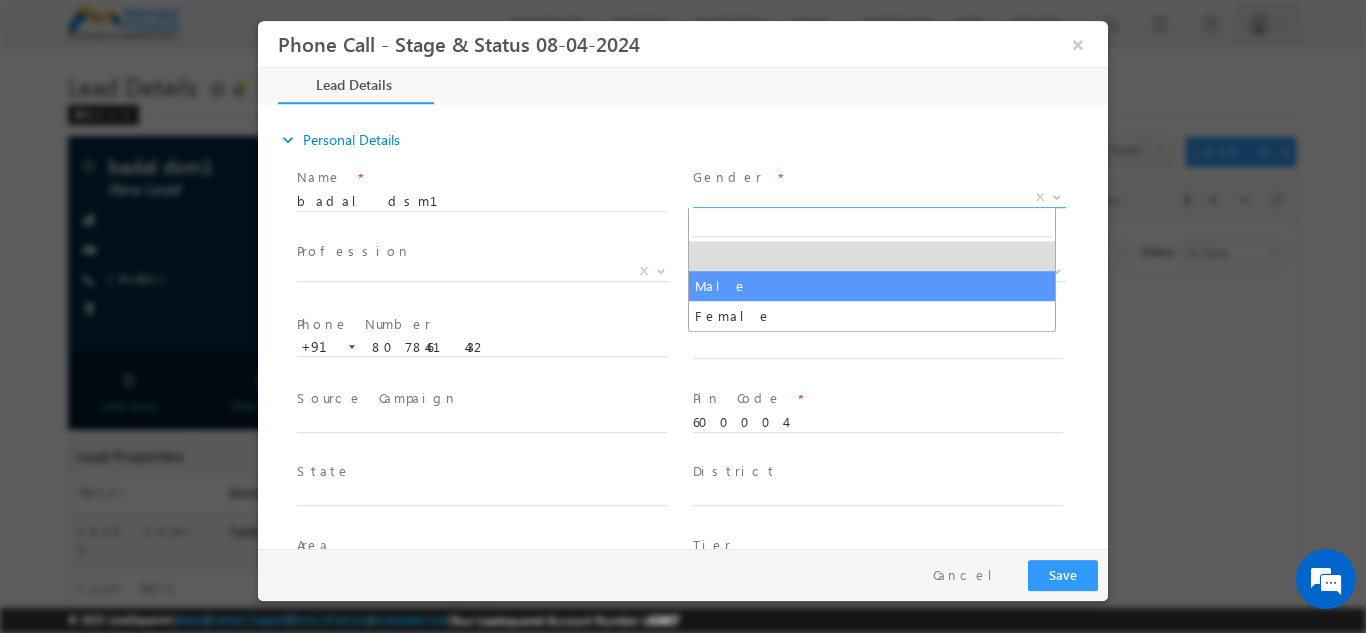select on "Male" 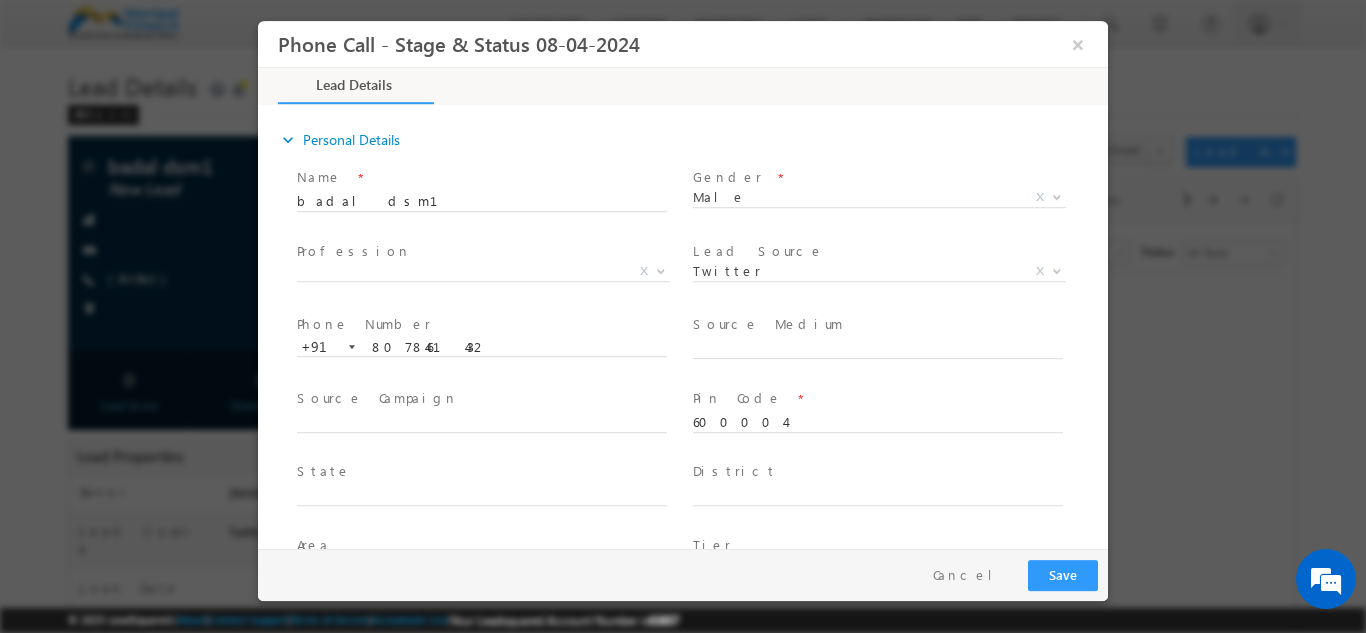 click on "Inbound Phone call
Facebook
Instagram
Google
Manipal Fintech Website
Inbound Email
MFPL Existing Customer
Bank Partners
Direct Traffic
MoneyPal App
Social Media
Outbound Phone call
Pay per Click Ads
Organic Search
Referral Sites
SahiPay
Customer care Email
SahiBnk
Loan Tap
MMM
Alliance/SLE
DAB
Manipal Fintech App Login
Just Dial
Alliance/Freo
Facebook - UP English
Facebook - UP Hindi
Instagram - UP English
Instagram - UP Hindi
Google - UP English
Google - UP Hindi
MFPL Customer Referral
Old Digital Lead
Facebook - TN English
Facebook - TN Tamil
Instagram - TN English
Instagram - TN Tamil
Google - TN English
Google - TN Tamil
Call Center
HDFC Bank
Consumer App
Existing Customer - SMS Campaign
Alliance/VITTO
Sharechat
Taboola
mediazotic
Alliance/Freo (live)" at bounding box center (887, 274) 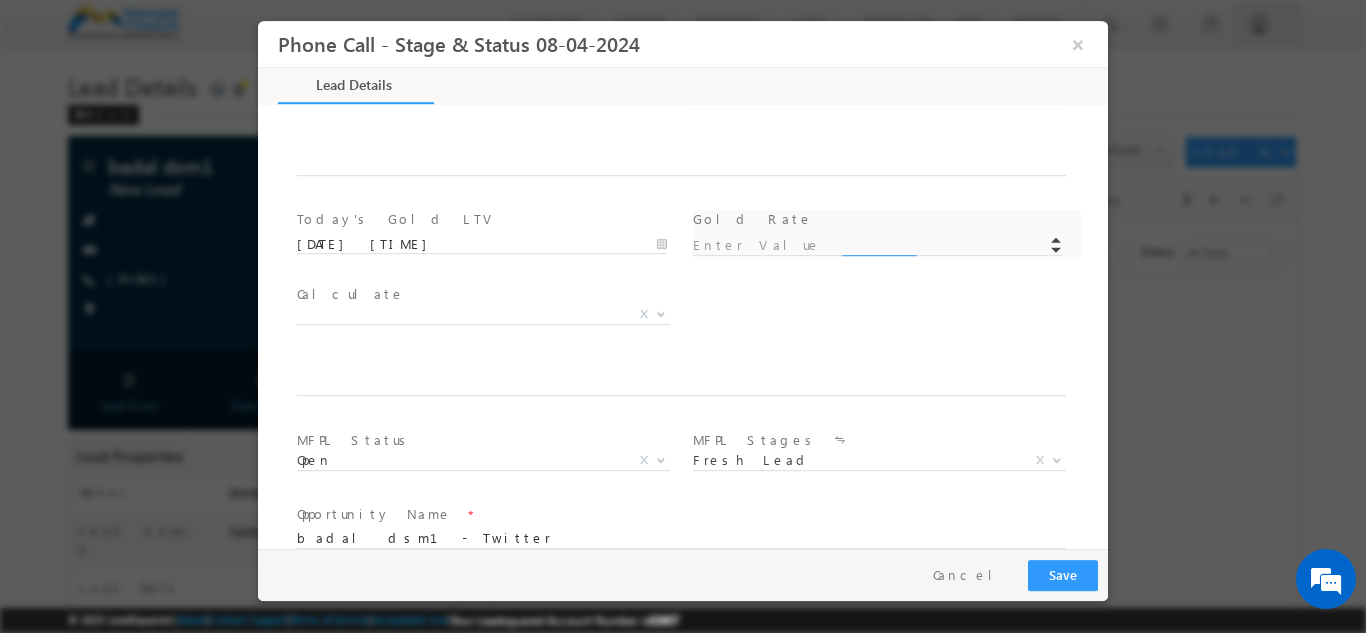 scroll, scrollTop: 1020, scrollLeft: 0, axis: vertical 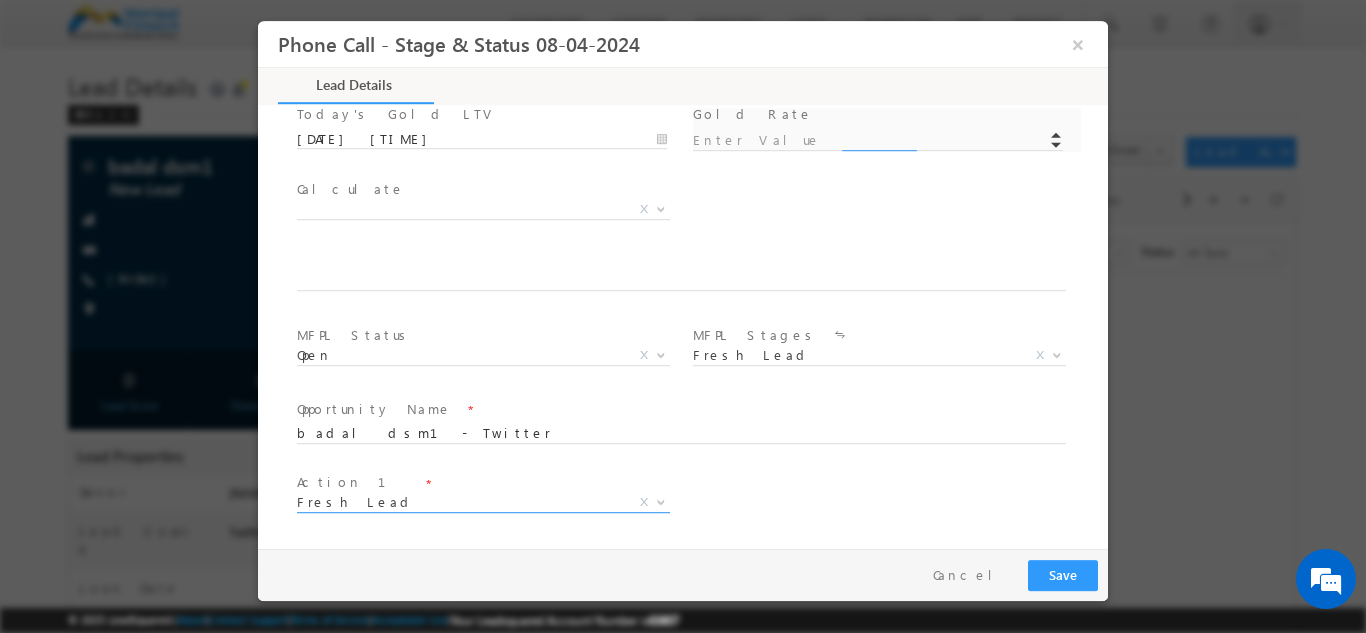 click on "Fresh Lead" at bounding box center [459, 501] 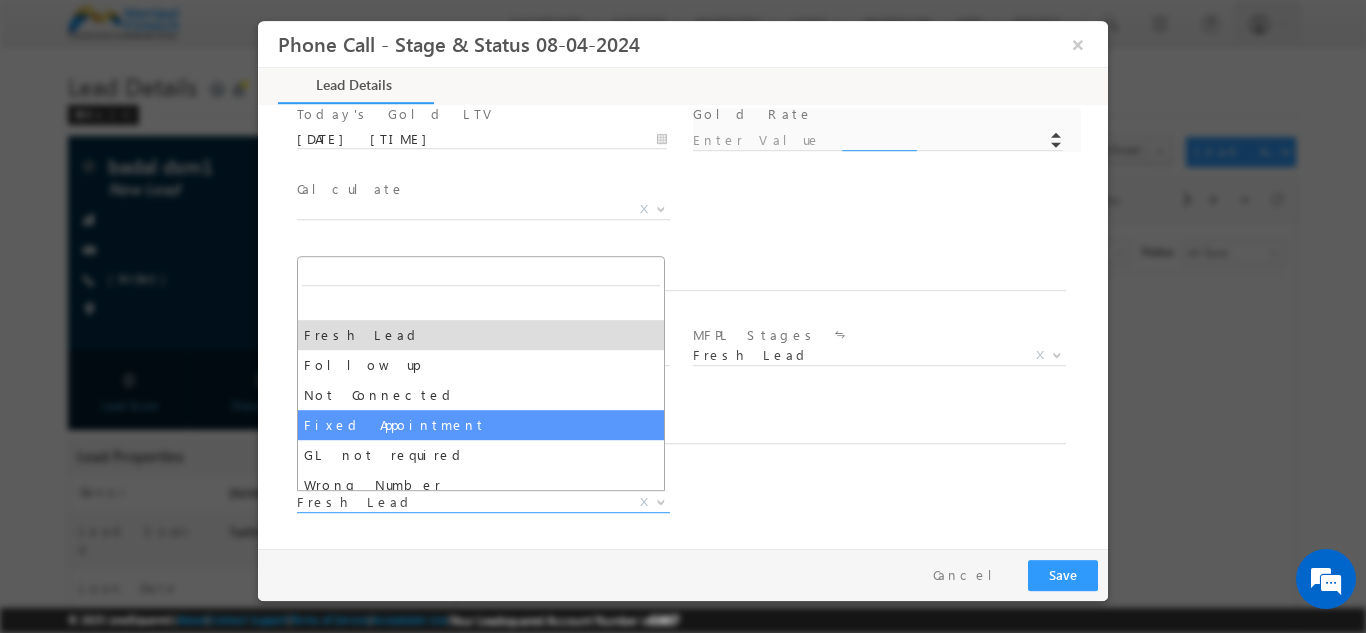 select on "Fixed Appointment" 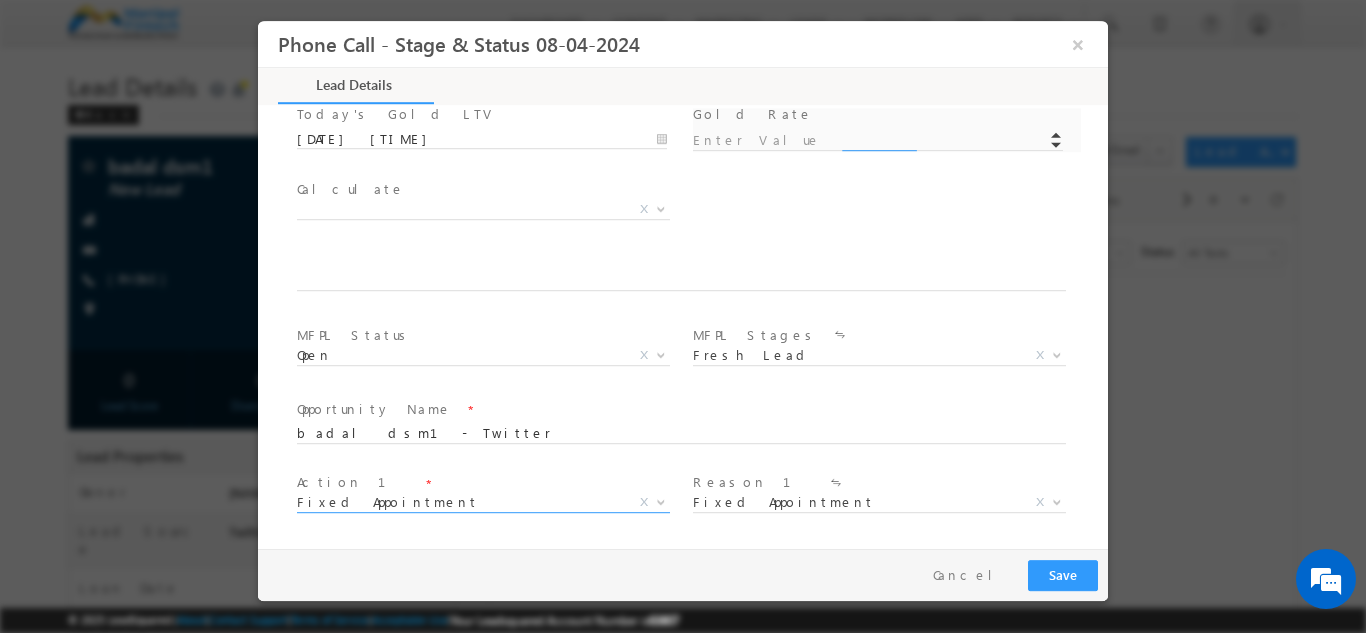 scroll, scrollTop: 1168, scrollLeft: 0, axis: vertical 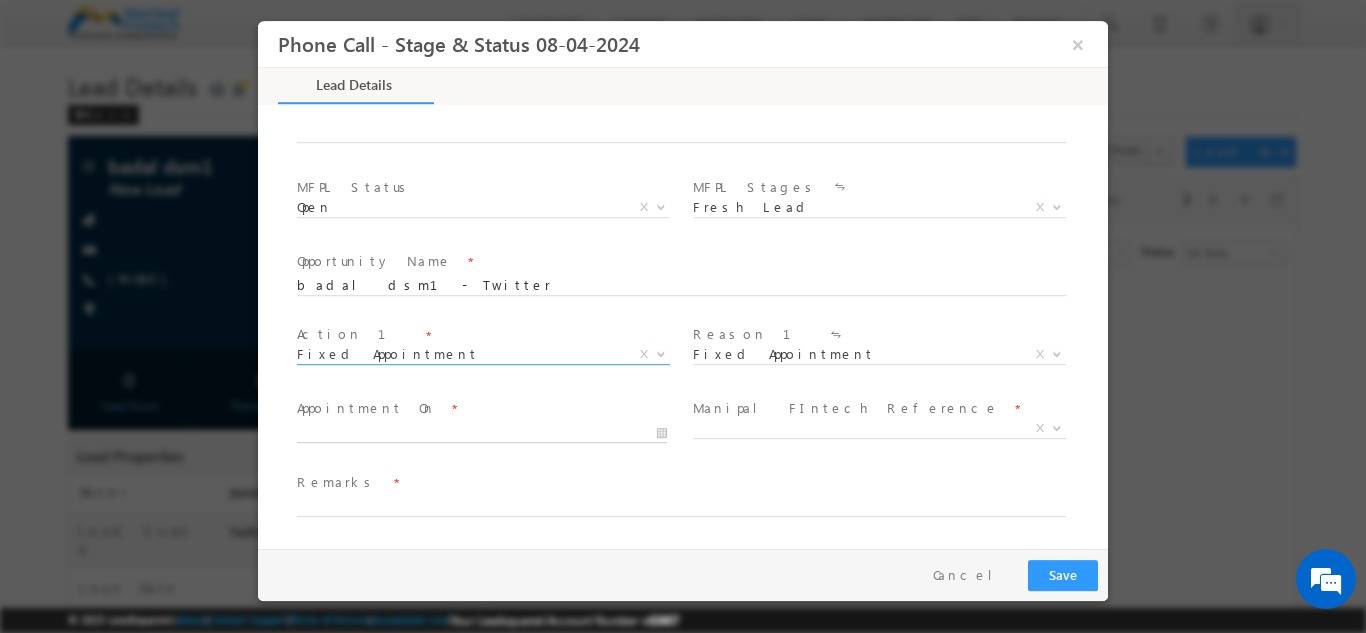 type on "07/16/25 12:30 PM" 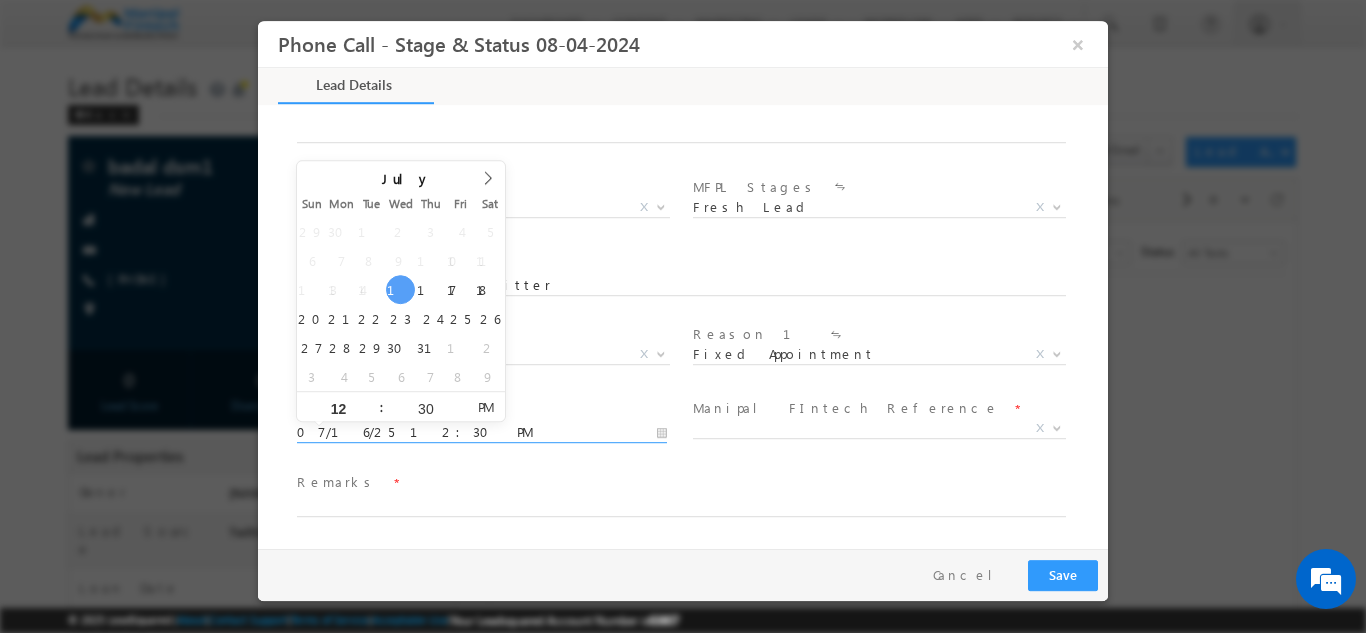 click on "07/16/25 12:30 PM" at bounding box center [482, 432] 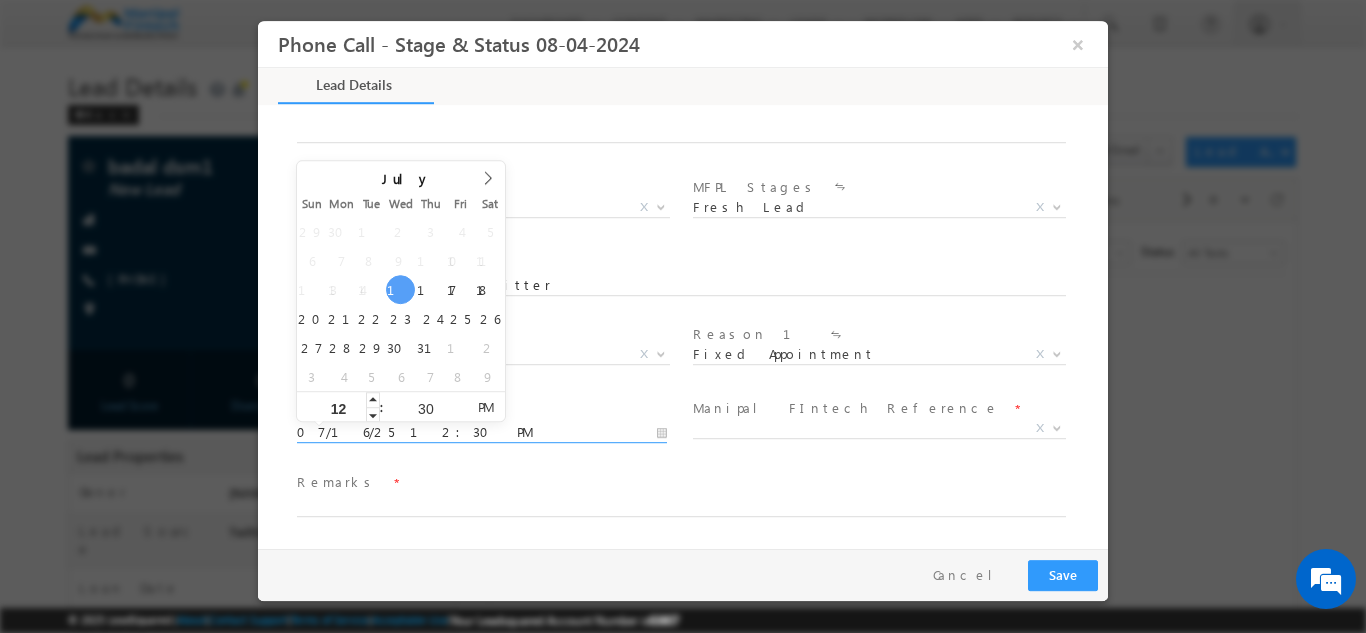 click on "12" at bounding box center (338, 408) 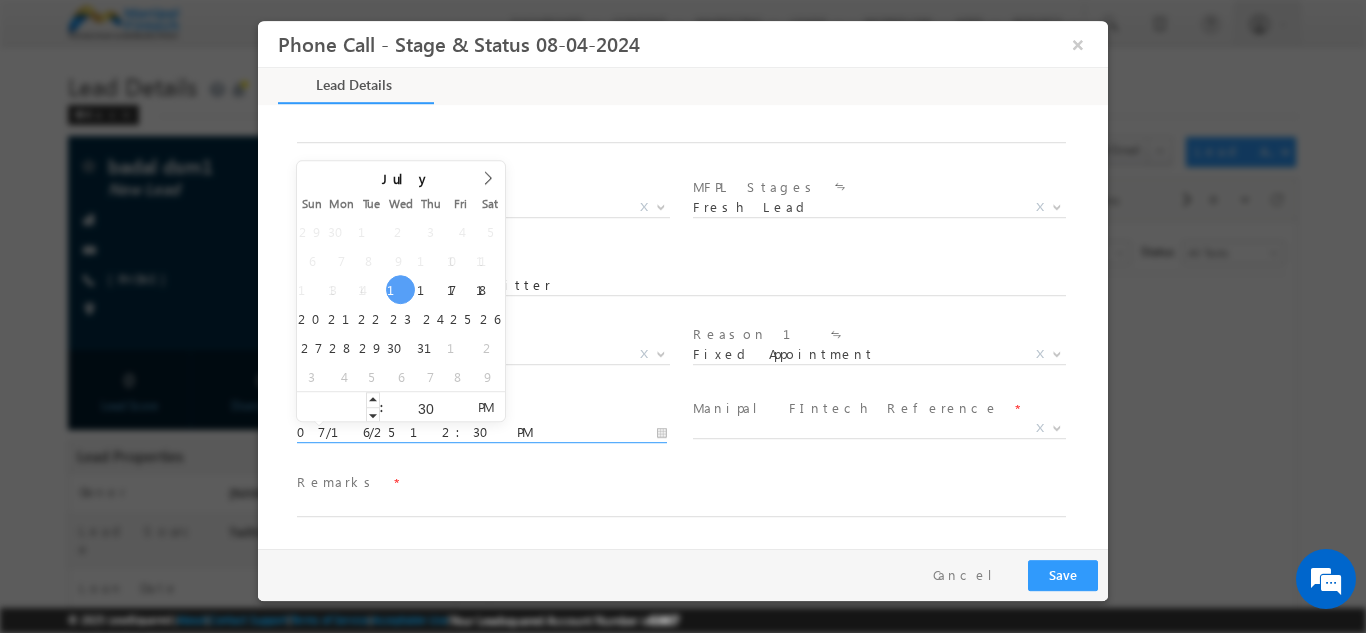 type on "6" 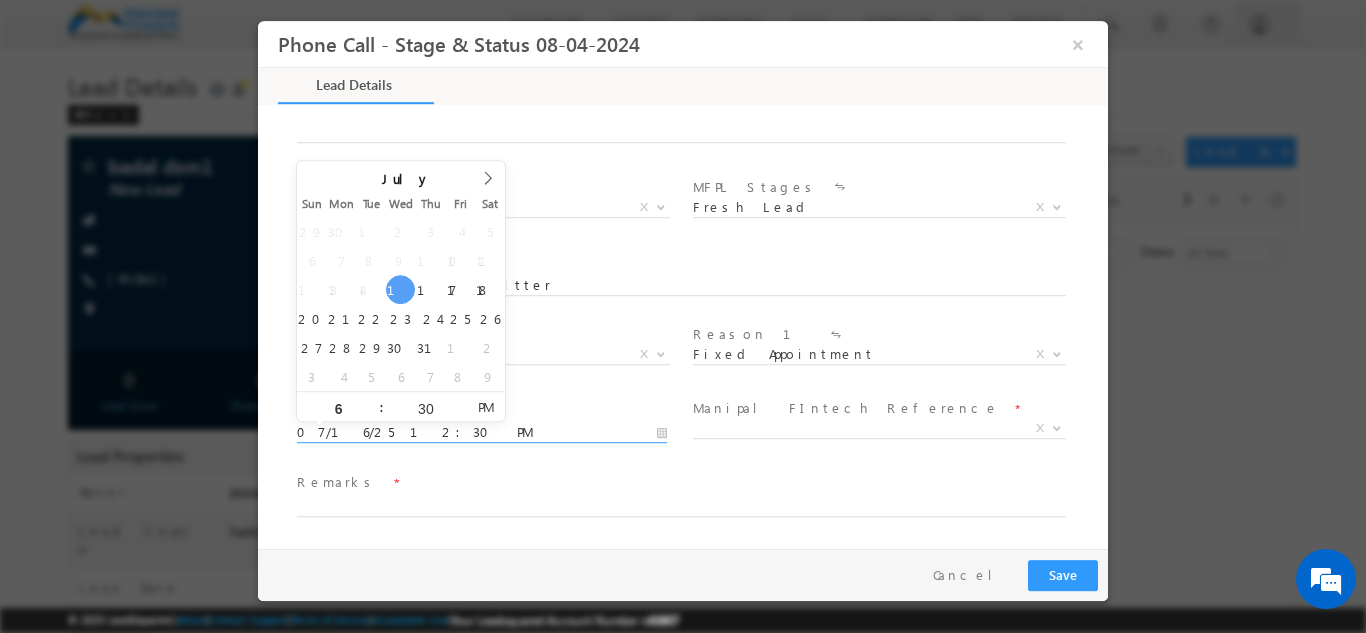 type on "07/16/25 6:30 PM" 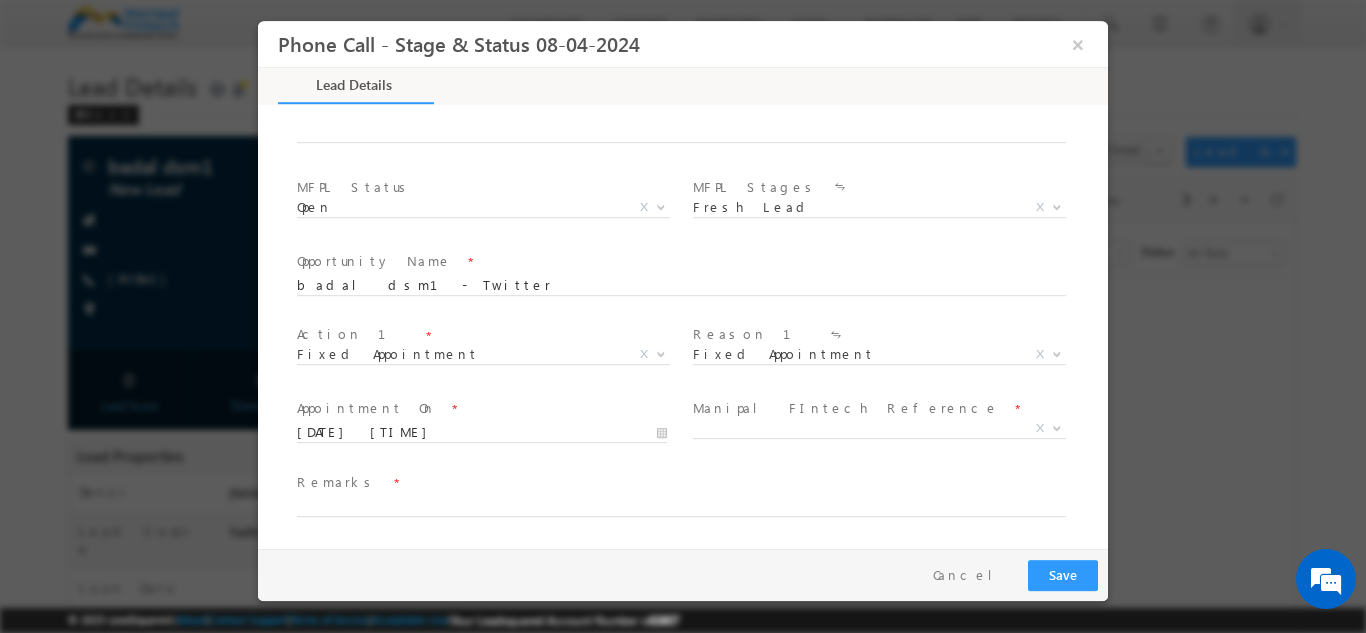 click on "Action 1
*
Fresh Lead
Follow up
Not Connected
Fixed Appointment
GL not required
Wrong Number
Criteria not met
Will directly take from bank
Non Responsive
Defaulter/Negative customer
Appointment Rejected
File rejected
Cancelled by Bank
Customer Denied meeting Sales Manager
Pending
Slot Booked
Customer details
Gold valuation
Additional details
Approval in progress
Under Processing
Funds Disbursed
Loan Disbursed
Journey to Bank
Gold Loan approved by bank
Feedback taken from Customer
Fixed Appointment X" at bounding box center (491, 357) 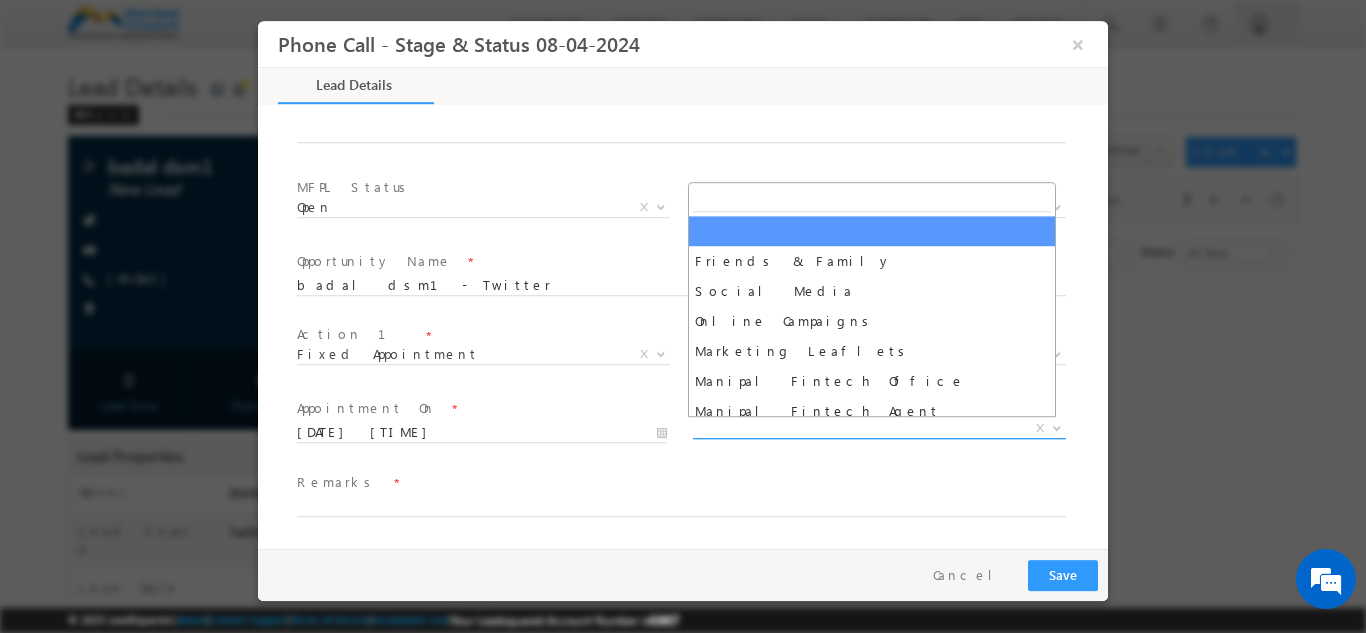 click on "X" at bounding box center (879, 428) 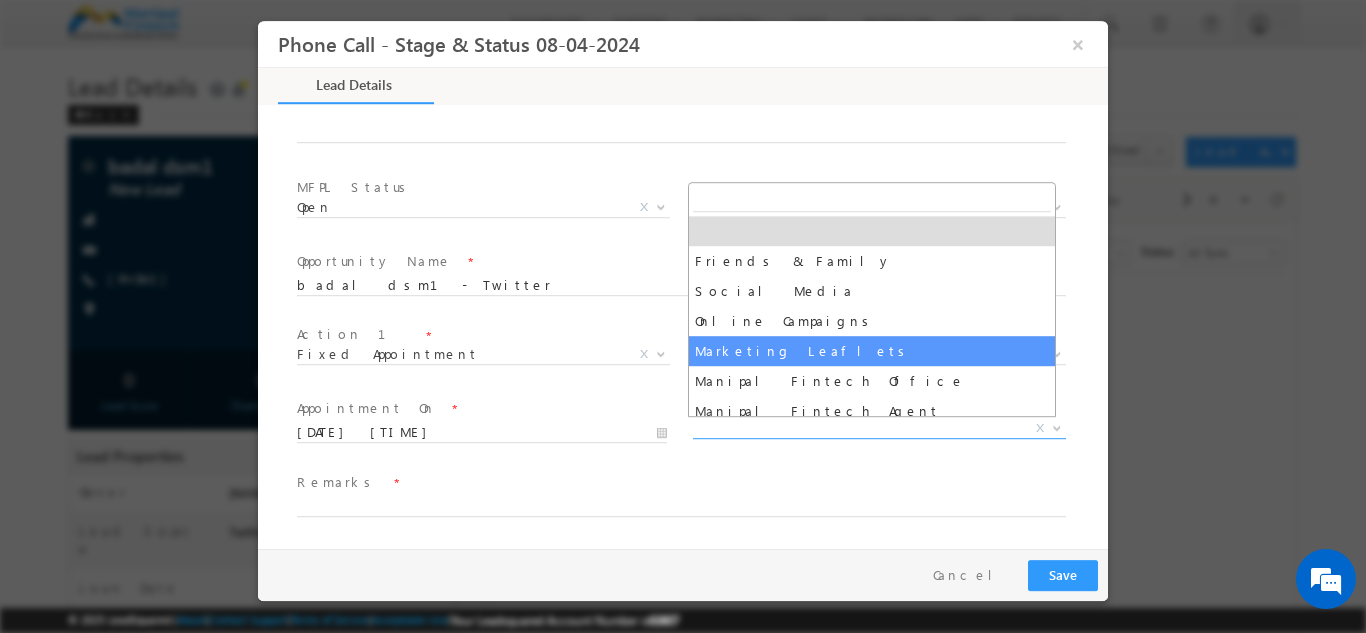 scroll, scrollTop: 100, scrollLeft: 0, axis: vertical 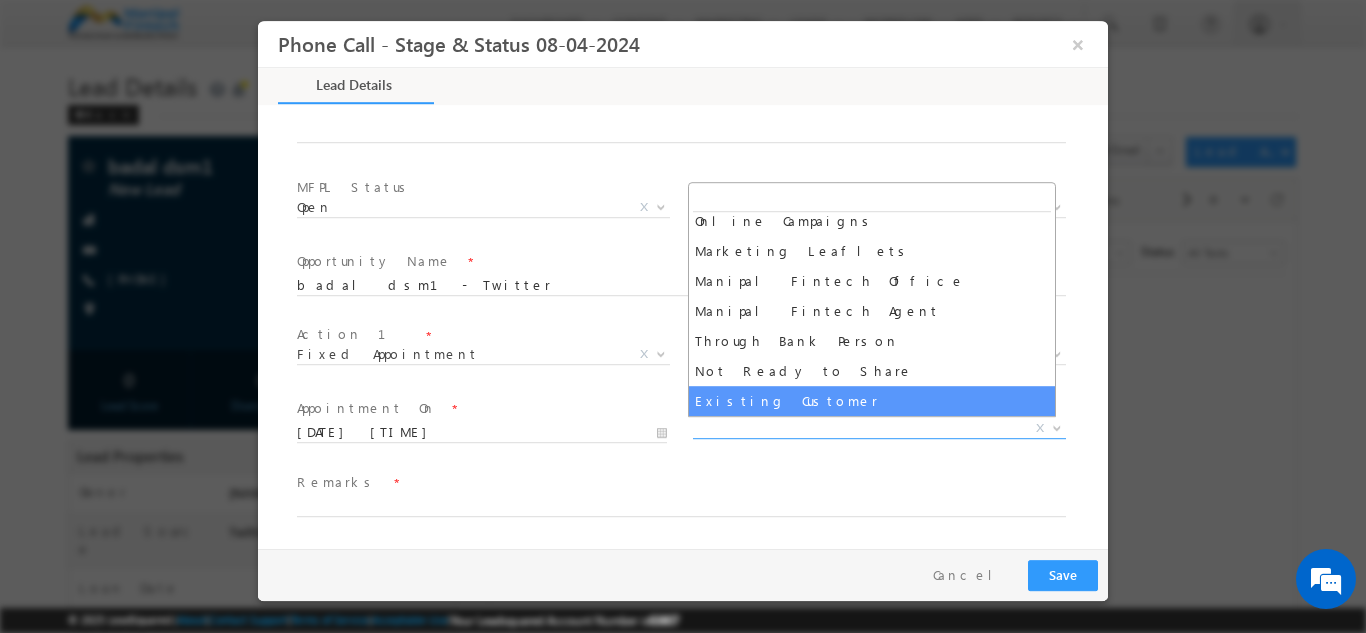select on "Existing Customer" 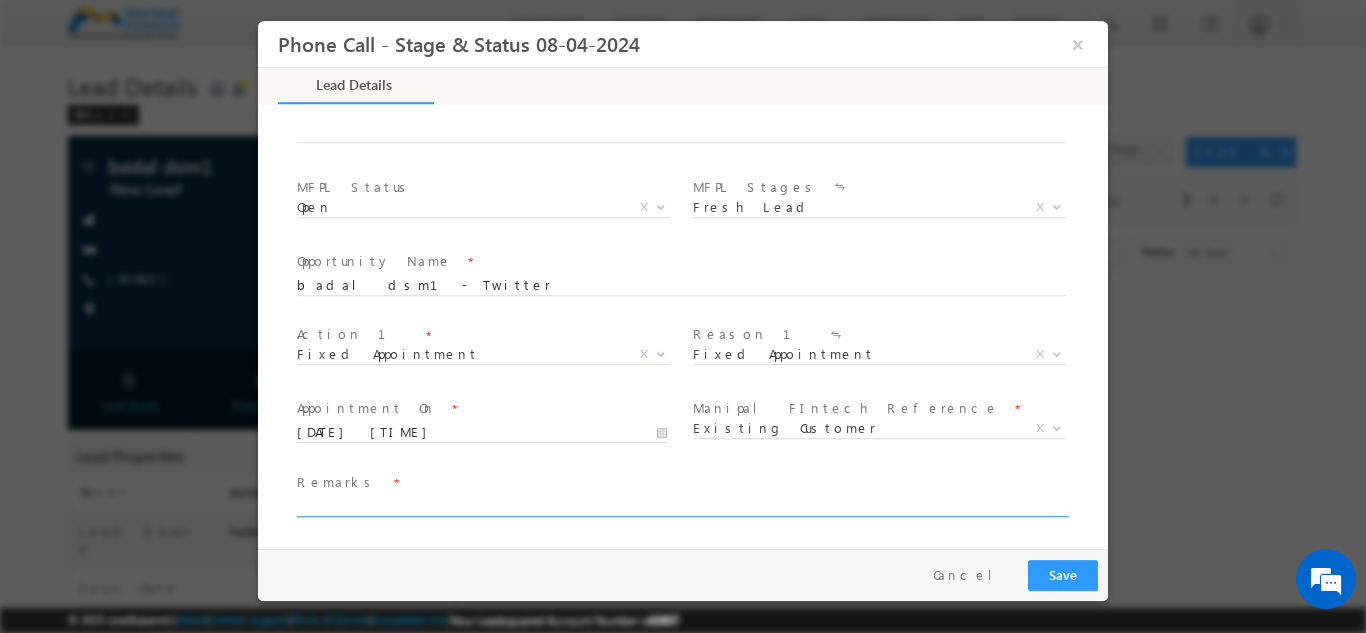 click at bounding box center (681, 506) 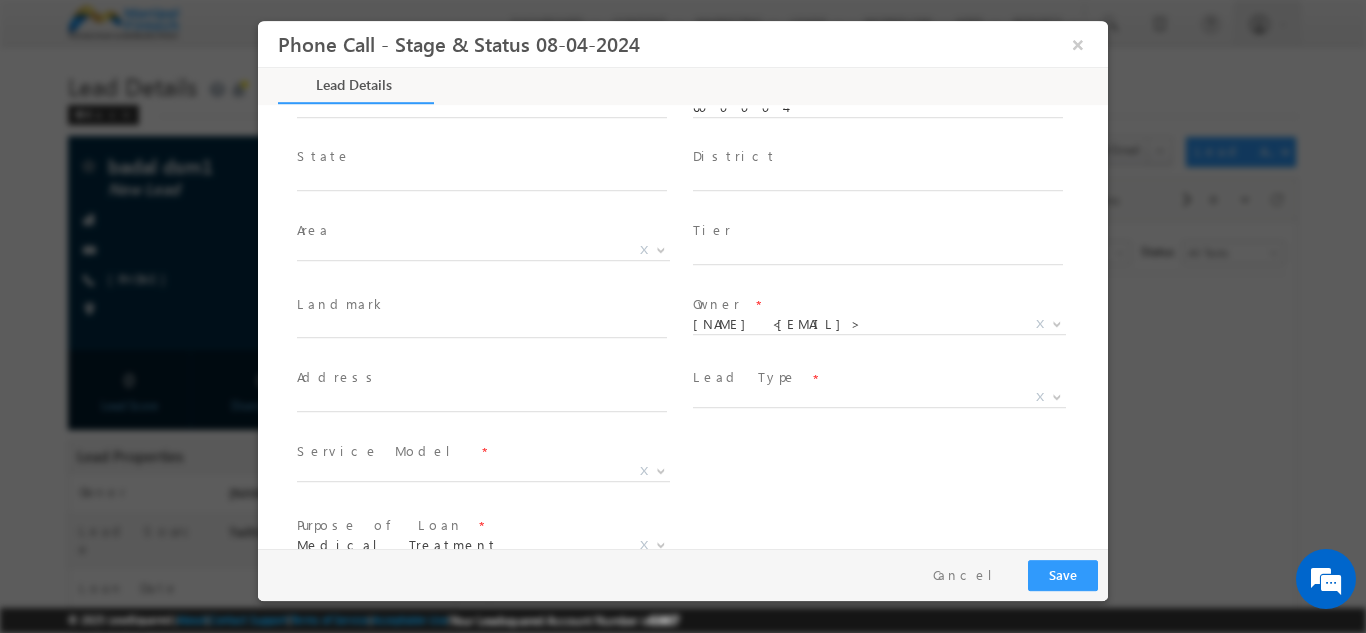 scroll, scrollTop: 316, scrollLeft: 0, axis: vertical 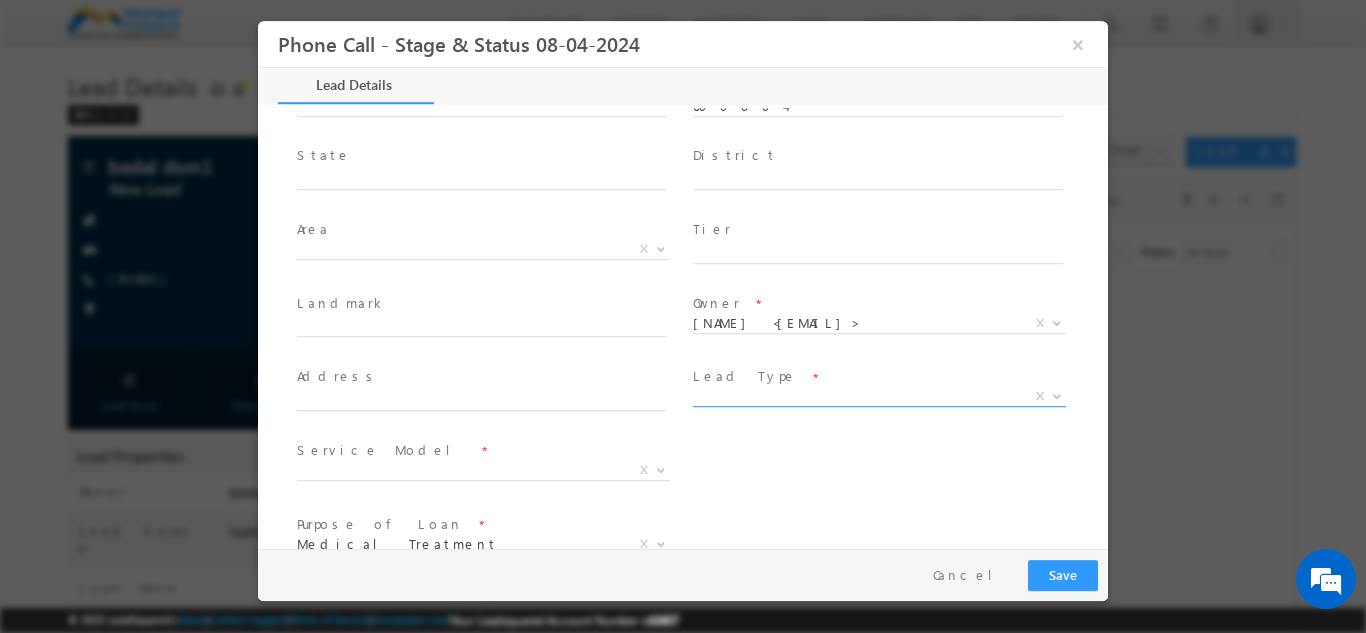 type on "badal ds" 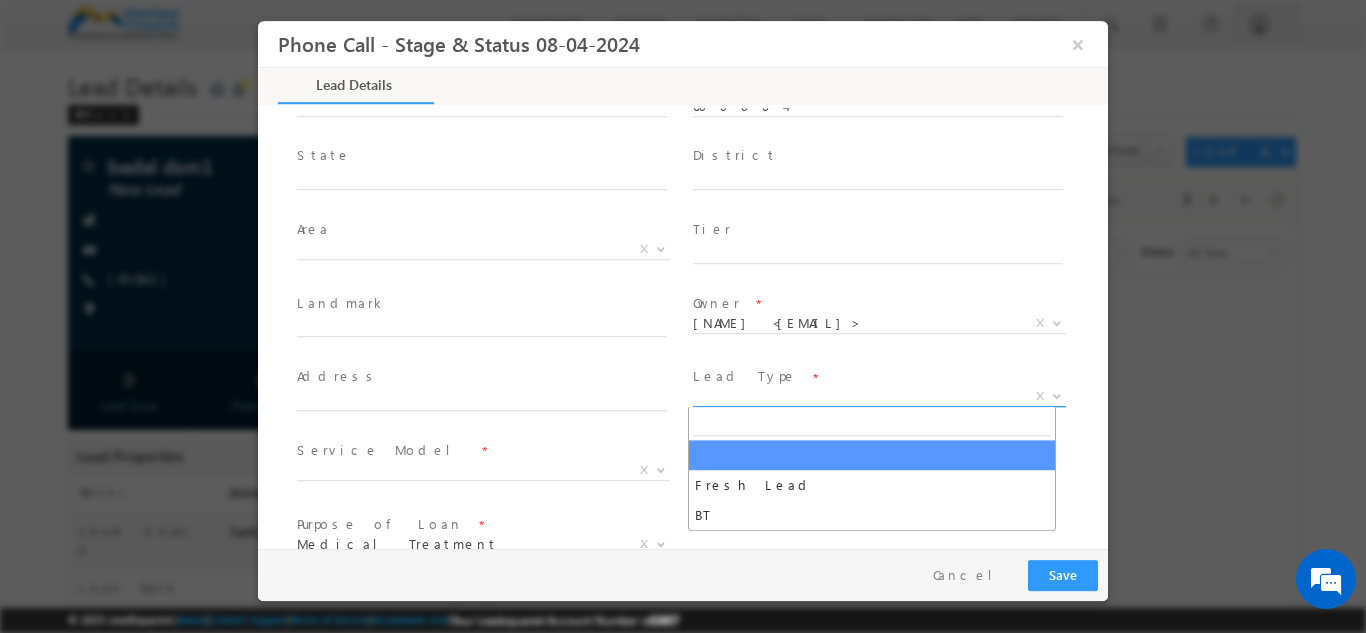 click on "X" at bounding box center [879, 396] 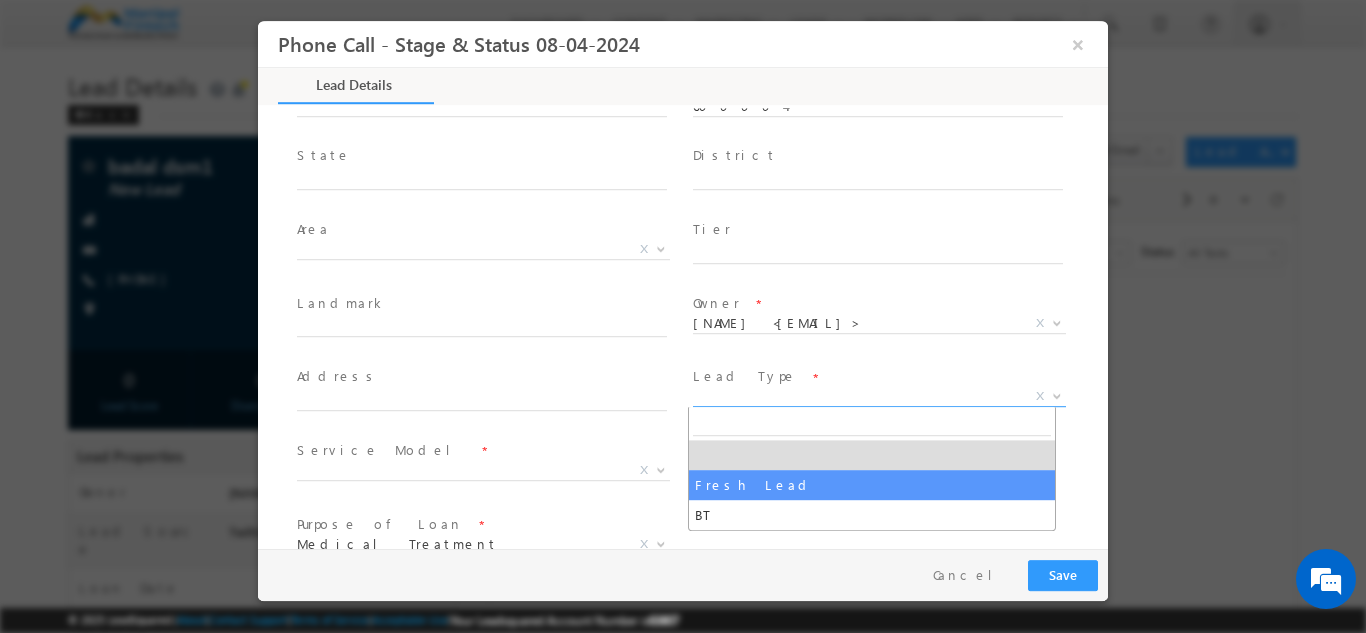 select on "Fresh Lead" 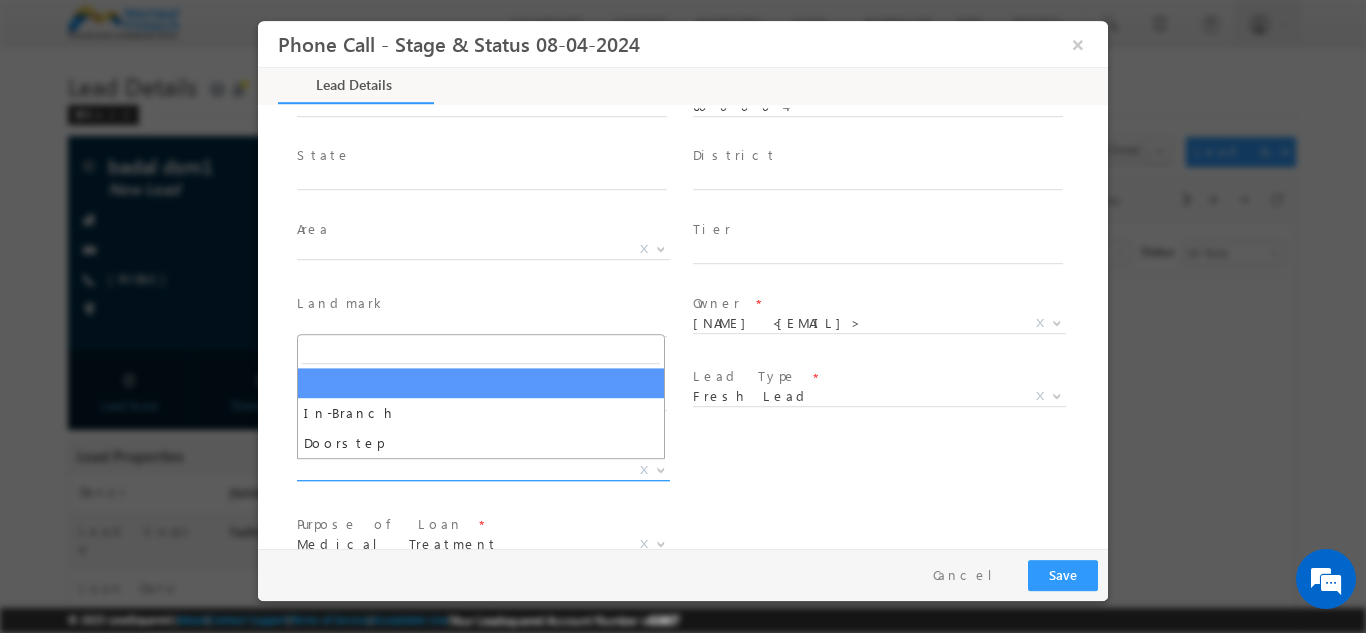 click on "X" at bounding box center [483, 470] 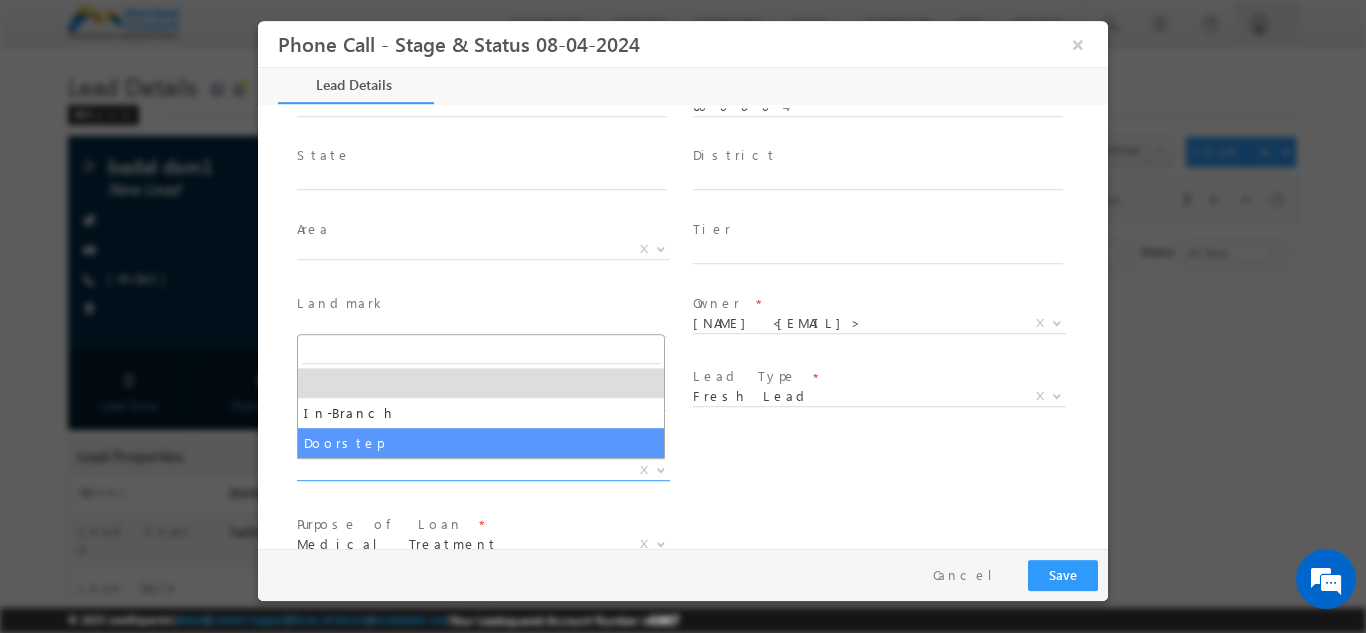 select on "Doorstep" 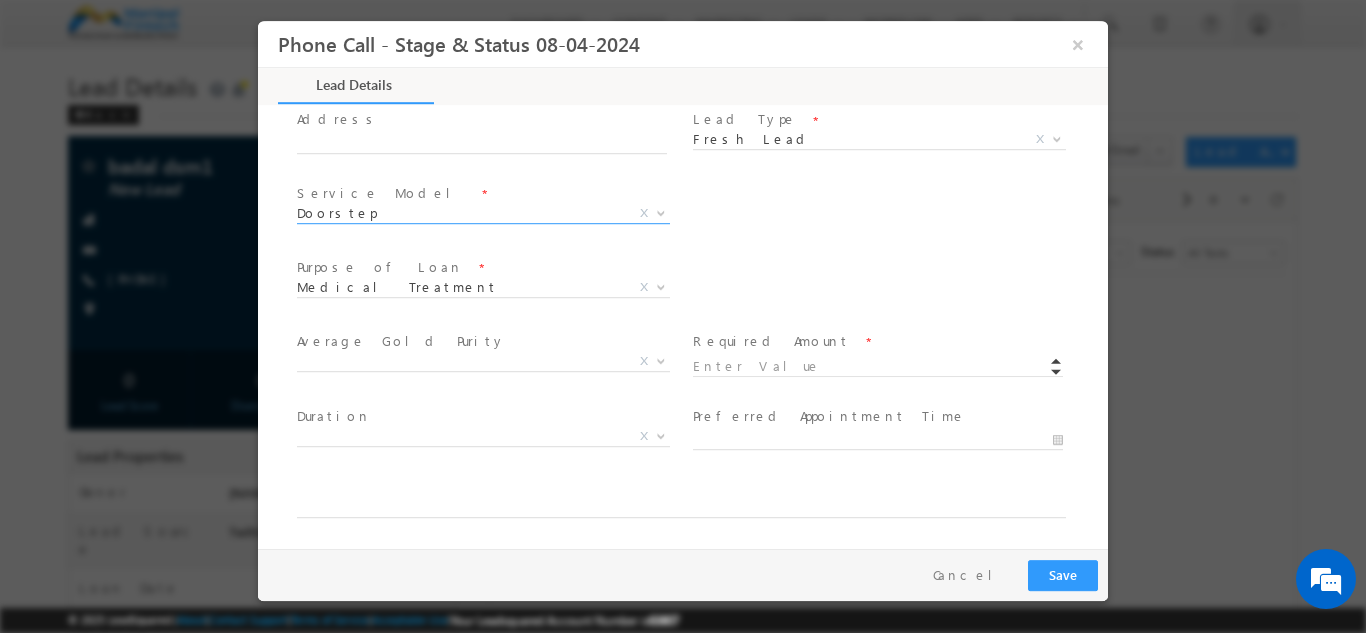 scroll, scrollTop: 574, scrollLeft: 0, axis: vertical 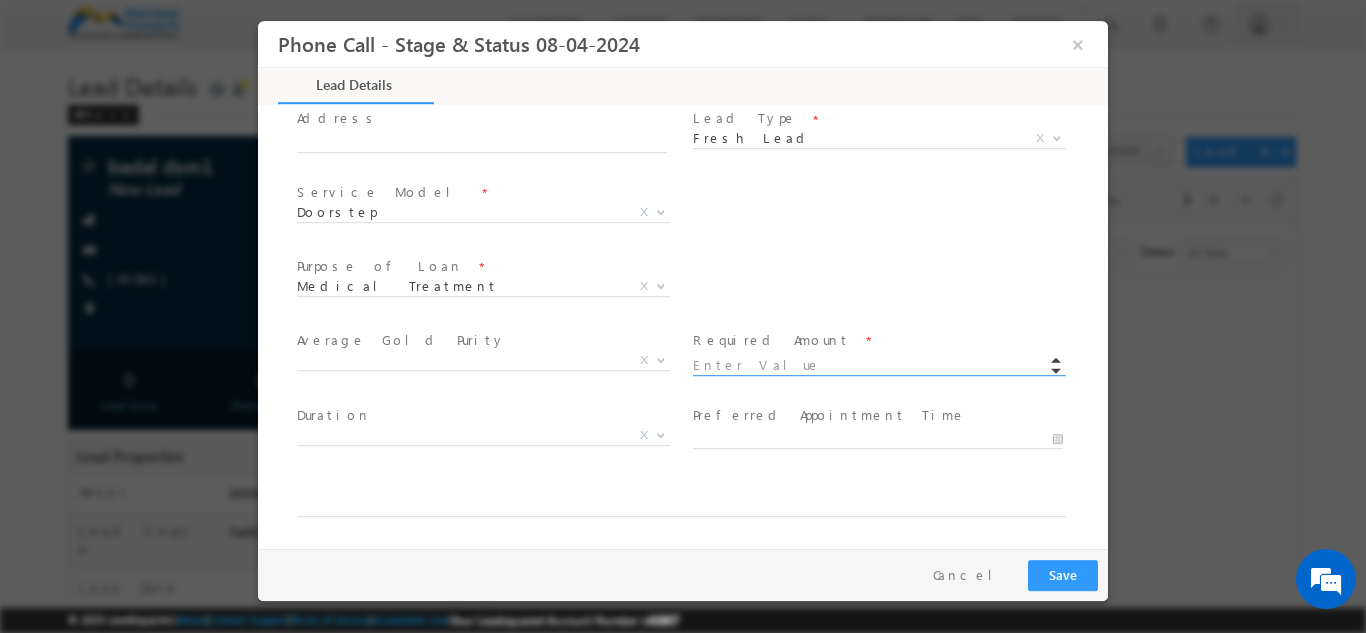 click at bounding box center [878, 365] 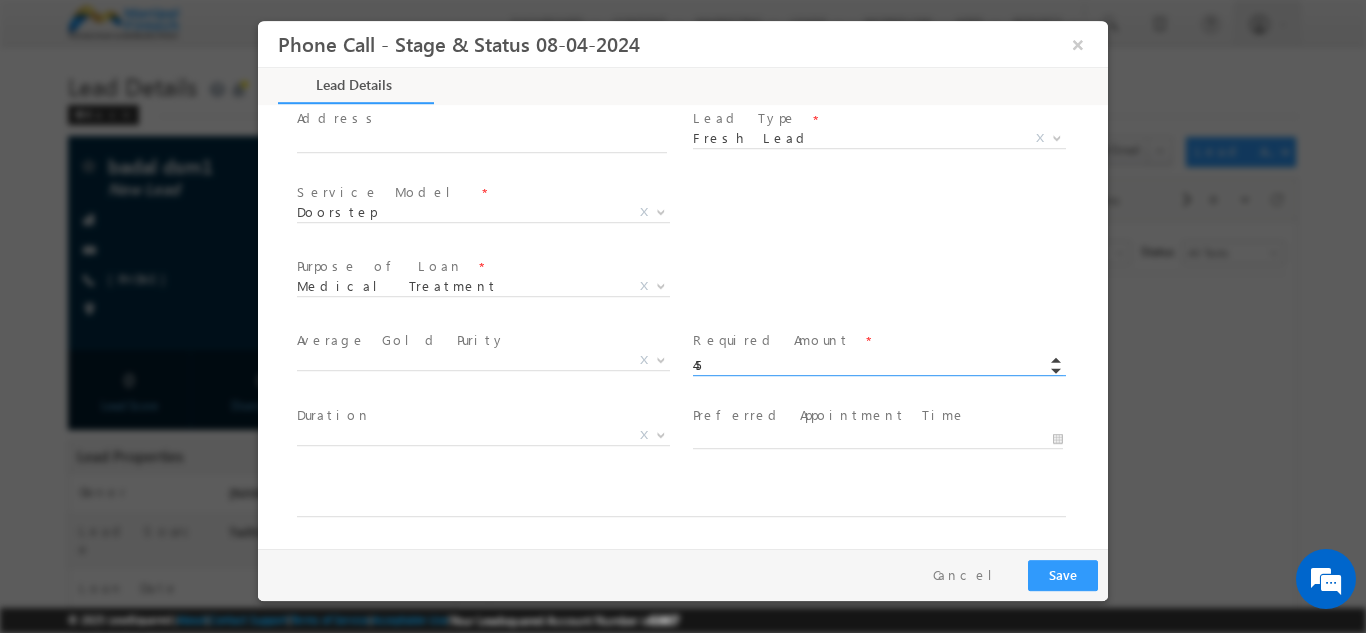 type on "4" 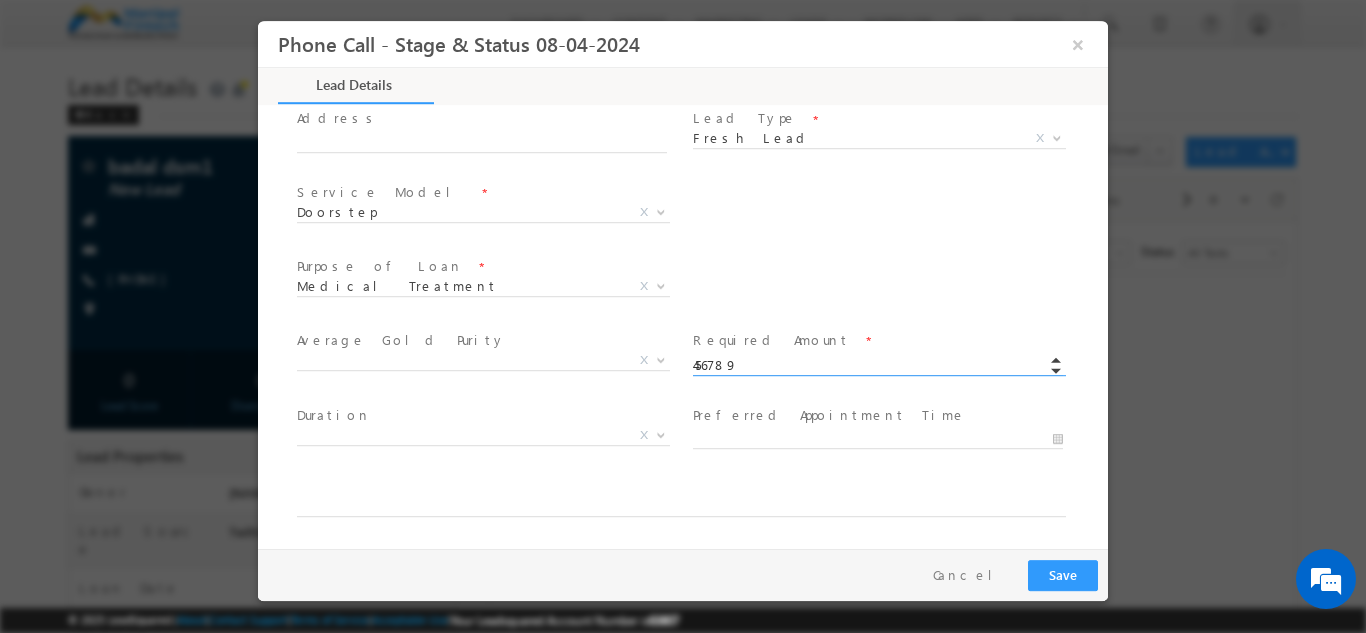 type on "456789.00" 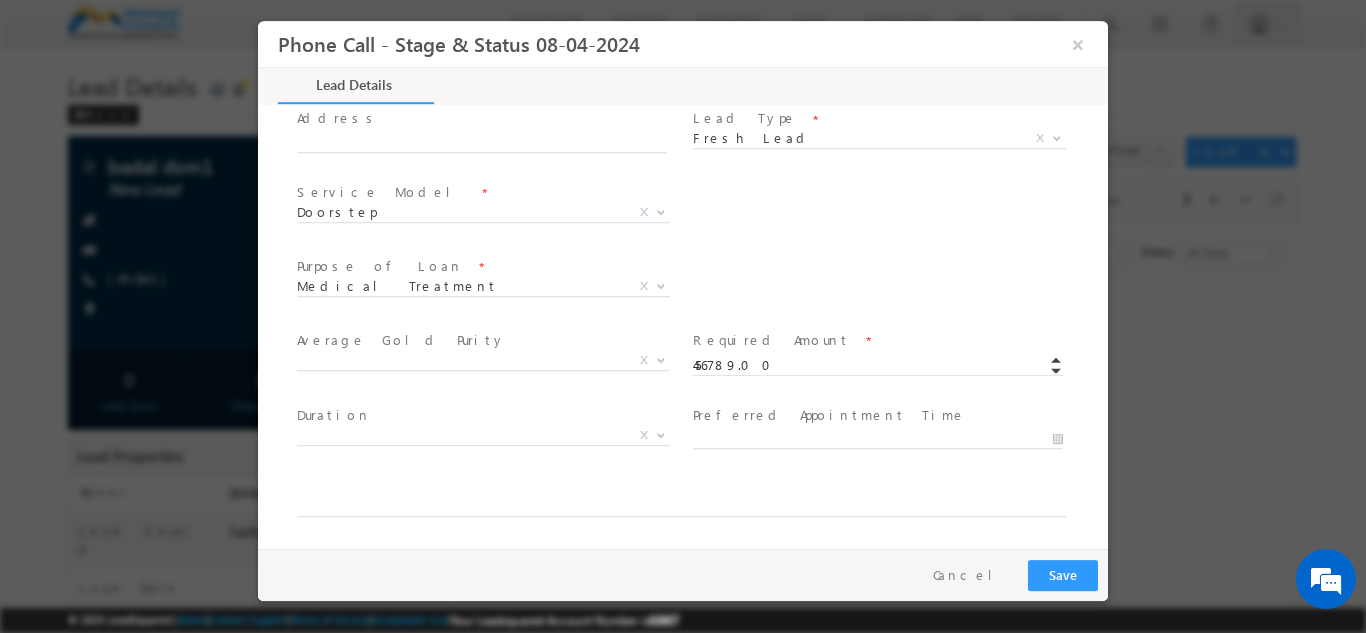 click on "Service Model
*
In-Branch
Doorstep
Doorstep X
BT-Existing Bank/ NBFC
*
HDFC Bank
ICICI Bank
AXIS Bank
DCB Bank
CSB Bank
Federal Bank
State Bank of India
Punjab National Bank
Muthoot Finance
Muthoot Fincorp
Manappuram
Bajaj Finance
IIFL
SBFC
Local Lender
X" at bounding box center (700, 214) 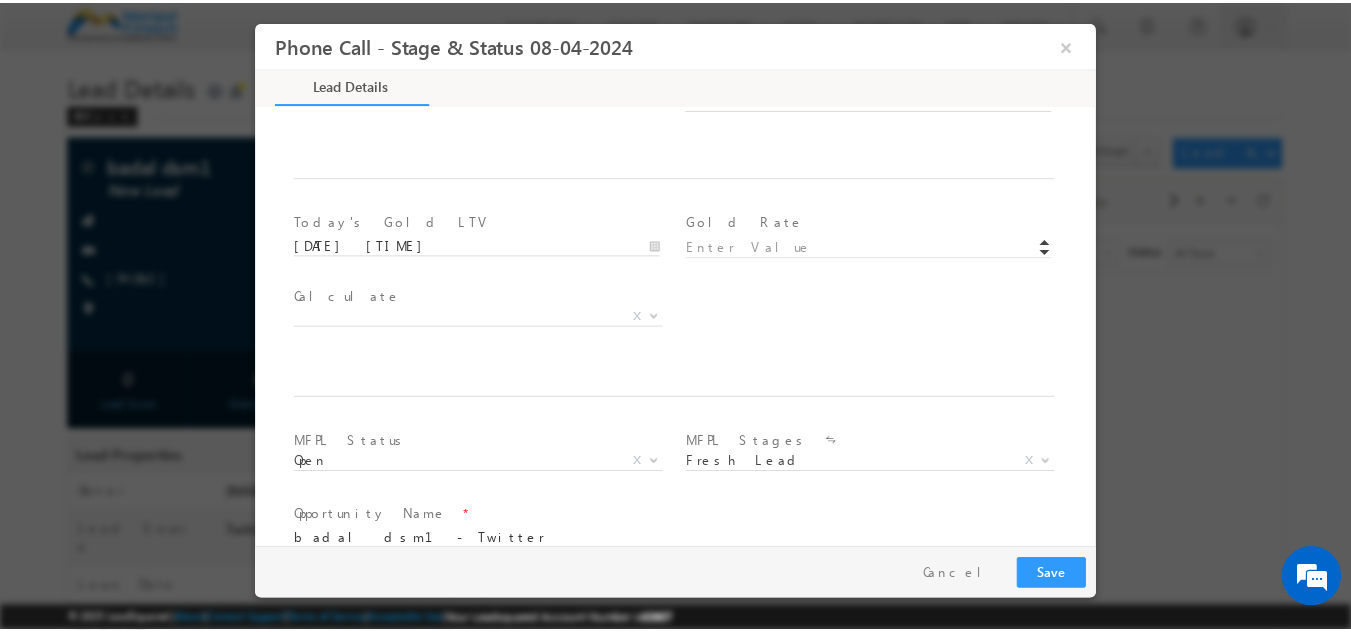 scroll, scrollTop: 1168, scrollLeft: 0, axis: vertical 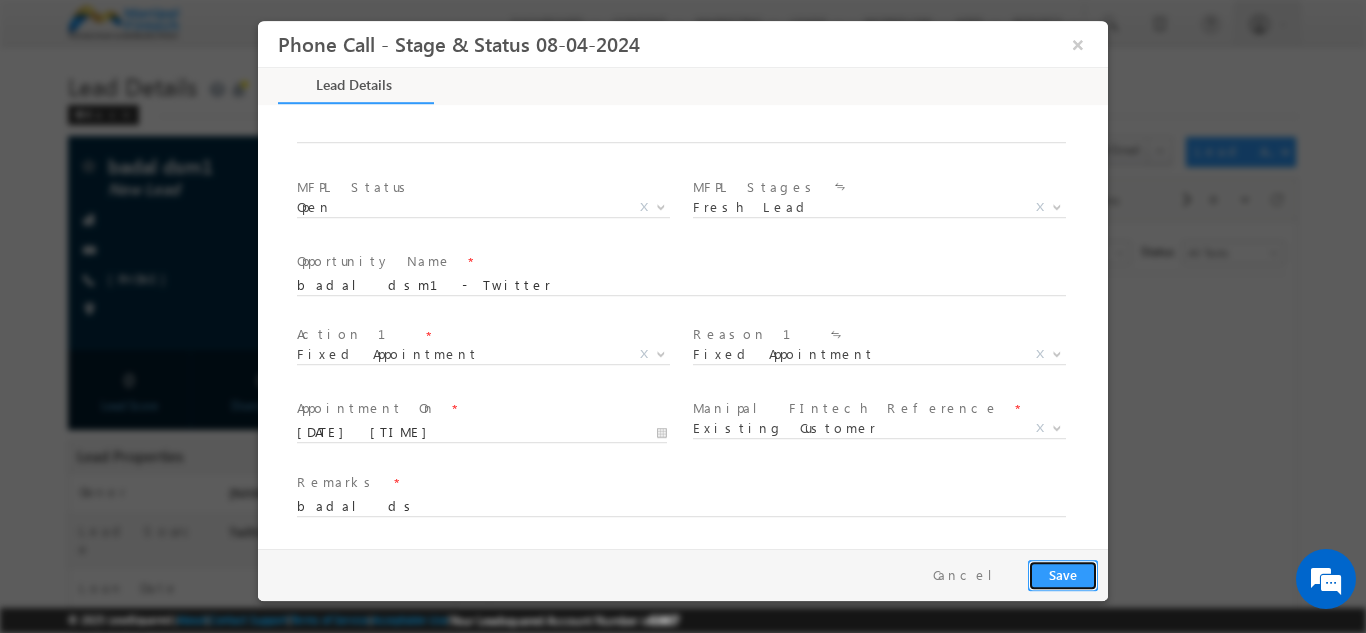 click on "Save" at bounding box center (1063, 574) 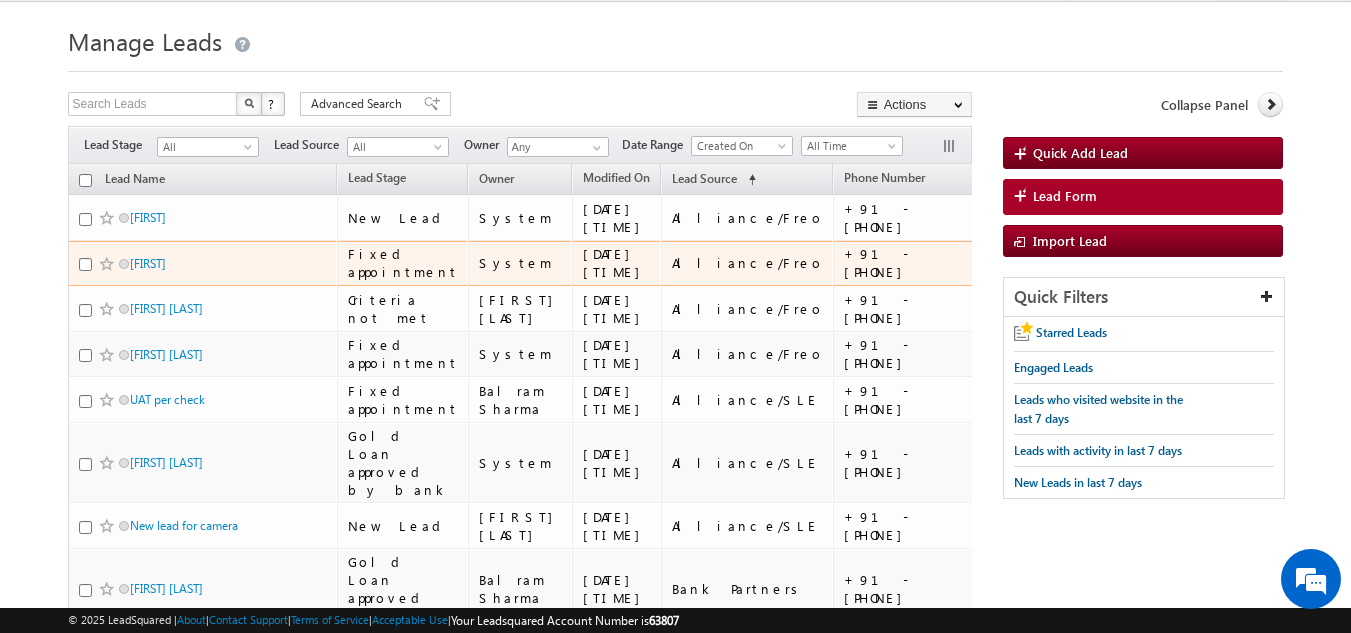 scroll, scrollTop: 0, scrollLeft: 0, axis: both 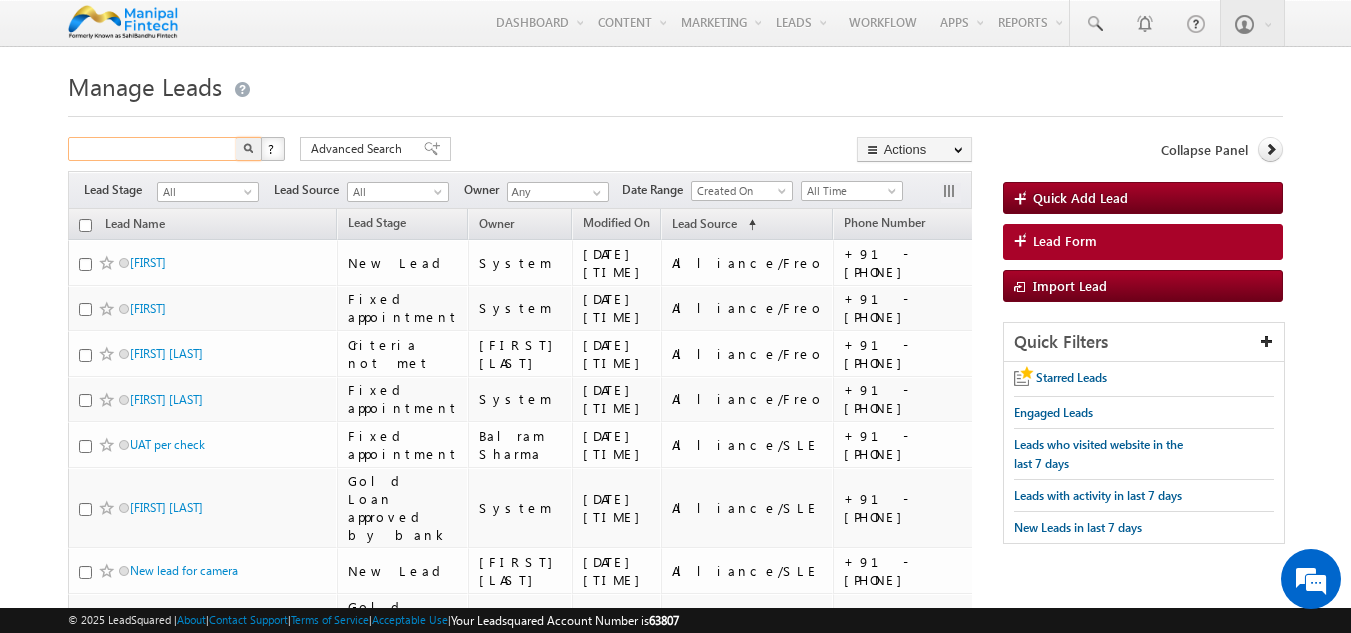 click at bounding box center (153, 149) 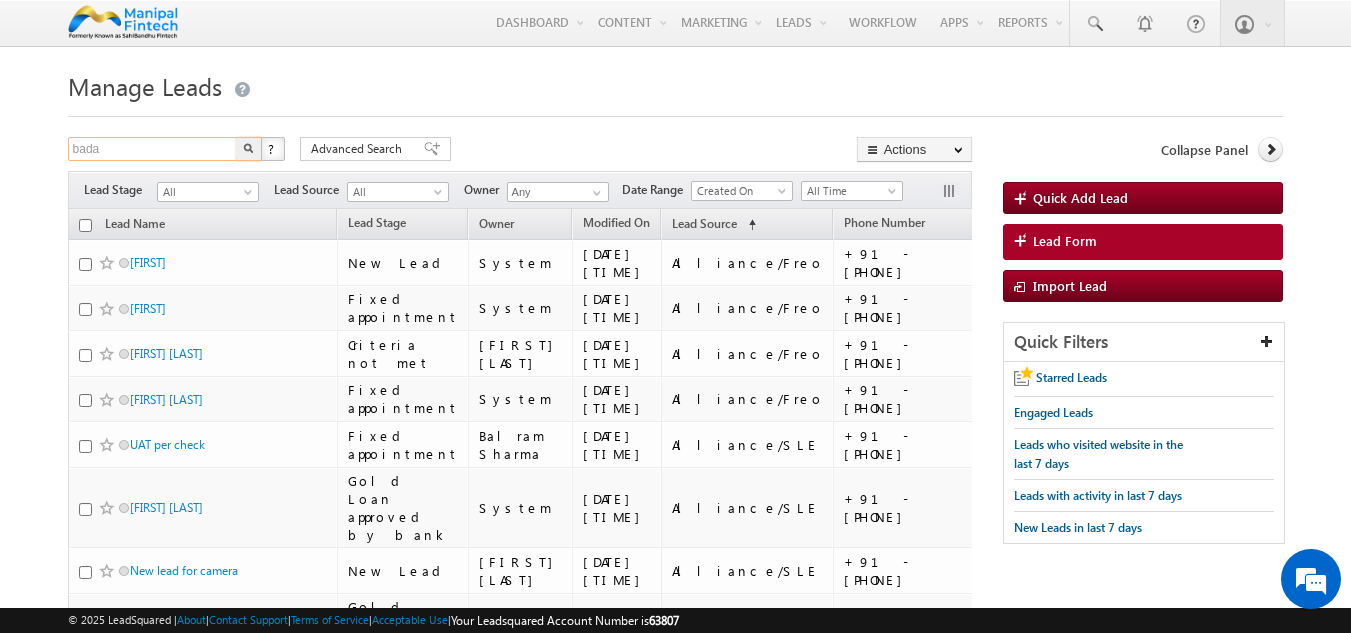 scroll, scrollTop: 0, scrollLeft: 0, axis: both 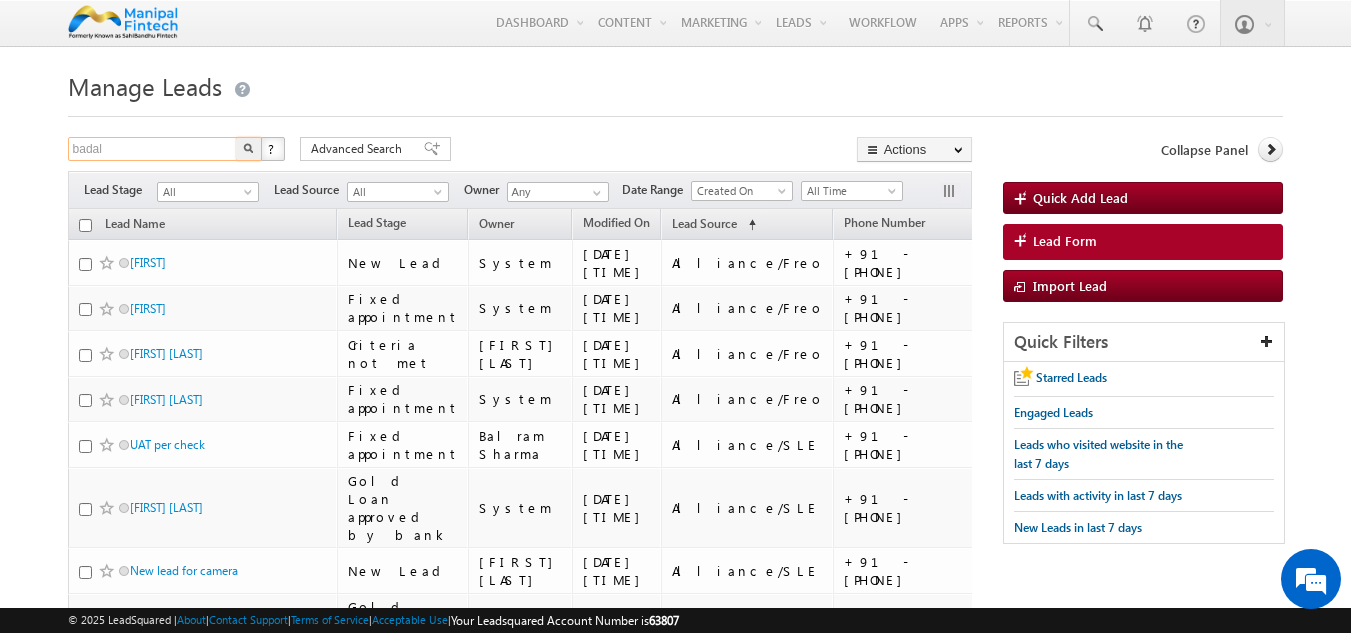 type on "badal" 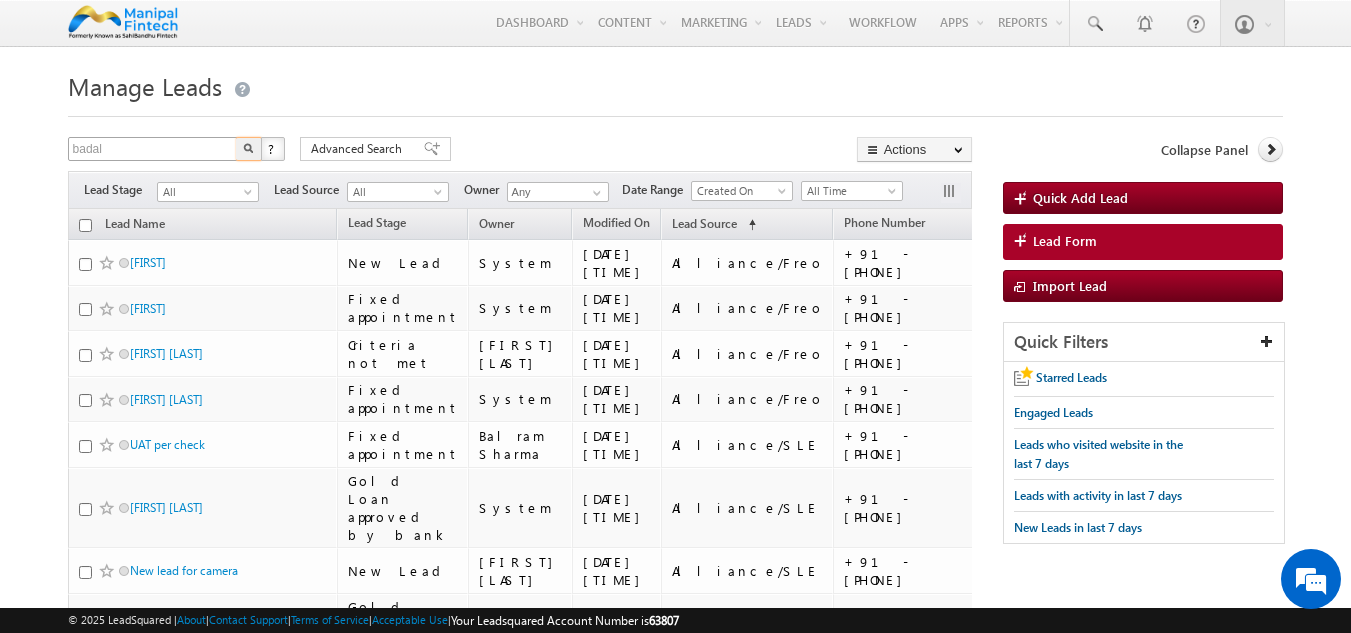 click at bounding box center [249, 149] 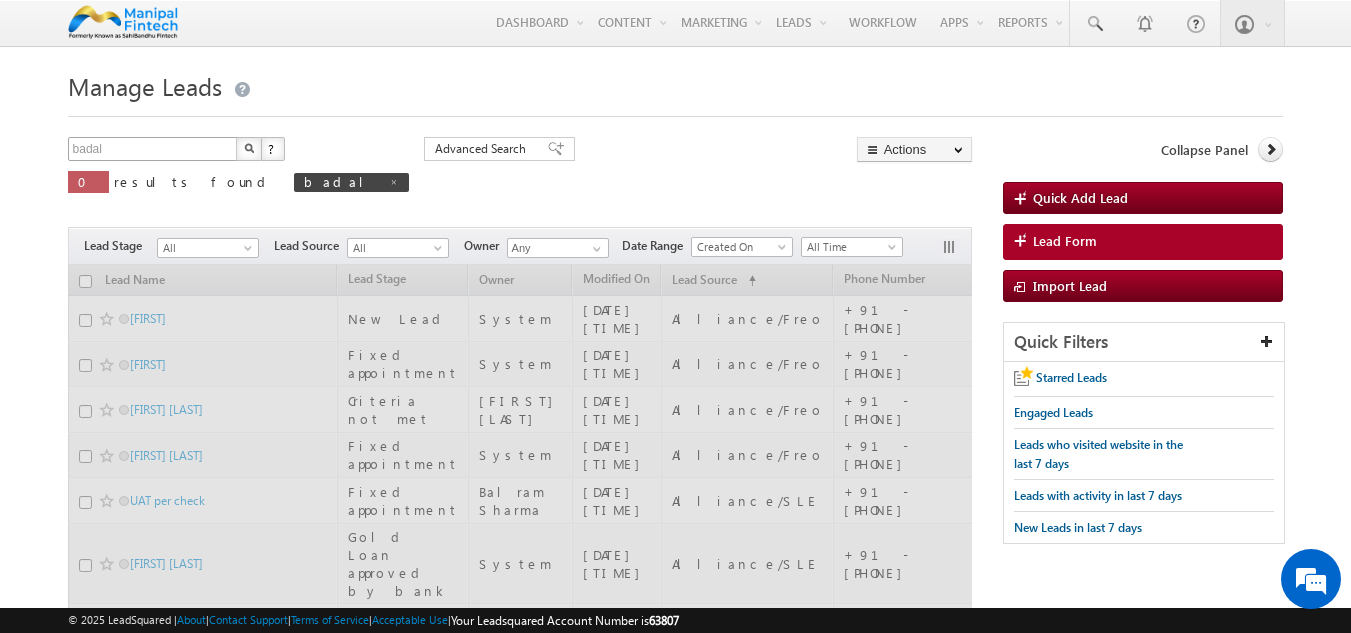 type 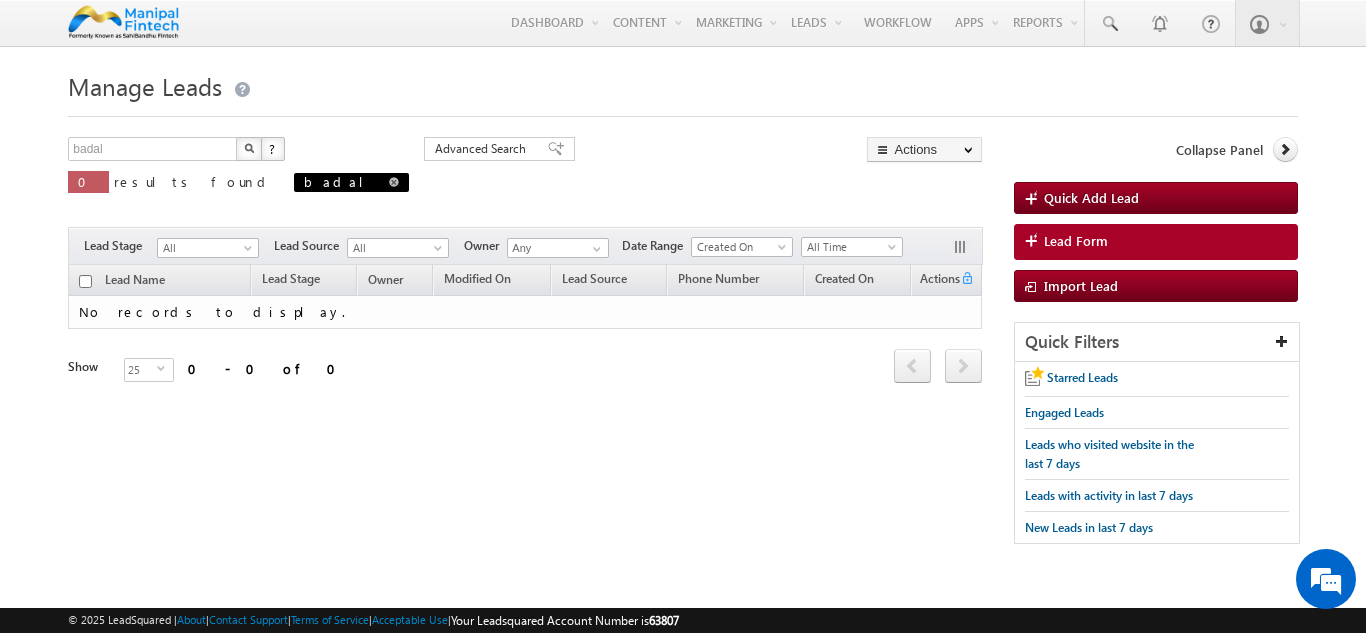 click at bounding box center [394, 182] 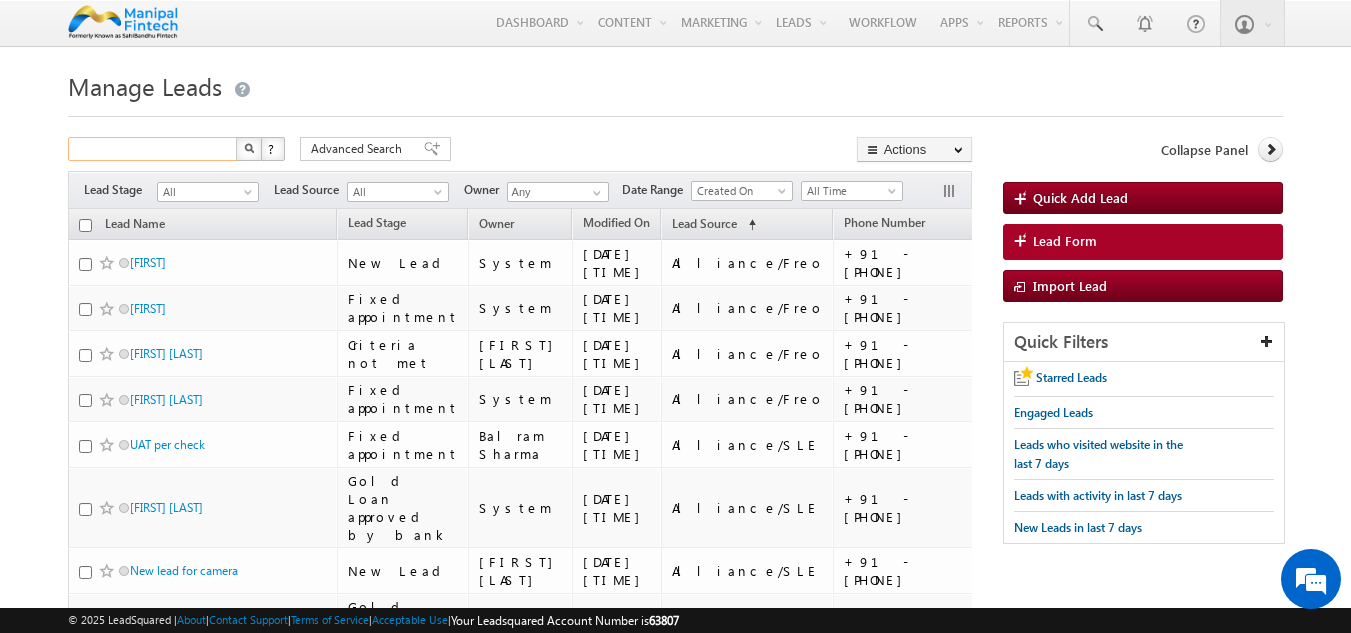 click at bounding box center [153, 149] 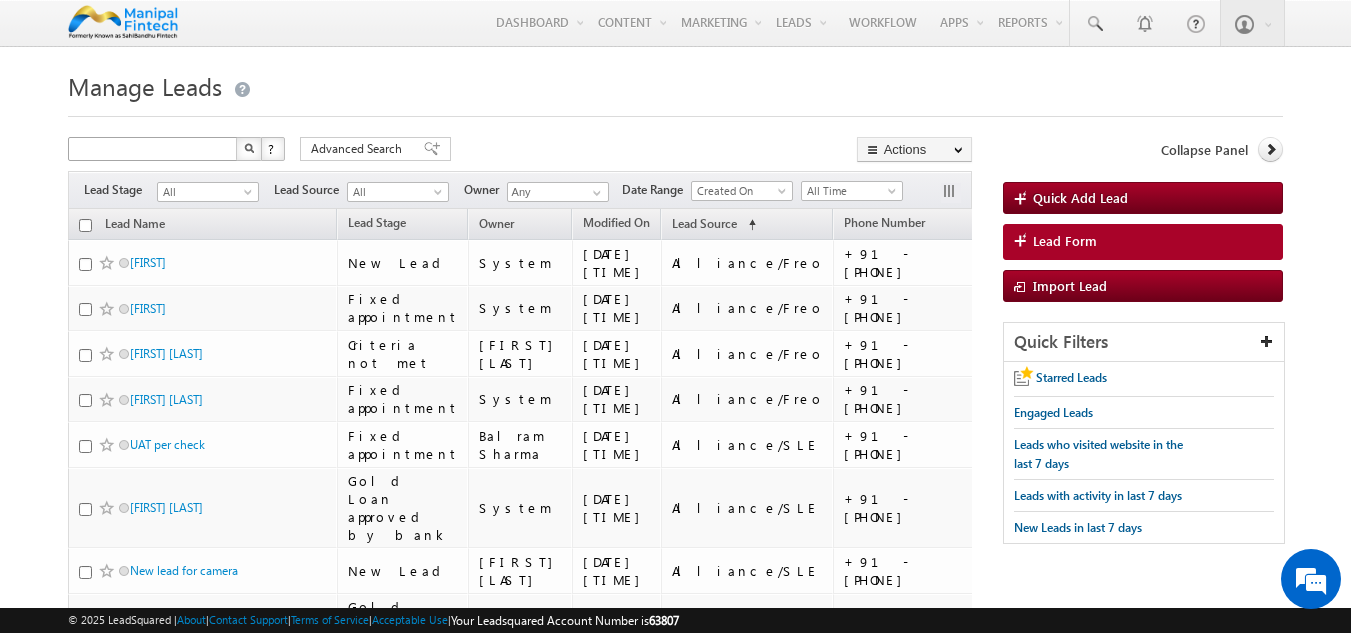 type on "Search Leads" 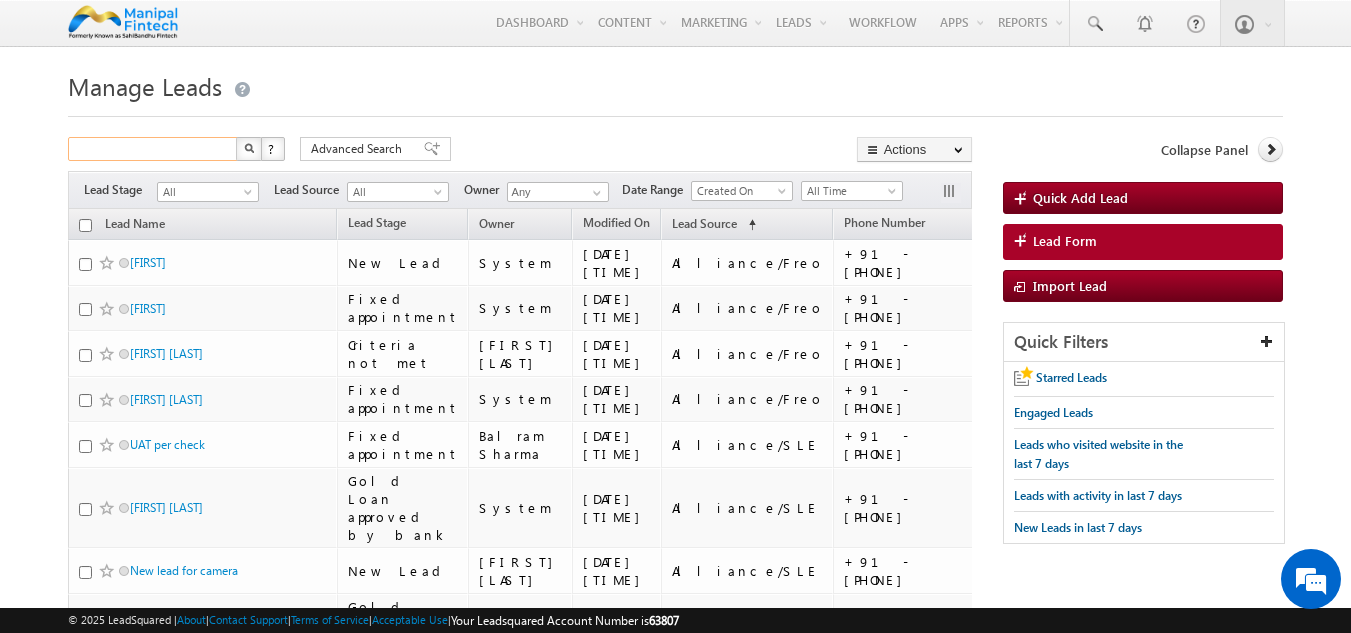 paste on "8078461432" 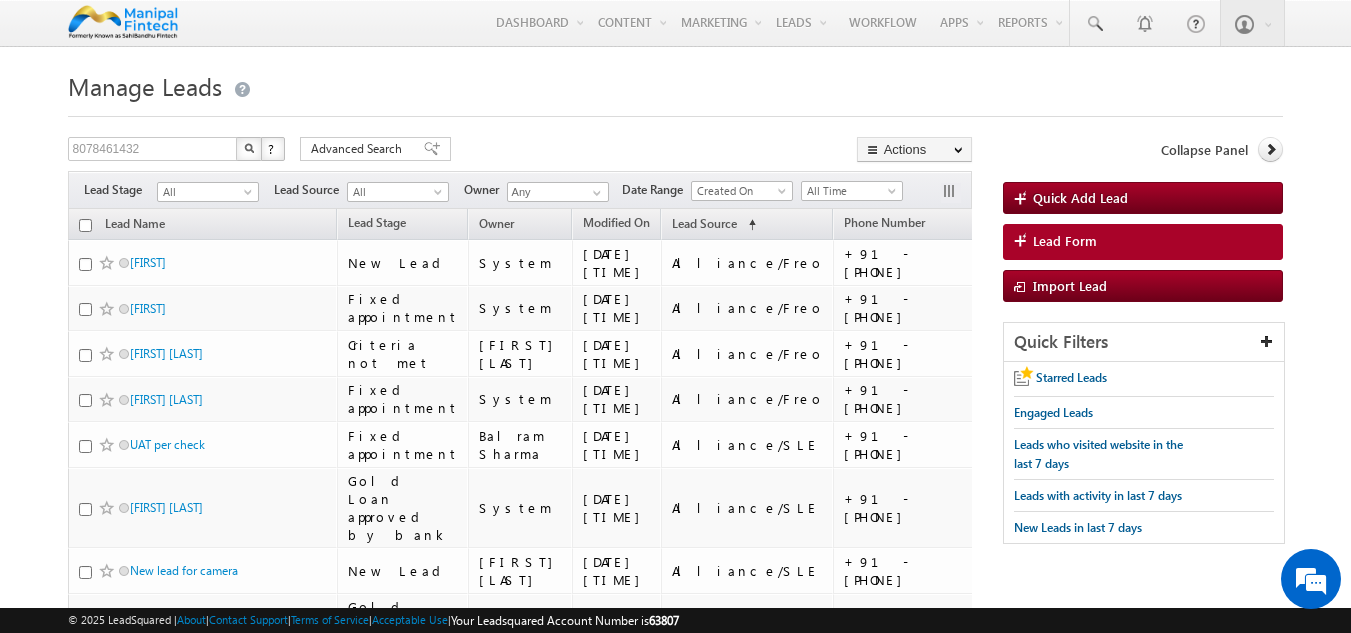 click at bounding box center (249, 149) 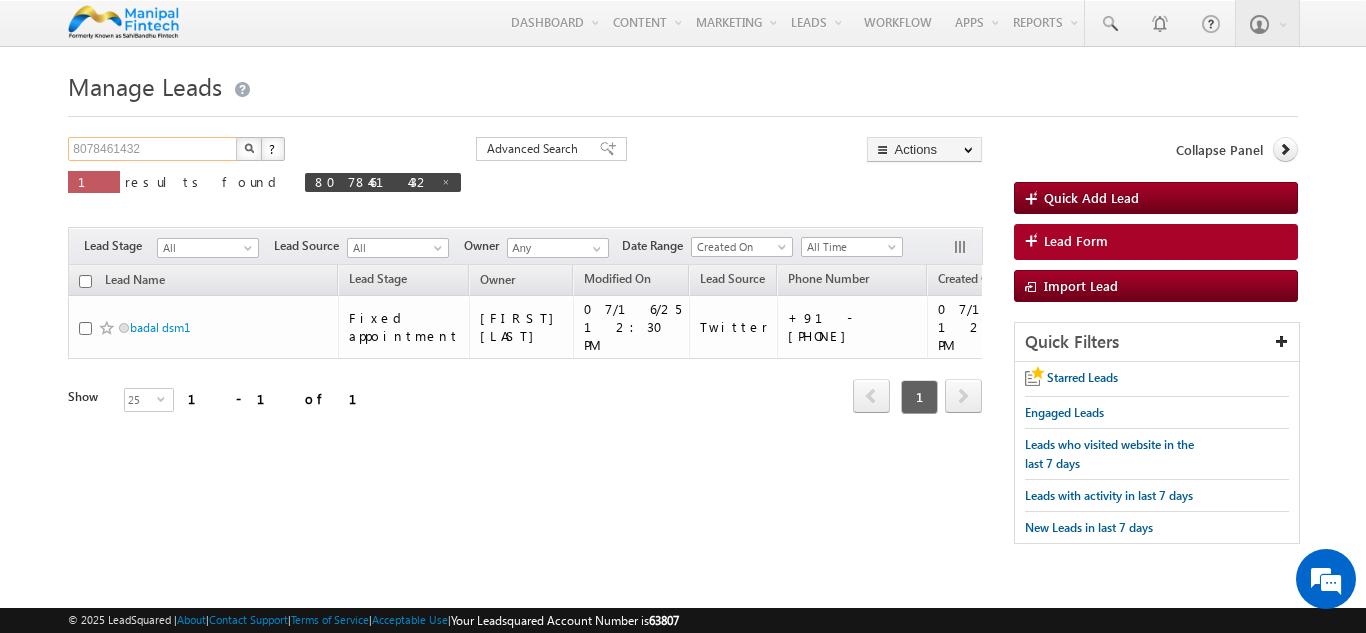 click on "8078461432" at bounding box center [153, 149] 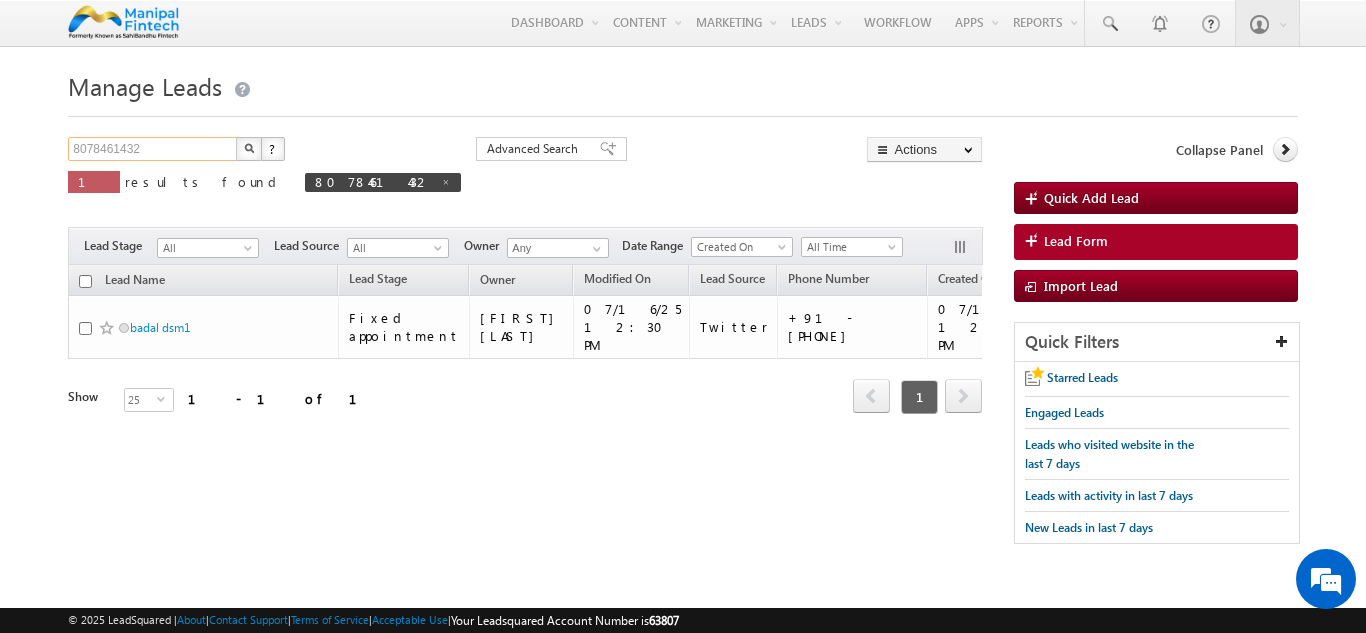 click on "8078461432" at bounding box center (153, 149) 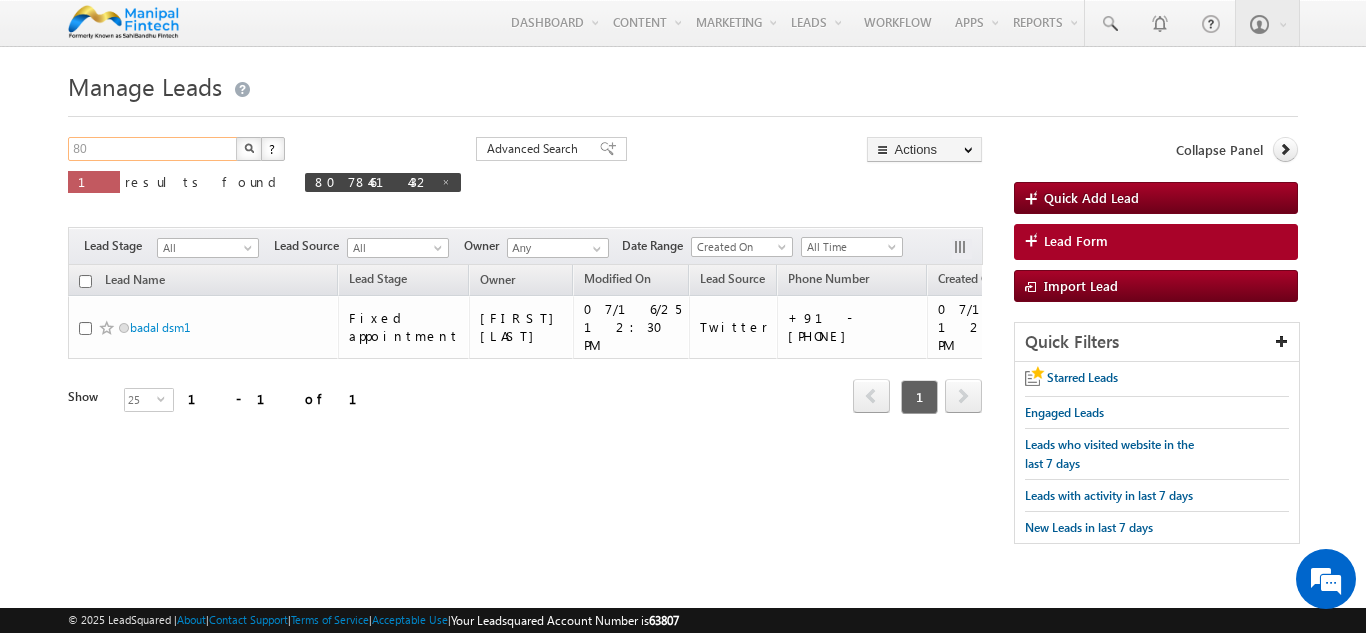 type on "8" 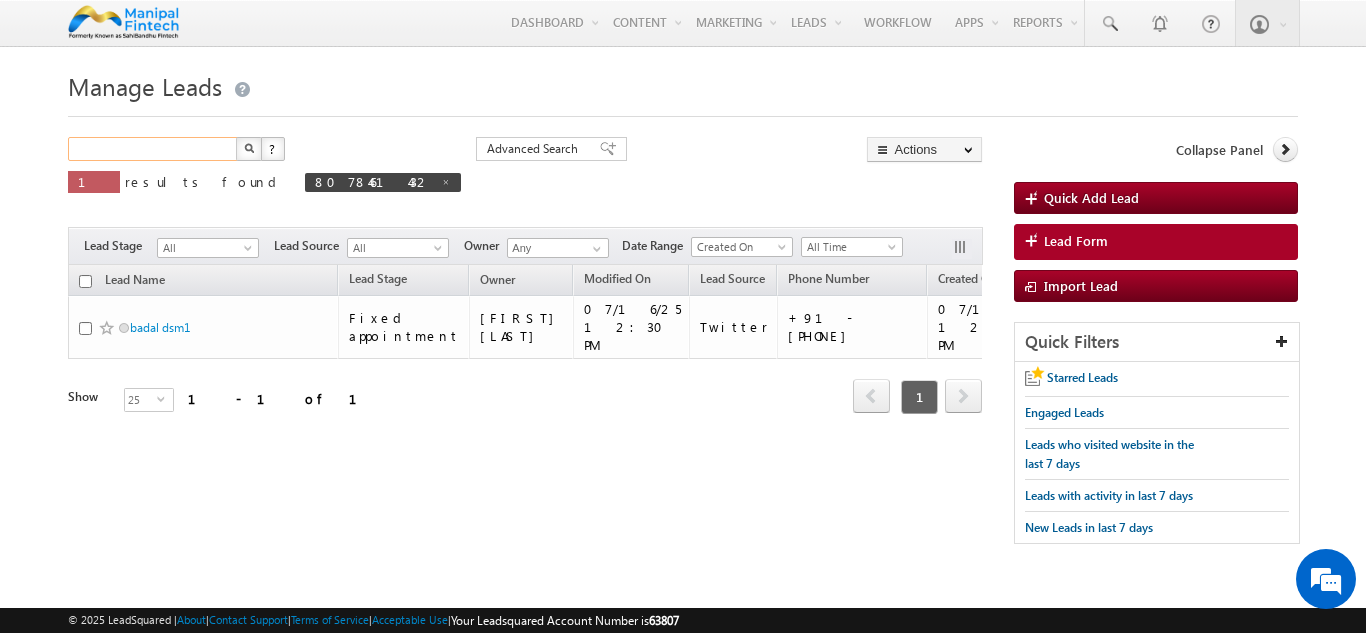 paste on "8078461432" 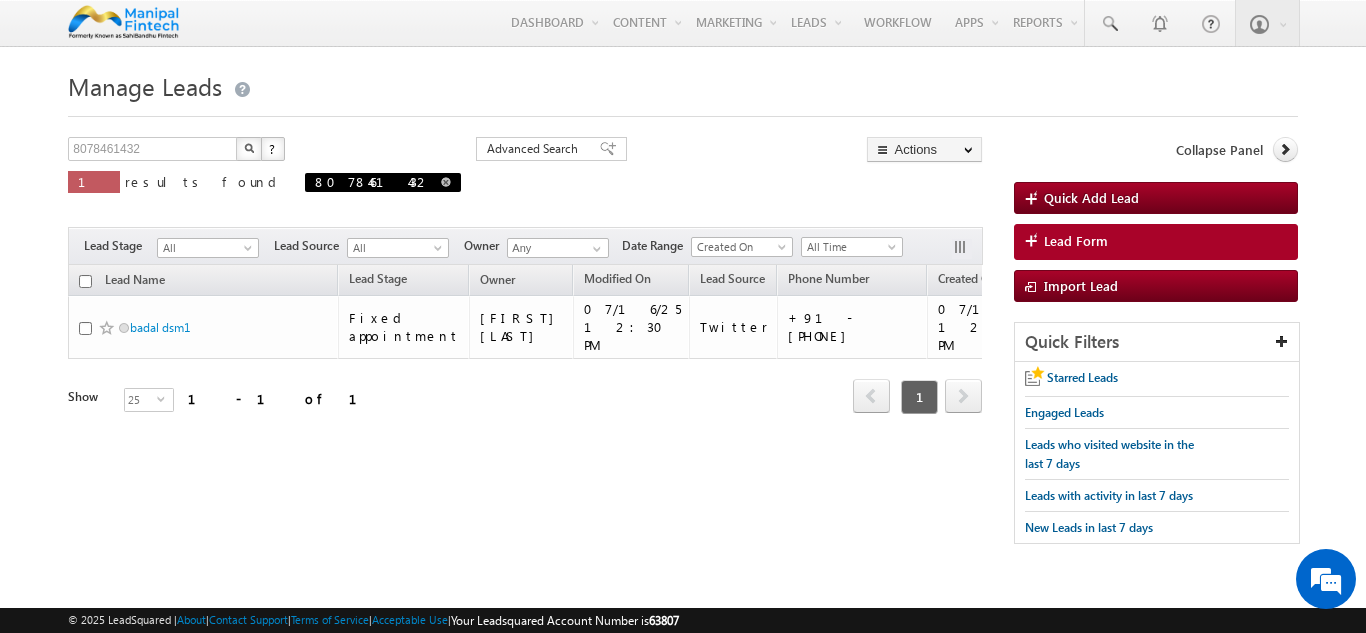 click at bounding box center (446, 182) 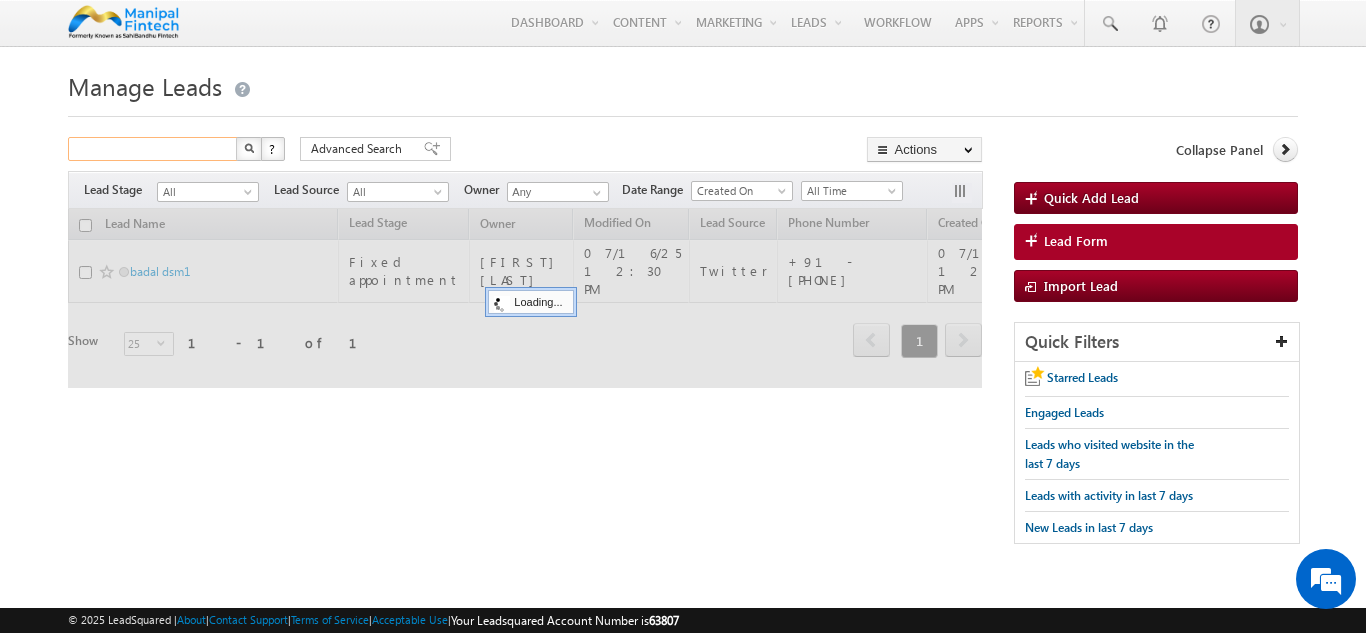 click at bounding box center [153, 149] 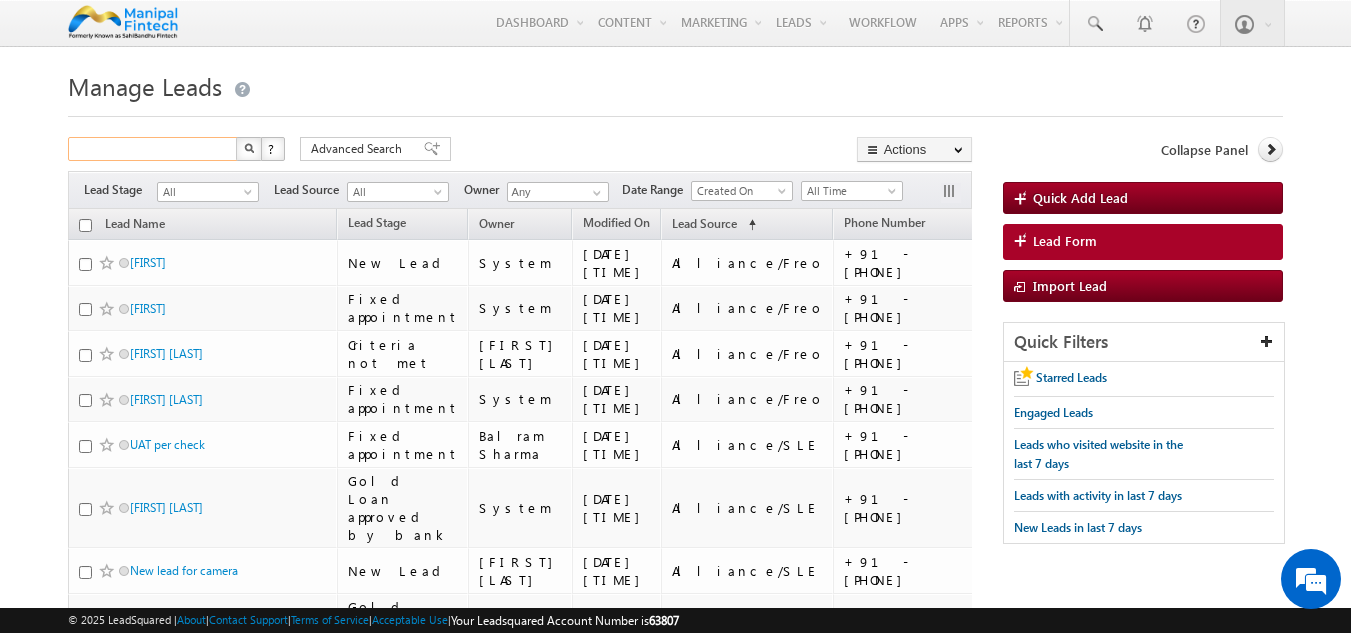 paste on "8066244381" 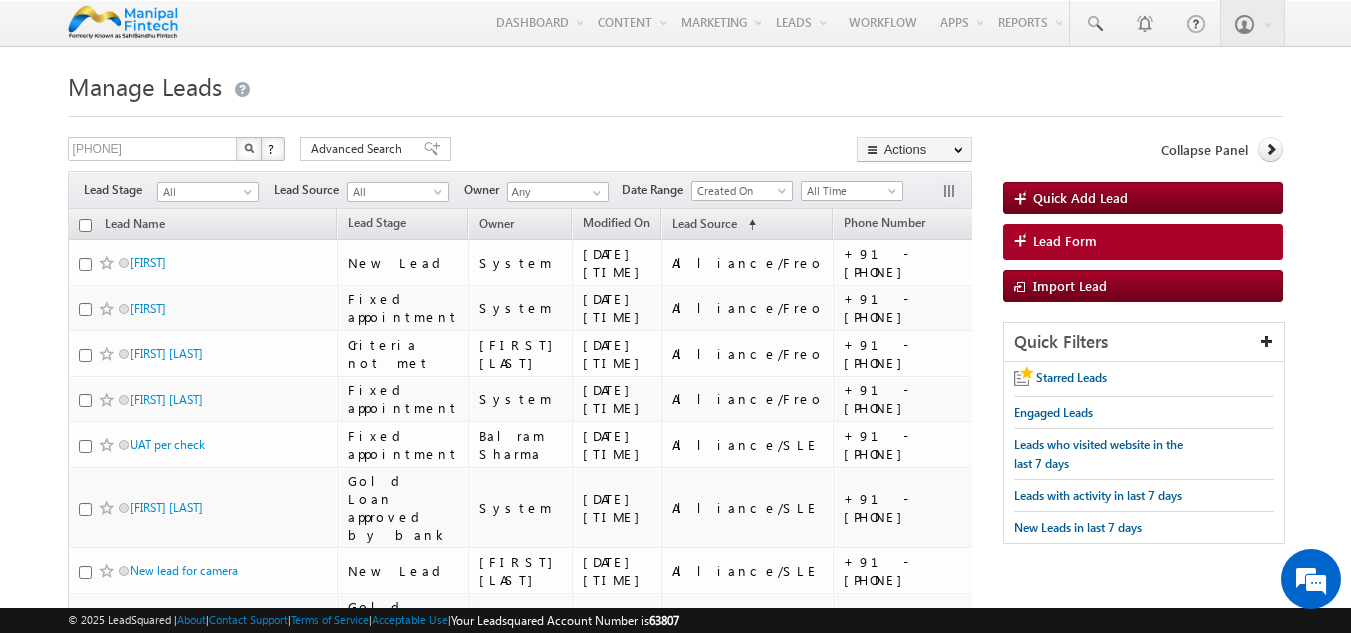 click at bounding box center (249, 148) 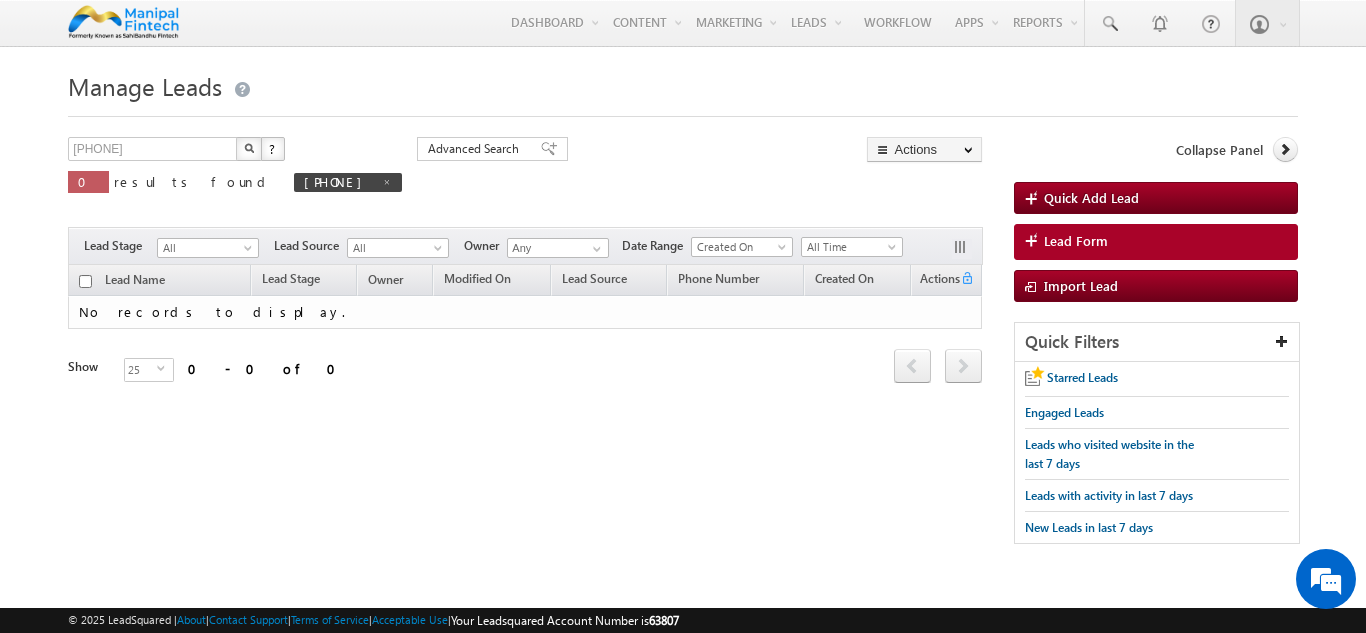 click at bounding box center (249, 148) 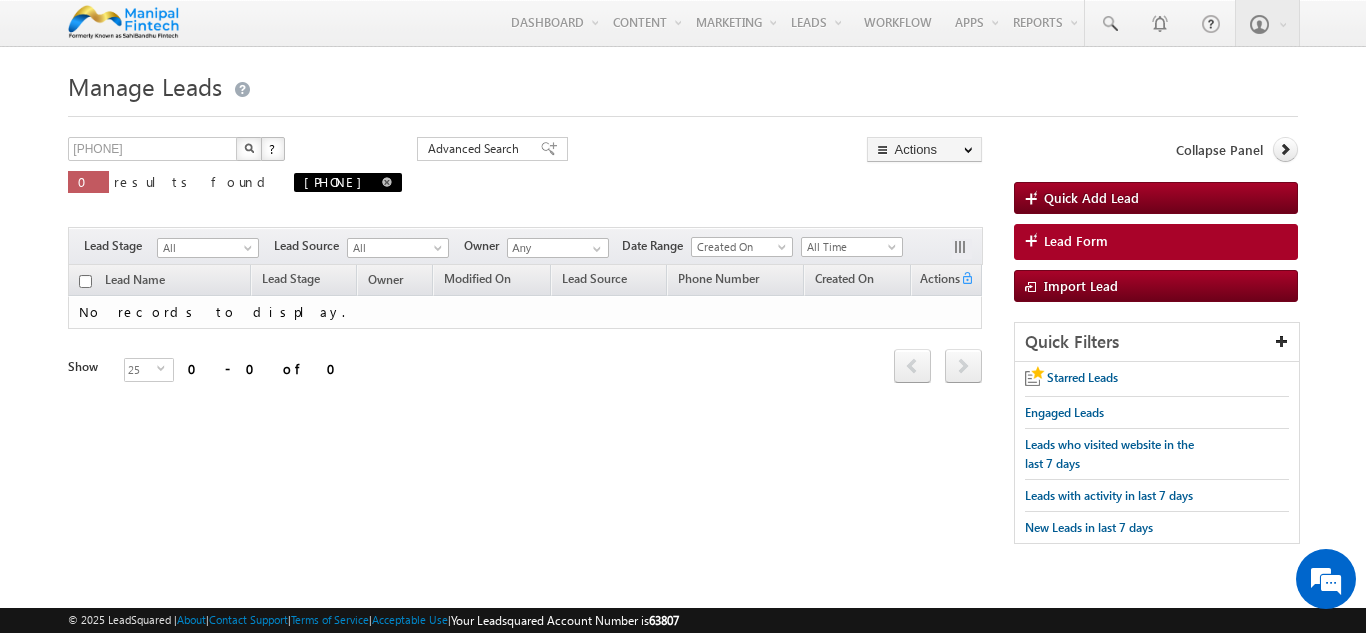 click at bounding box center [387, 182] 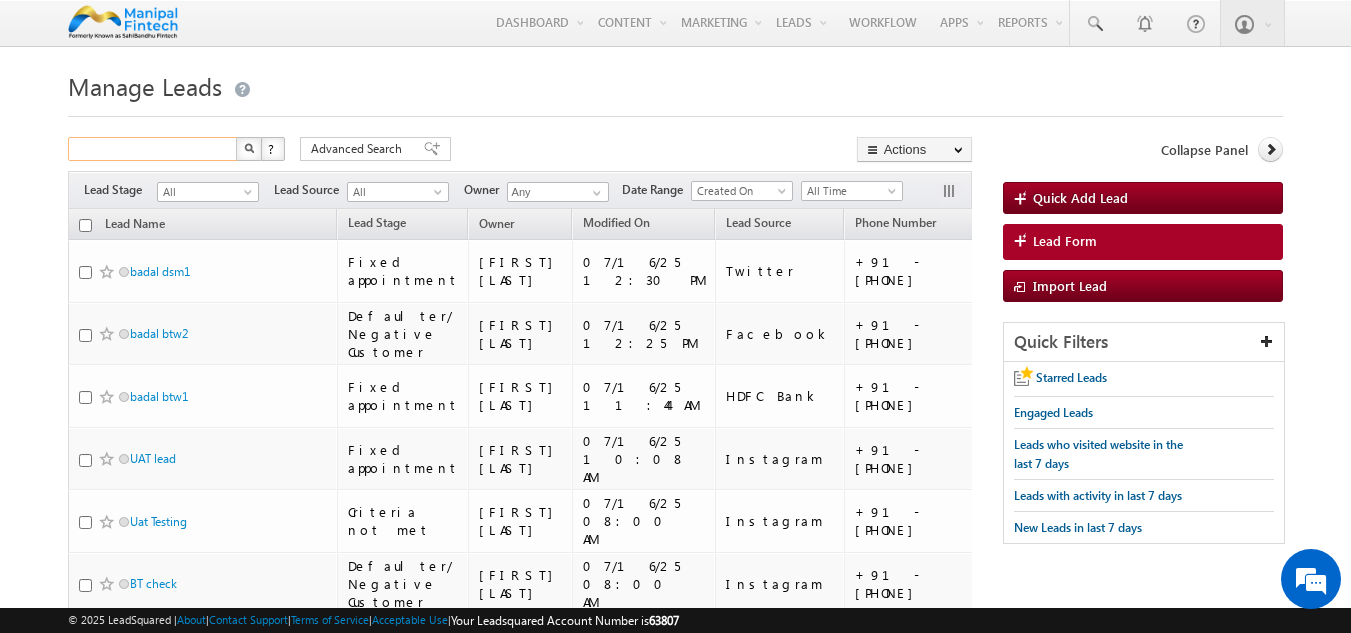 click at bounding box center (153, 149) 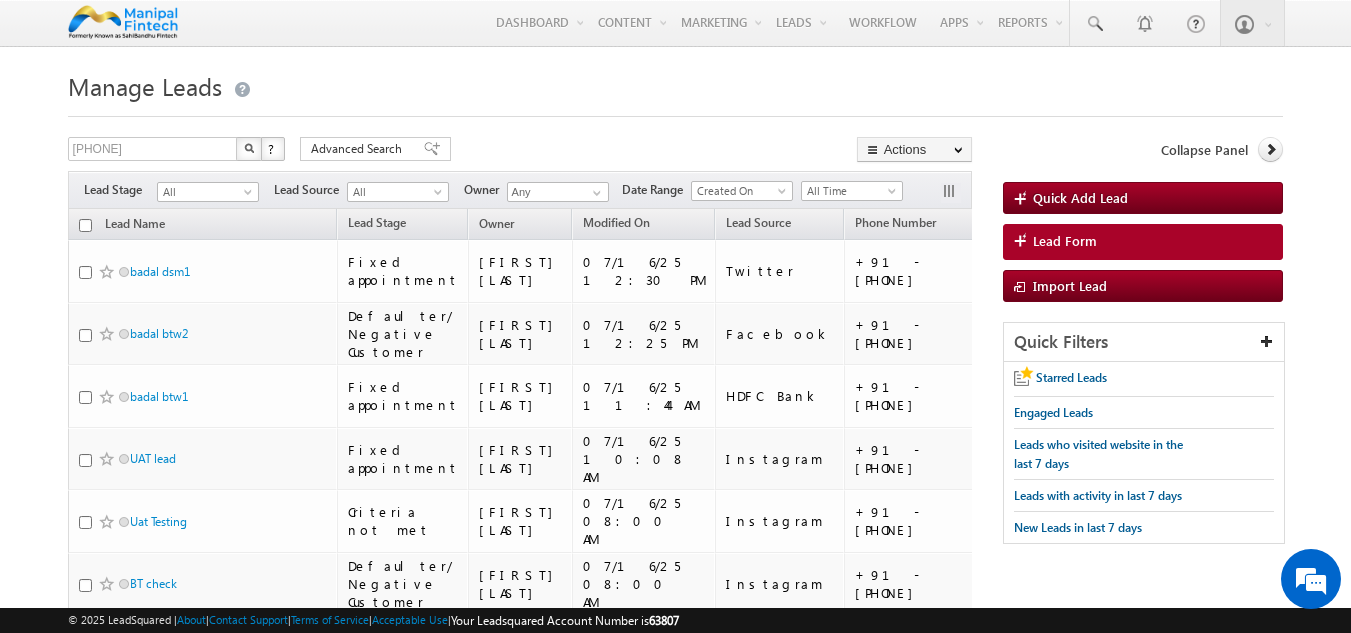 click on "Manage Leads
Quick Add Lead
8066244381 X ?   1029 results found
Advanced Search
Advanced Search
Actions Actions" at bounding box center (676, 965) 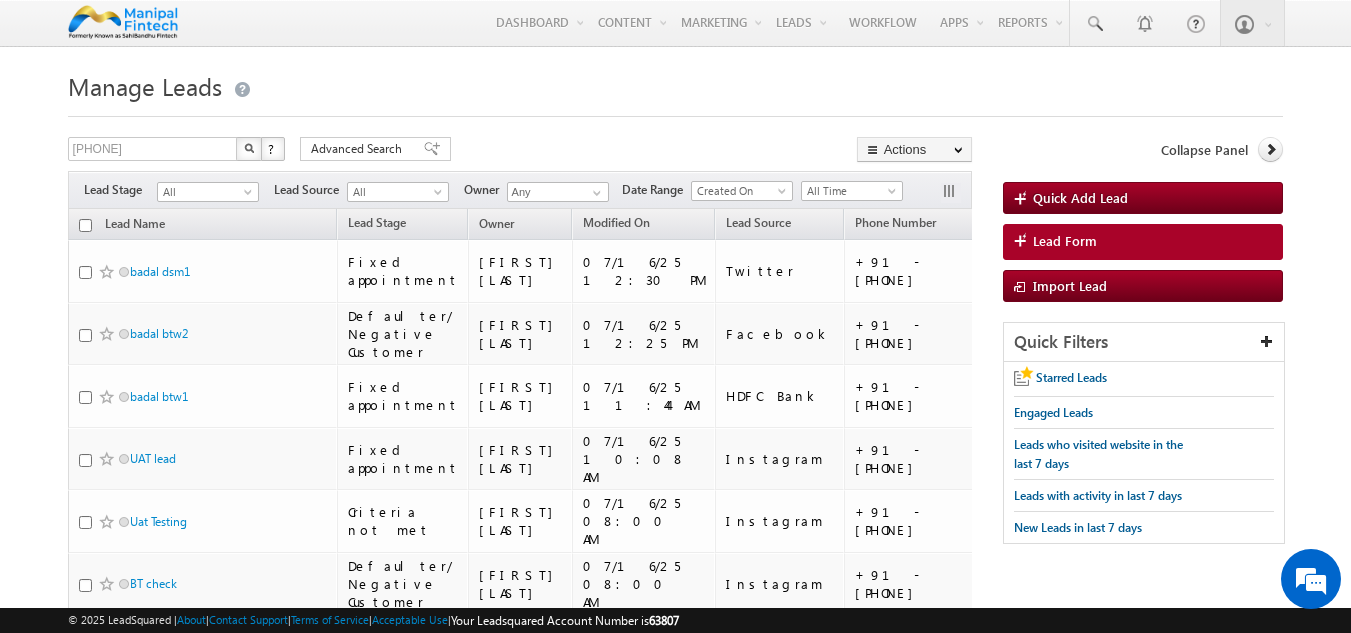 click at bounding box center (249, 148) 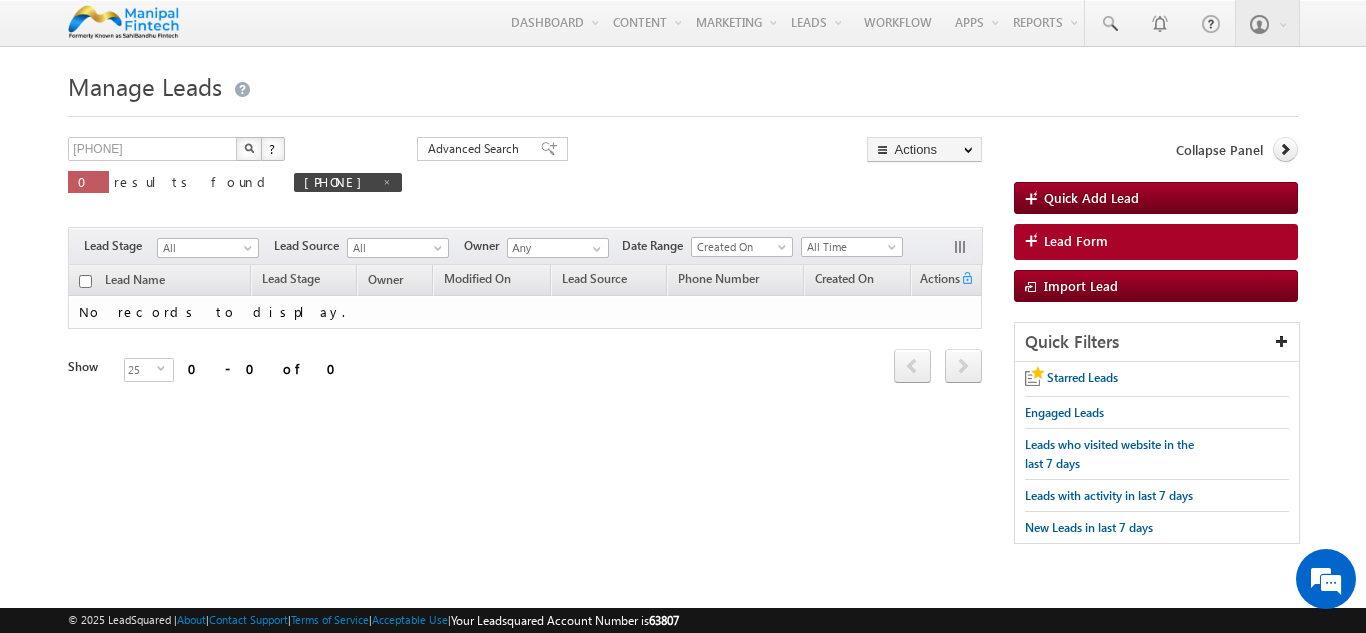 click at bounding box center (249, 148) 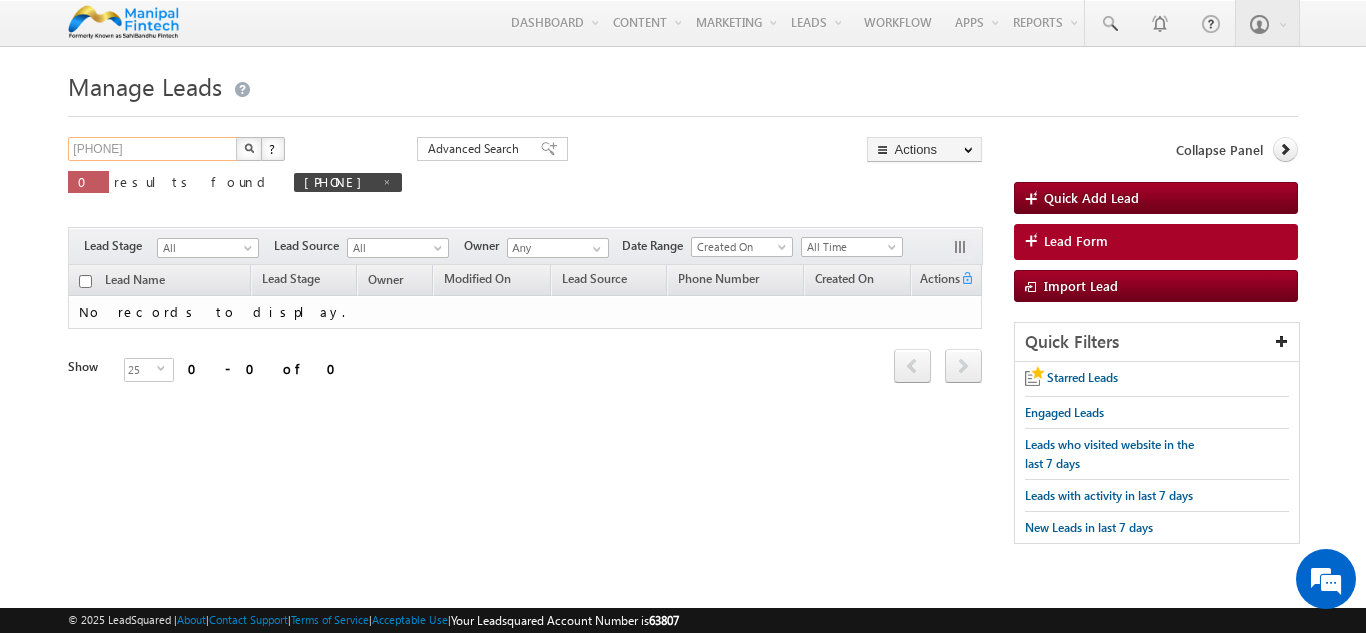 click on "8066244381" at bounding box center [153, 149] 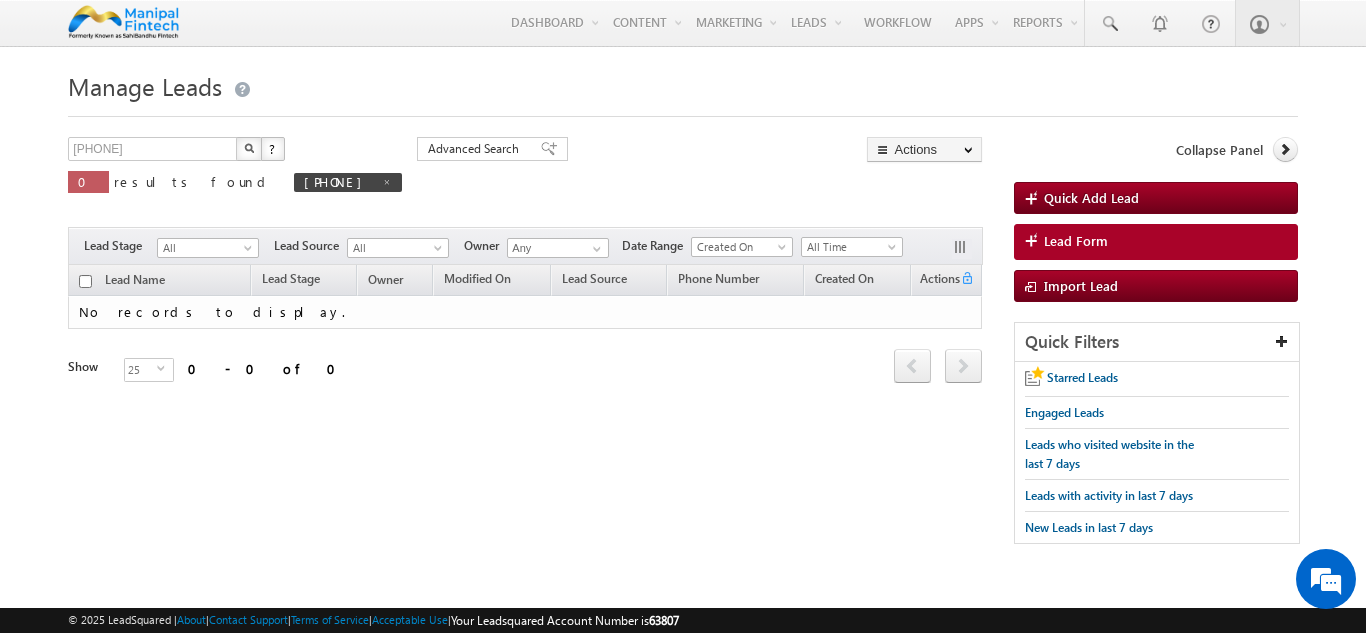 click at bounding box center [249, 148] 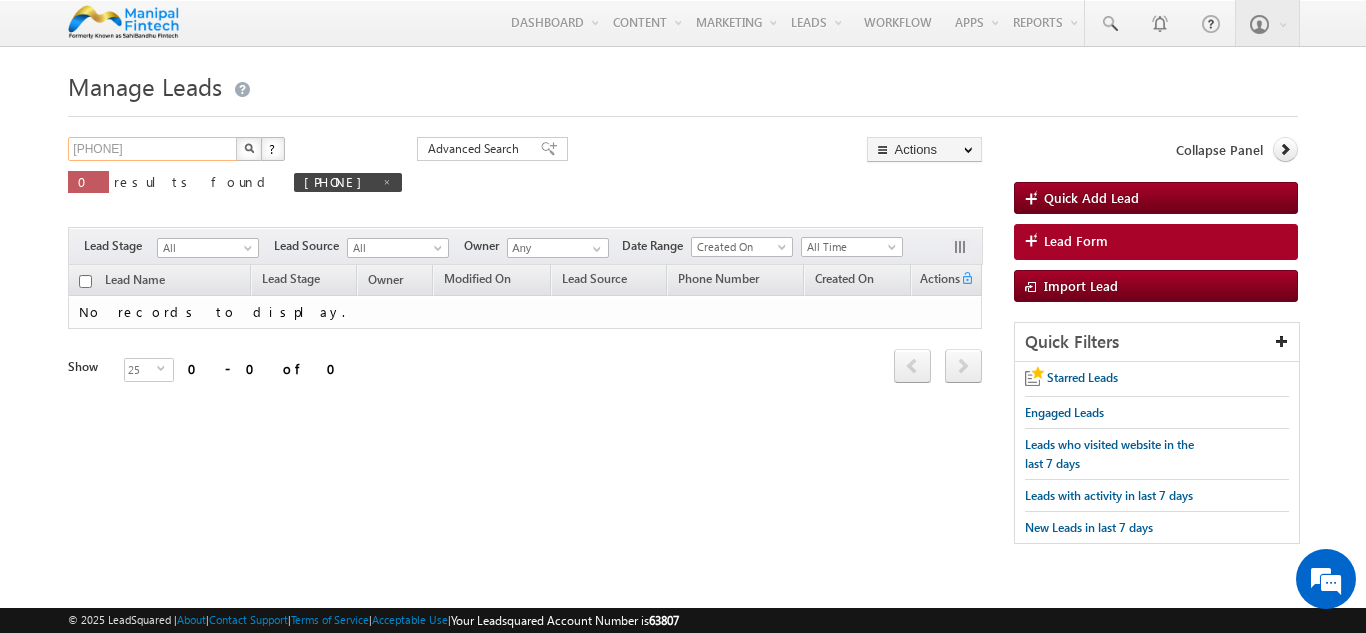 click on "8066244381" at bounding box center (153, 149) 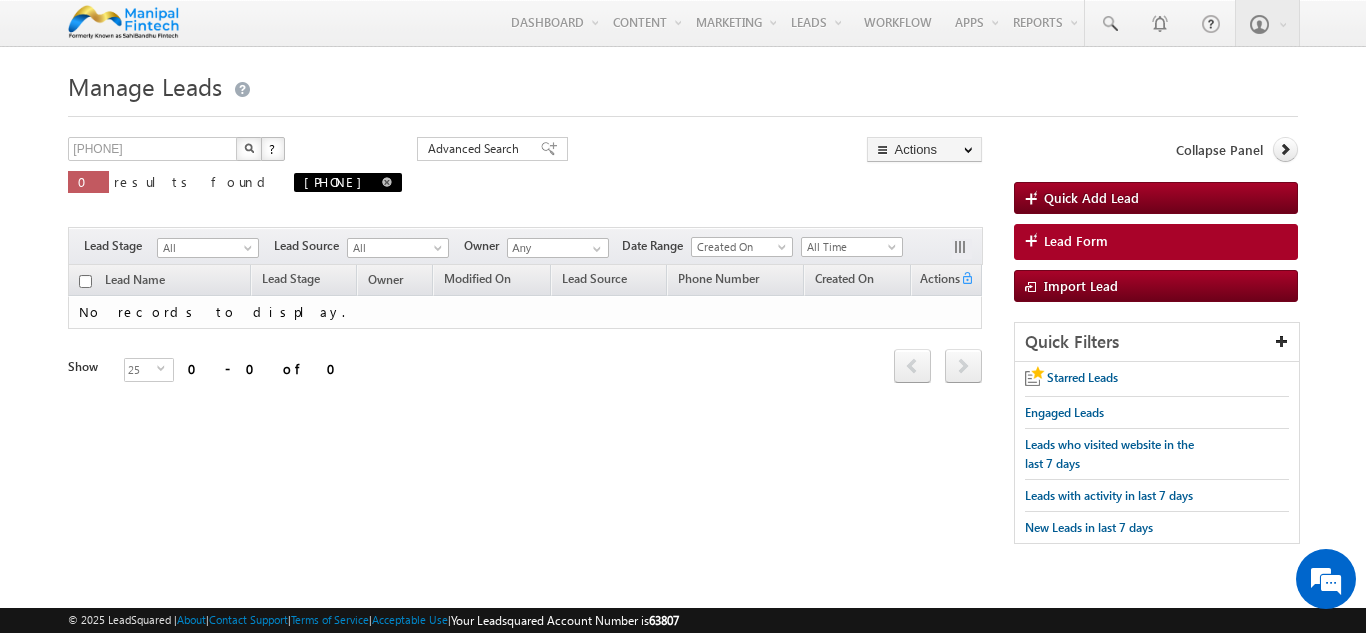 click at bounding box center [387, 182] 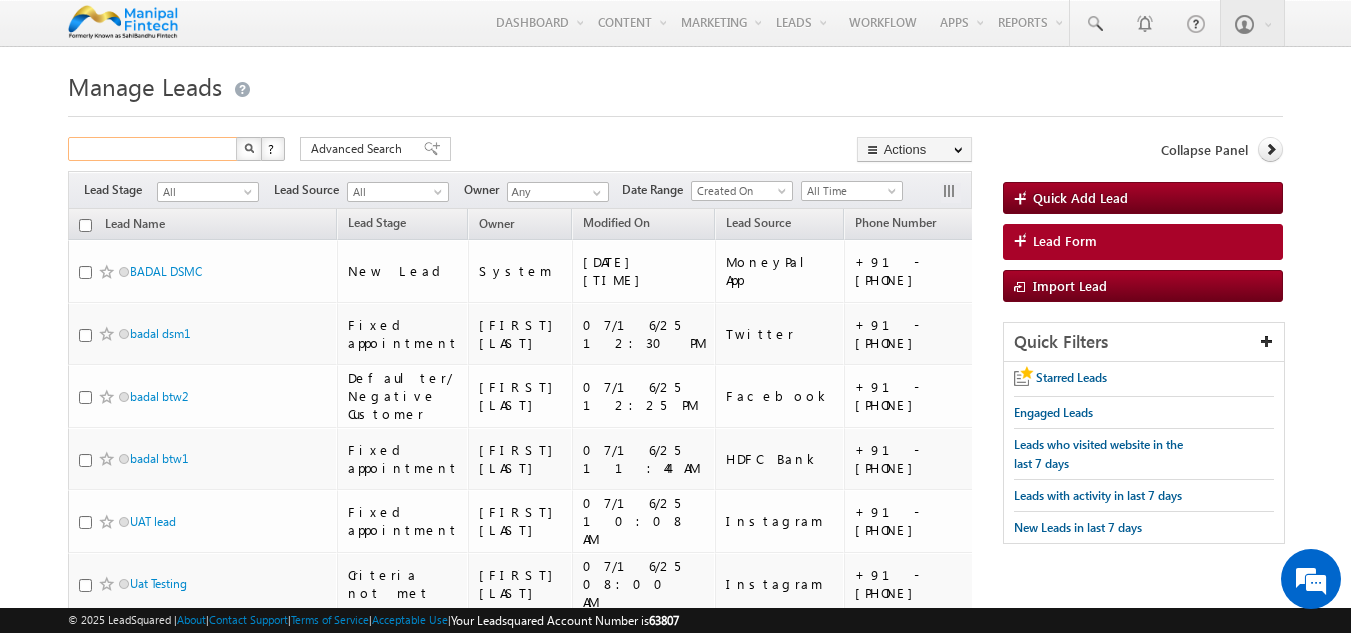 click at bounding box center [153, 149] 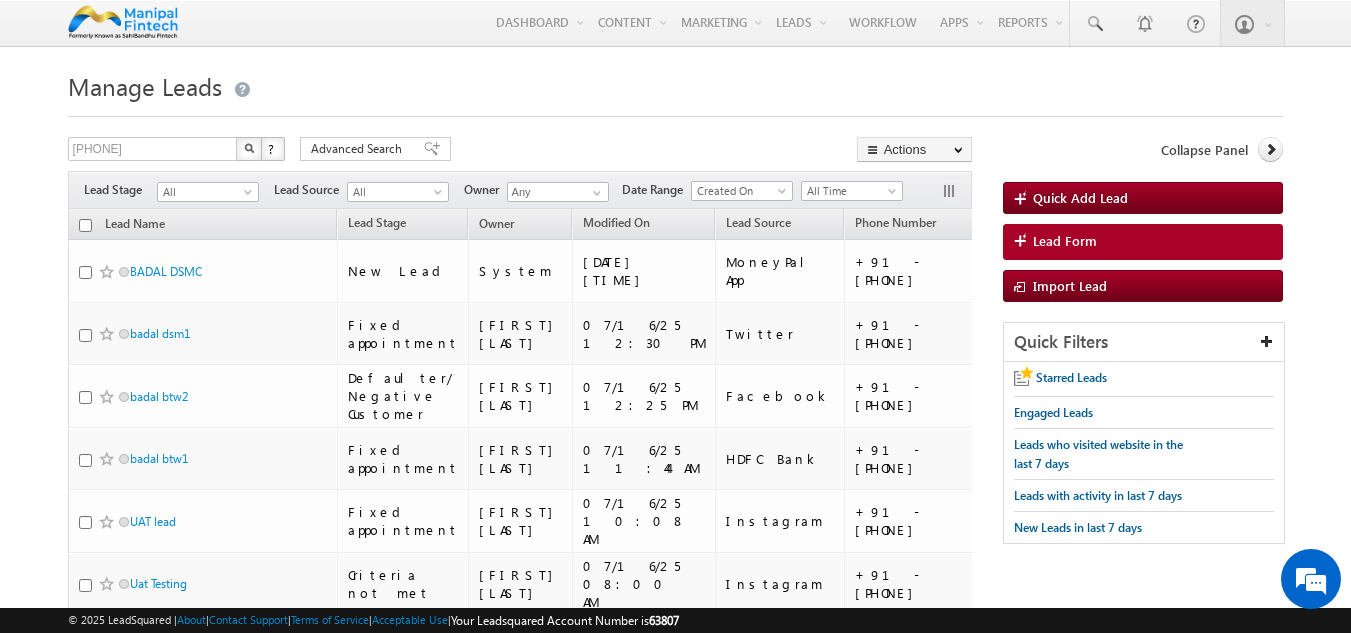 click at bounding box center [249, 149] 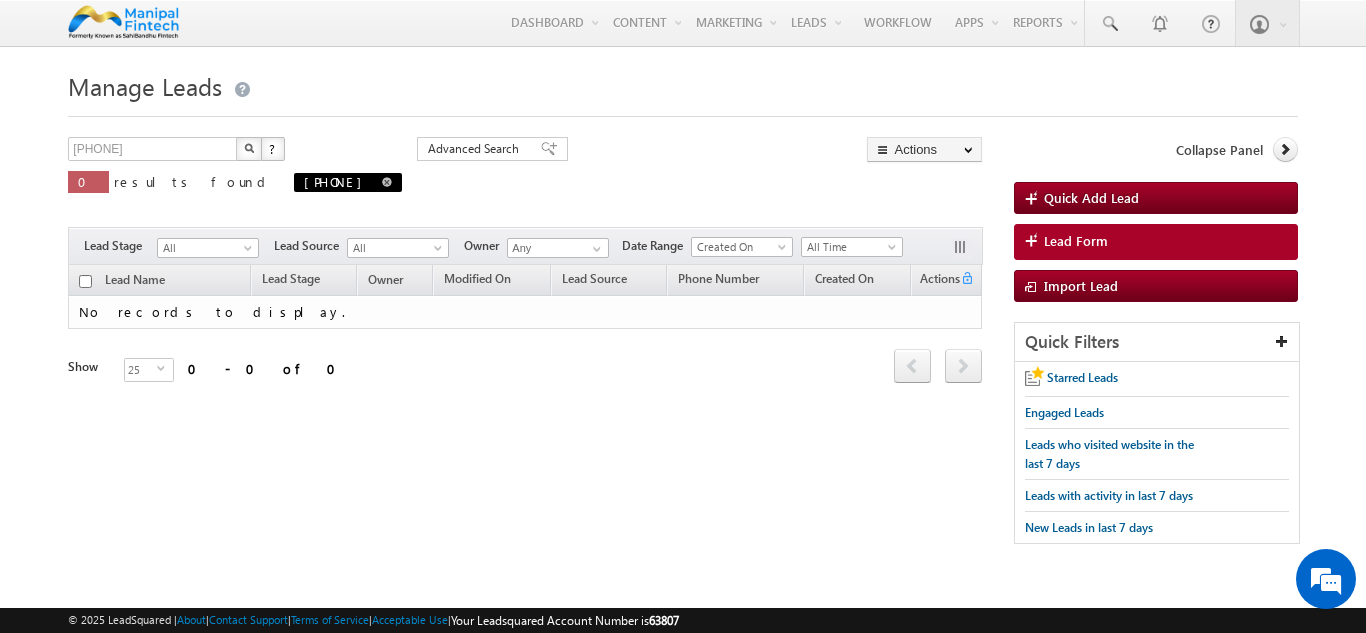 click at bounding box center (387, 182) 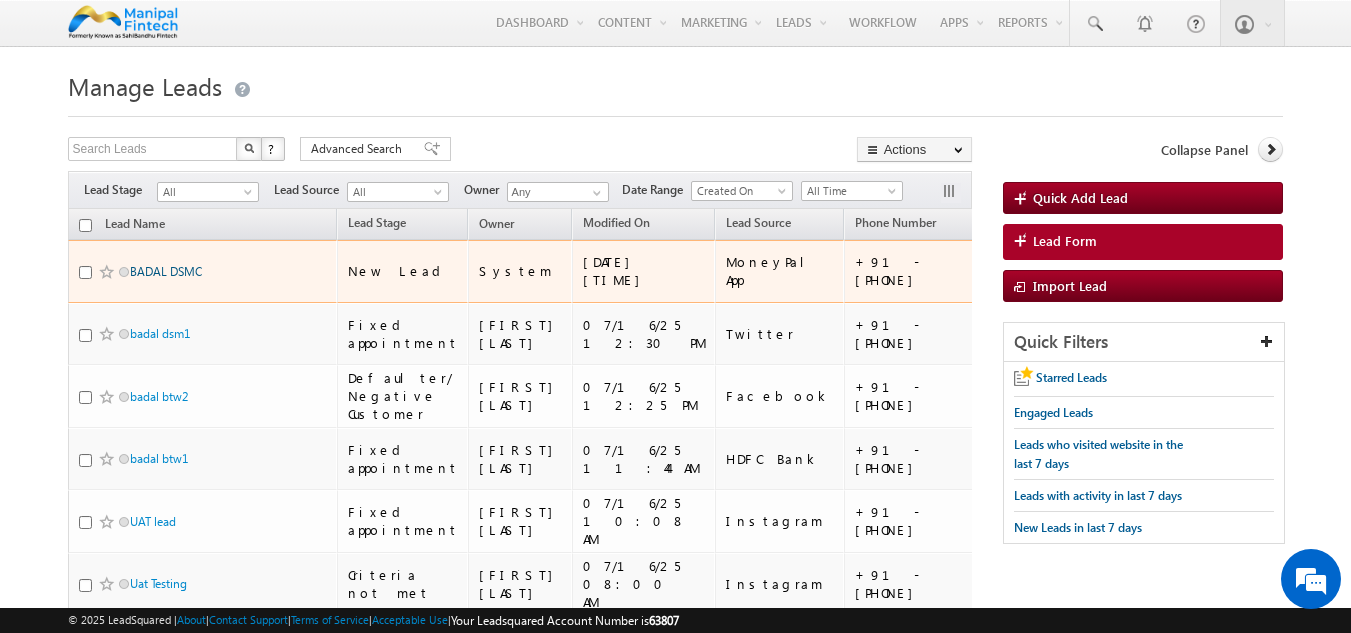 click on "BADAL DSMC" at bounding box center [166, 271] 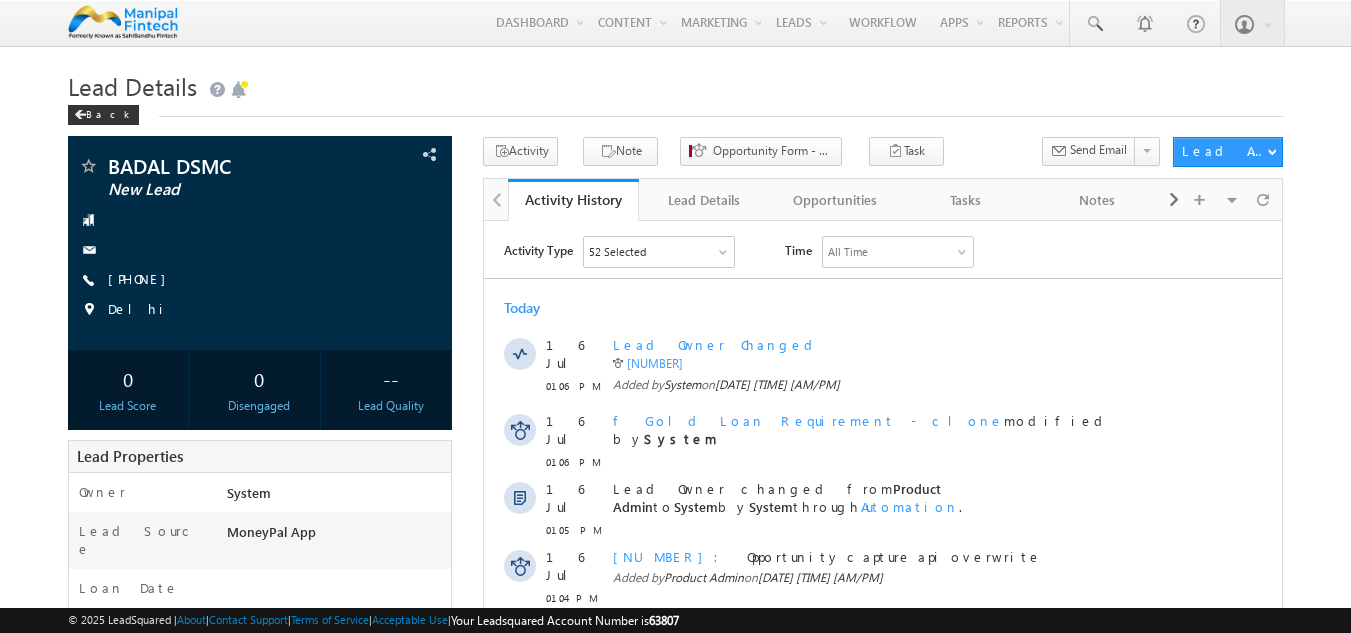 scroll, scrollTop: 0, scrollLeft: 0, axis: both 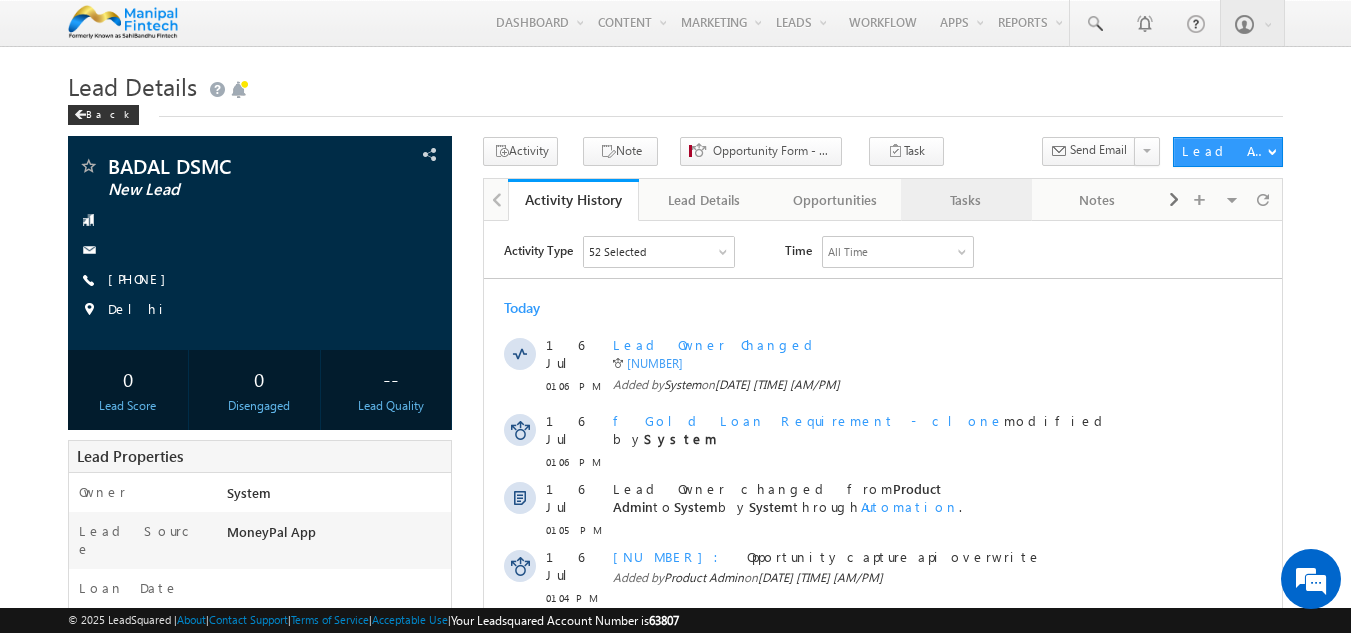 click on "Tasks" at bounding box center (965, 200) 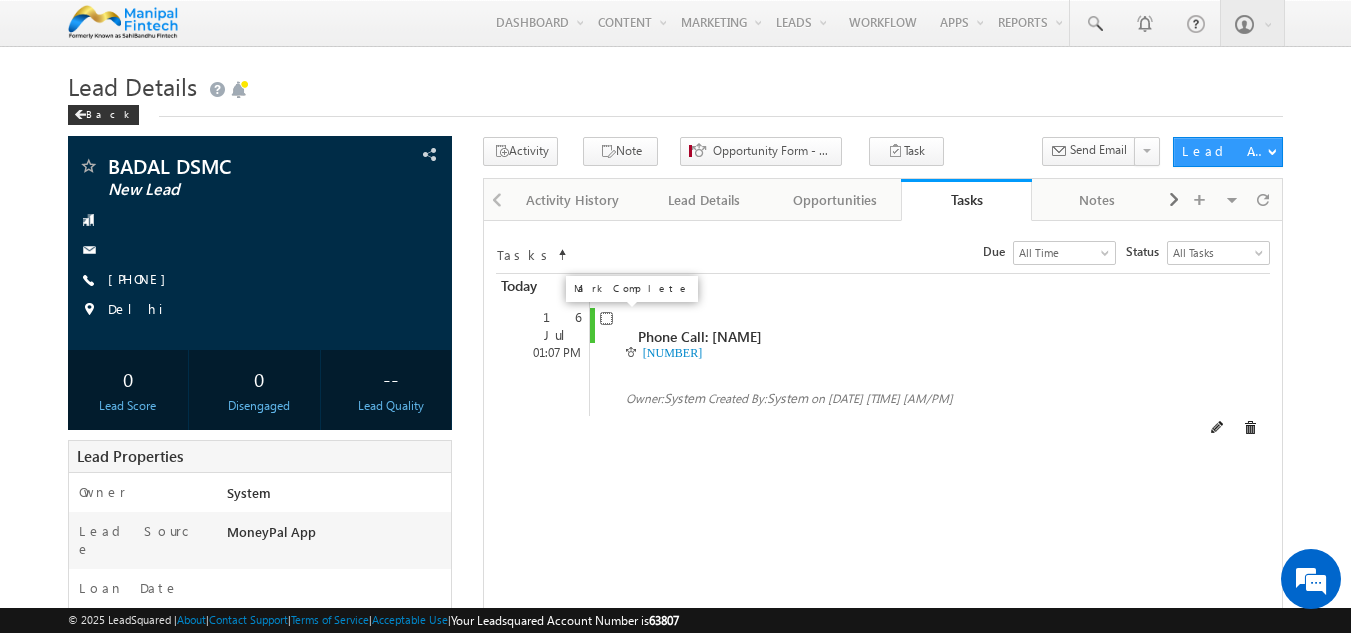 click at bounding box center [606, 318] 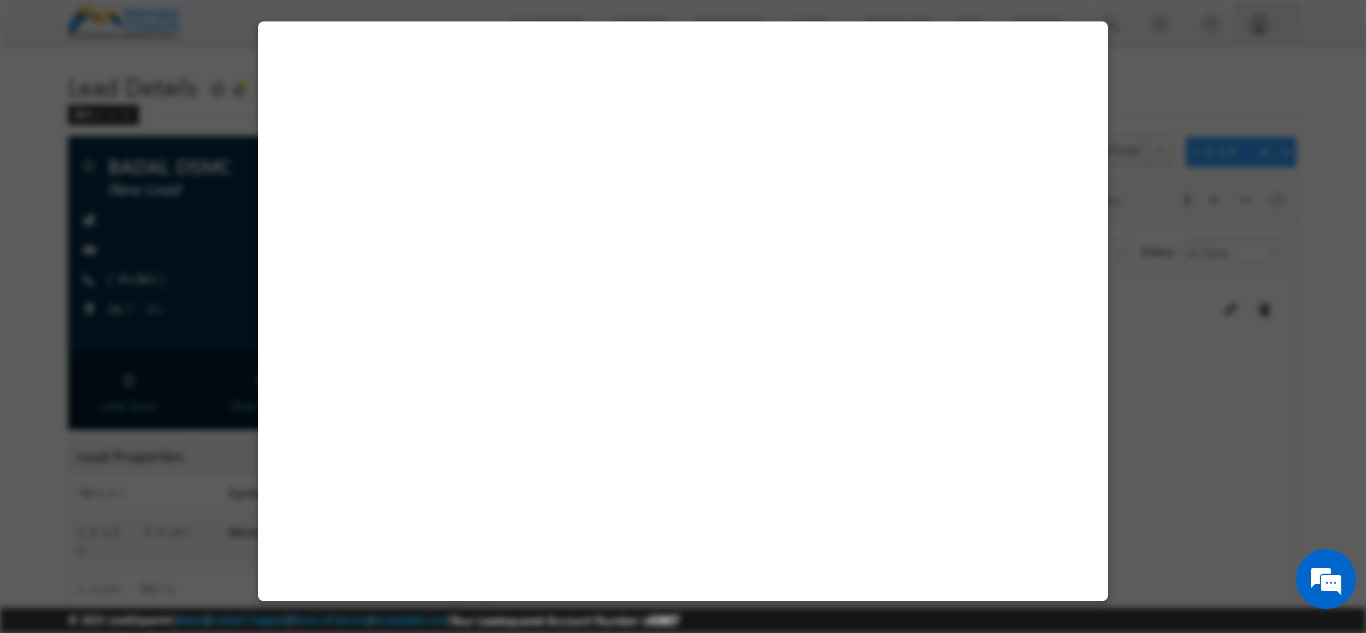 select on "MoneyPal App" 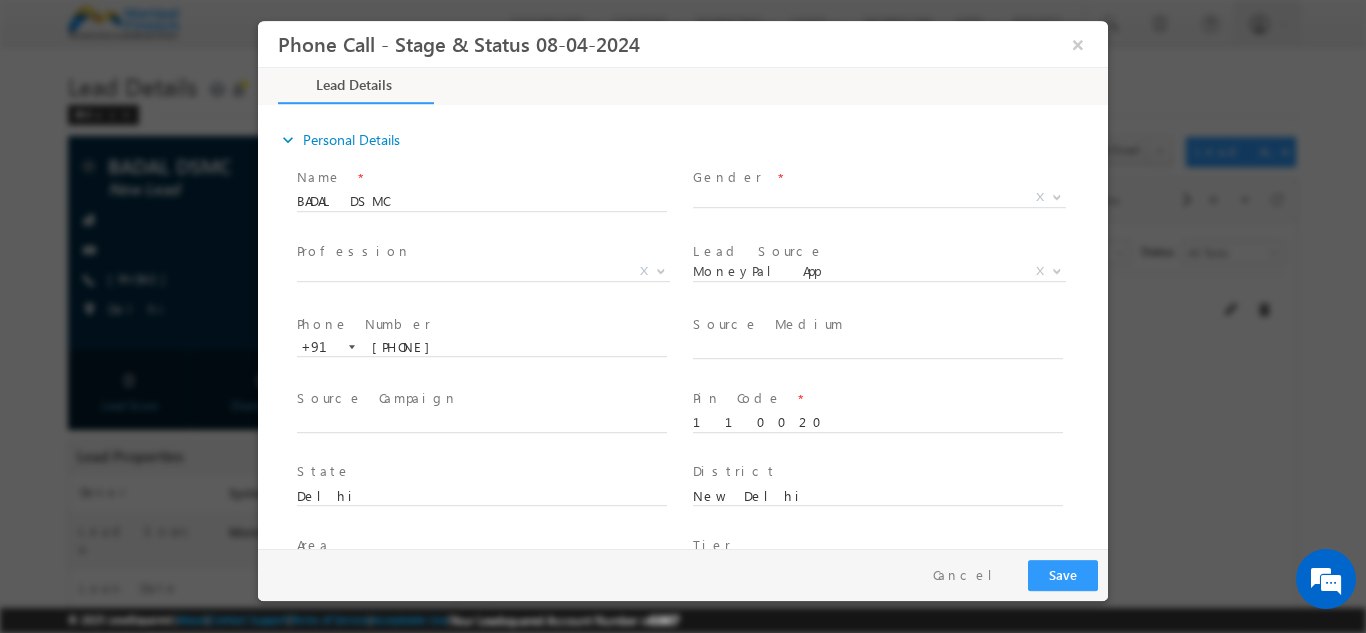 scroll, scrollTop: 0, scrollLeft: 0, axis: both 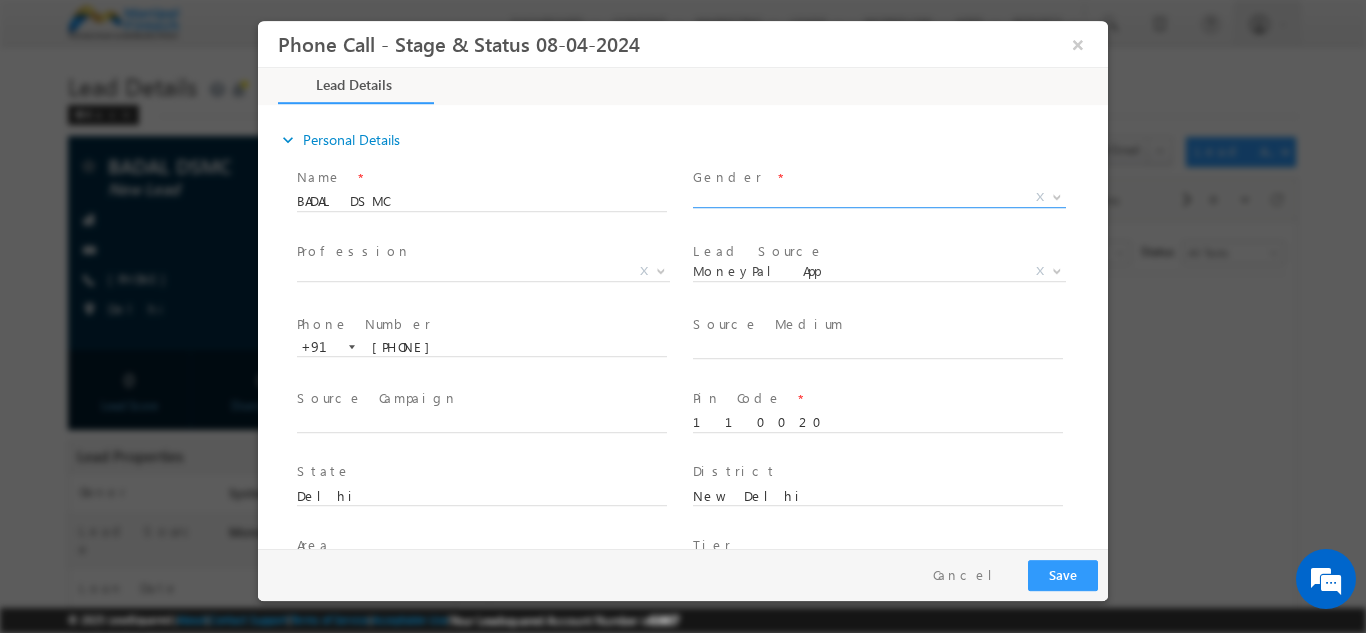 type on "07/16/25 1:07 PM" 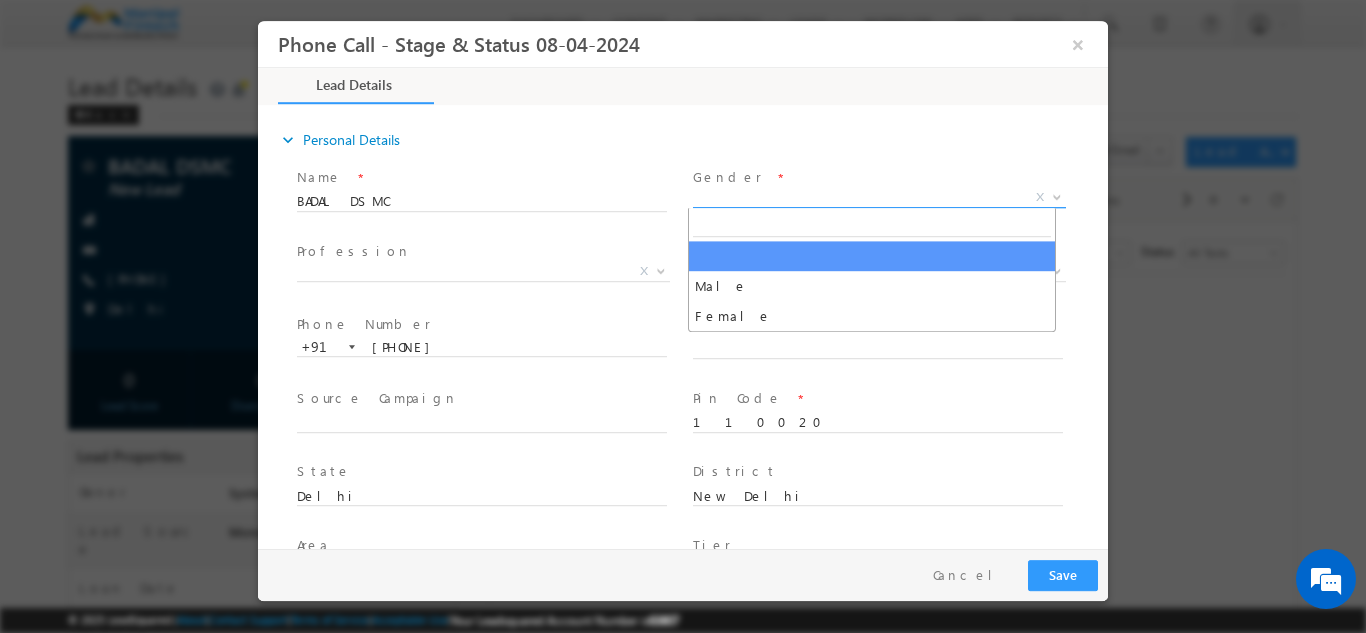 click on "X" at bounding box center (879, 197) 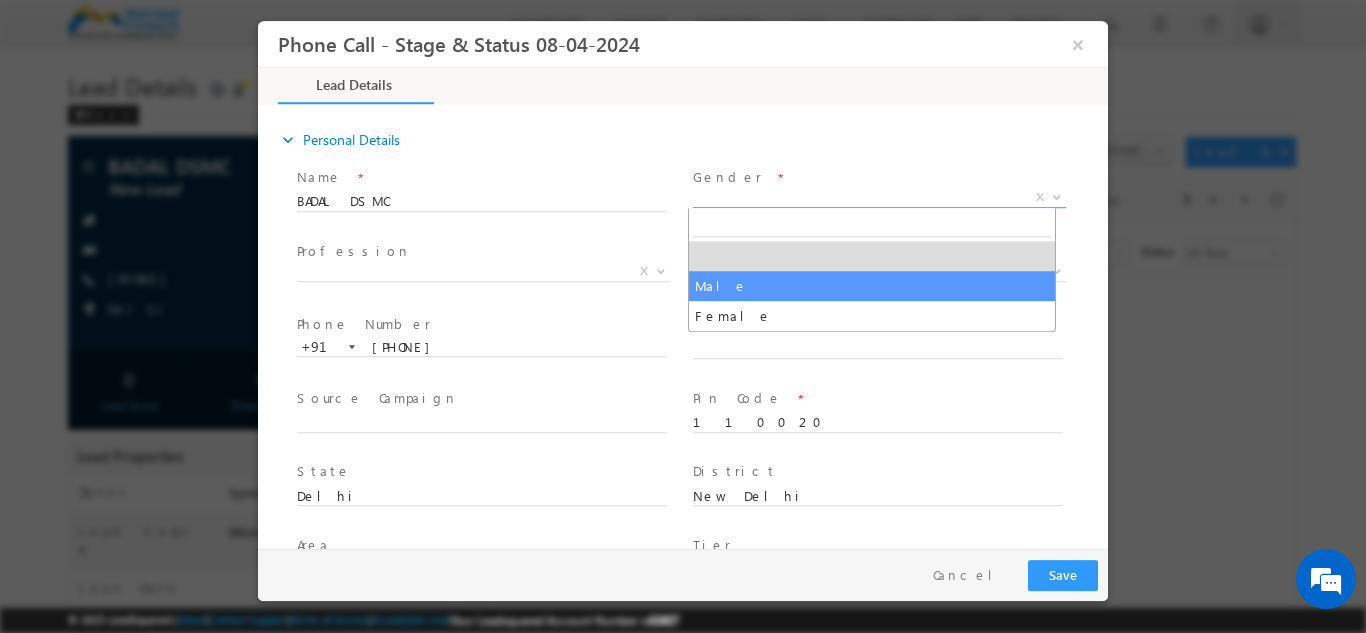 select on "Male" 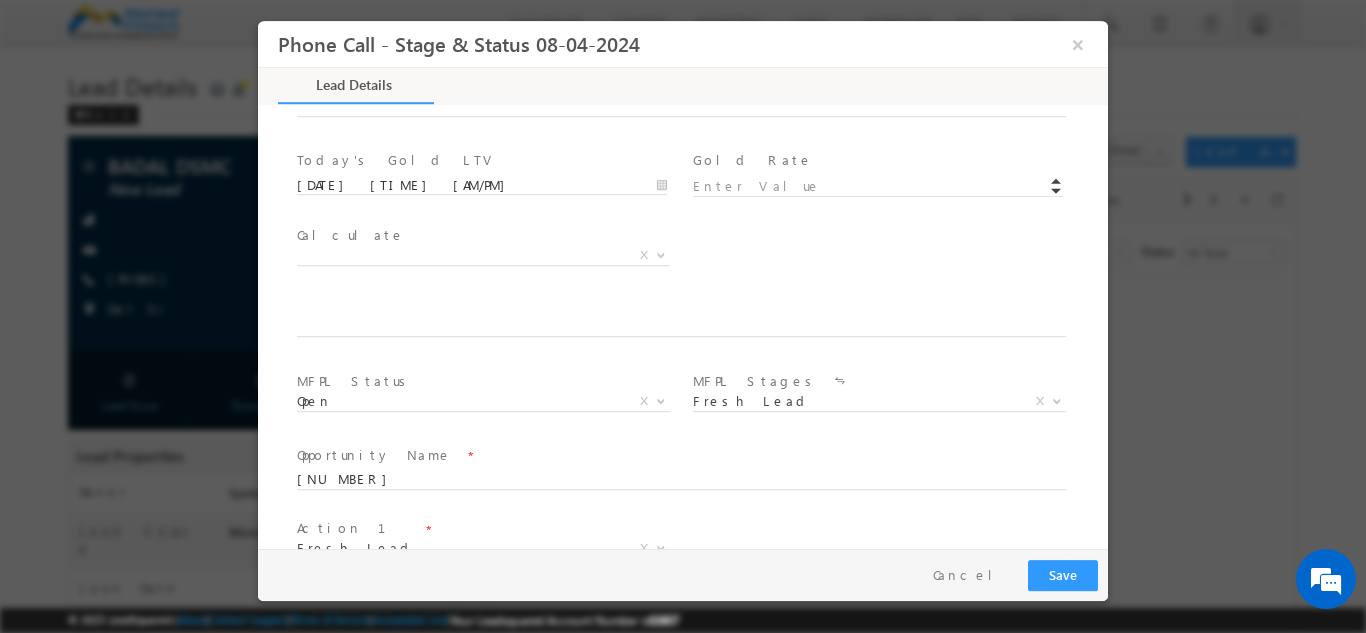 scroll, scrollTop: 1020, scrollLeft: 0, axis: vertical 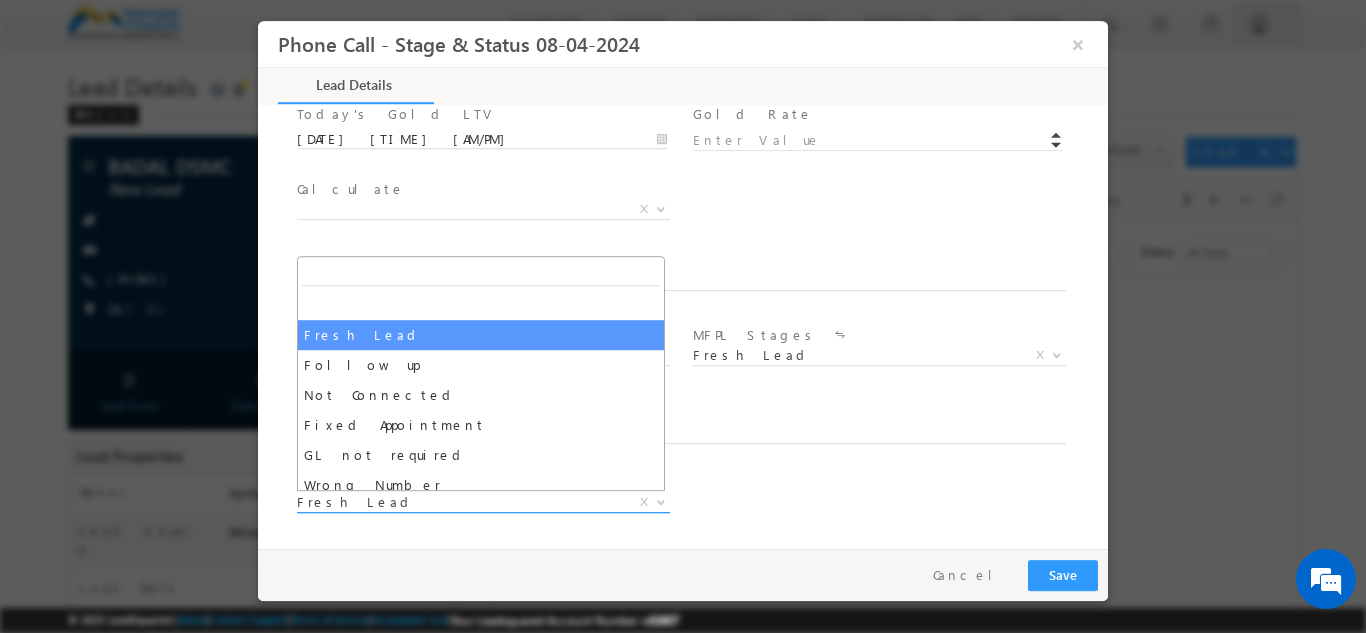 click on "Fresh Lead" at bounding box center (459, 501) 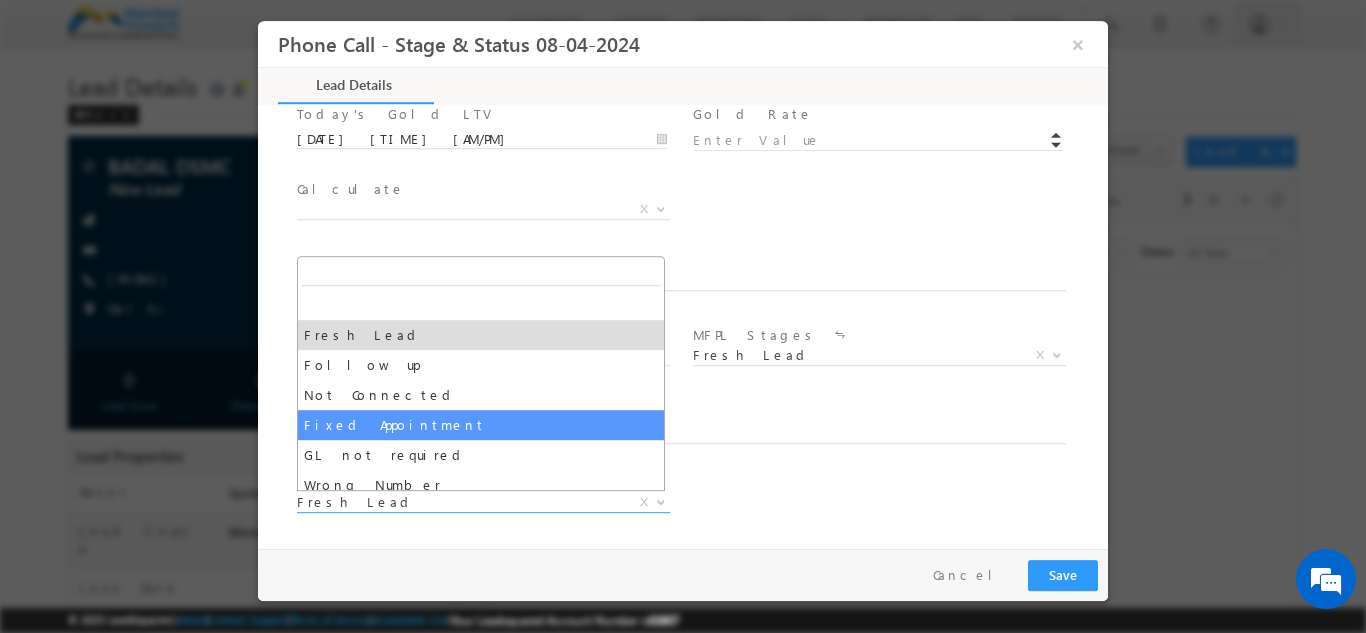 select on "Fixed Appointment" 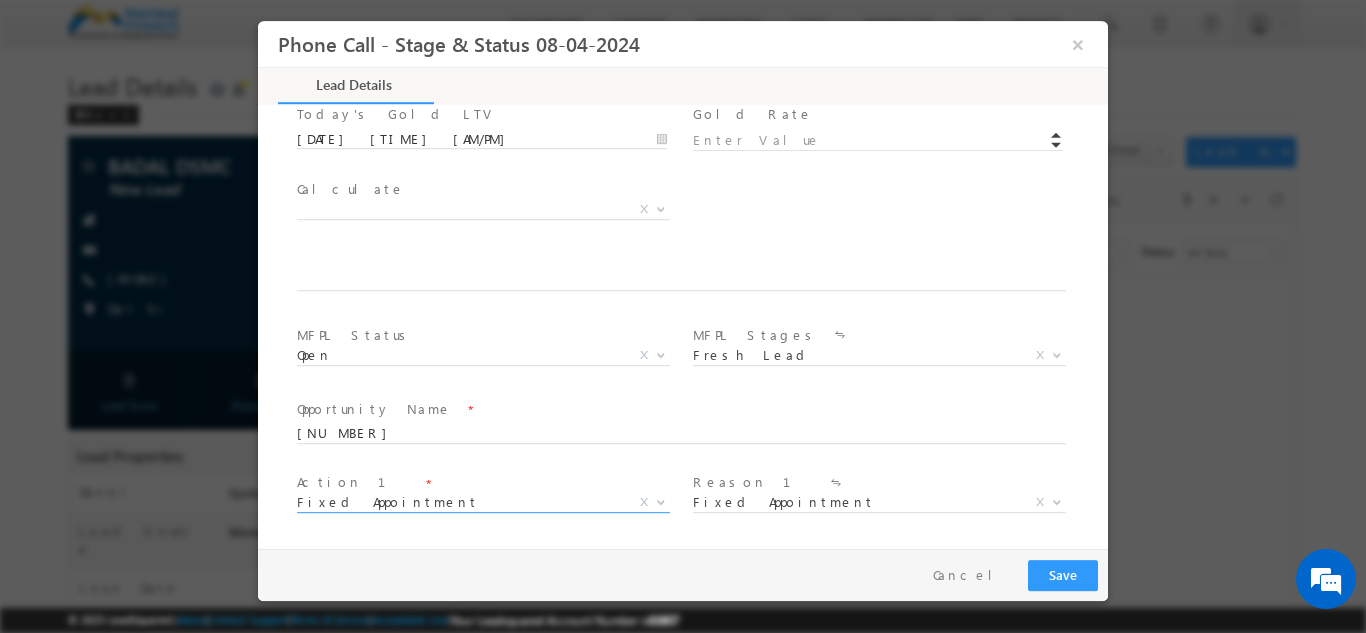 scroll, scrollTop: 1168, scrollLeft: 0, axis: vertical 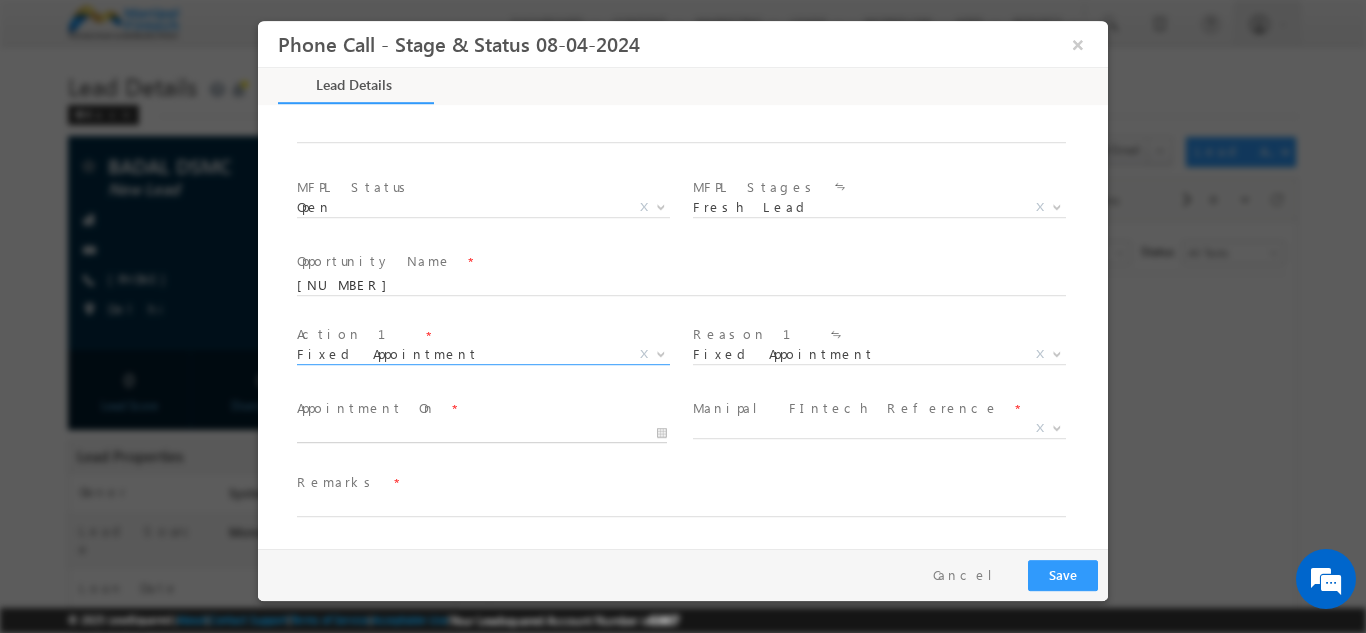 type on "07/16/25 1:08 PM" 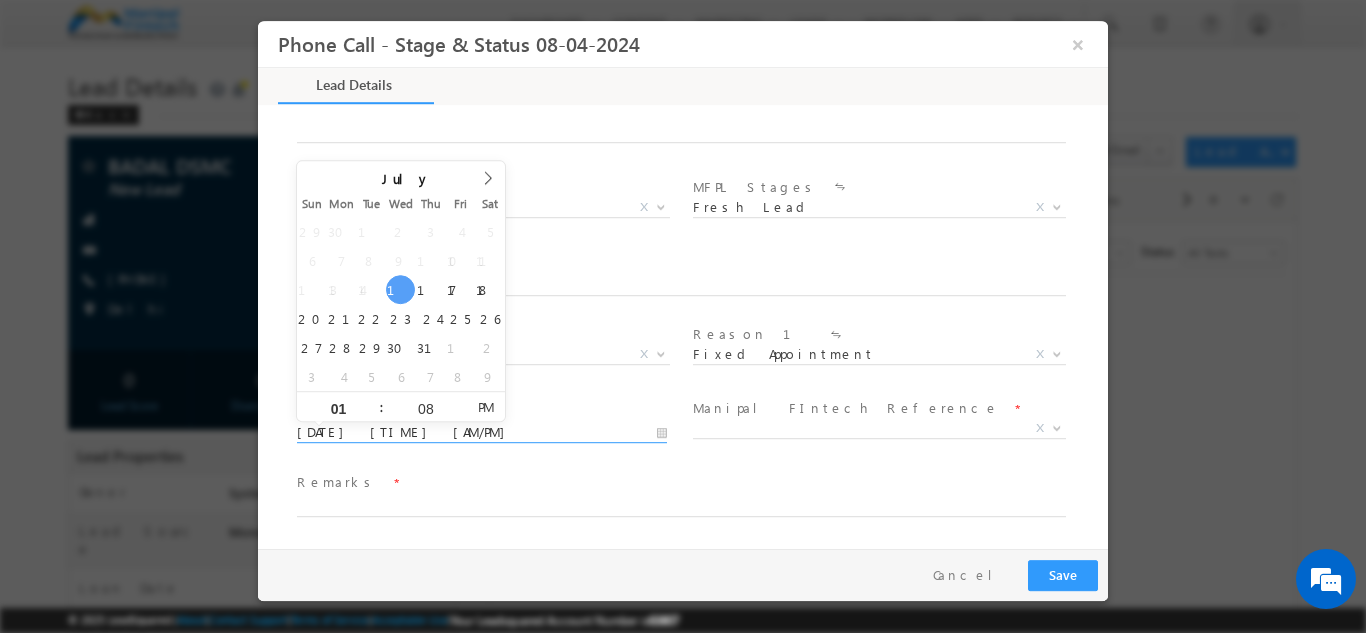 click on "07/16/25 1:08 PM" at bounding box center [482, 432] 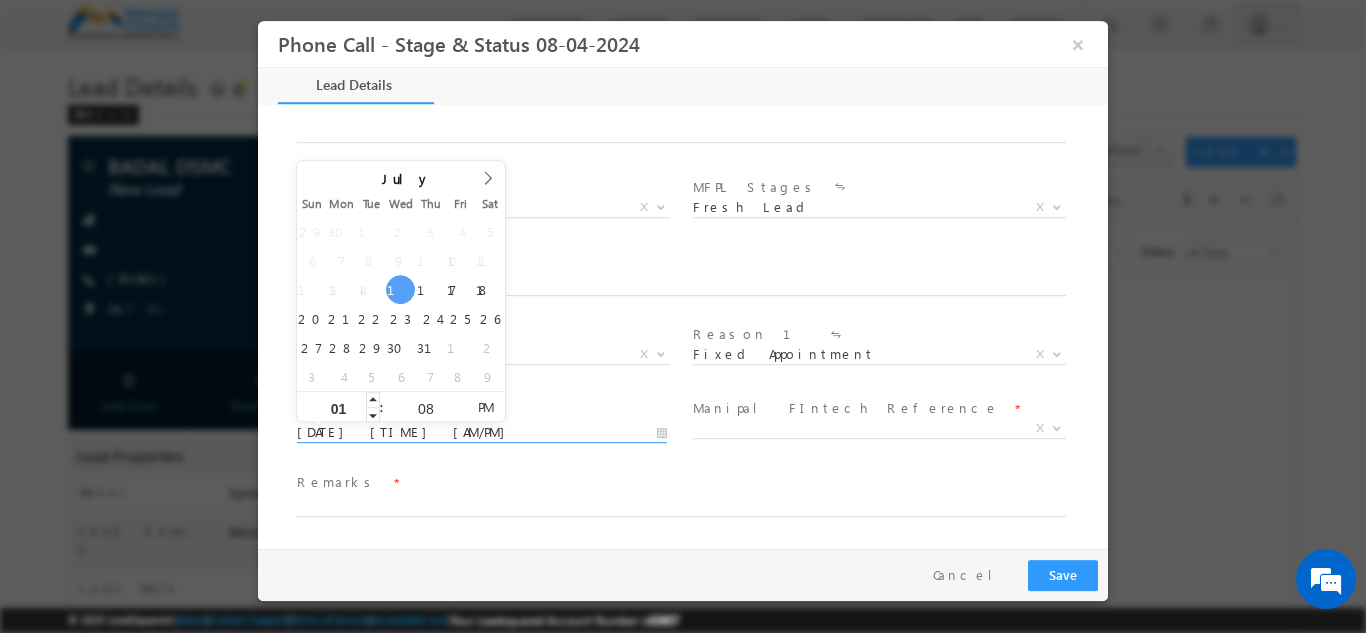 click on "01" at bounding box center (338, 408) 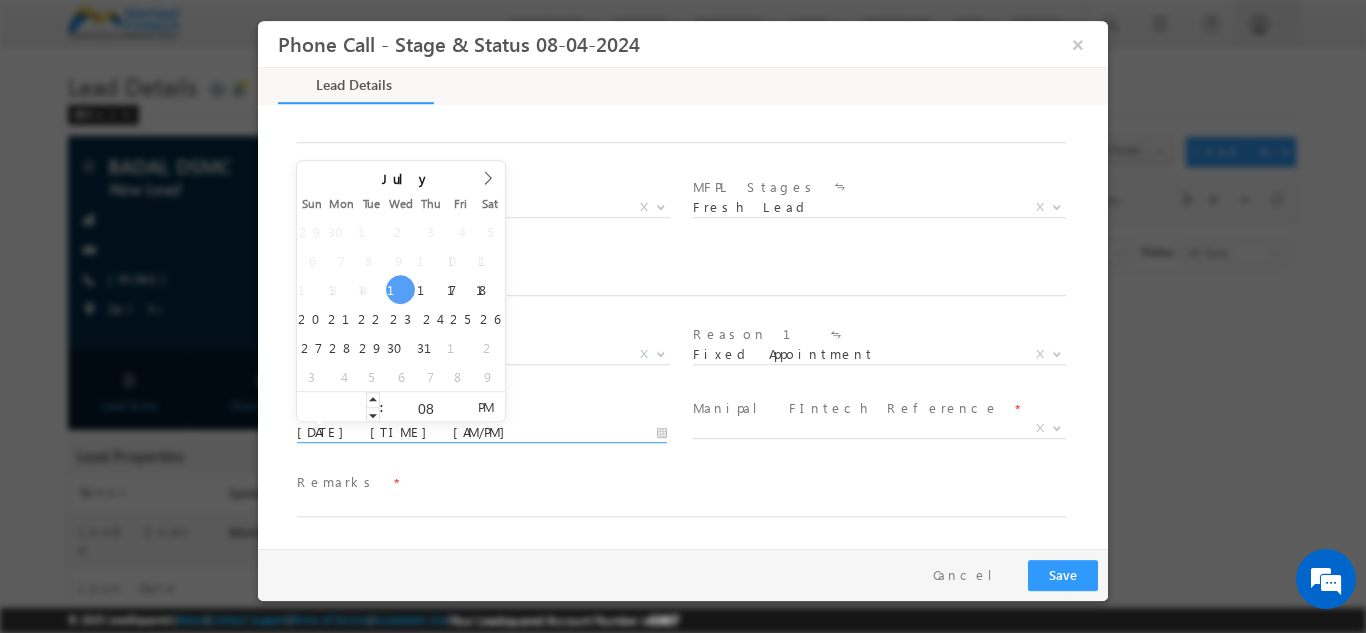 type on "2" 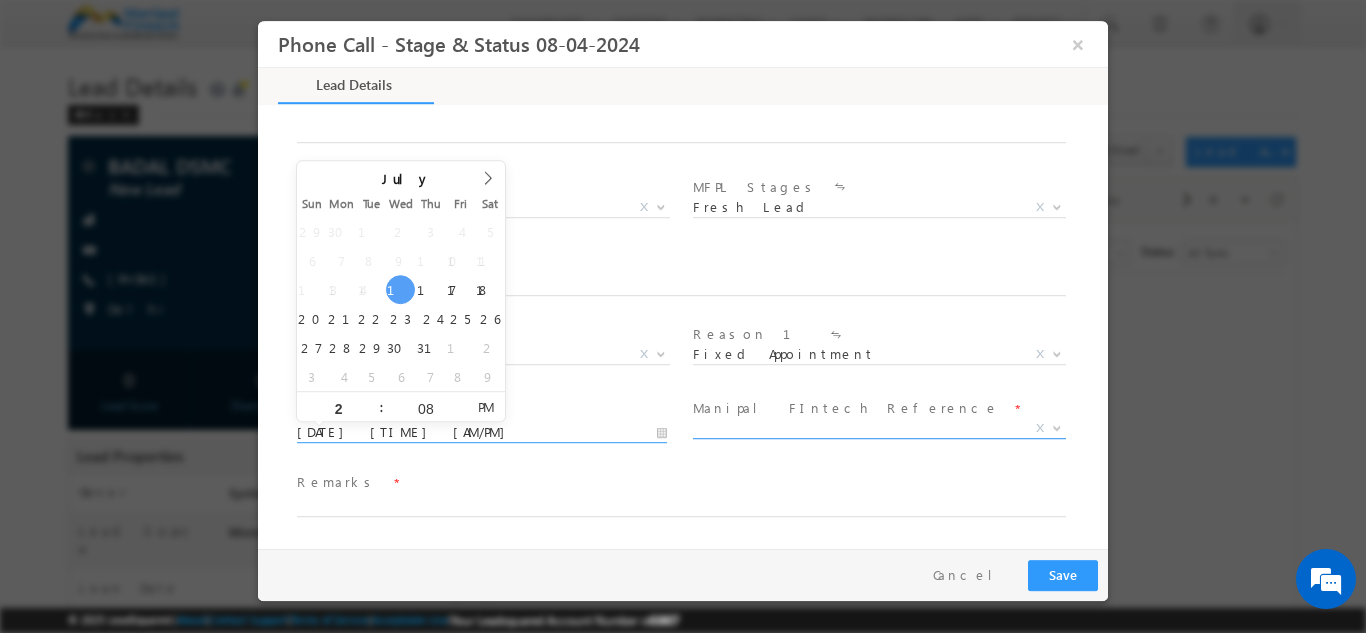 type on "07/16/25 2:08 PM" 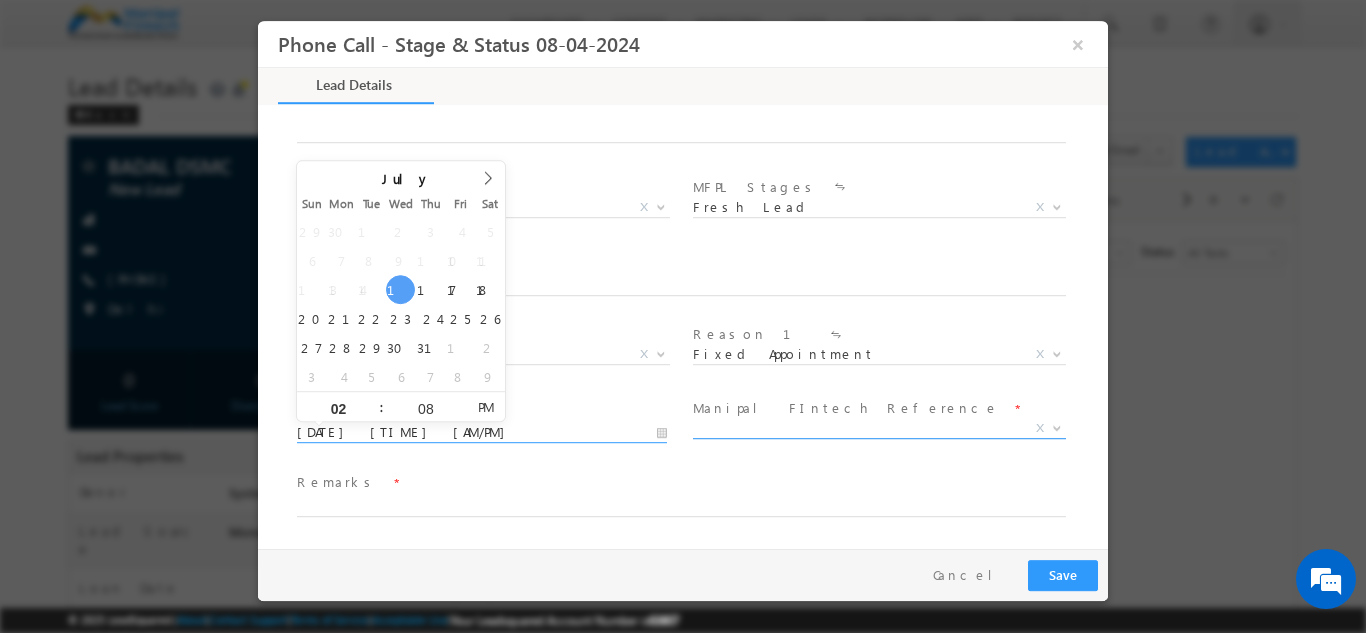 click on "X" at bounding box center [879, 428] 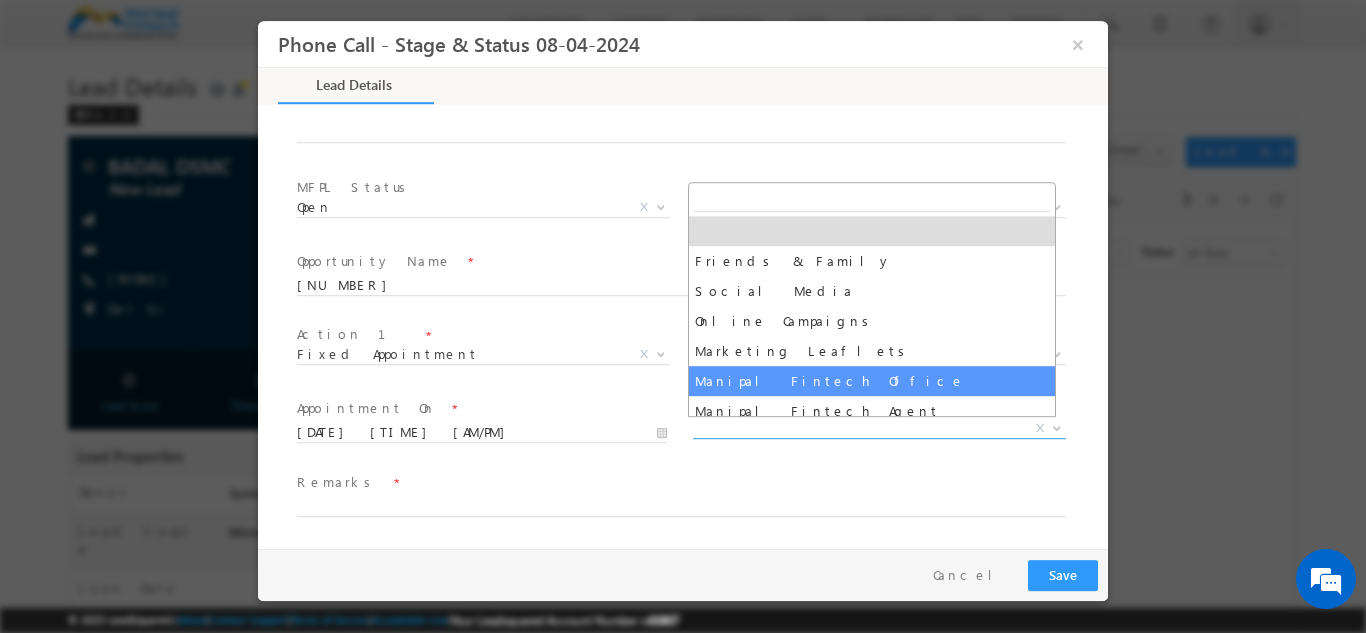 select on "Manipal Fintech Office" 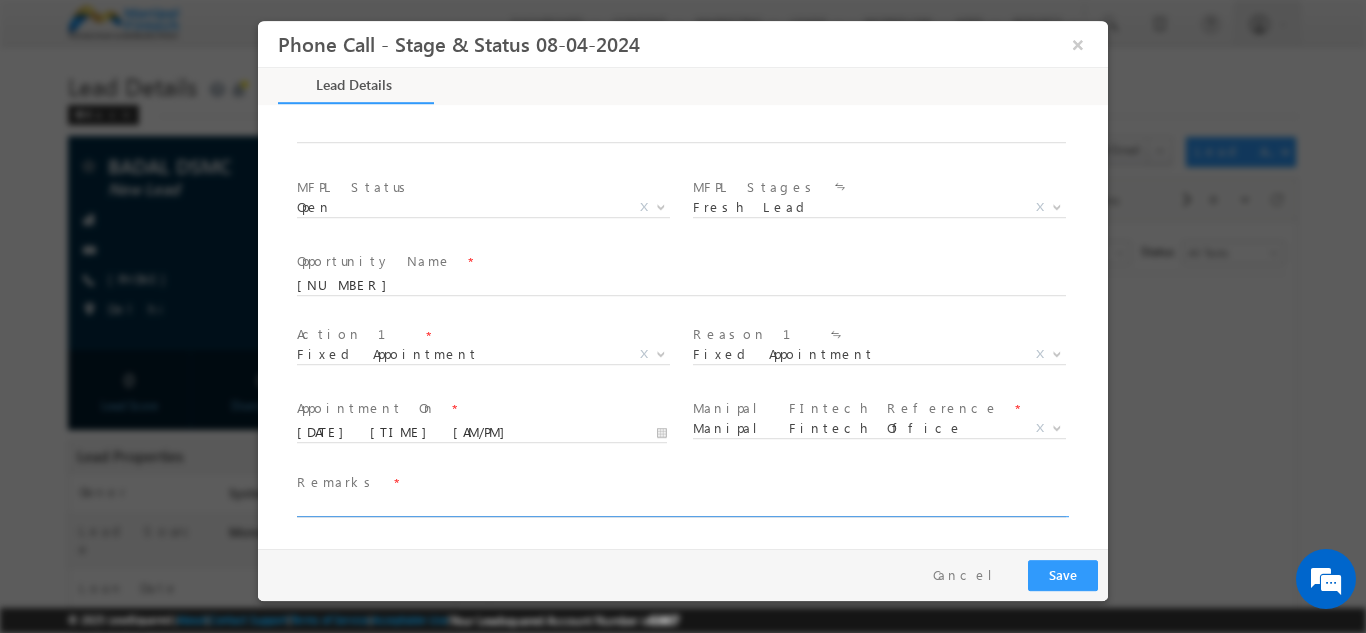 click at bounding box center [681, 506] 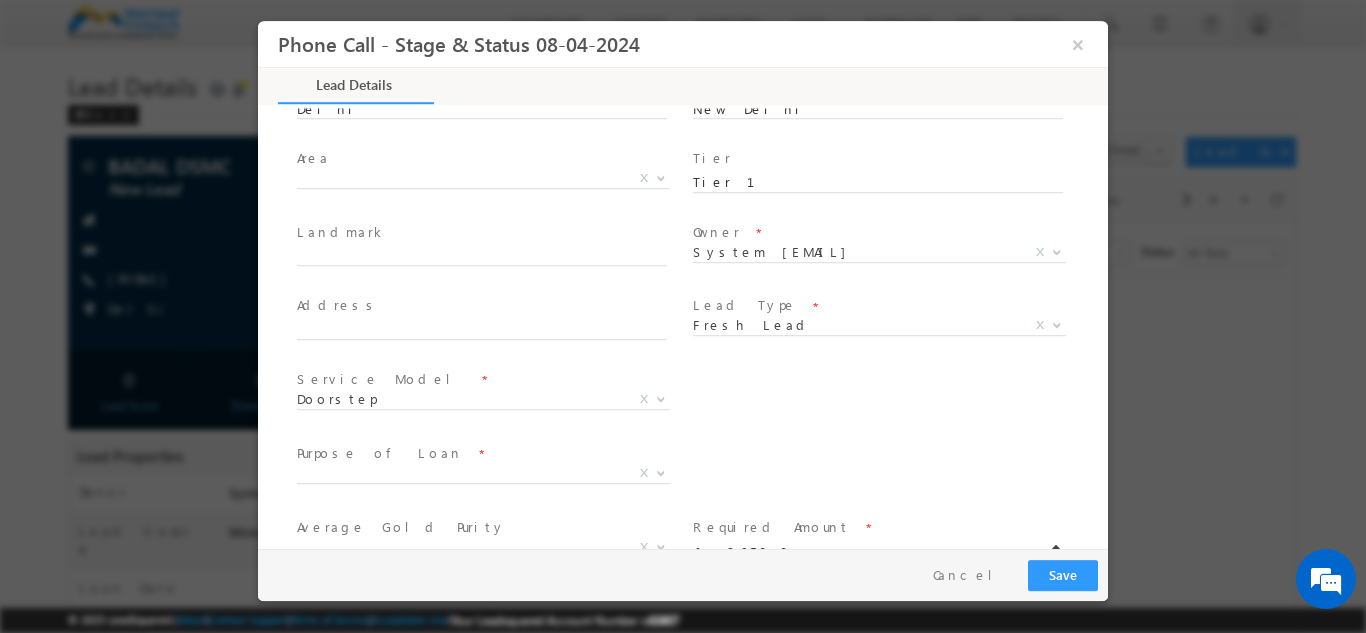 scroll, scrollTop: 388, scrollLeft: 0, axis: vertical 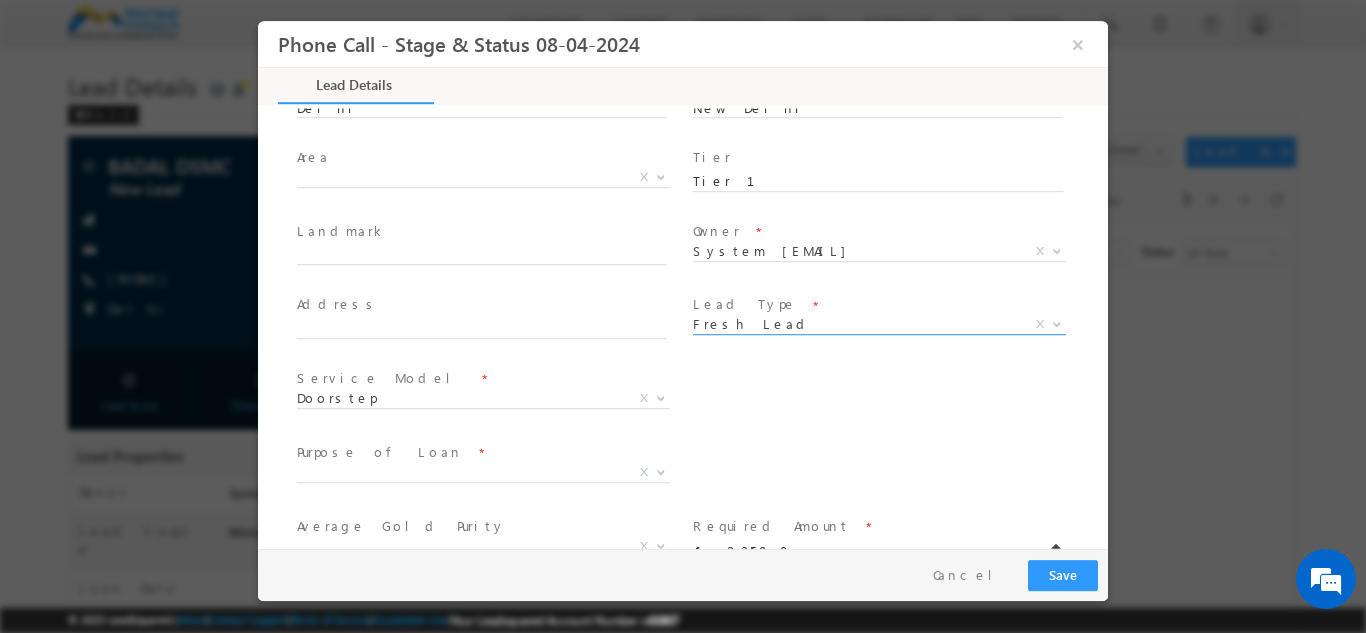 type on "badal ds lead from sbo" 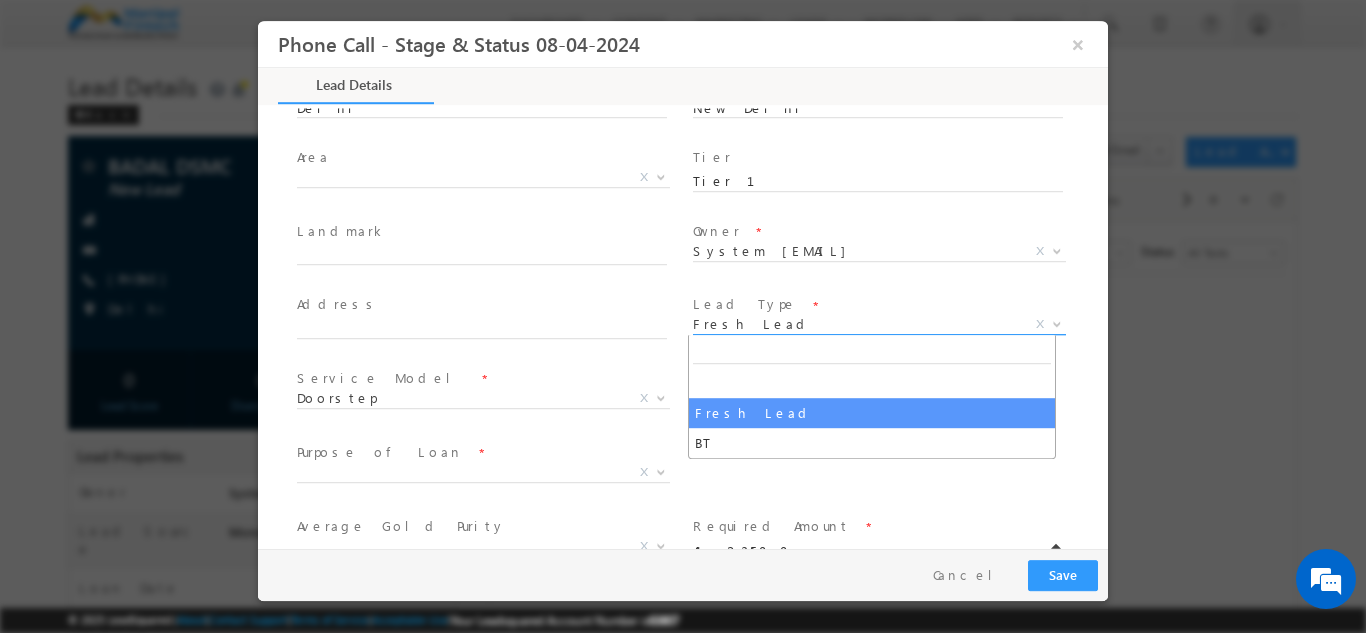 click on "Fresh Lead" at bounding box center [855, 323] 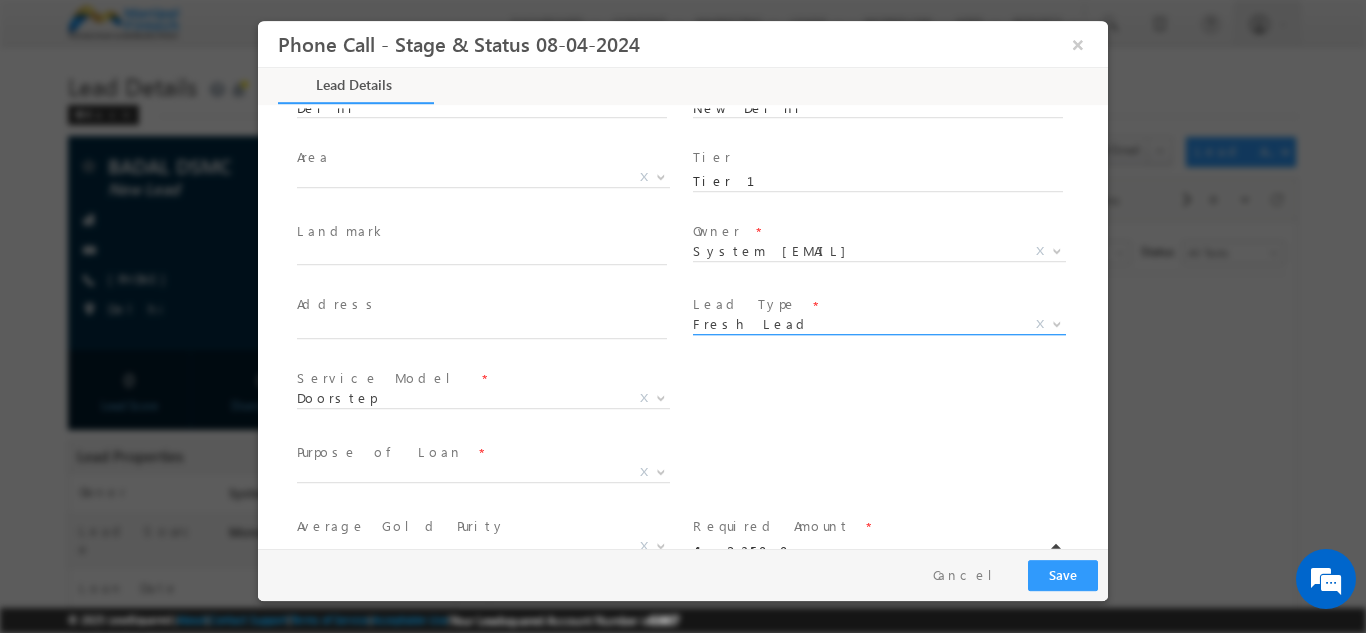 click on "Fresh Lead" at bounding box center (855, 323) 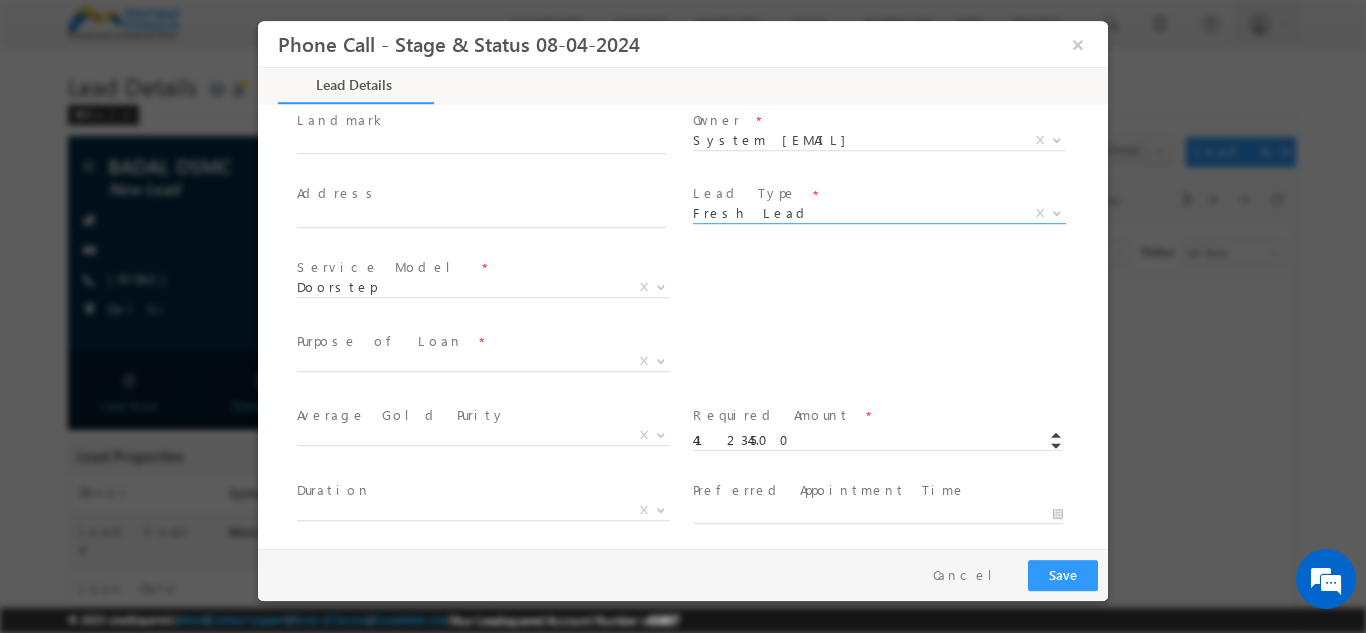 scroll, scrollTop: 516, scrollLeft: 0, axis: vertical 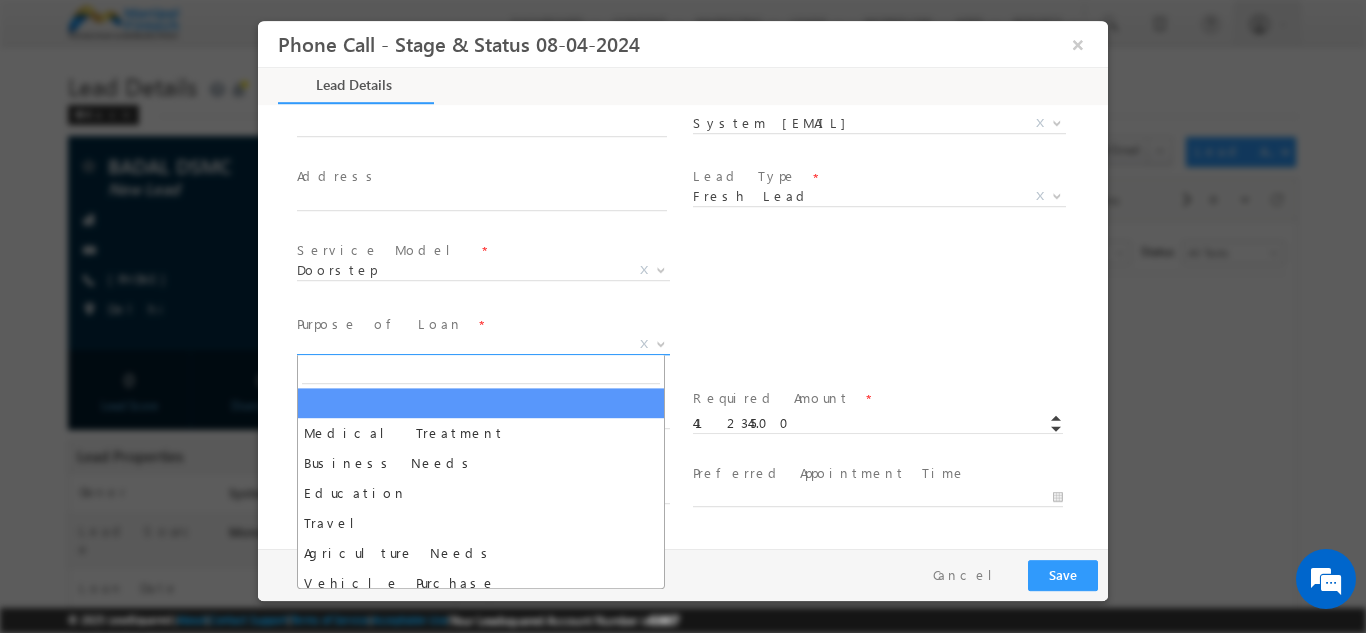click on "X" at bounding box center (483, 344) 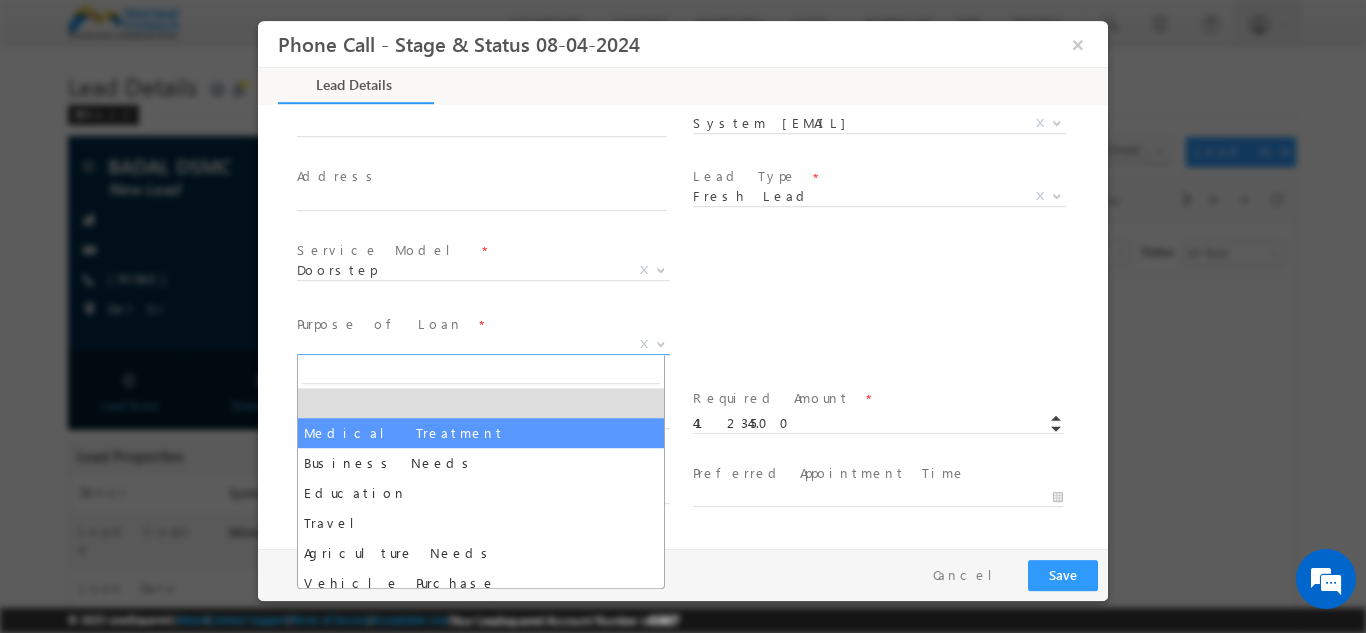 select on "Medical Treatment" 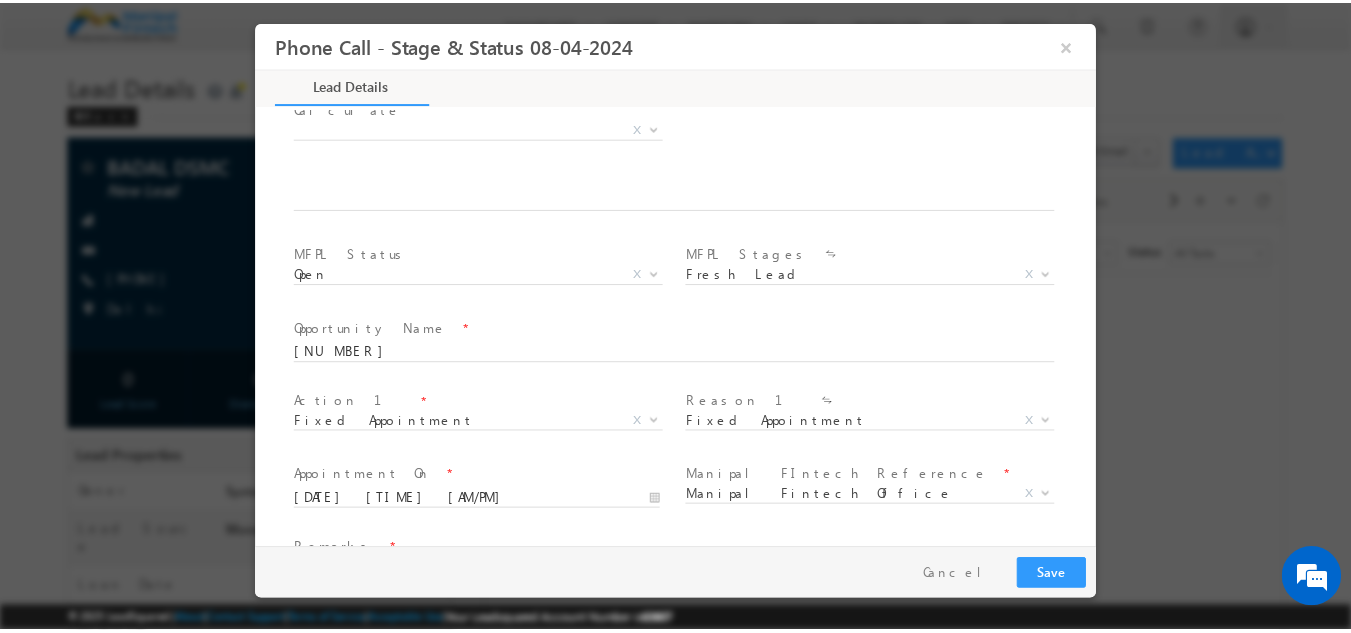 scroll, scrollTop: 1168, scrollLeft: 0, axis: vertical 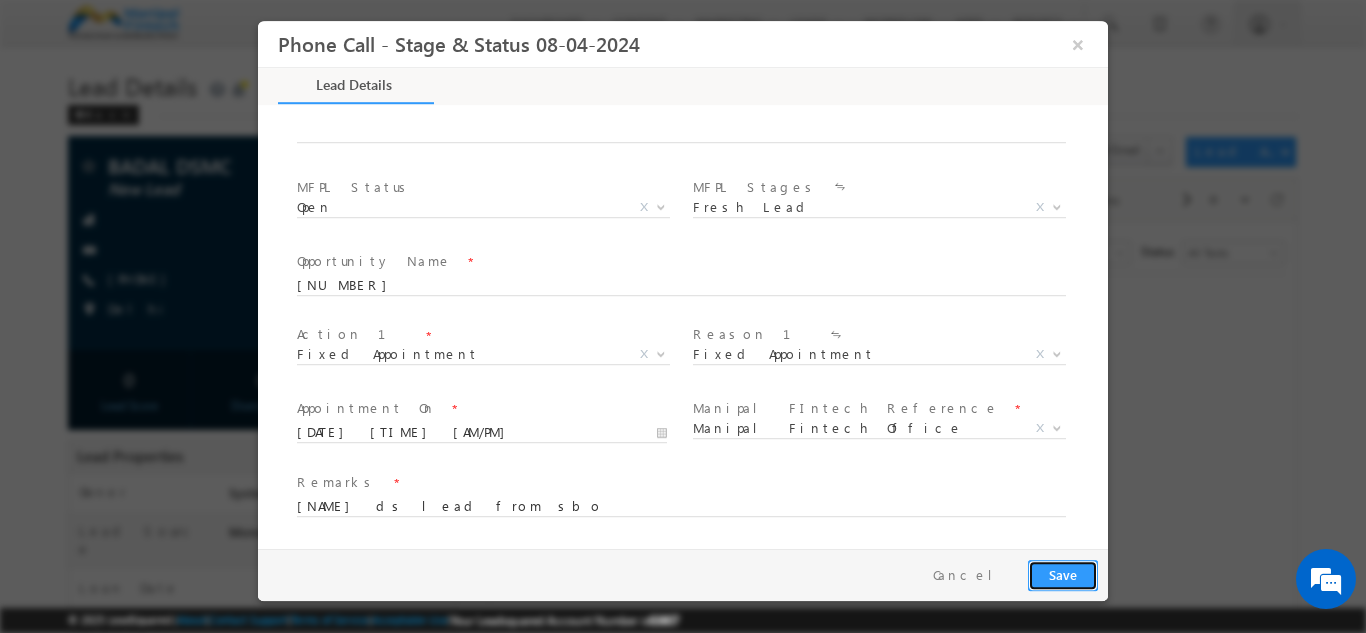 click on "Save" at bounding box center (1063, 574) 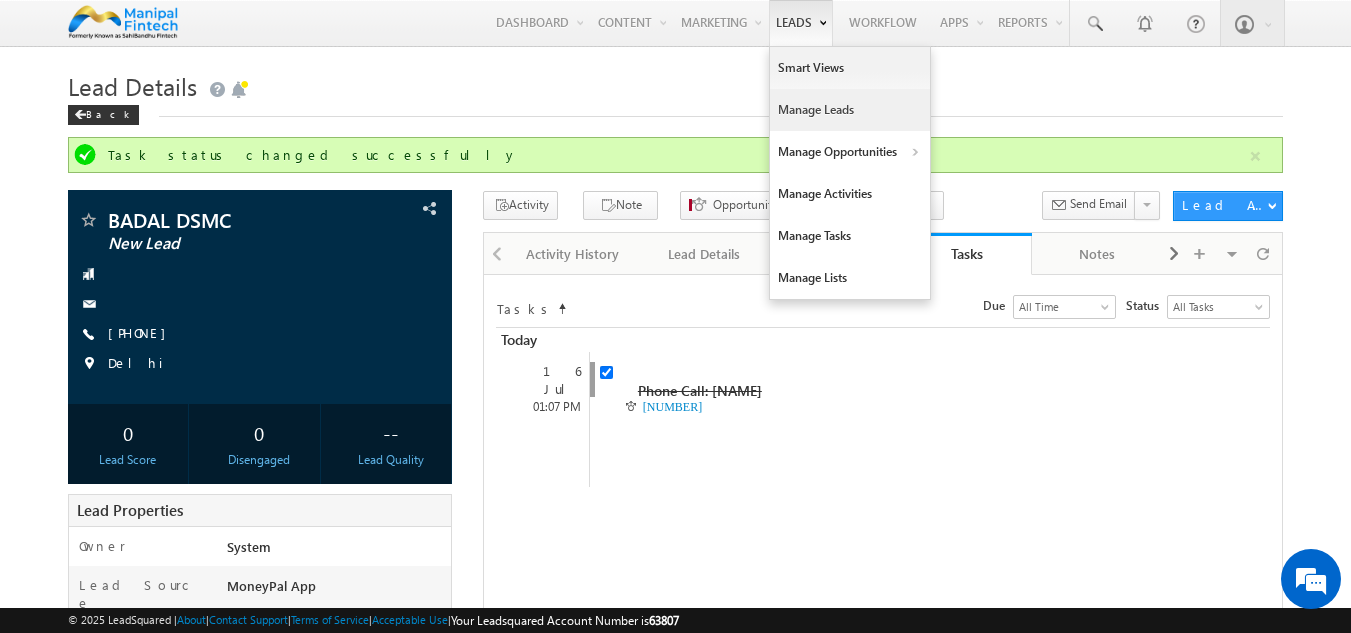click on "Manage Leads" at bounding box center (850, 110) 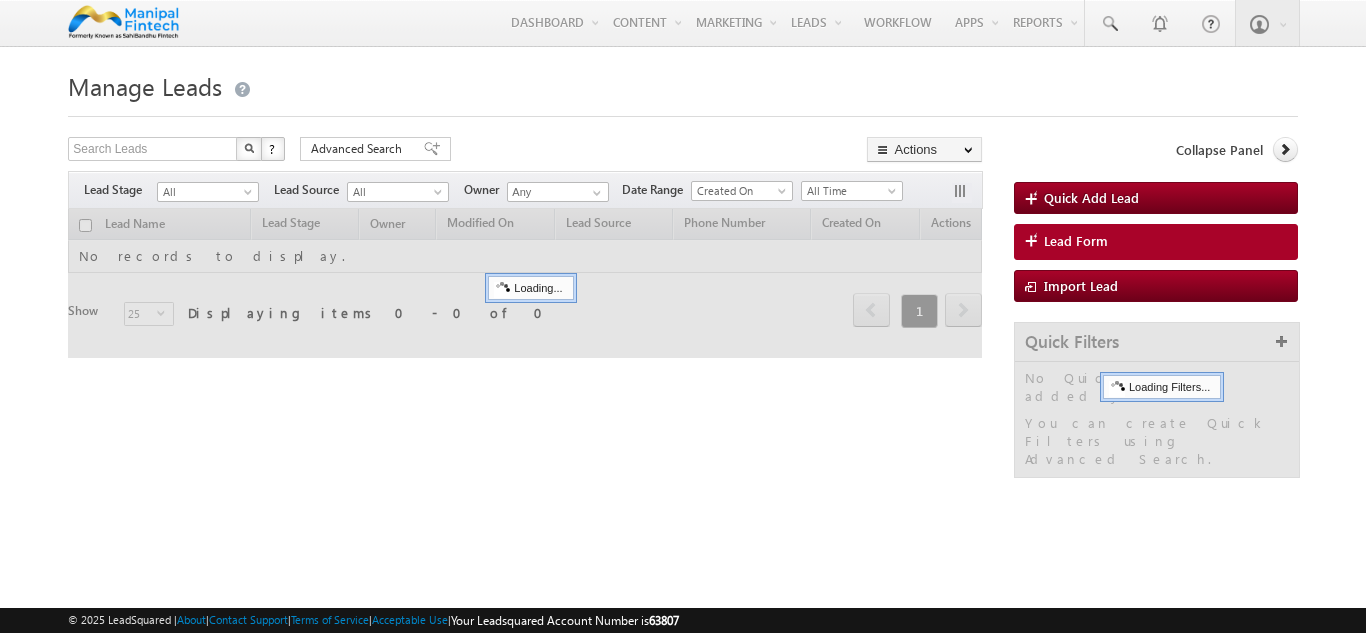 scroll, scrollTop: 0, scrollLeft: 0, axis: both 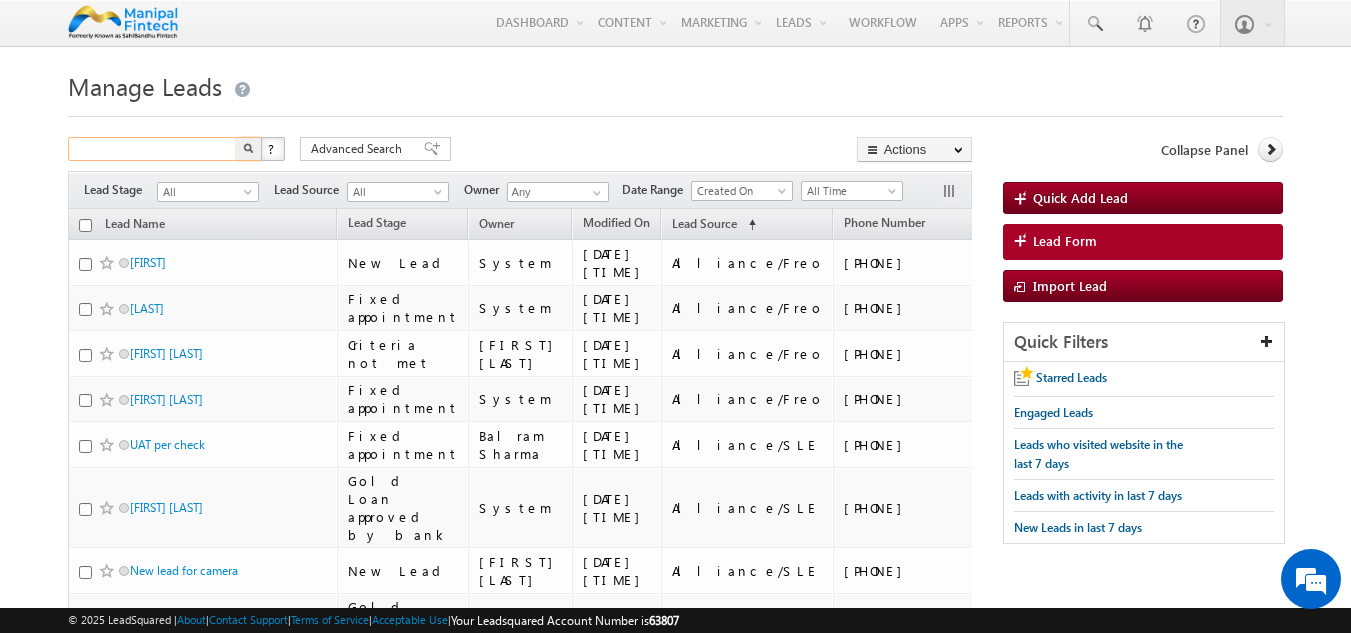click at bounding box center (153, 149) 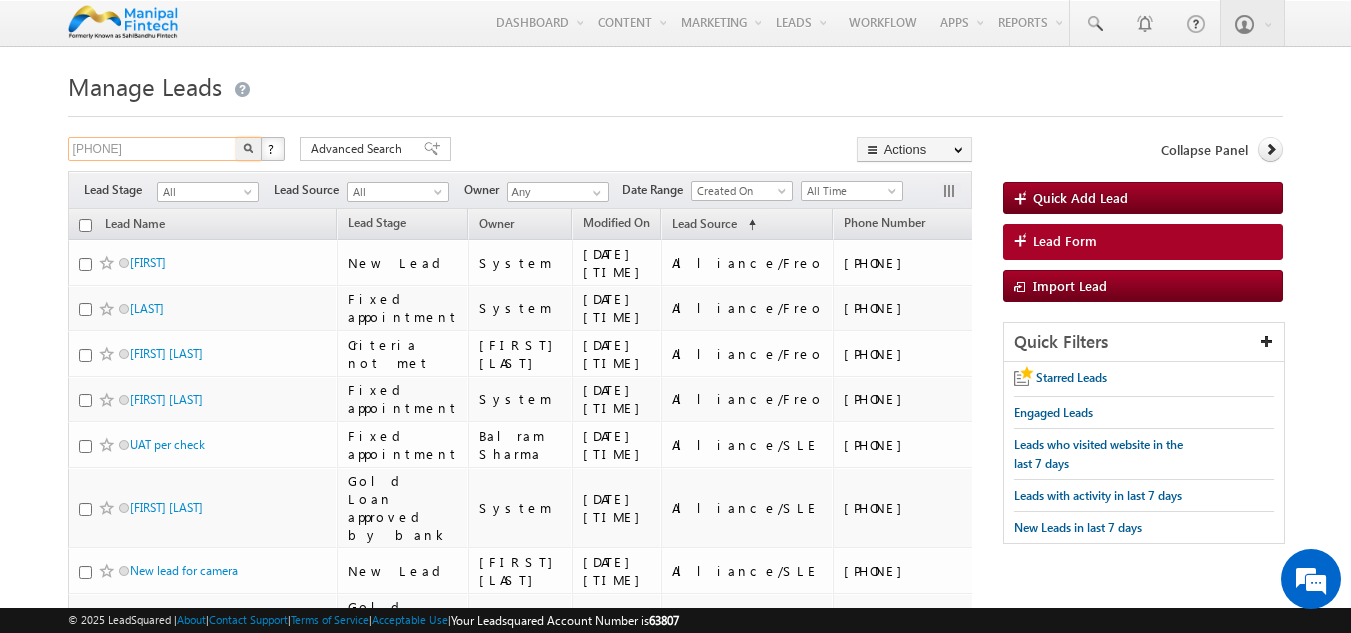 type on "[PHONE]" 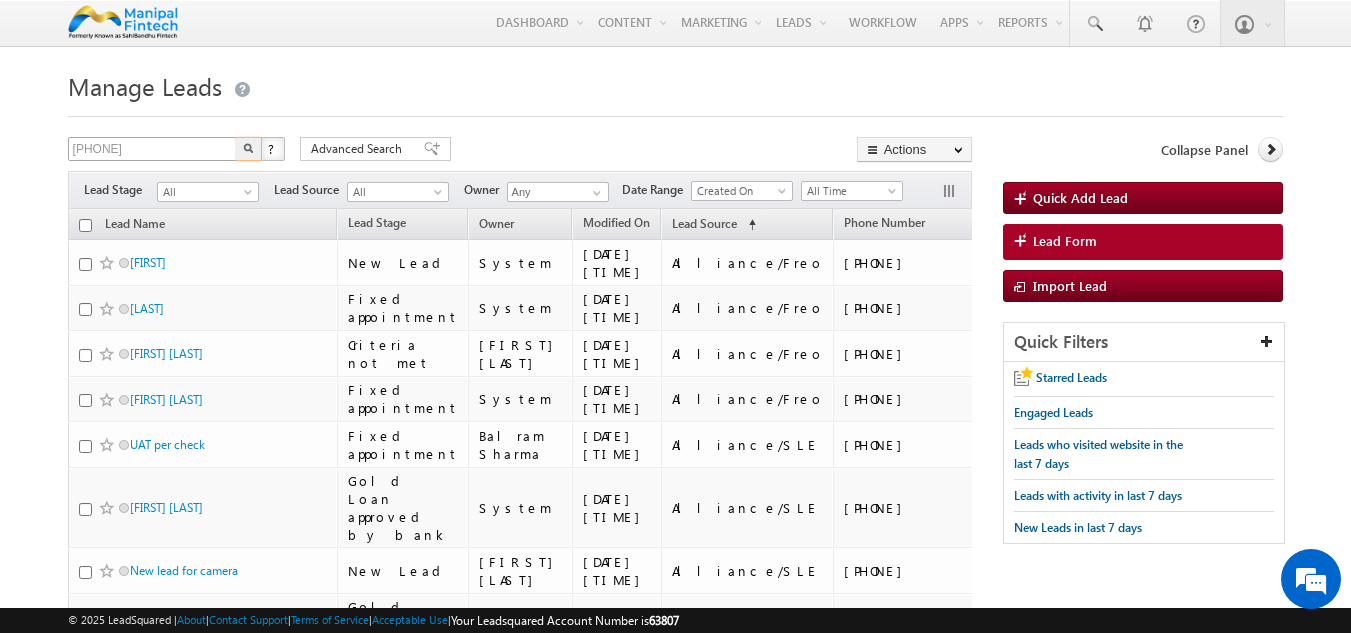 click at bounding box center [249, 149] 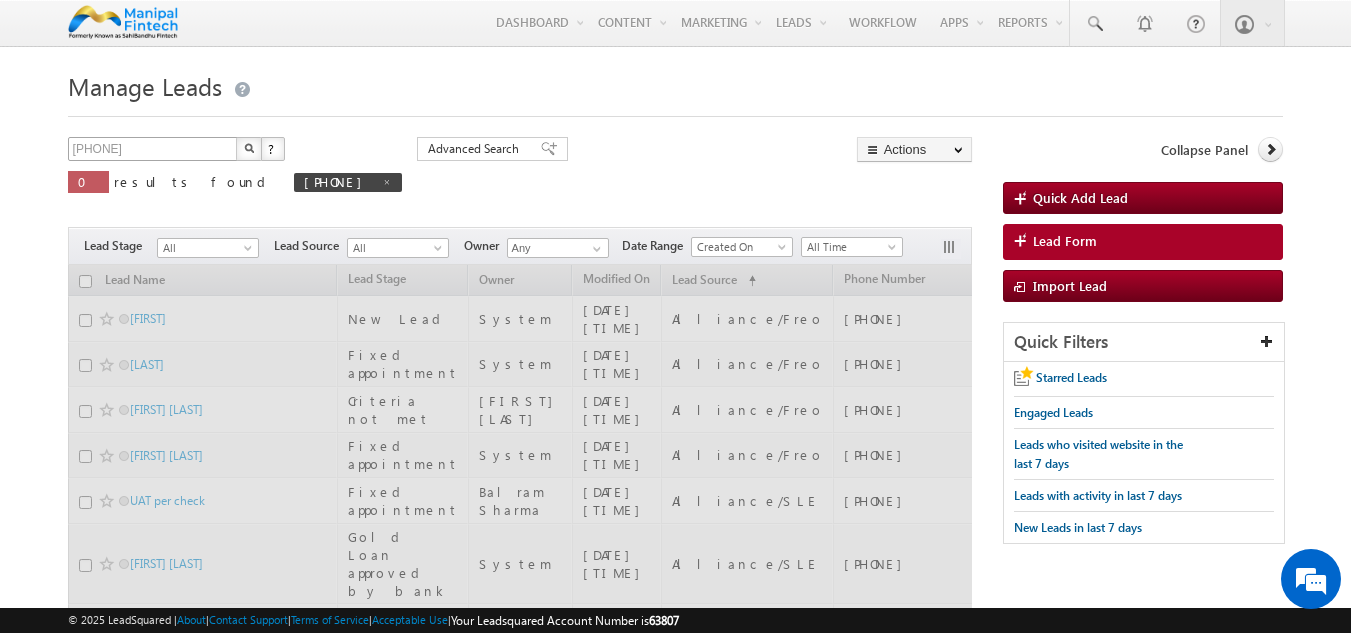 type 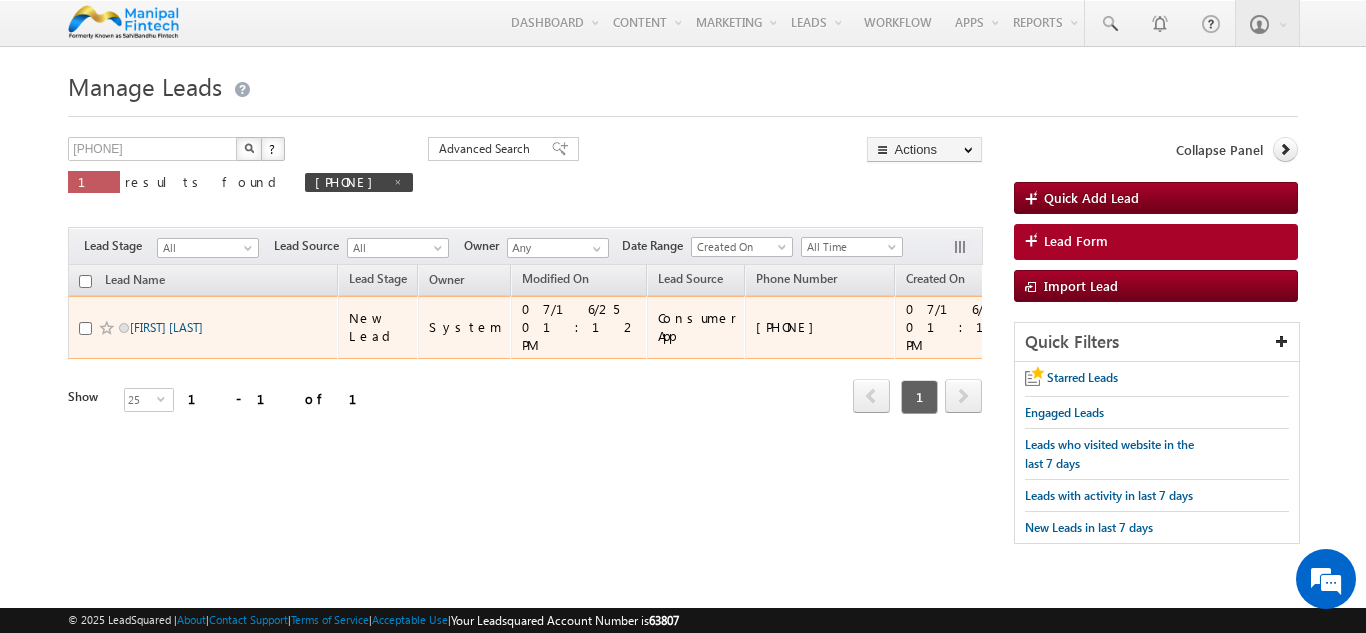 scroll, scrollTop: 0, scrollLeft: 0, axis: both 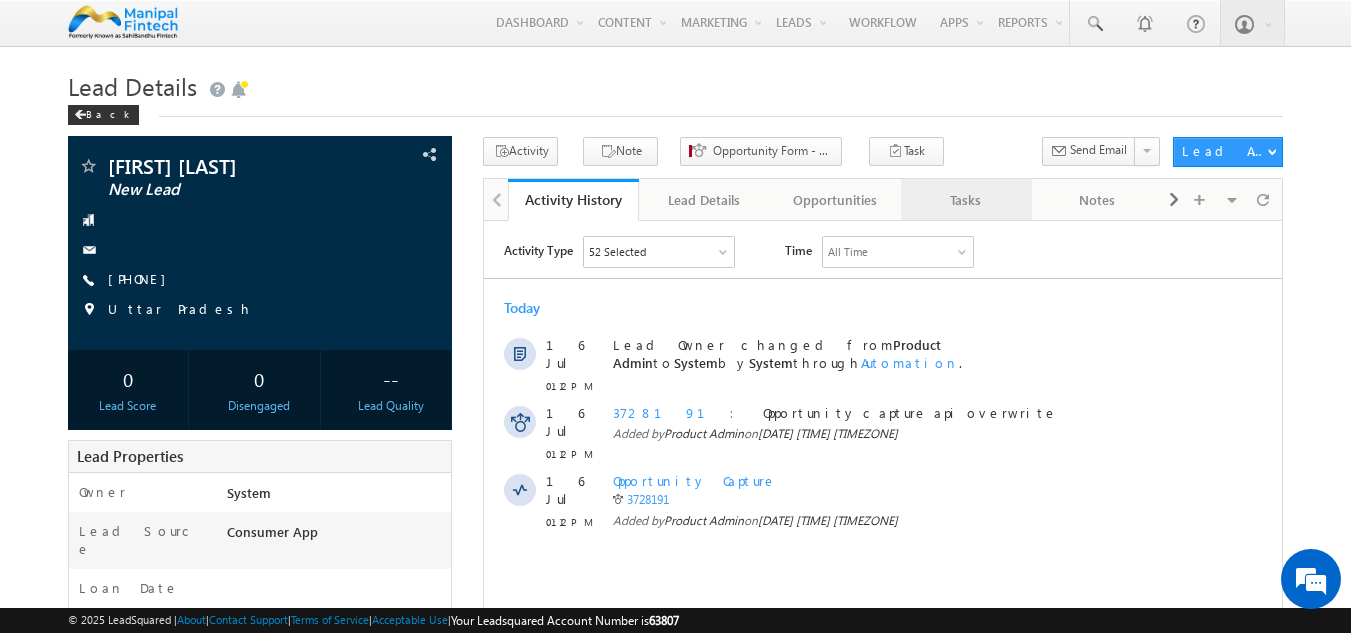 click on "Tasks" at bounding box center (966, 200) 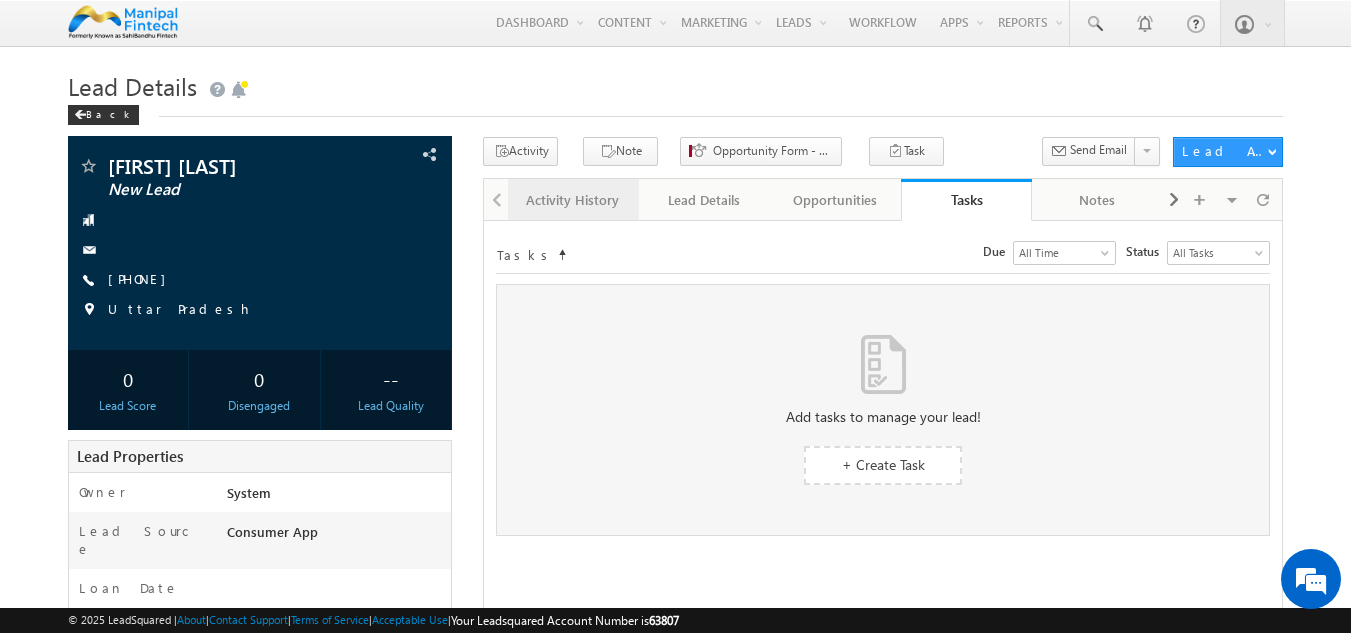 click on "Activity History" at bounding box center [572, 200] 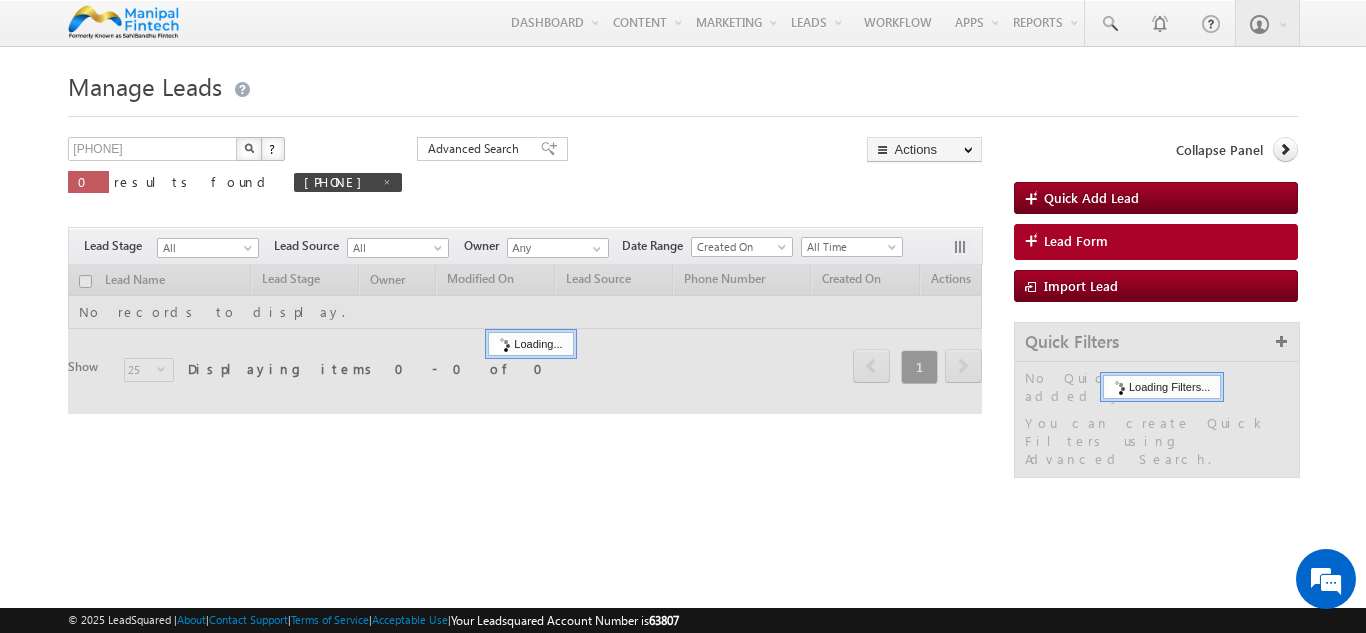scroll, scrollTop: 0, scrollLeft: 0, axis: both 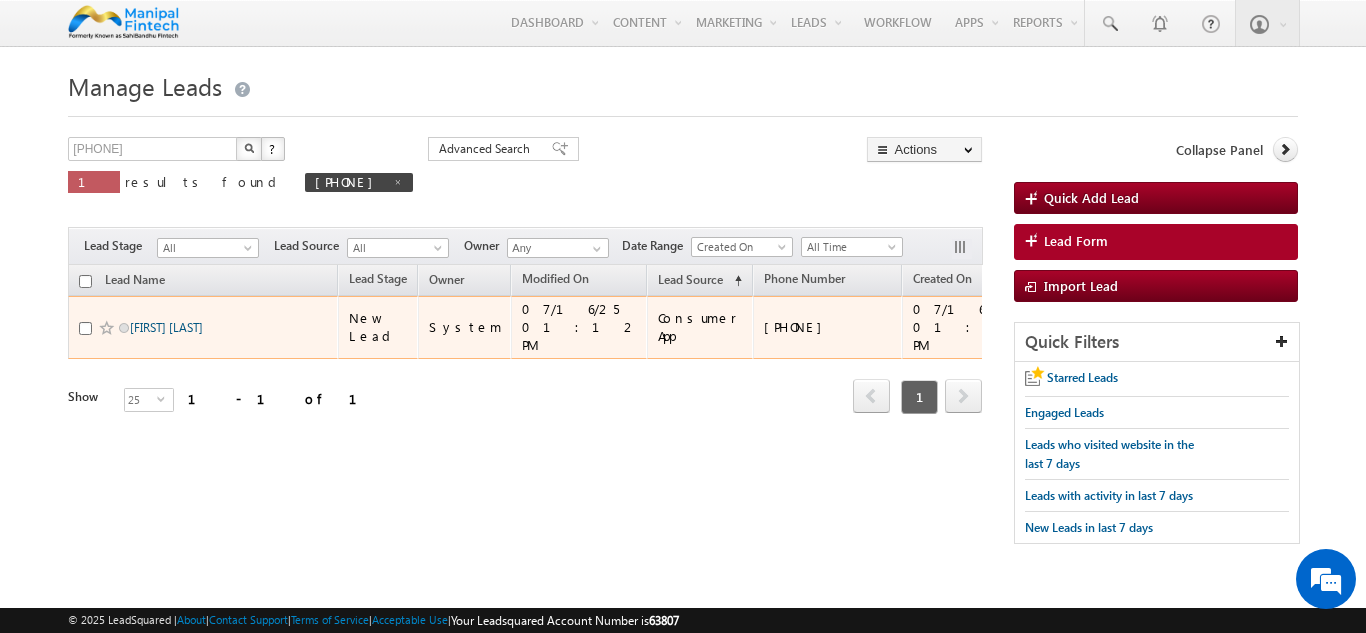 click on "[FIRST] [LAST]" at bounding box center (166, 327) 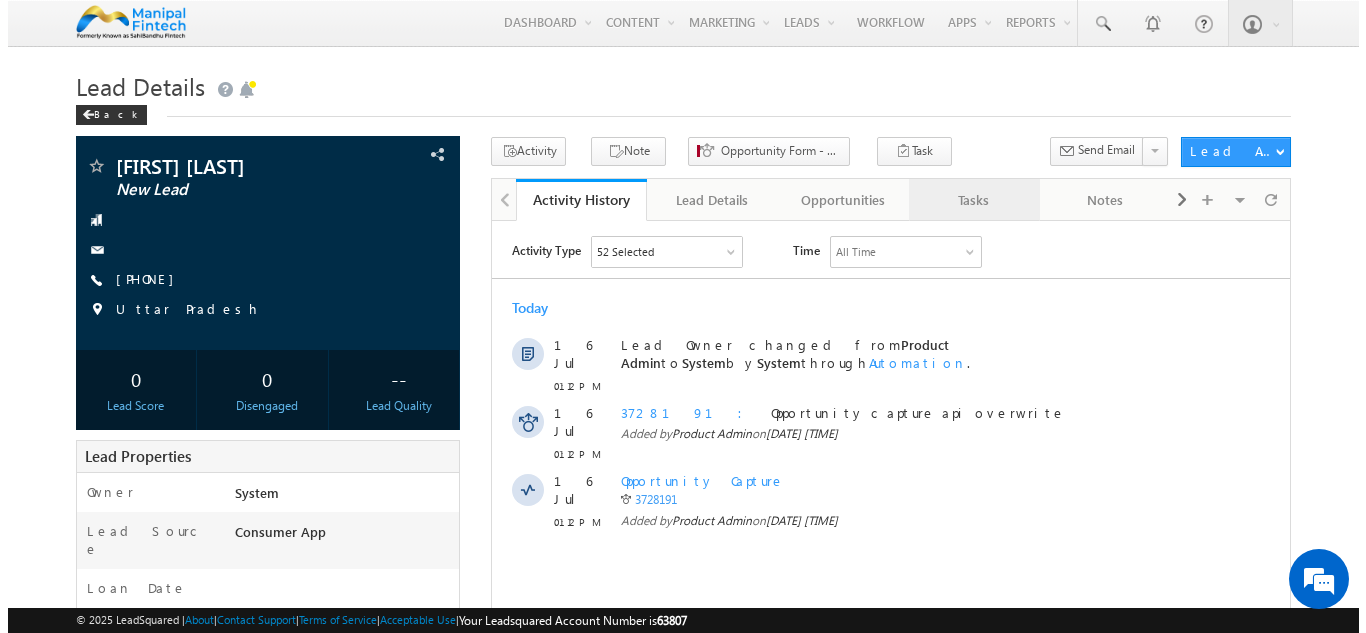 scroll, scrollTop: 0, scrollLeft: 0, axis: both 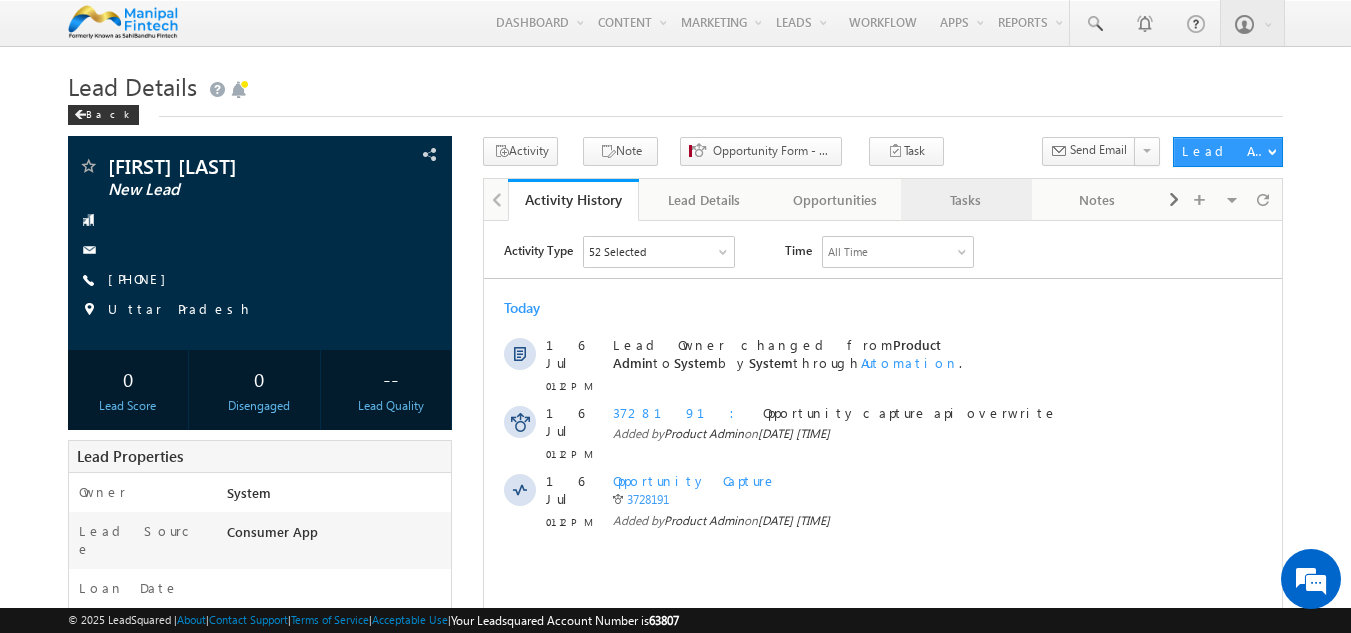 click on "Tasks" at bounding box center [965, 200] 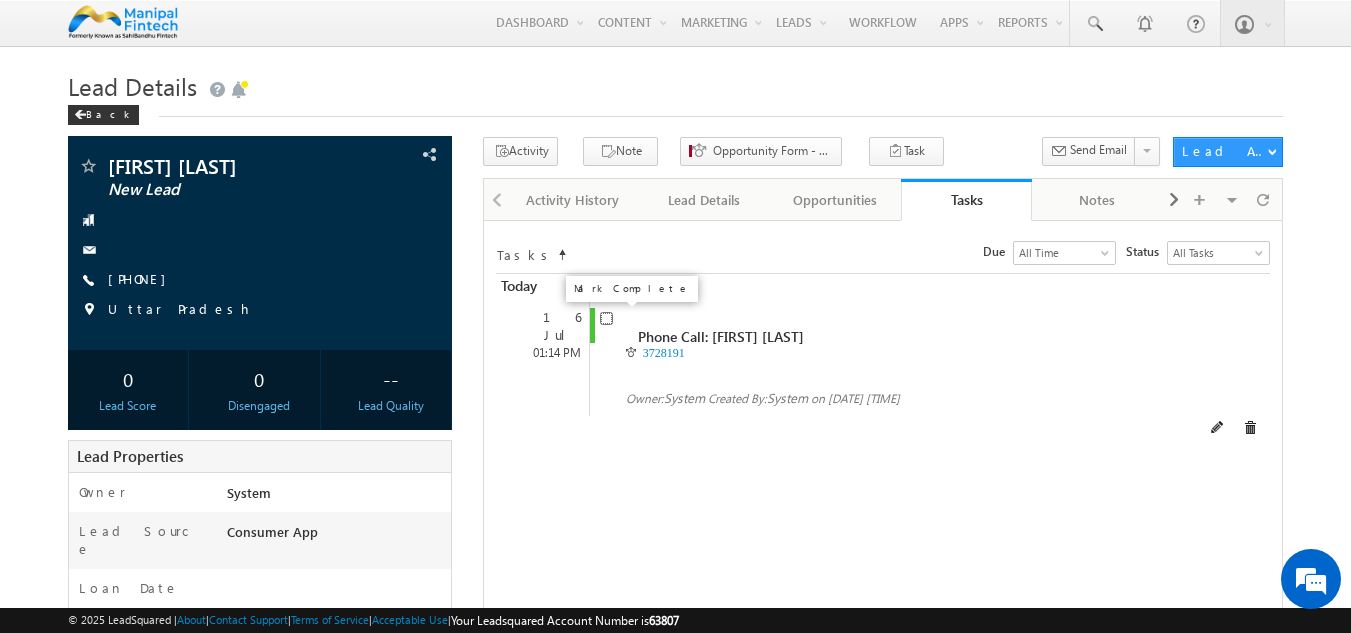 click at bounding box center (606, 318) 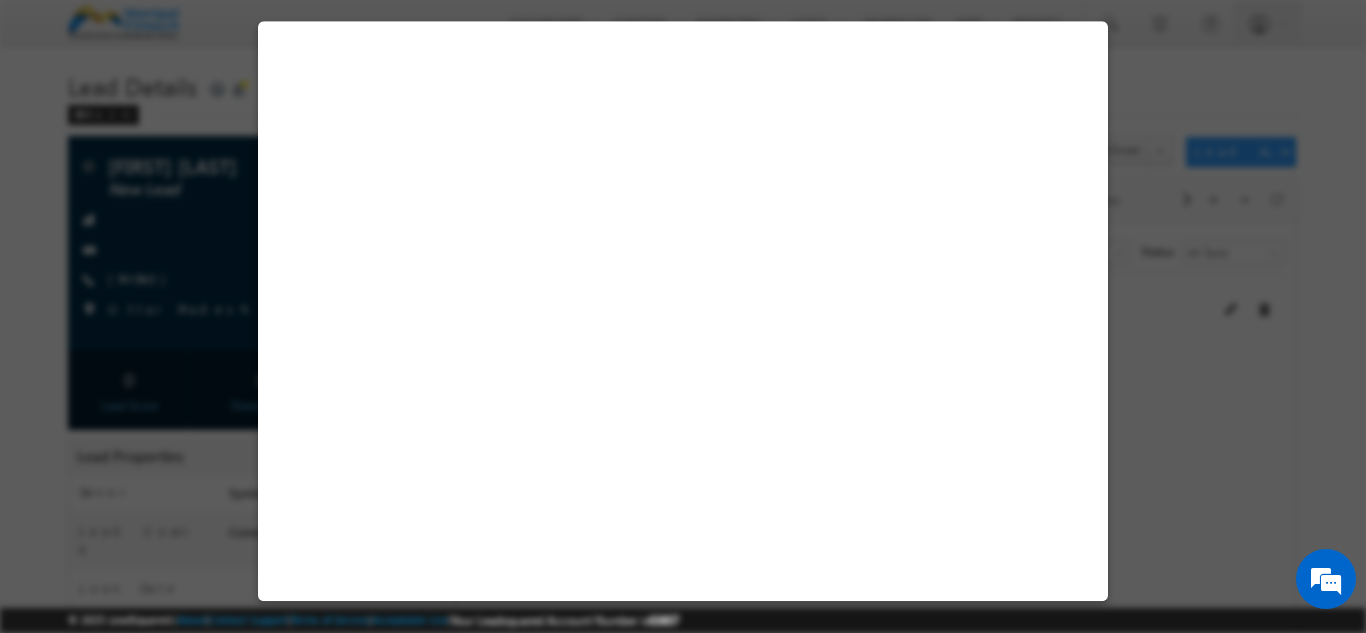 select on "Salaried" 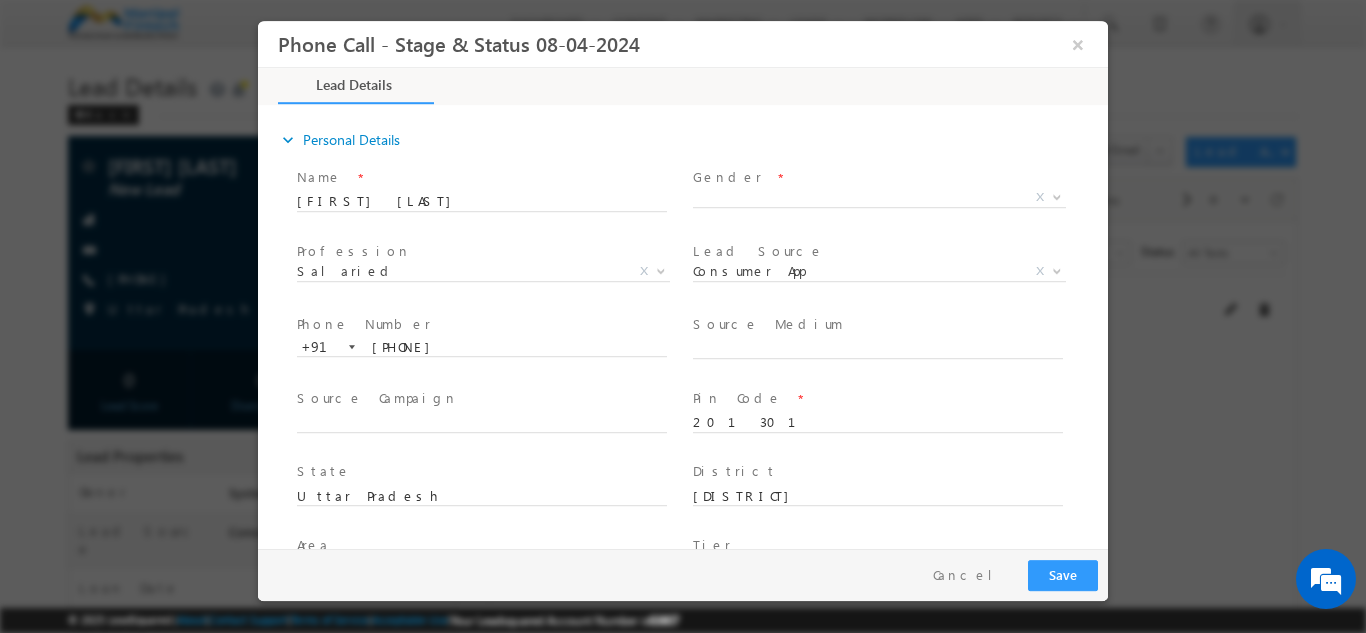 scroll, scrollTop: 0, scrollLeft: 0, axis: both 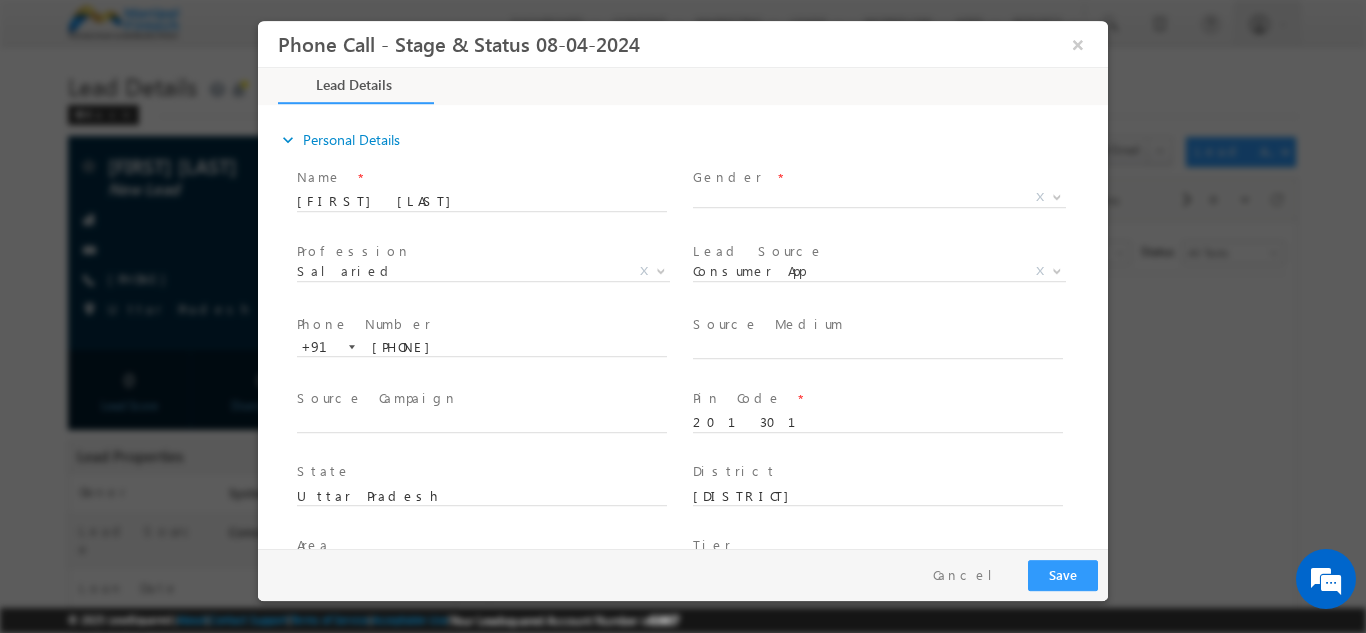 type on "[DATE] [TIME]" 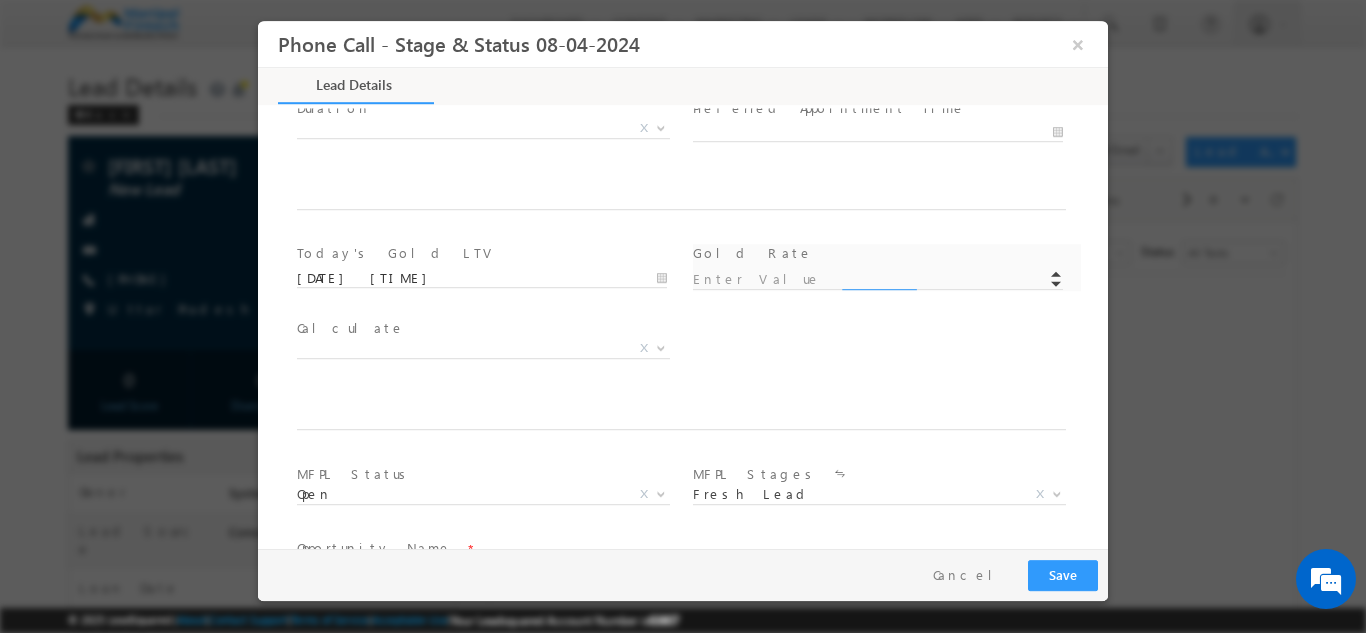scroll, scrollTop: 0, scrollLeft: 0, axis: both 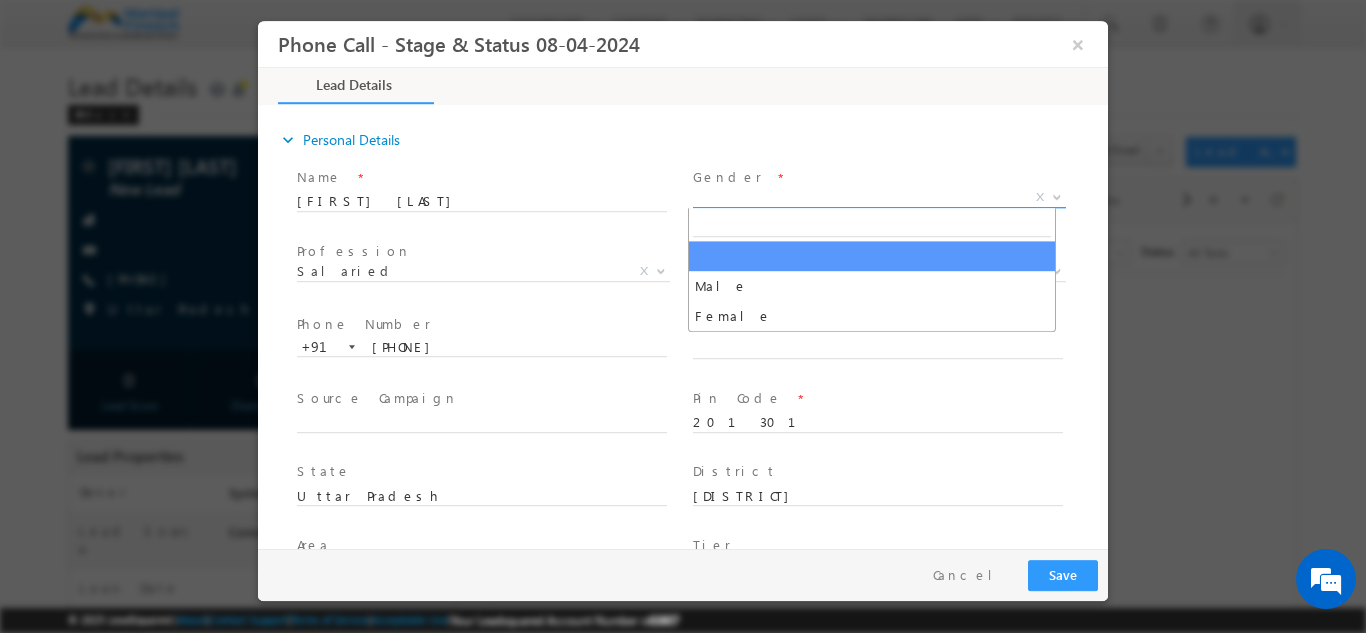 click on "X" at bounding box center [879, 197] 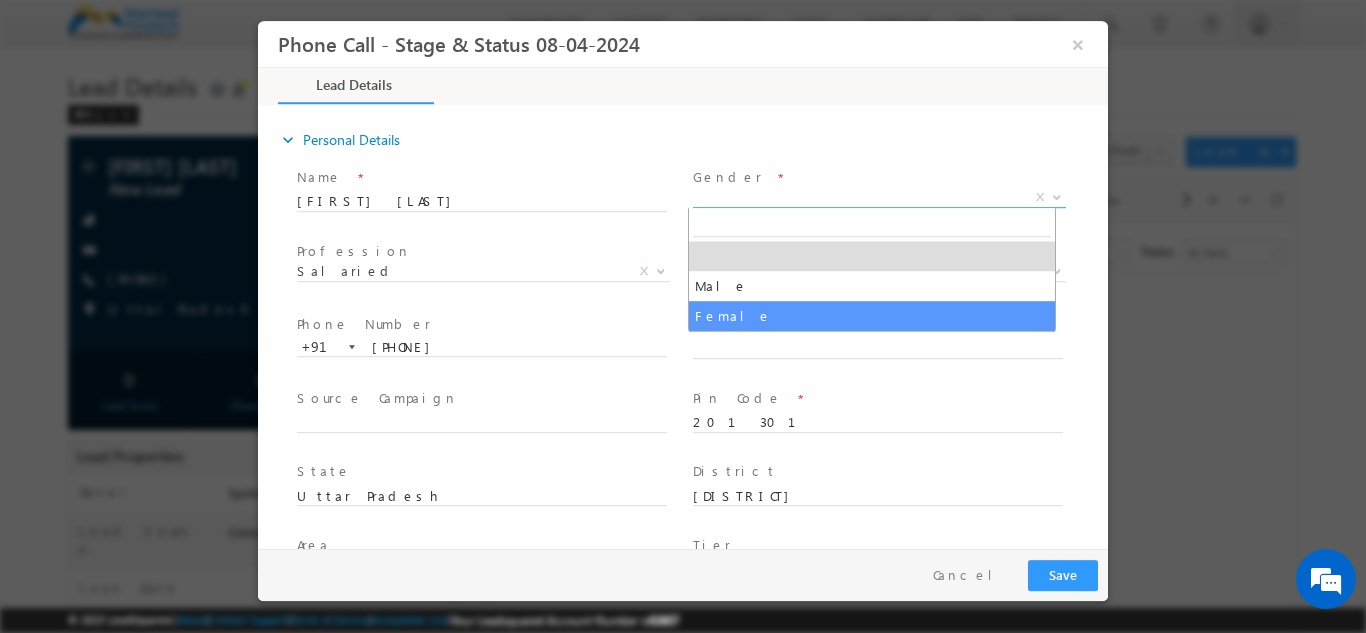 select on "Female" 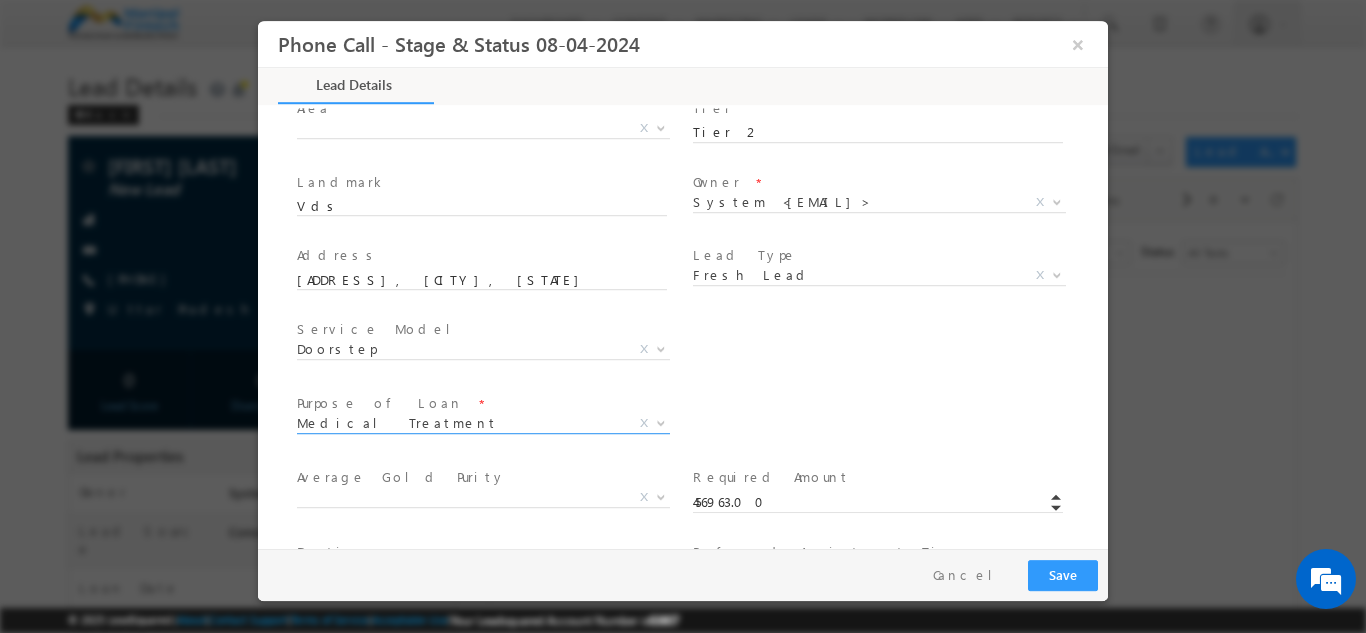 scroll, scrollTop: 1020, scrollLeft: 0, axis: vertical 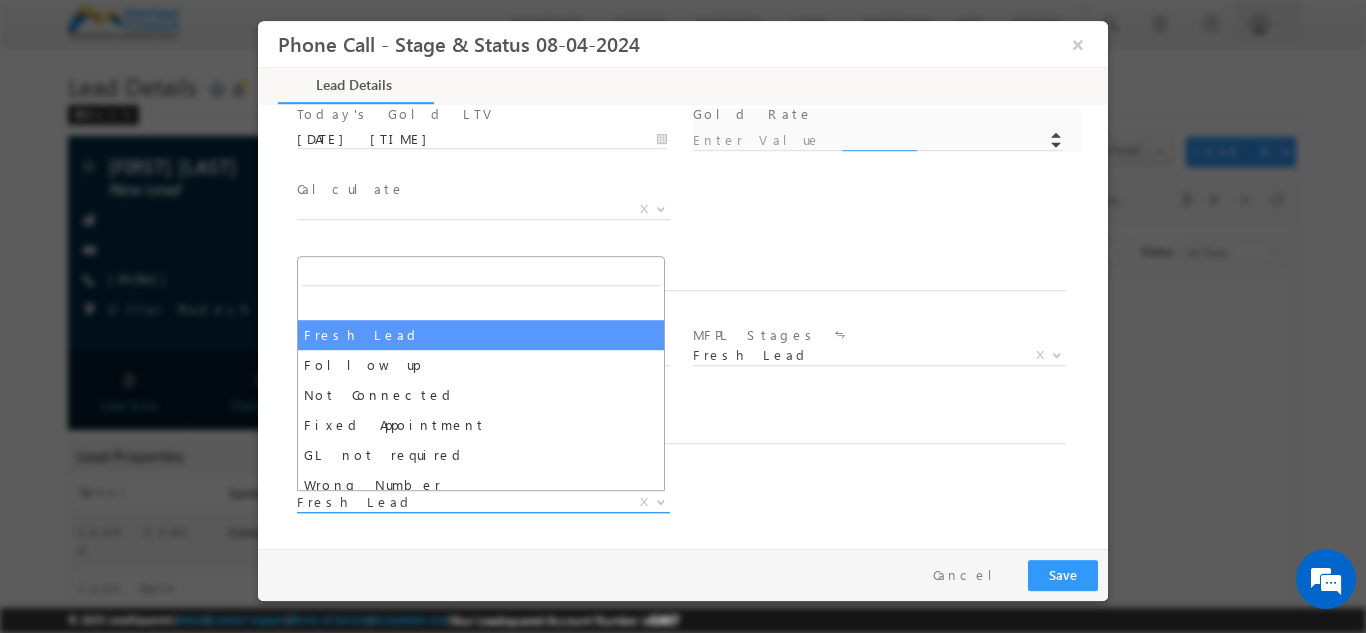 click on "Fresh Lead" at bounding box center (459, 501) 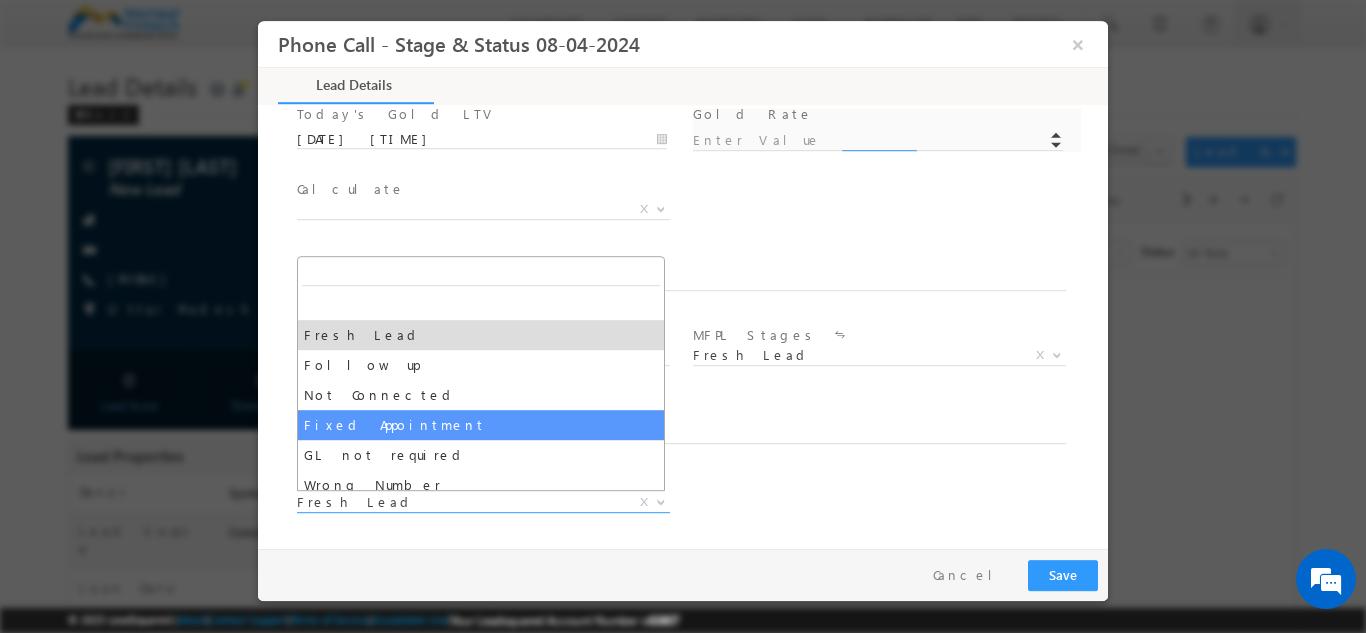 select on "Fixed Appointment" 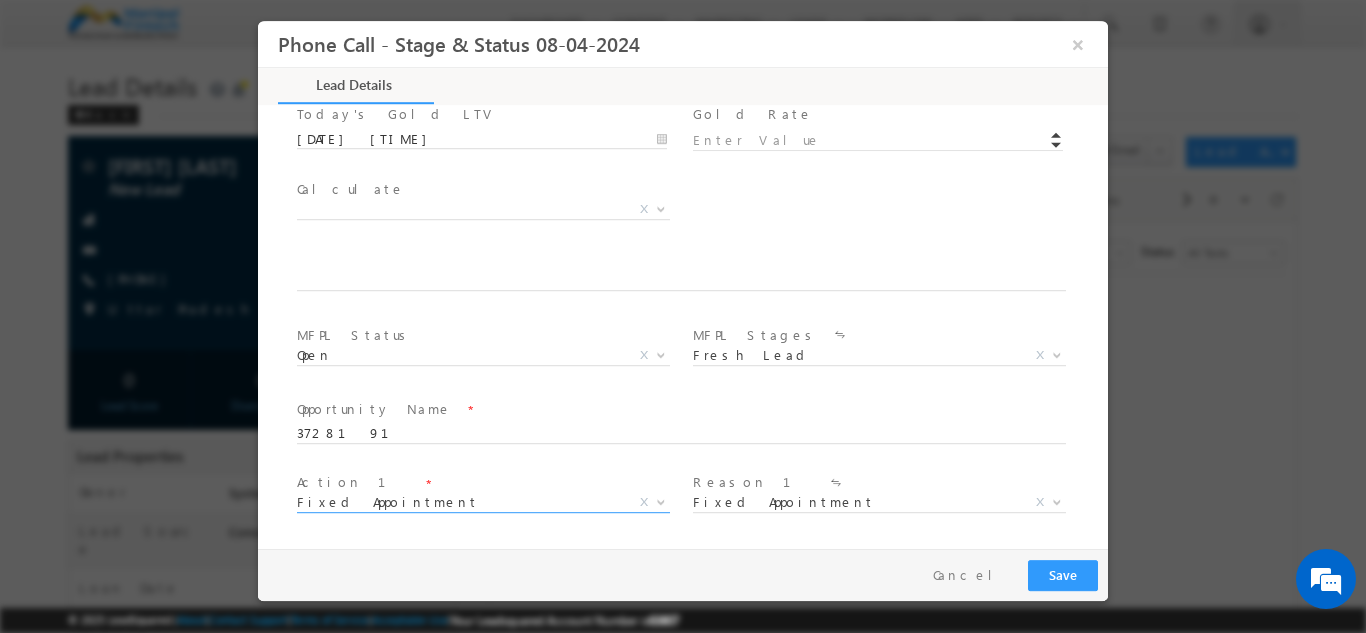 scroll, scrollTop: 1168, scrollLeft: 0, axis: vertical 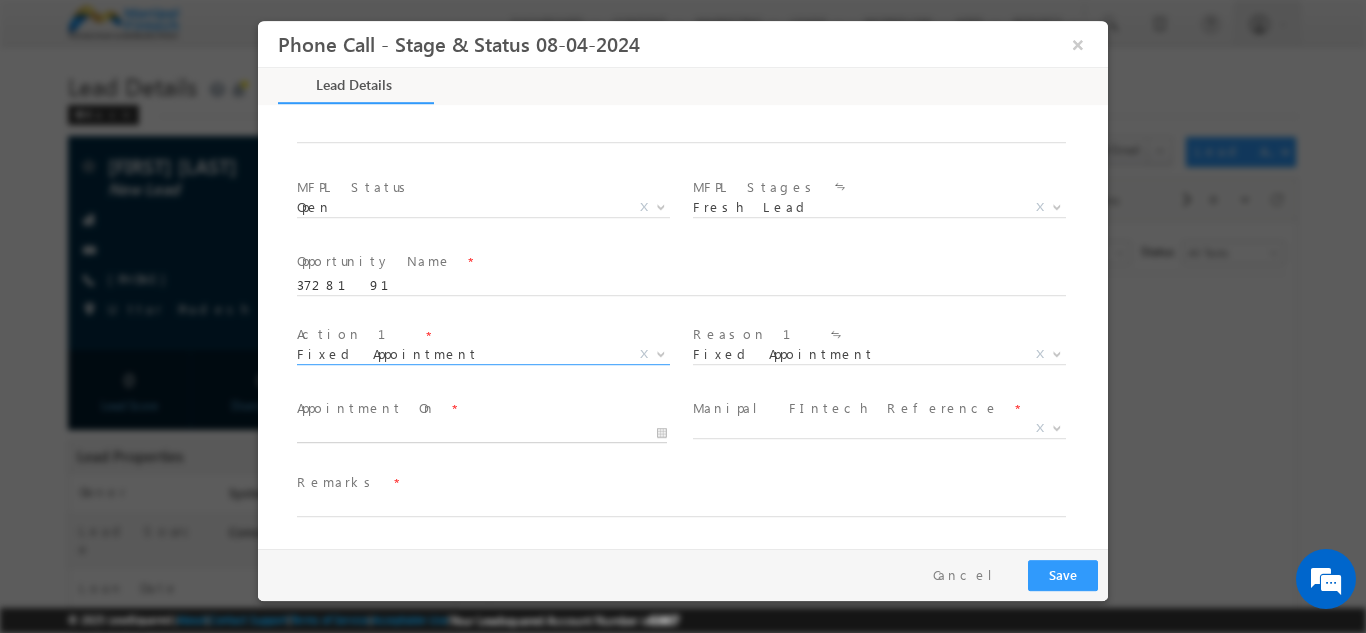 type on "[DATE] [TIME]" 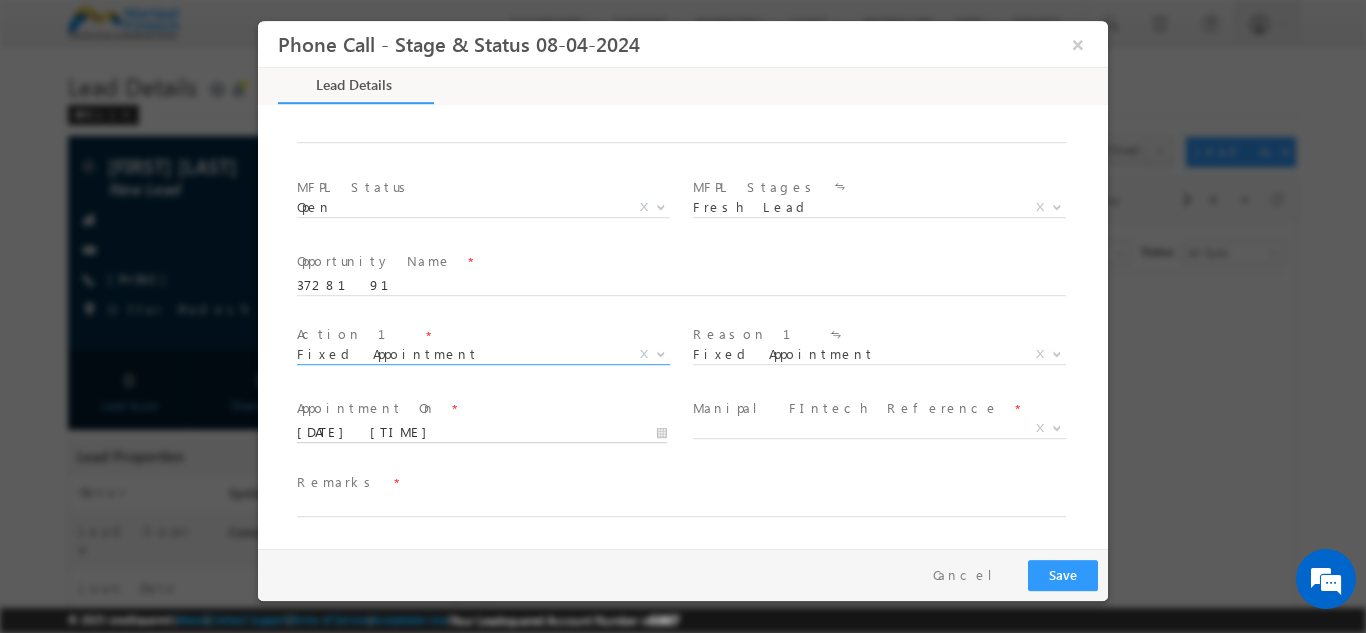 click on "[DATE] [TIME]" at bounding box center (482, 432) 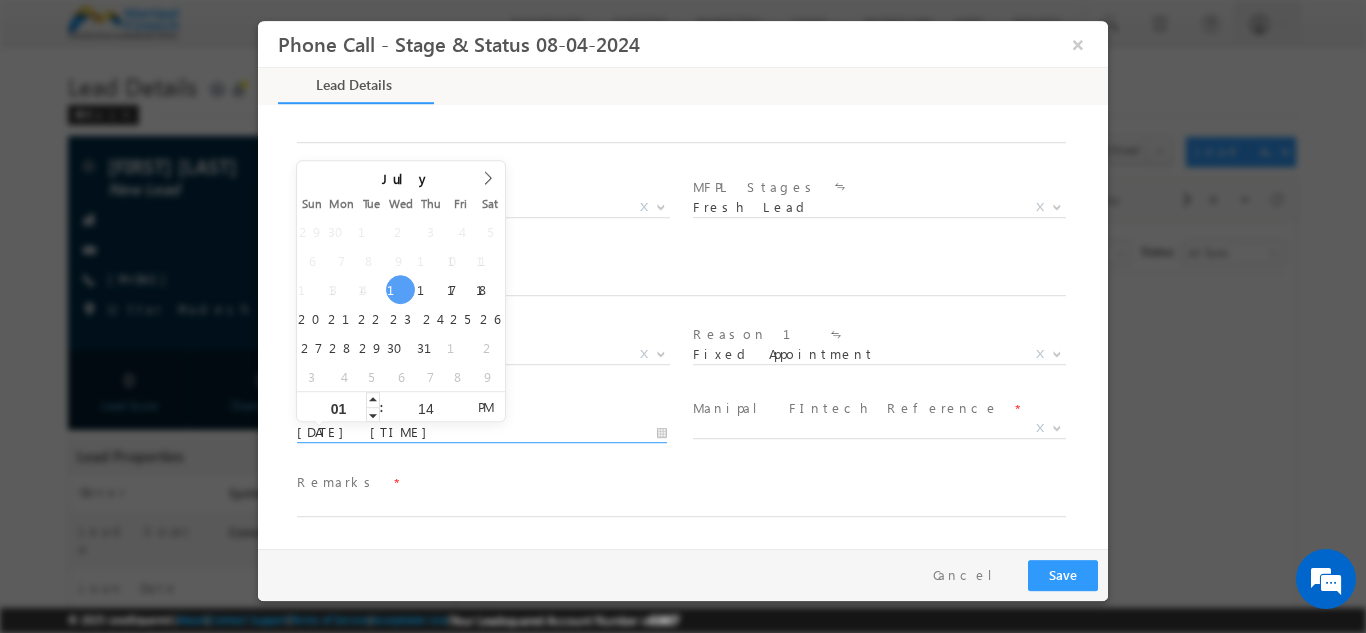 click on "01" at bounding box center (338, 408) 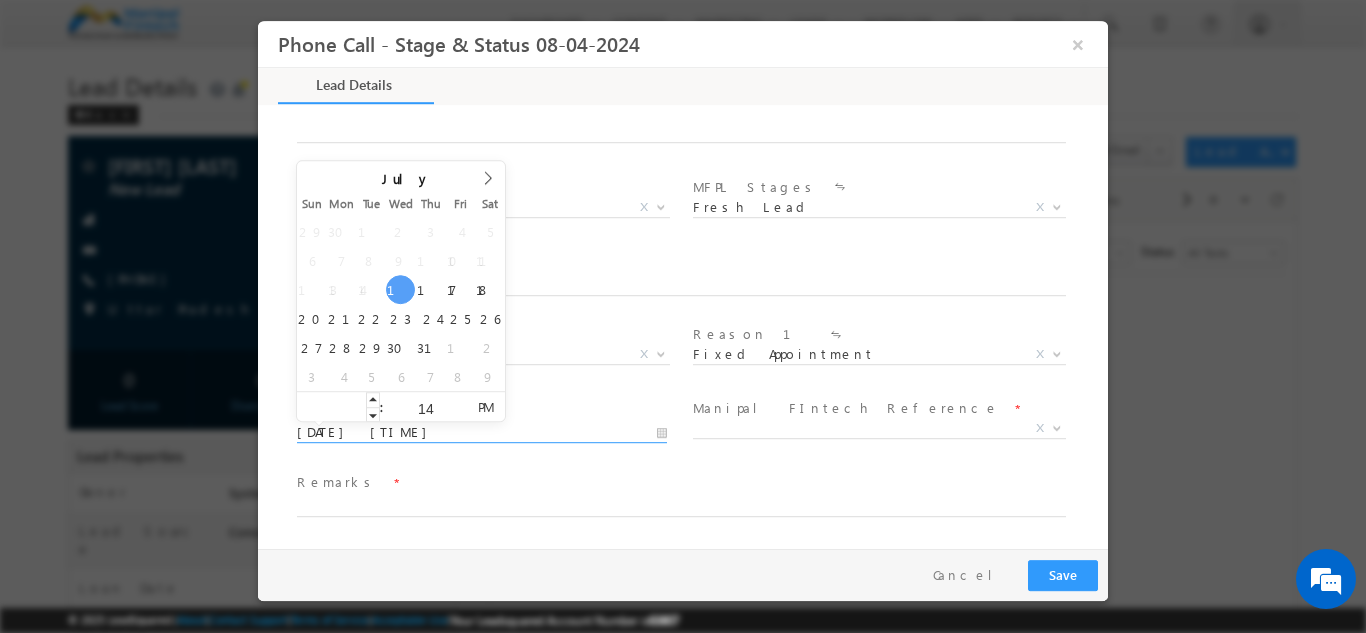 type on "4" 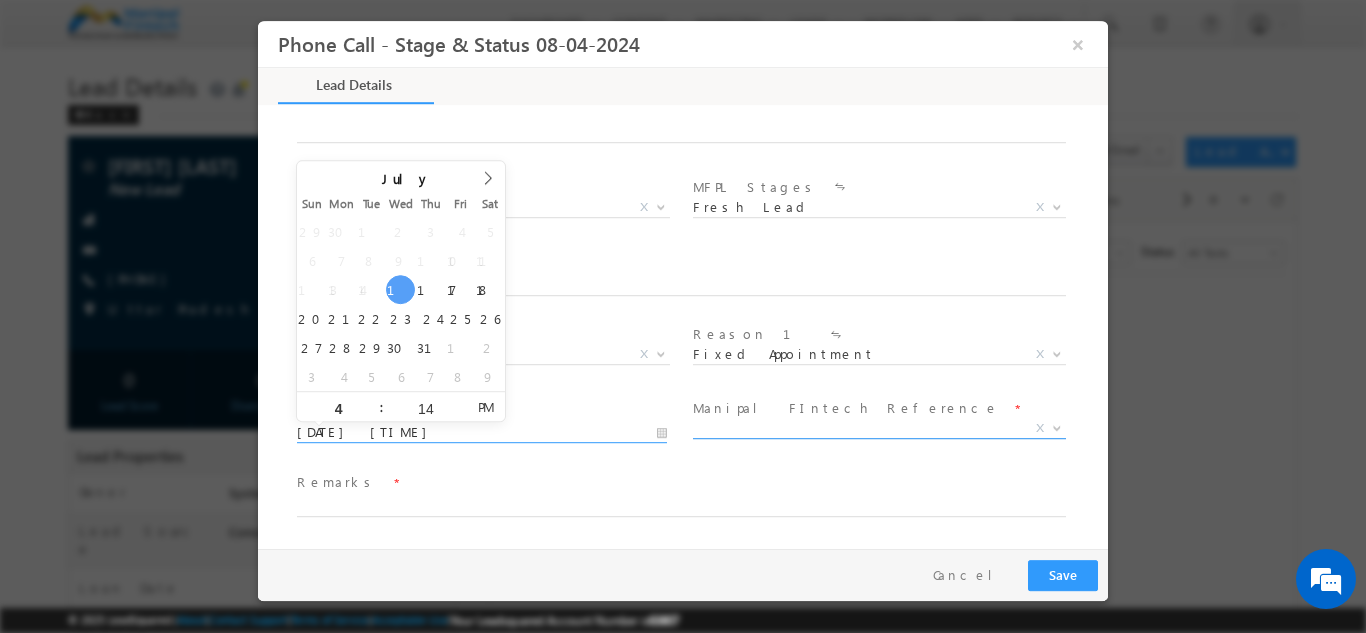 type on "[DATE] [TIME]" 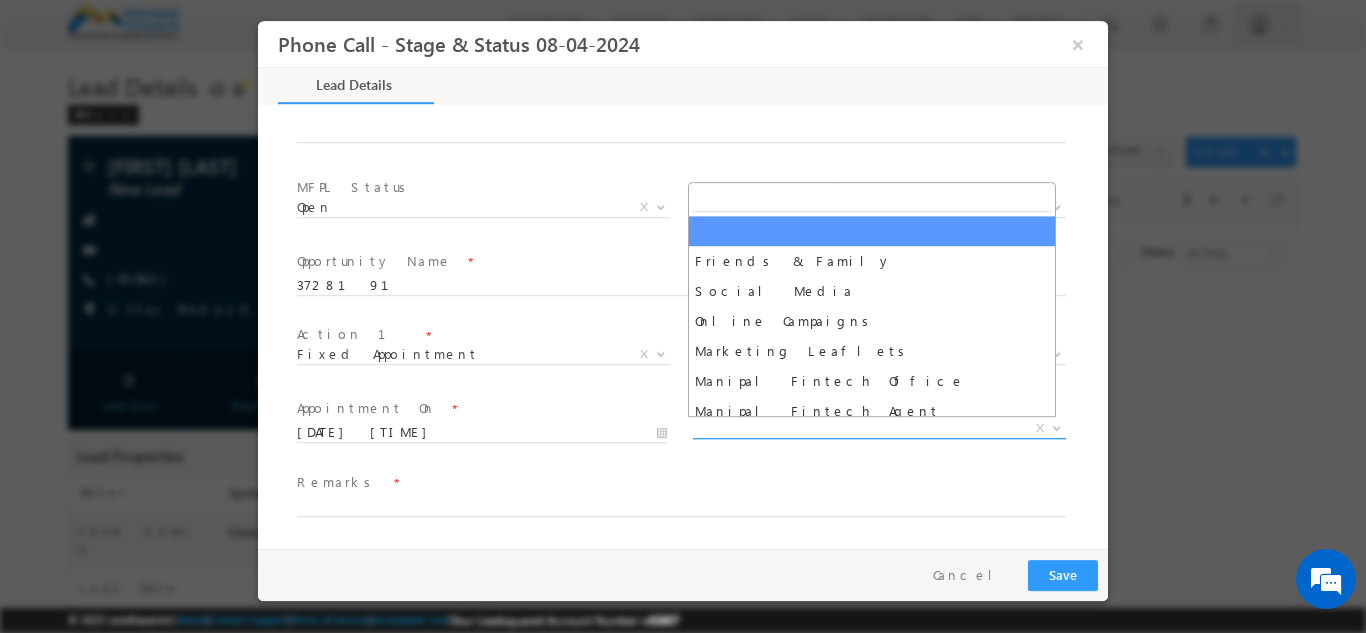 click on "X" at bounding box center (879, 428) 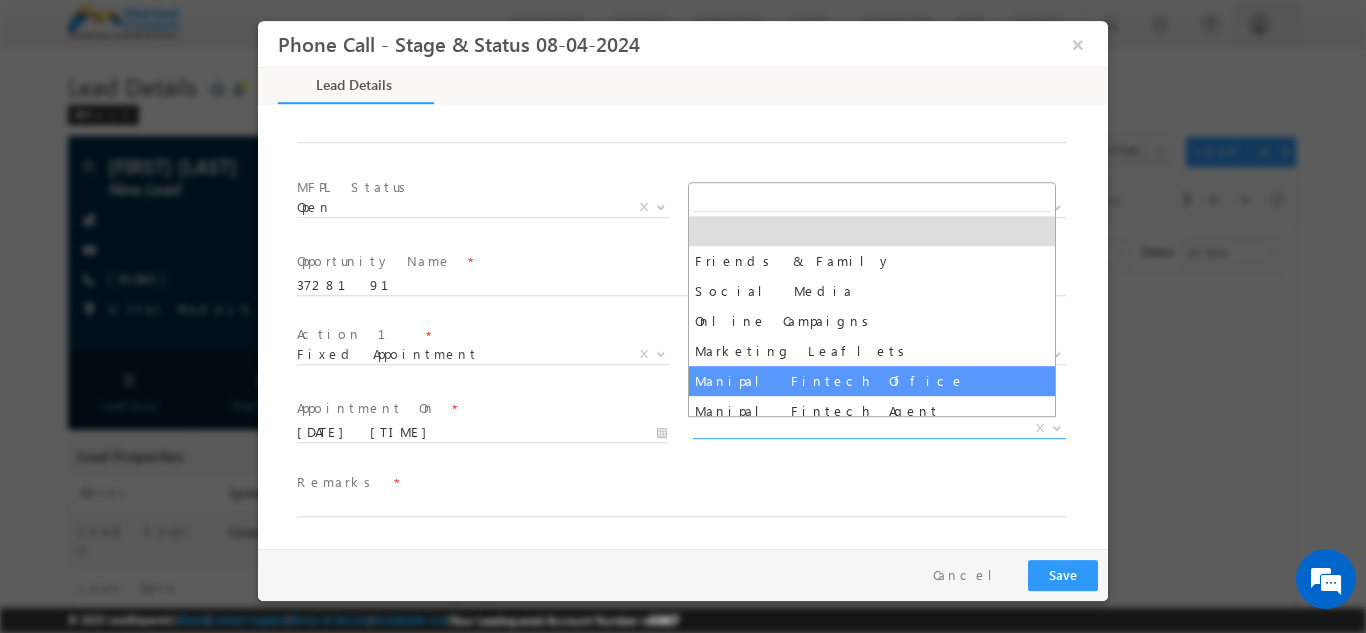 scroll, scrollTop: 100, scrollLeft: 0, axis: vertical 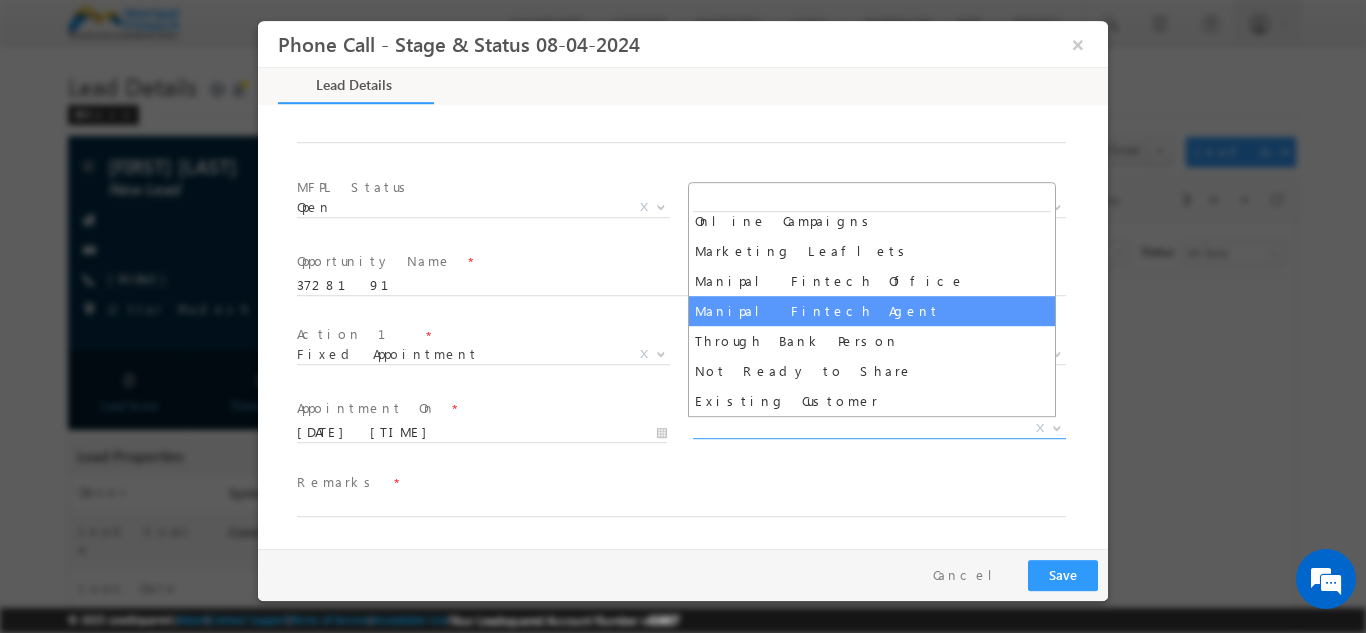 select on "Manipal Fintech Agent" 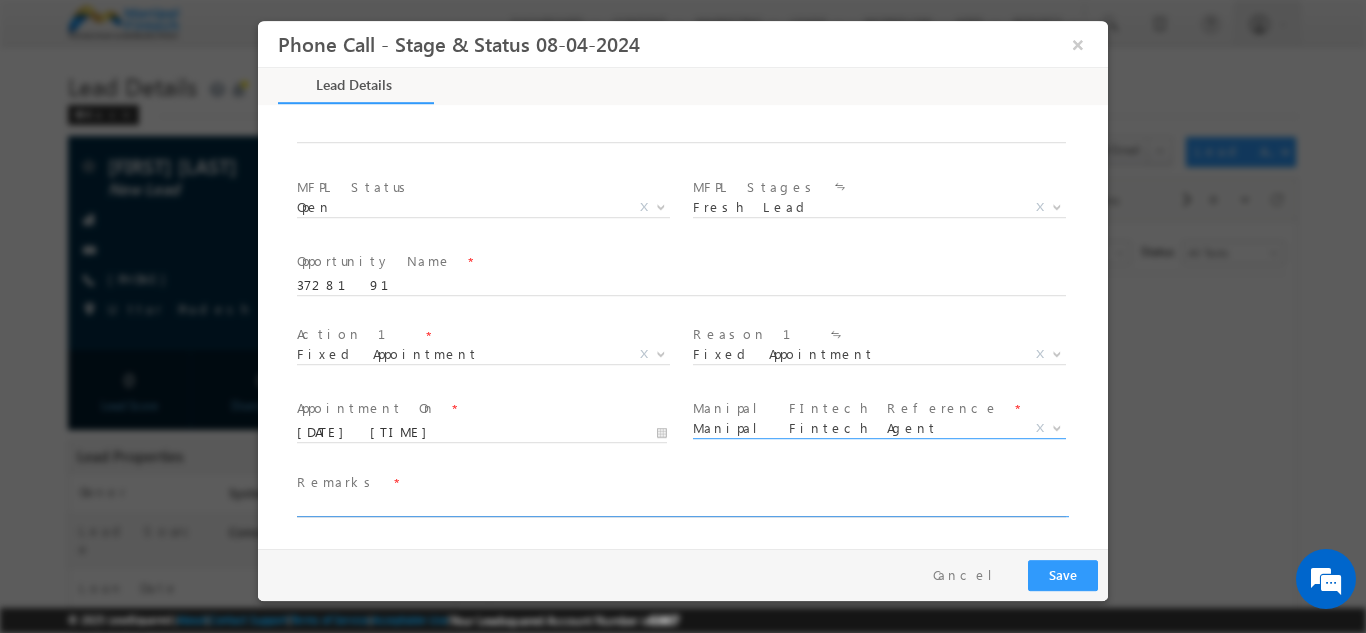 click at bounding box center (681, 506) 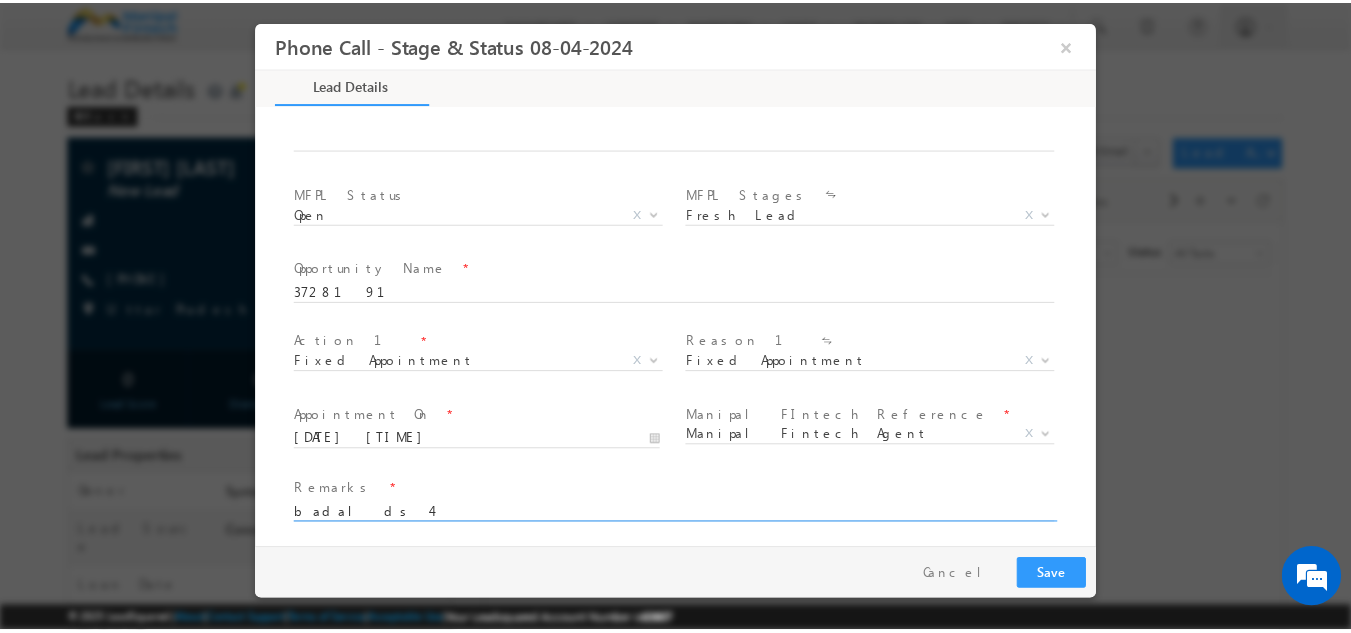 scroll, scrollTop: 1168, scrollLeft: 0, axis: vertical 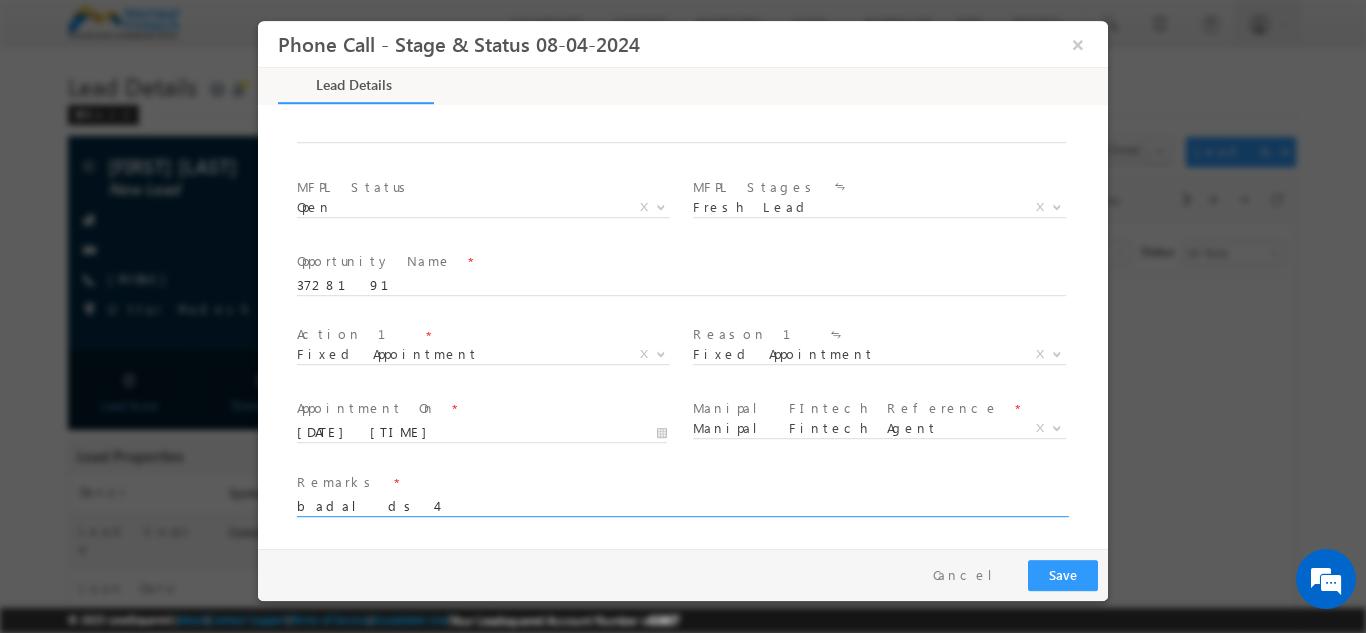 type on "badal ds 4" 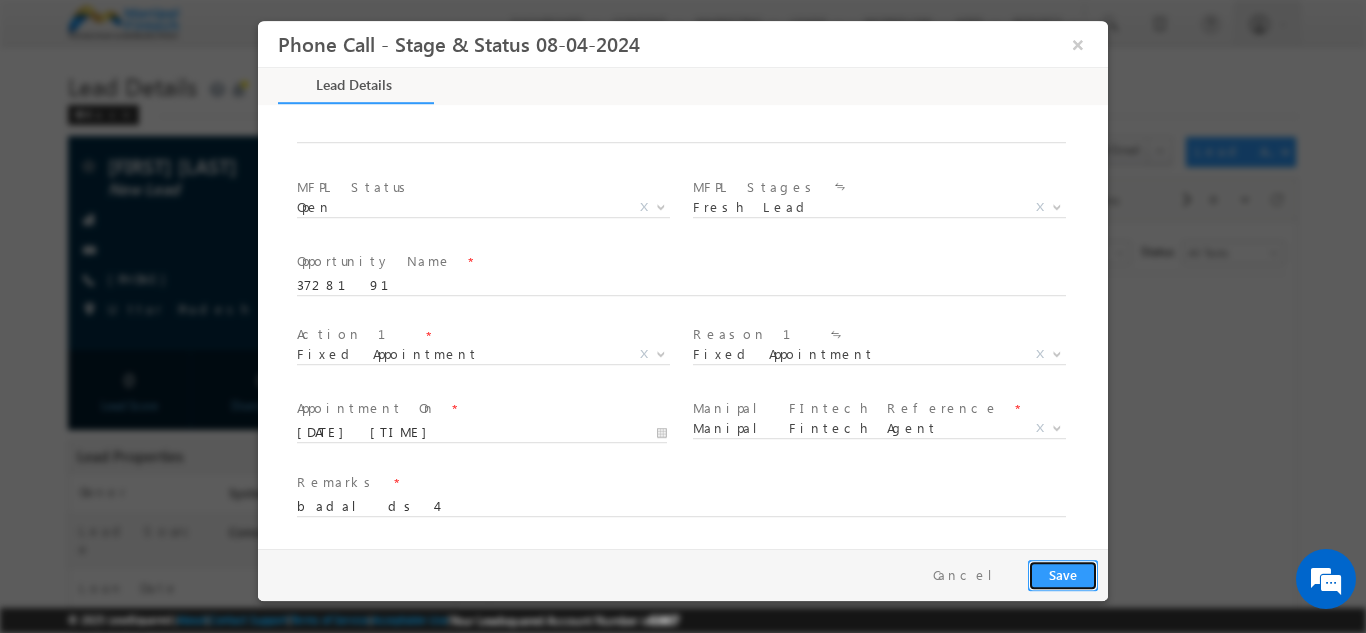 click on "Save" at bounding box center [1063, 574] 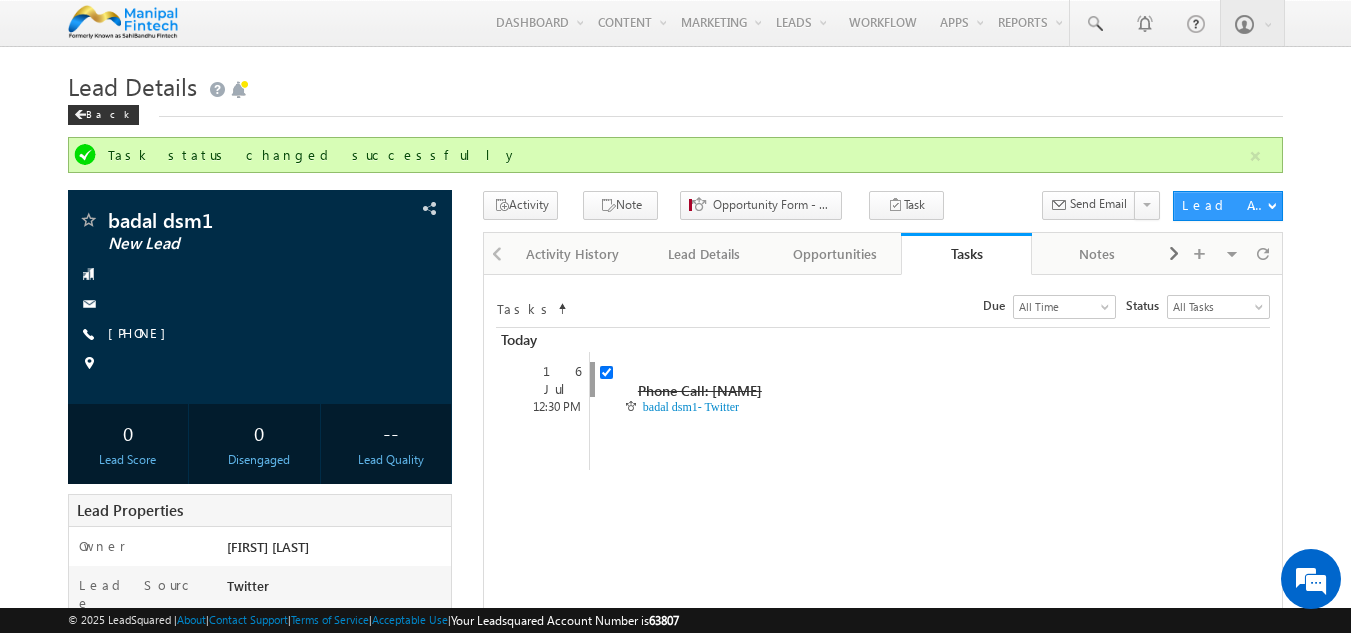 scroll, scrollTop: 0, scrollLeft: 0, axis: both 